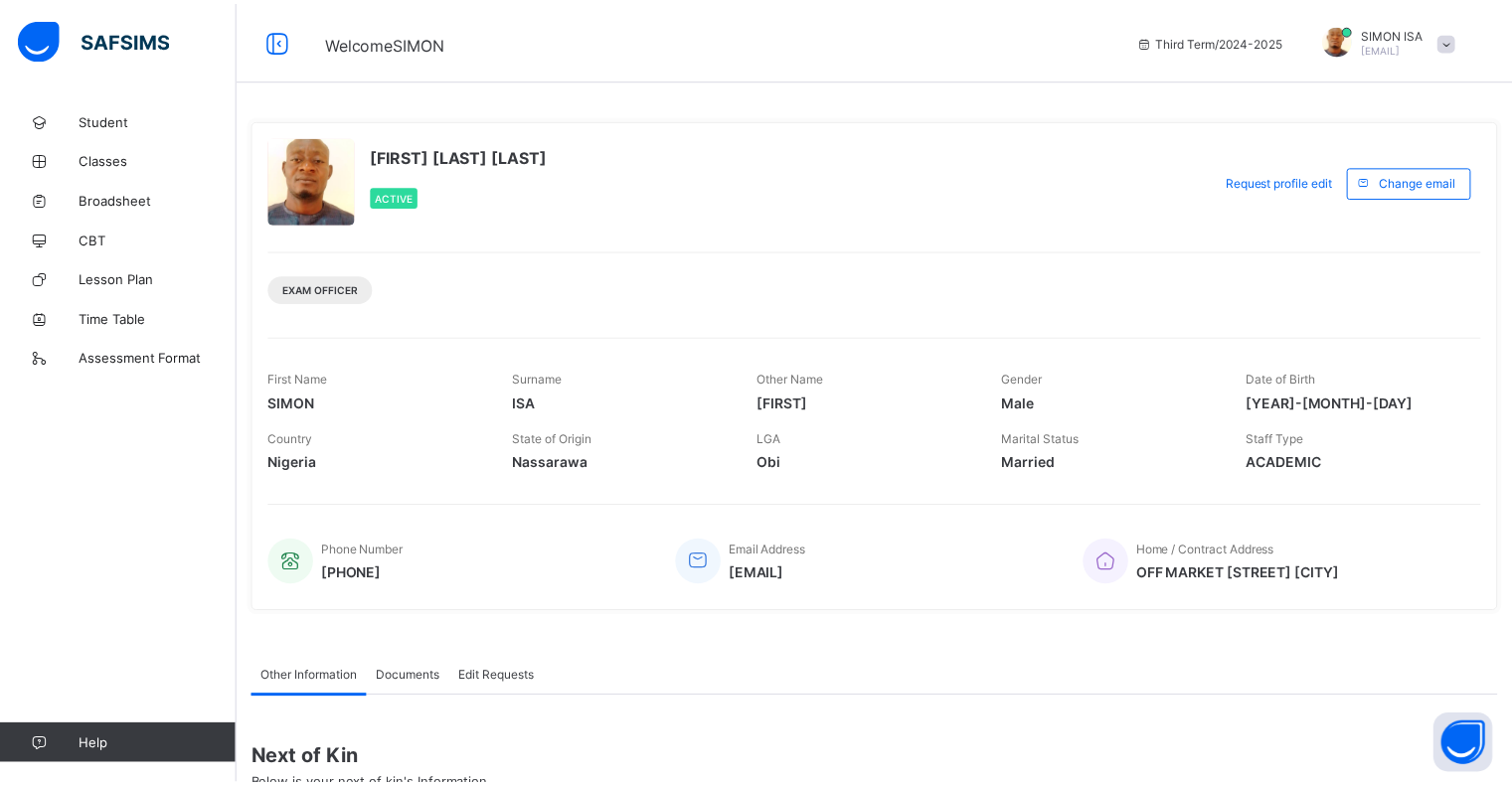 scroll, scrollTop: 0, scrollLeft: 0, axis: both 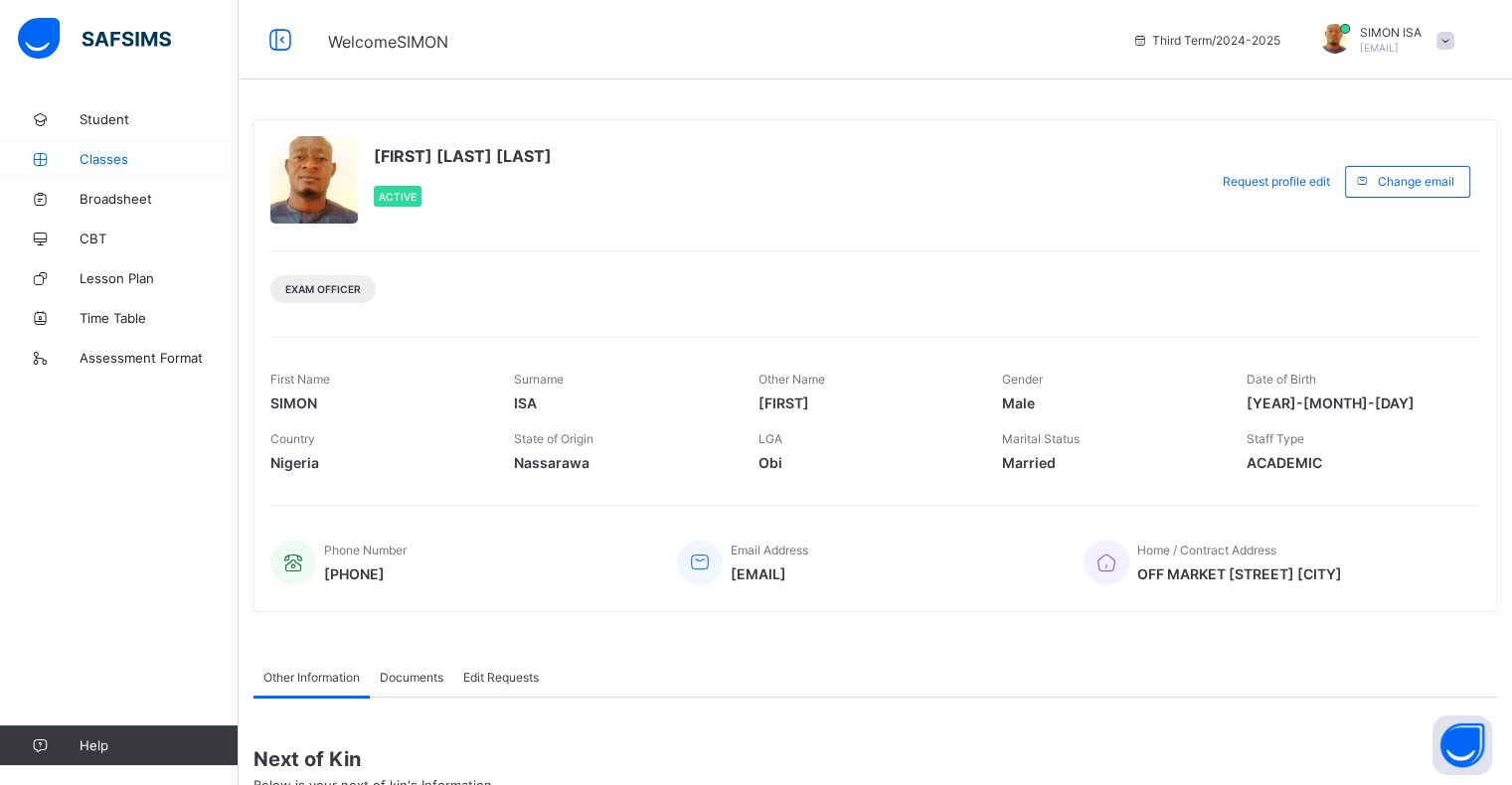 click on "Classes" at bounding box center (119, 159) 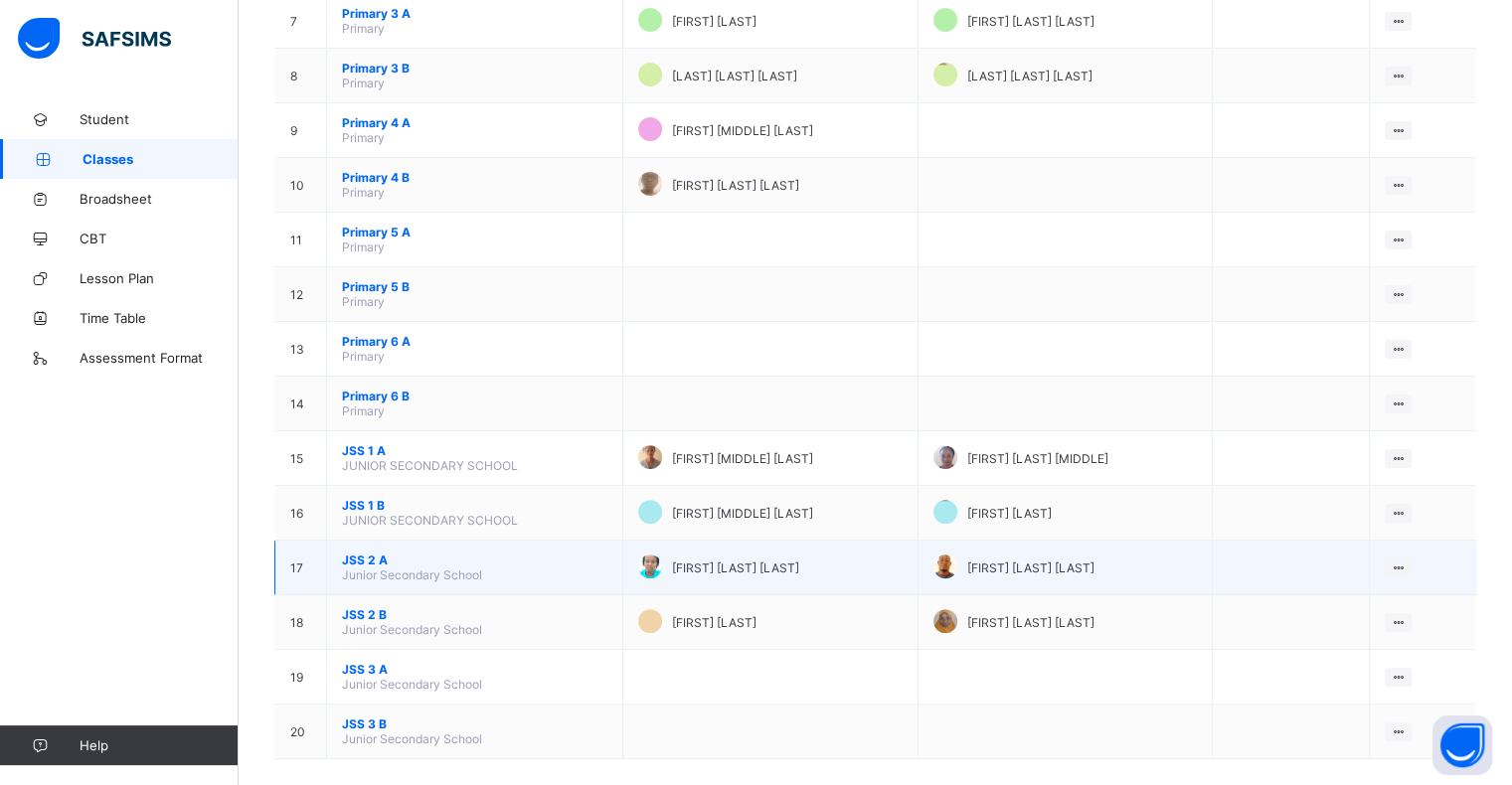 scroll, scrollTop: 594, scrollLeft: 0, axis: vertical 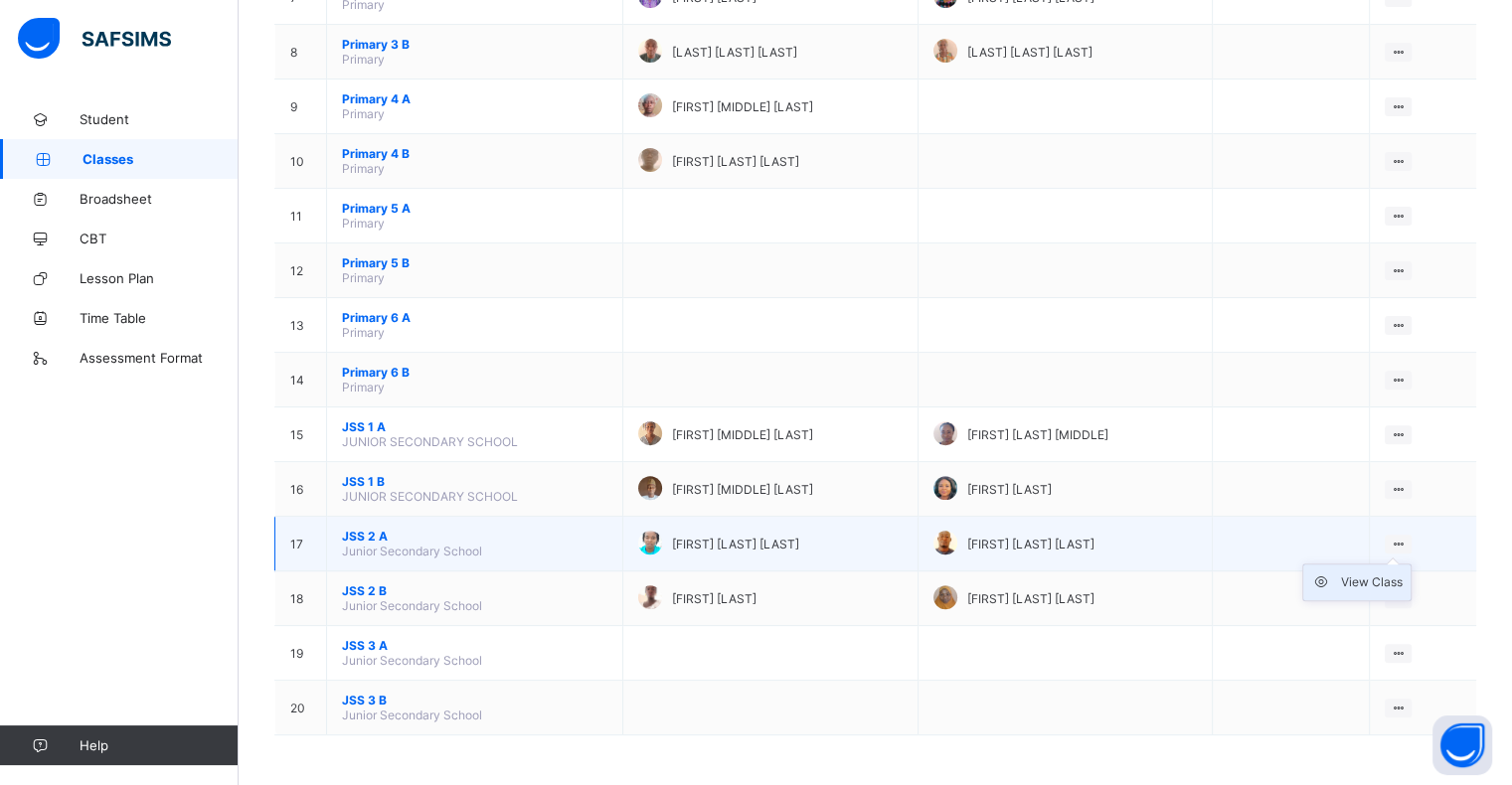 click on "View Class" at bounding box center (1372, 582) 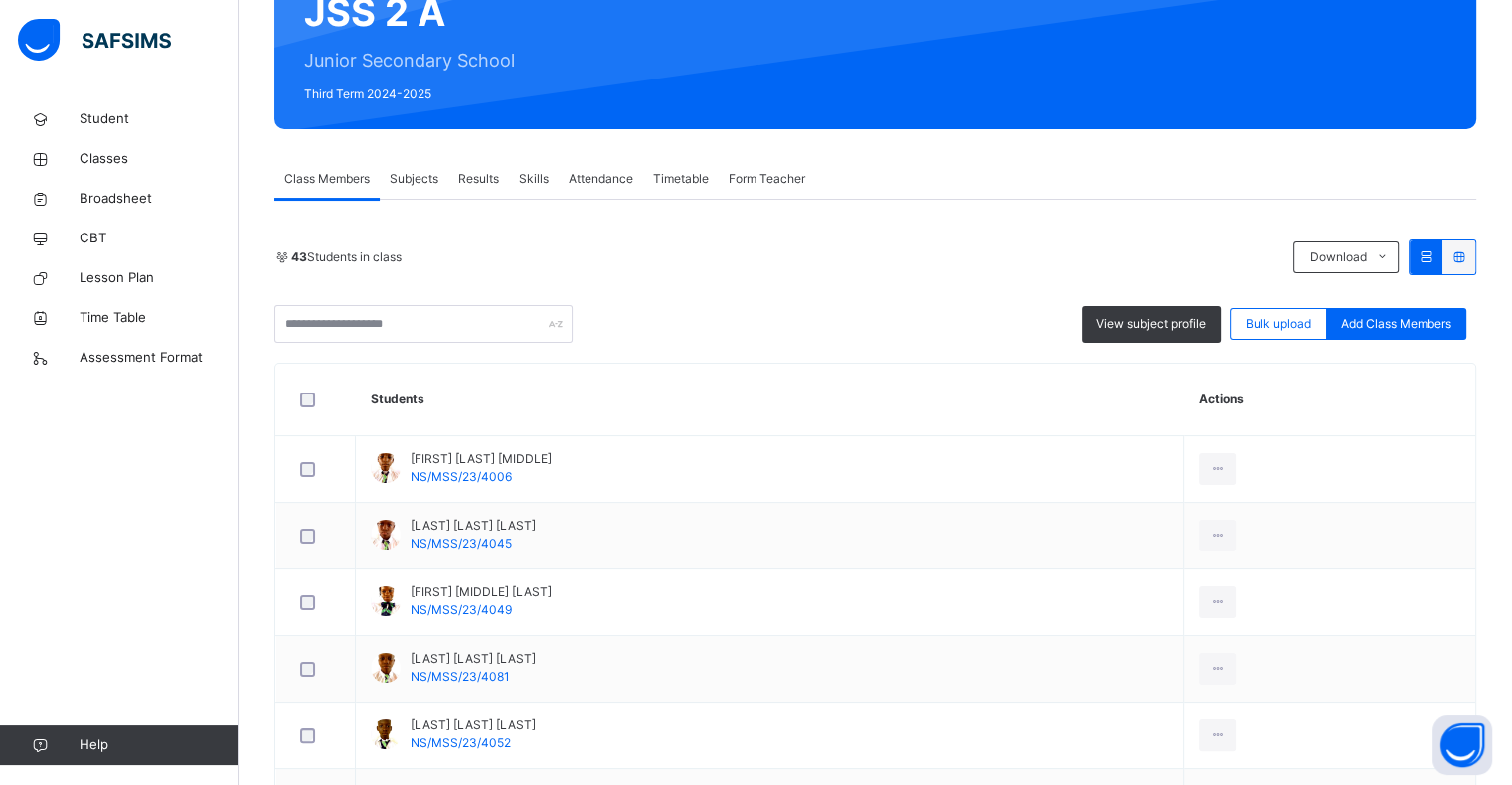 scroll, scrollTop: 213, scrollLeft: 0, axis: vertical 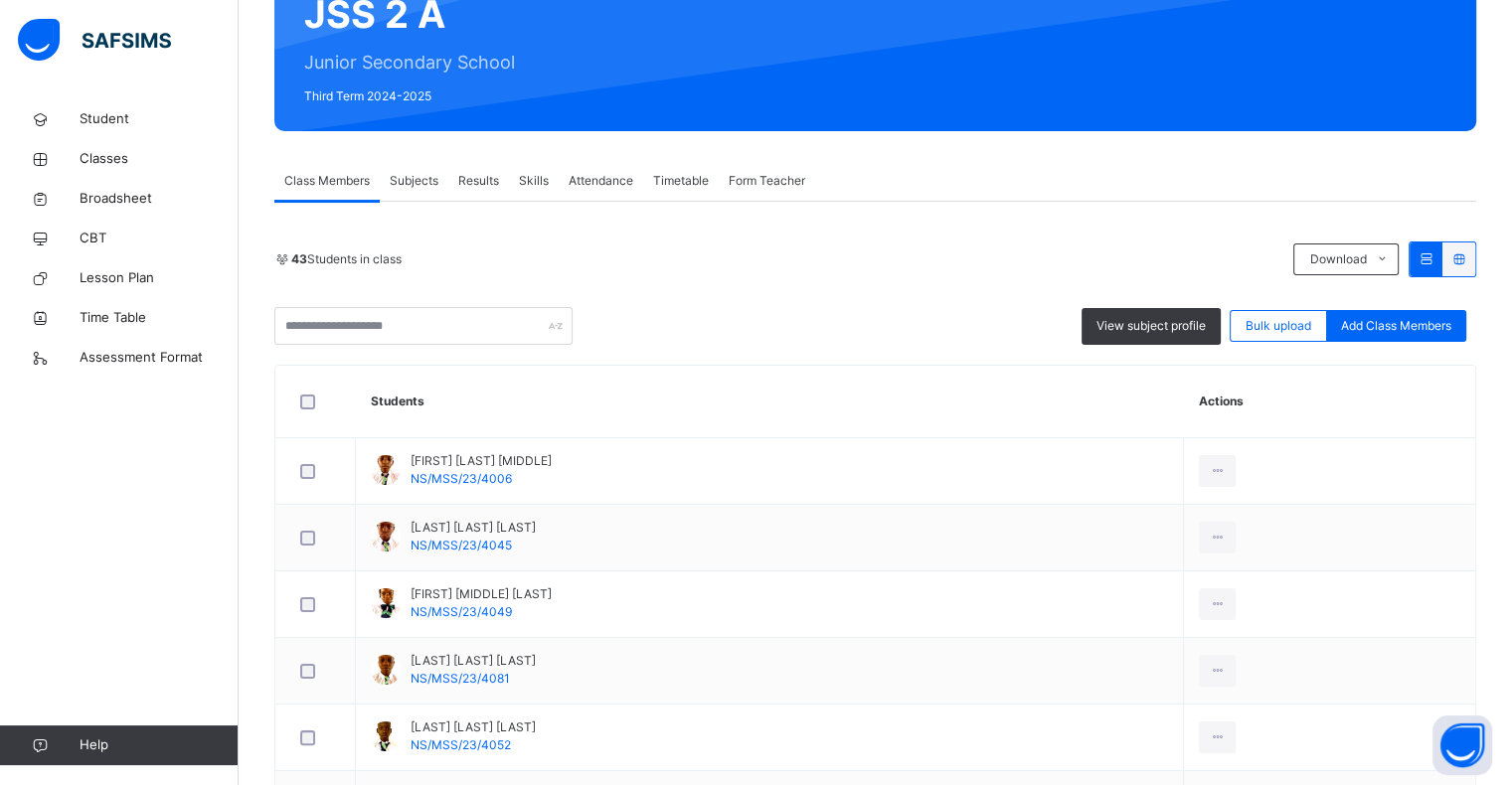 click on "Form Teacher" at bounding box center [766, 181] 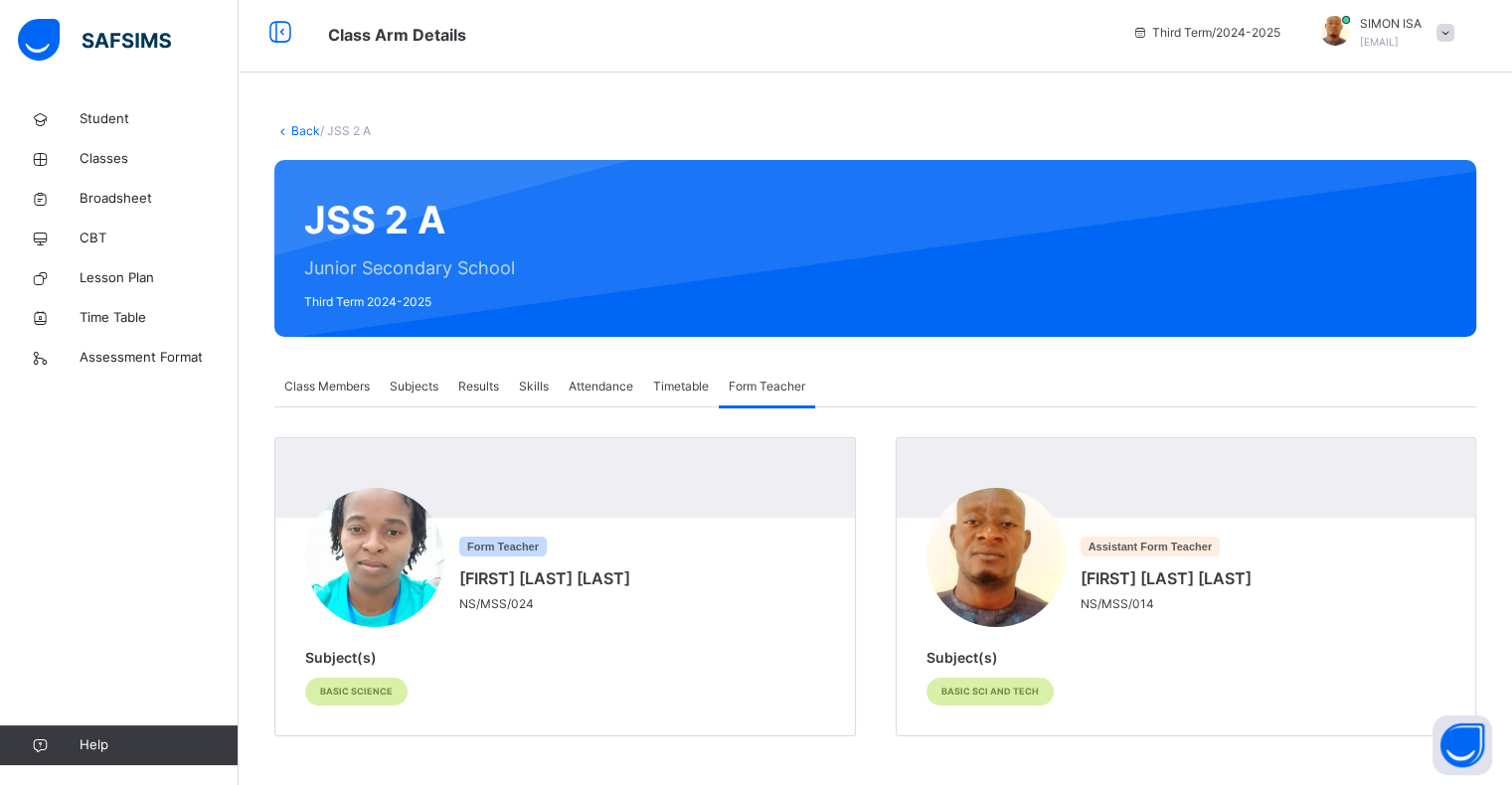 scroll, scrollTop: 0, scrollLeft: 0, axis: both 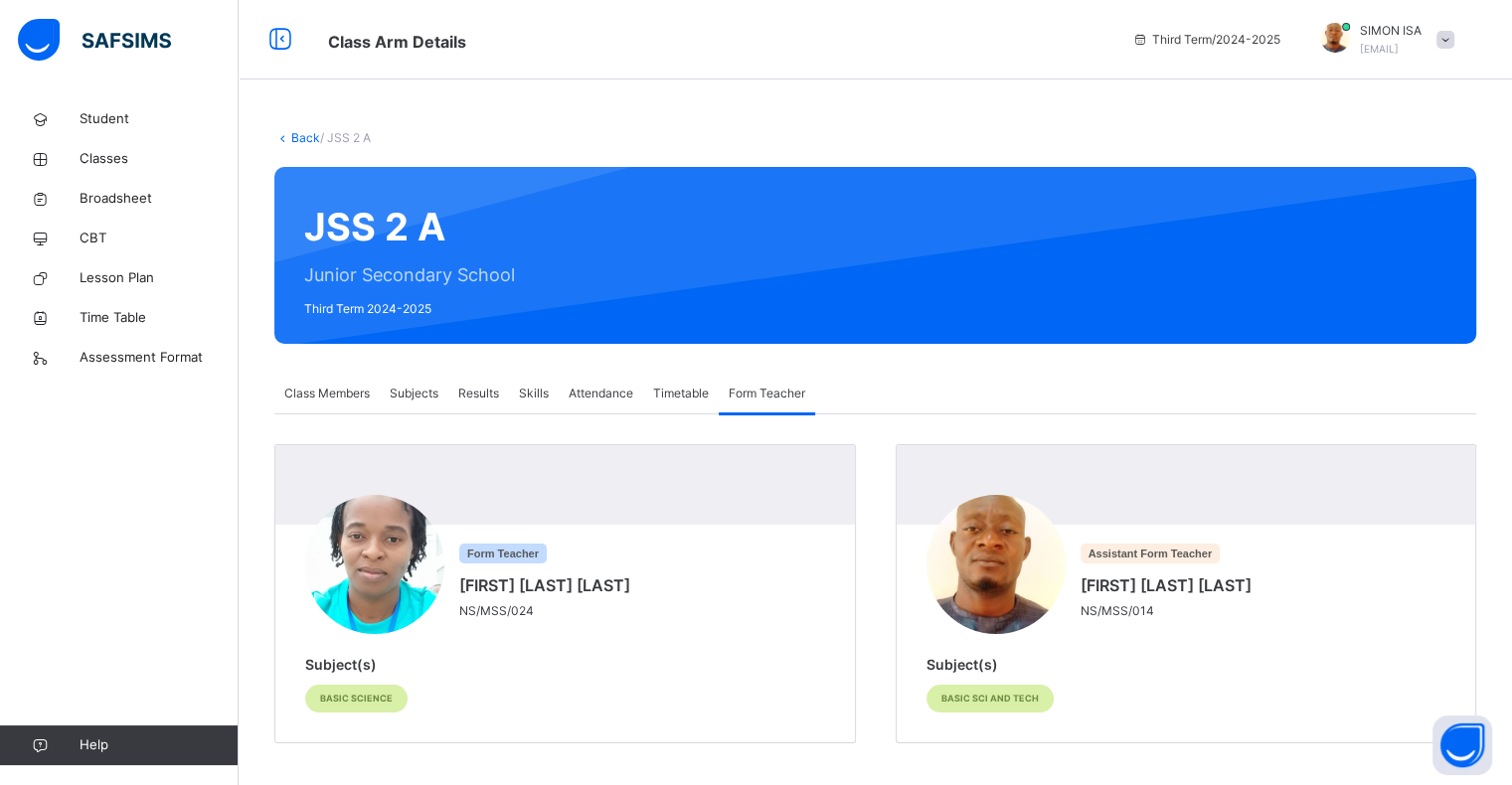 click on "Results" at bounding box center [478, 393] 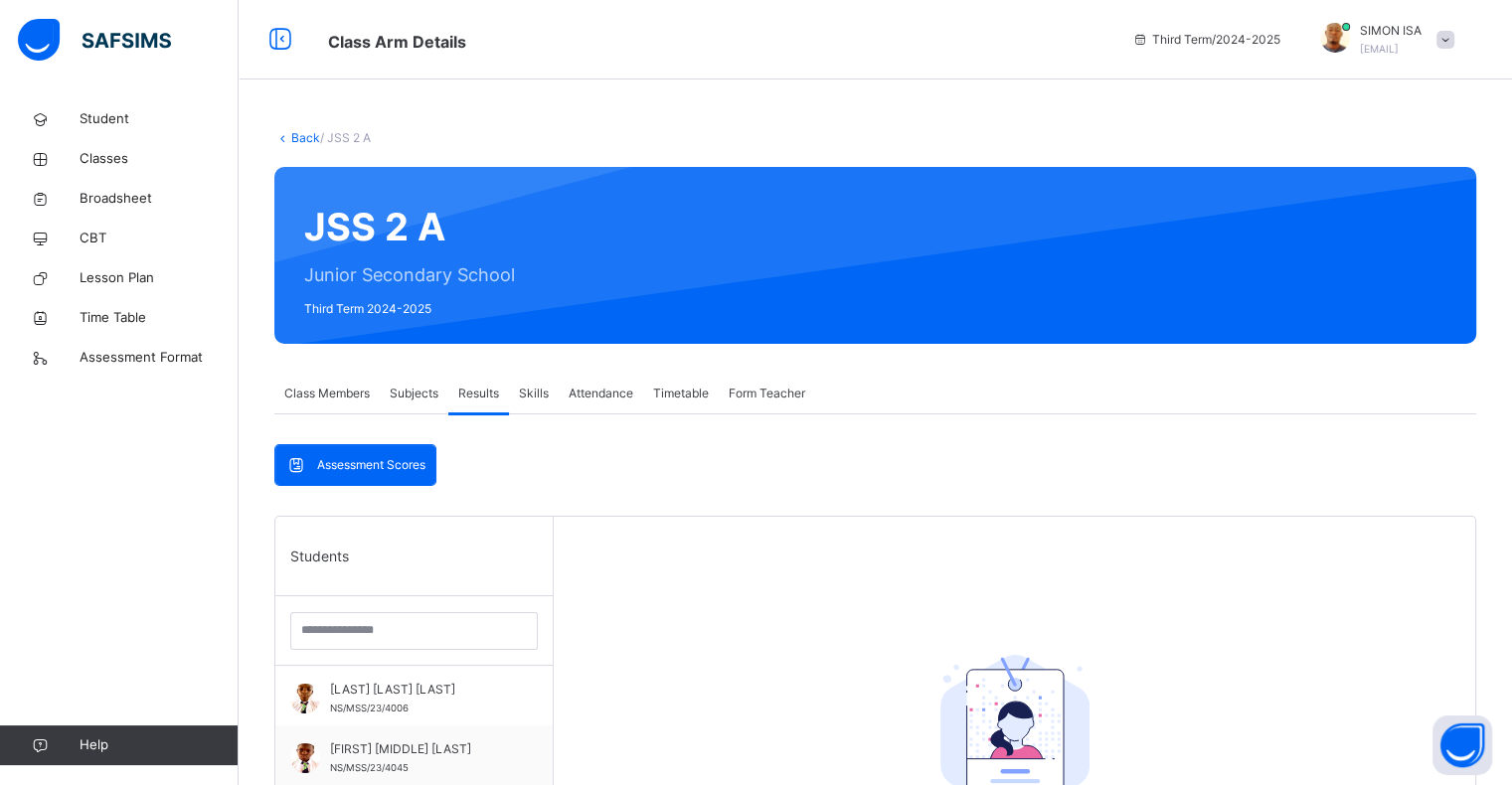 click on "Results" at bounding box center (478, 393) 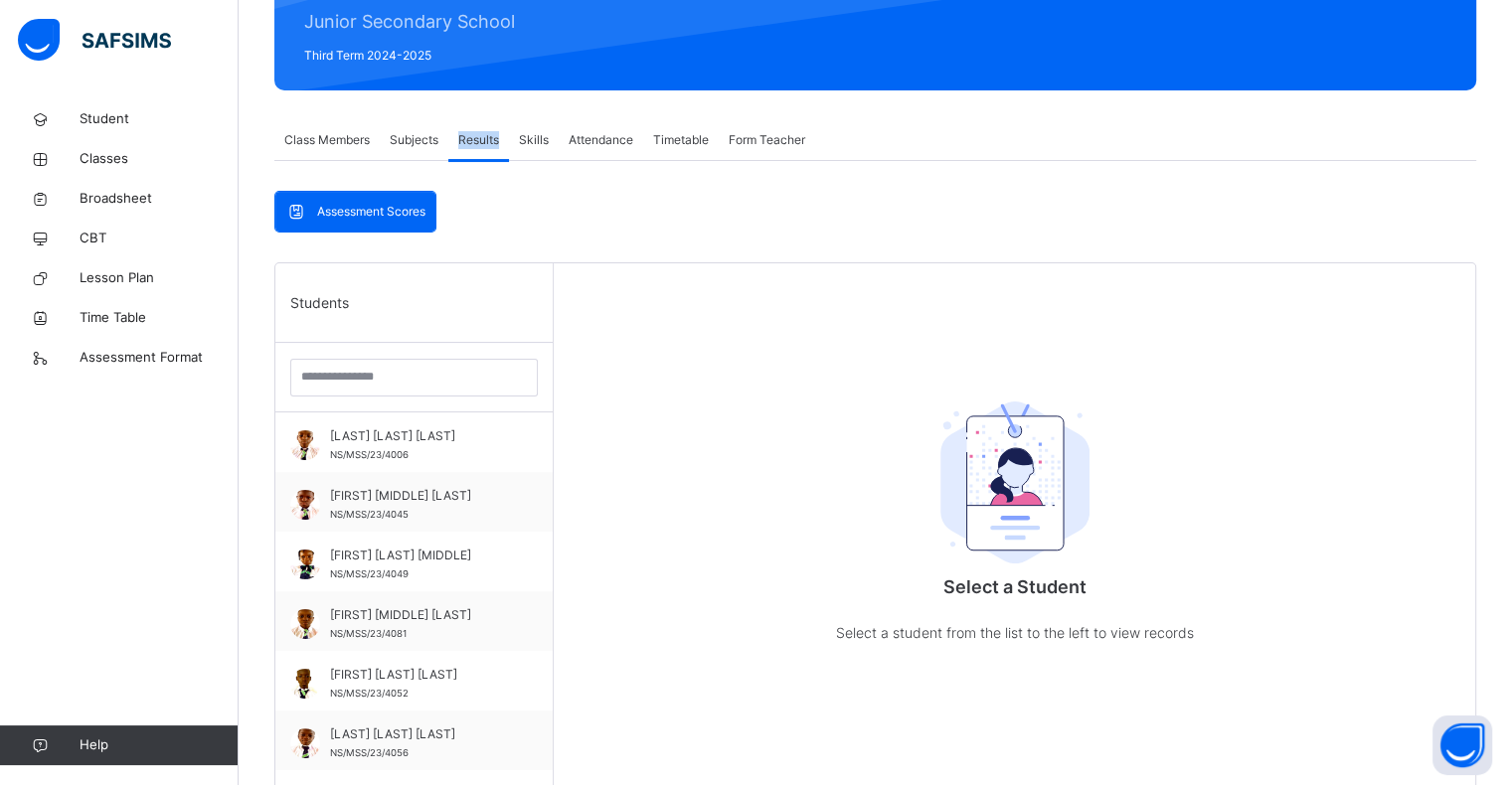 scroll, scrollTop: 254, scrollLeft: 0, axis: vertical 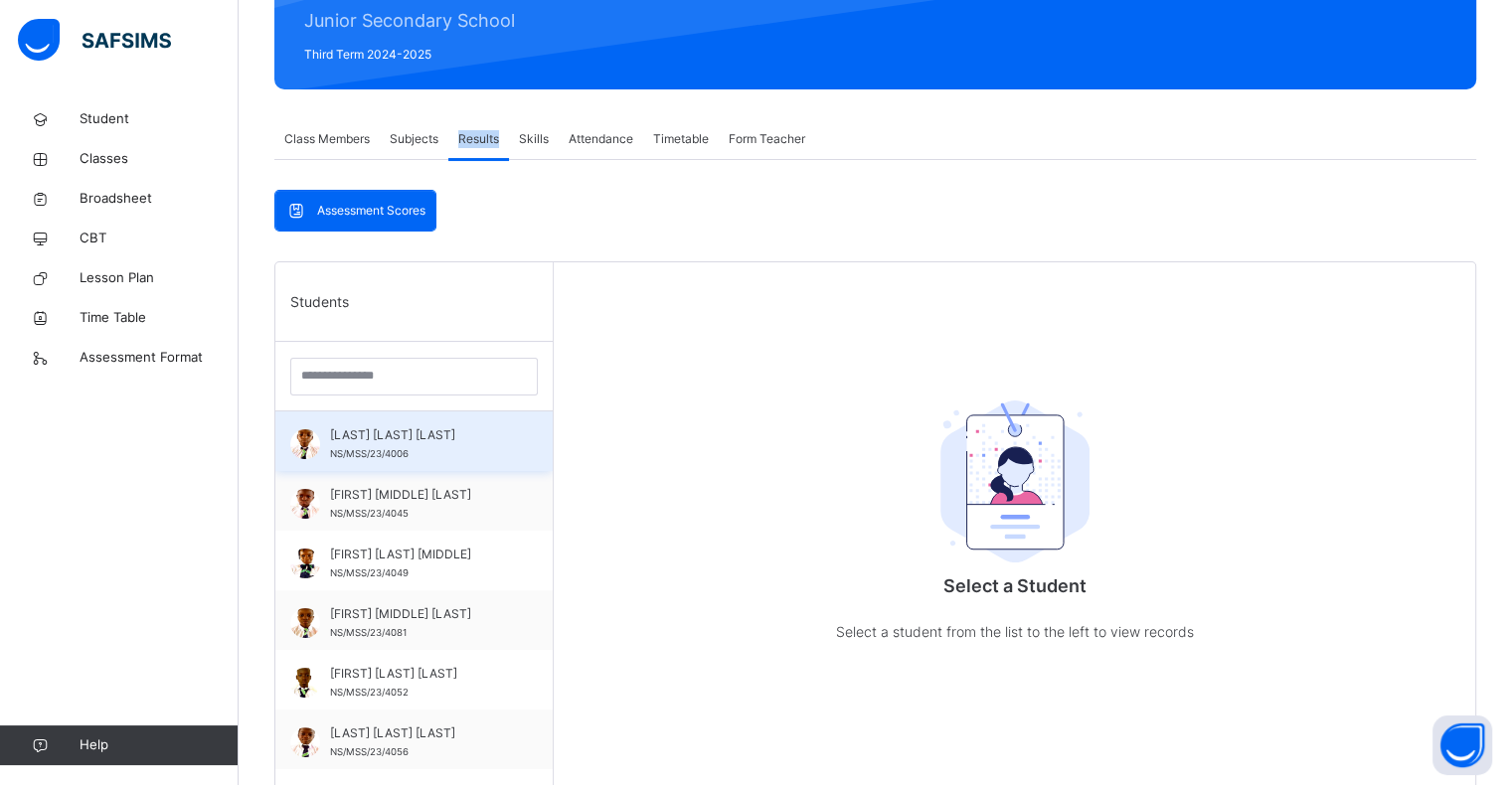click on "[LAST] [LAST] [LAST]" at bounding box center [419, 435] 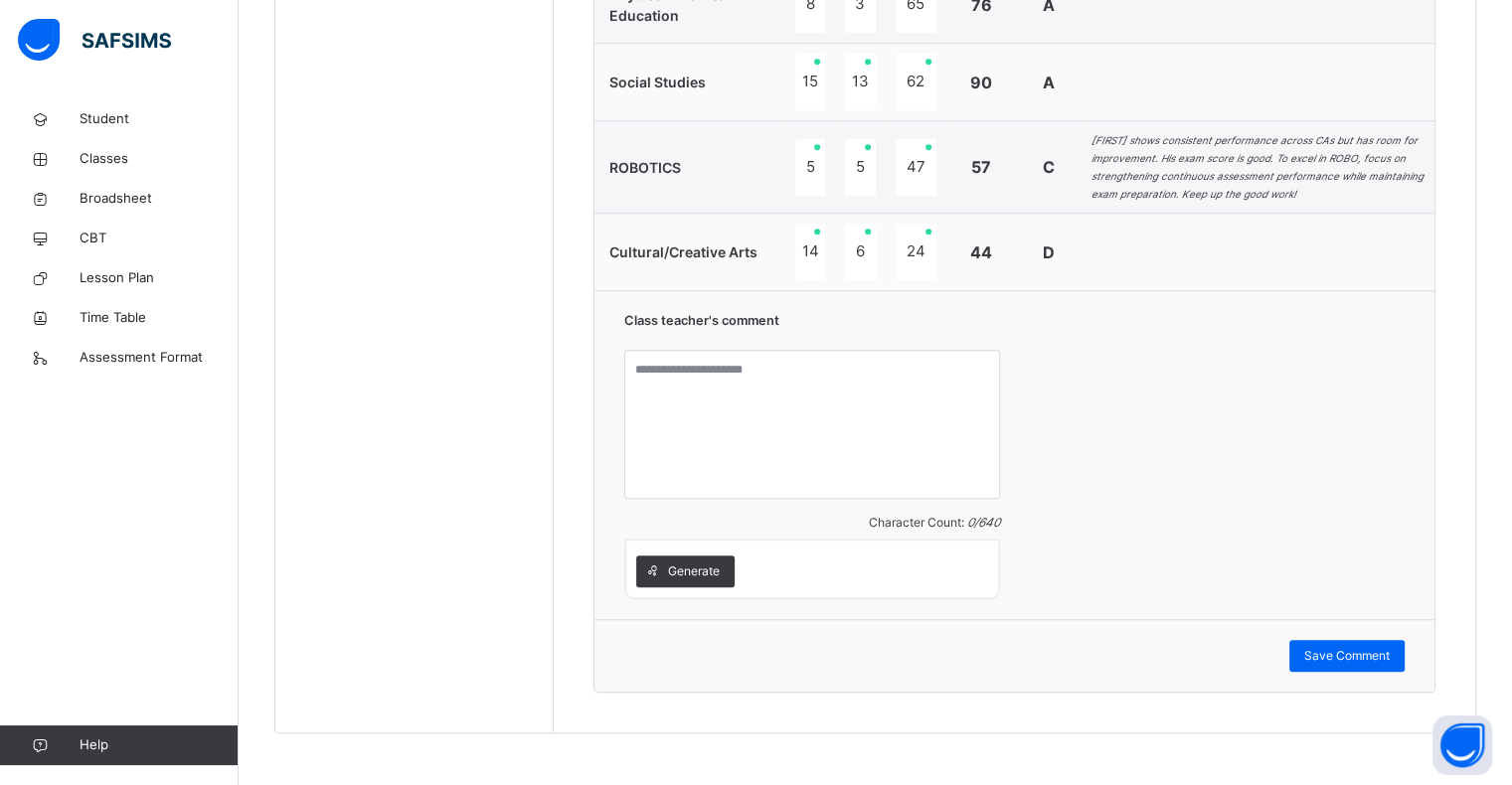 scroll, scrollTop: 1734, scrollLeft: 0, axis: vertical 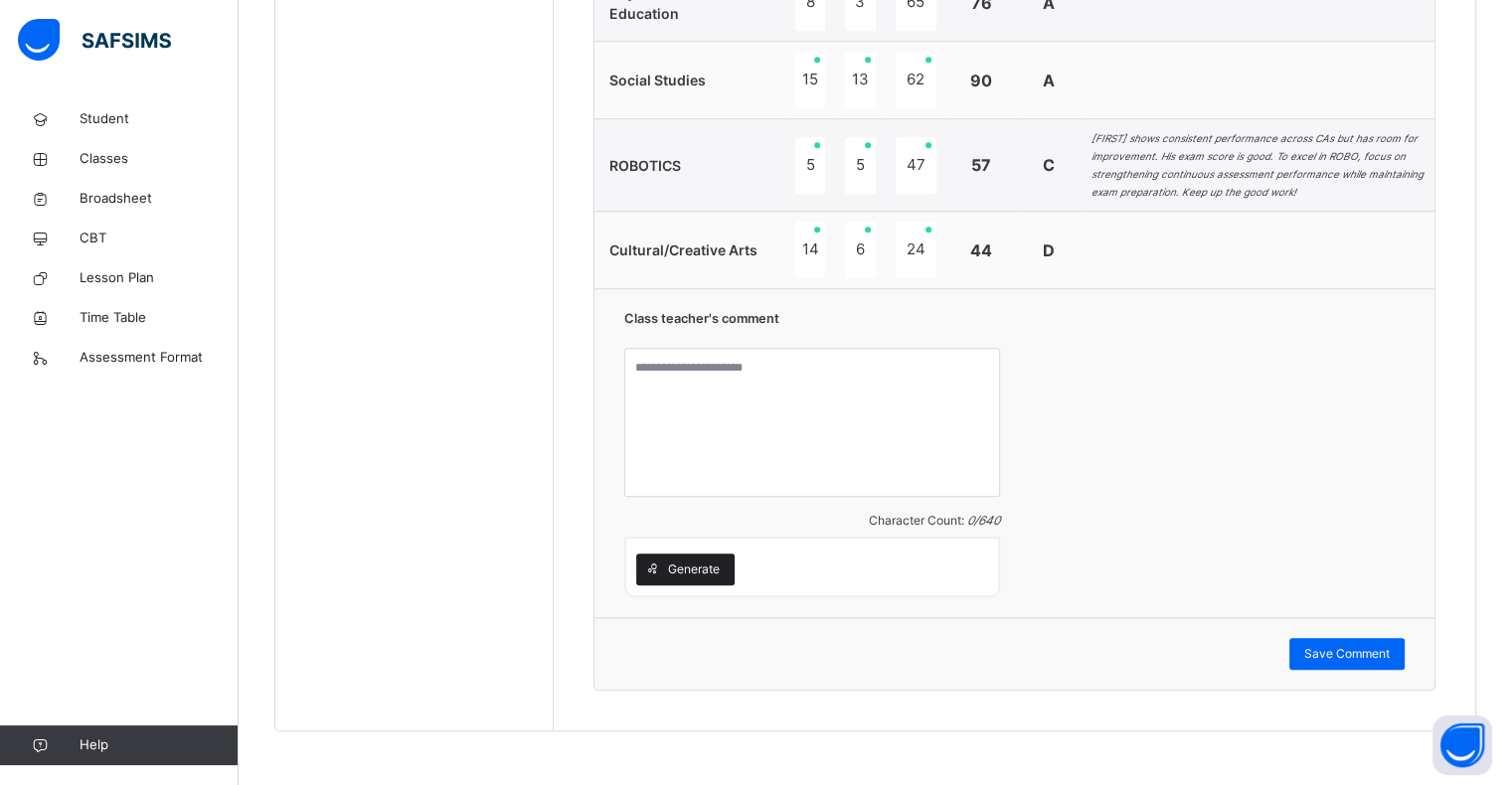 click on "Generate" at bounding box center (685, 569) 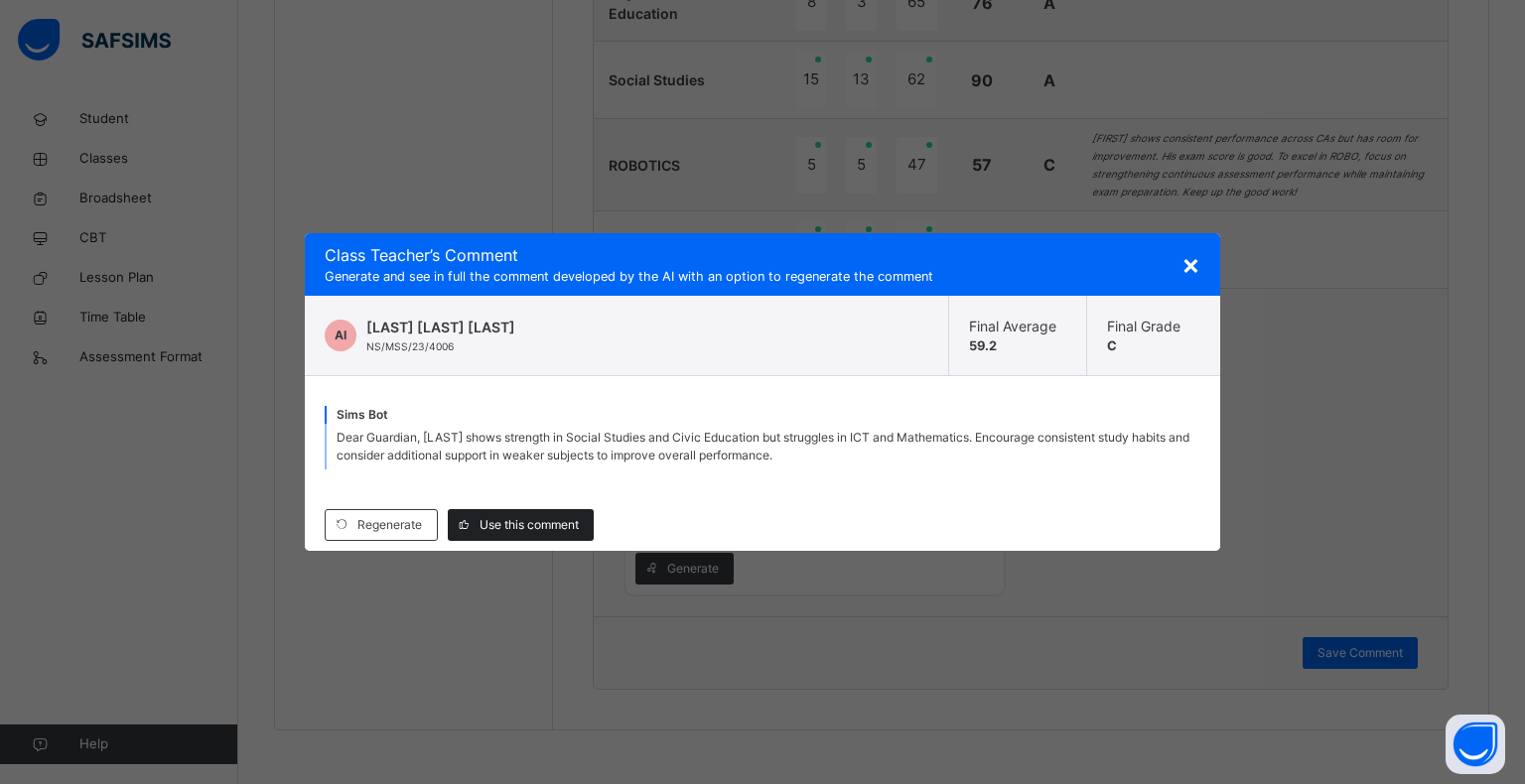 click on "Use this comment" at bounding box center [529, 525] 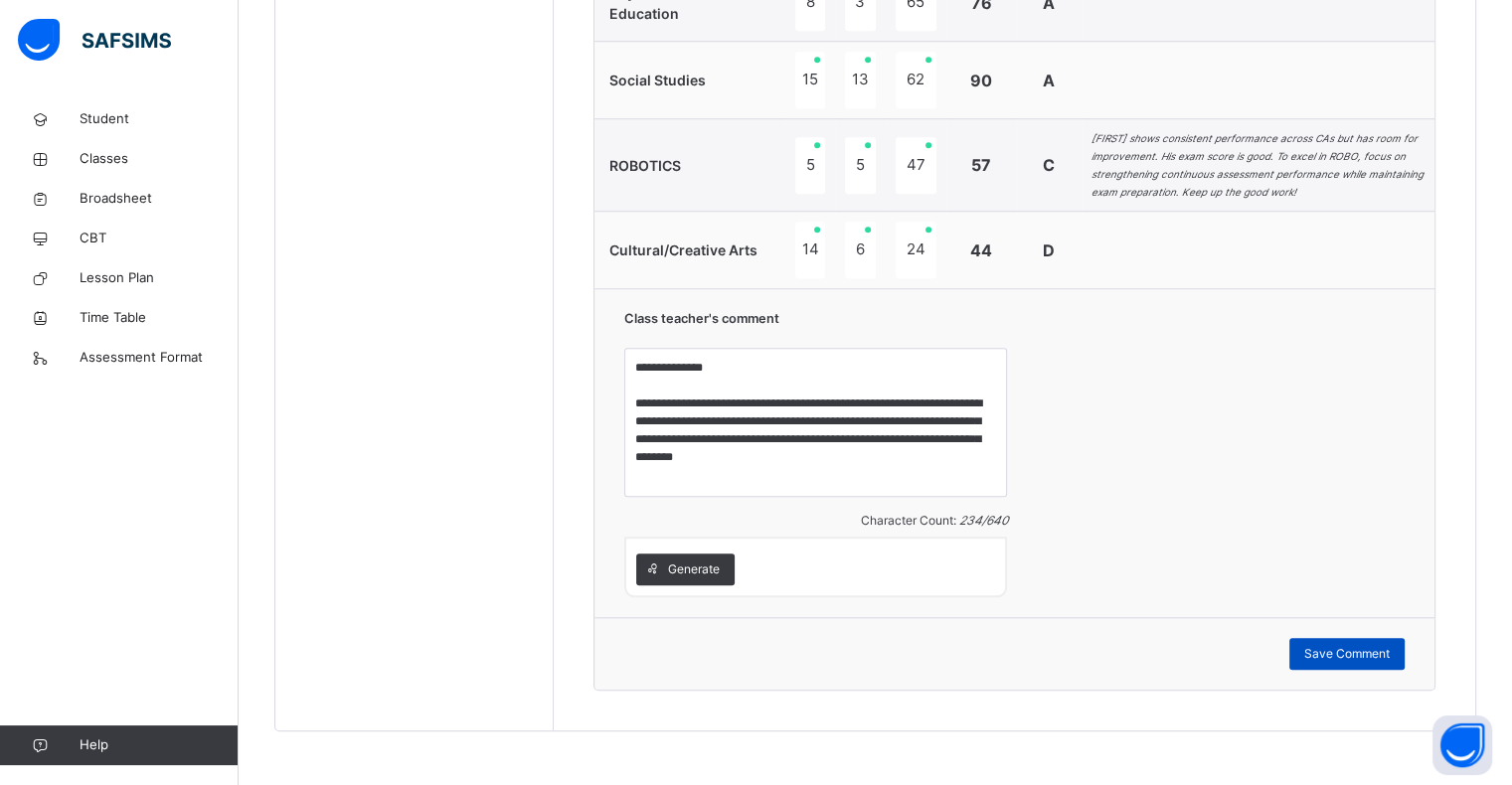 click on "Save Comment" at bounding box center (1347, 654) 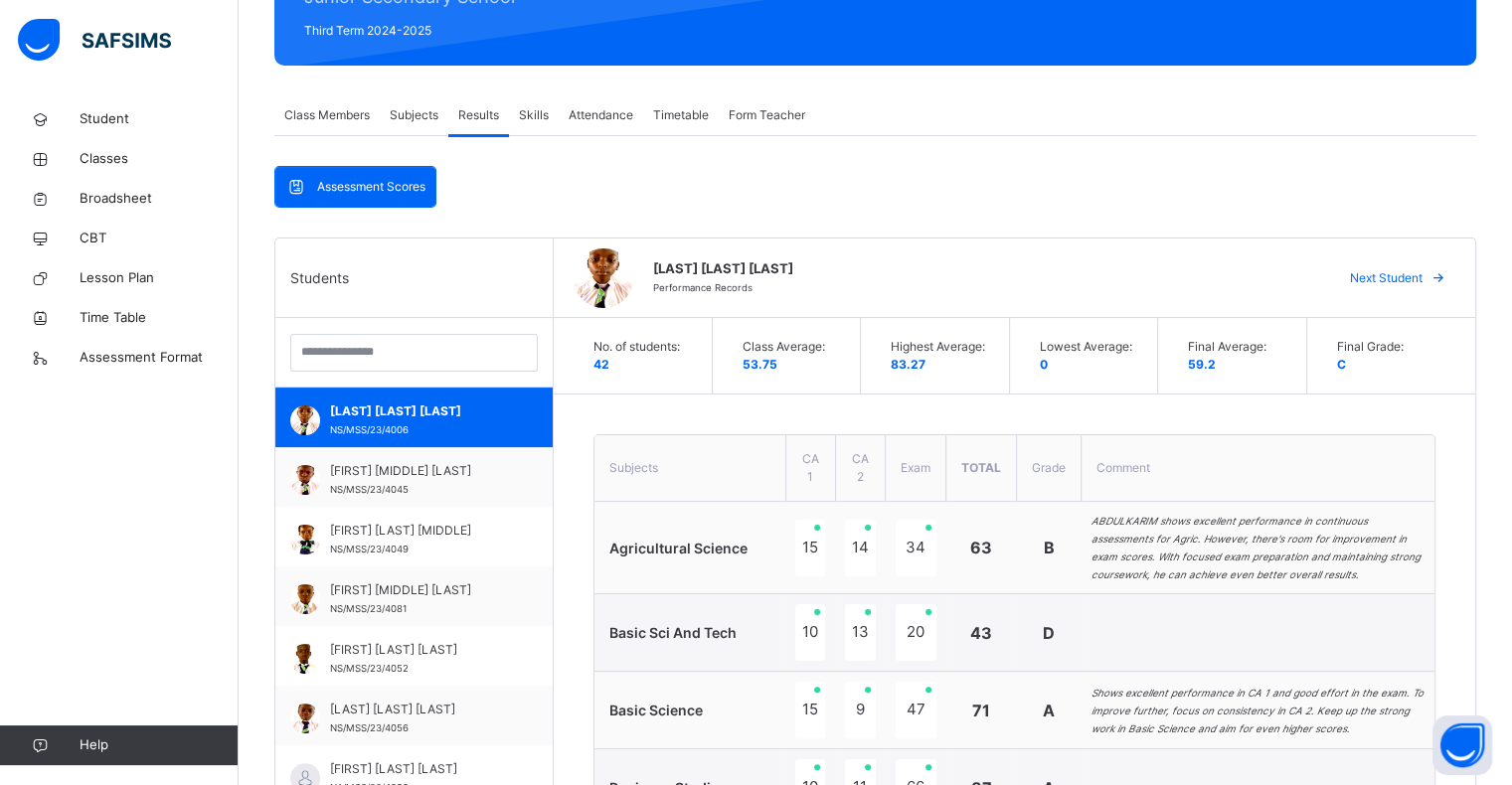 scroll, scrollTop: 274, scrollLeft: 0, axis: vertical 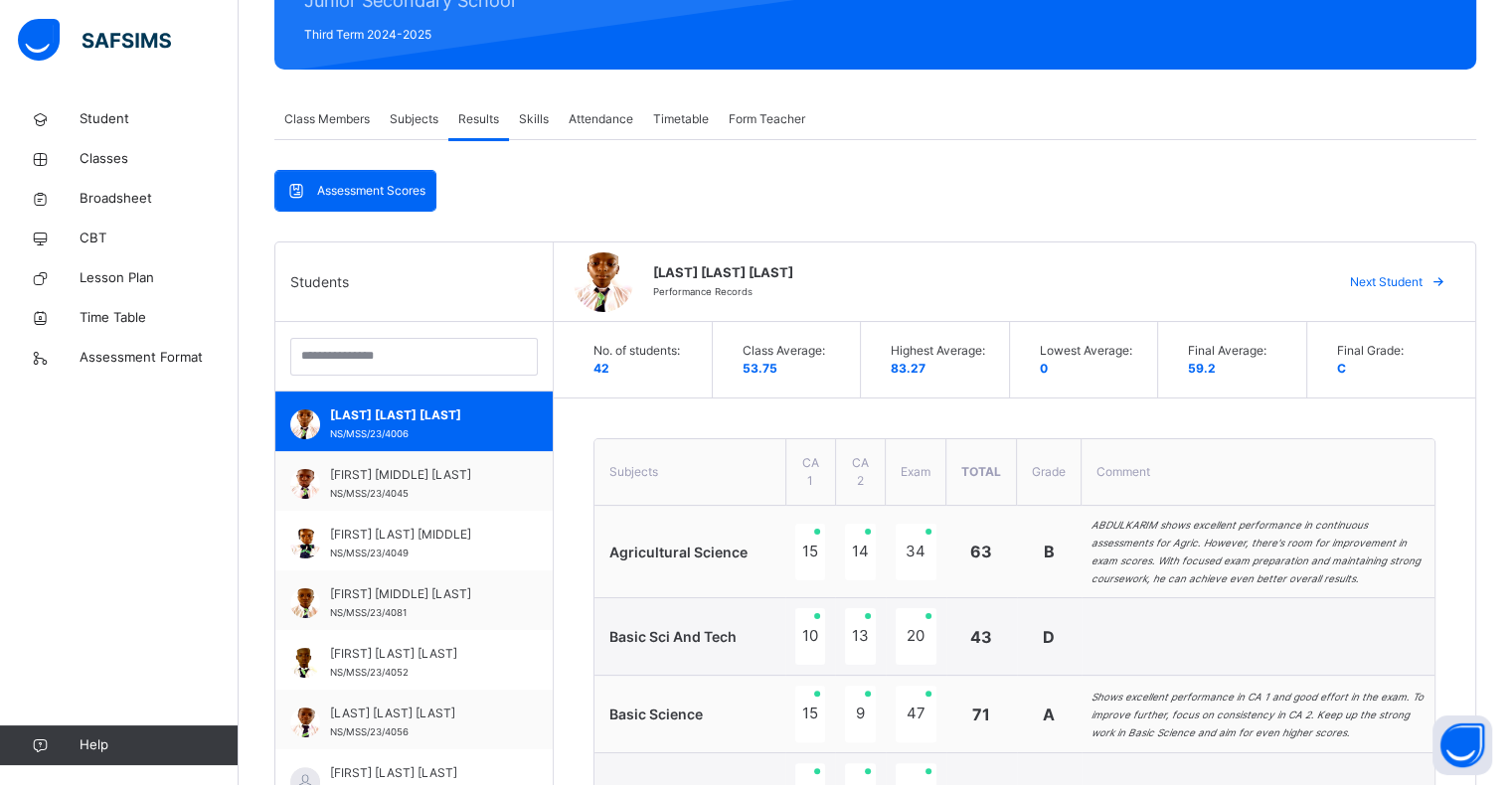 click at bounding box center (1438, 282) 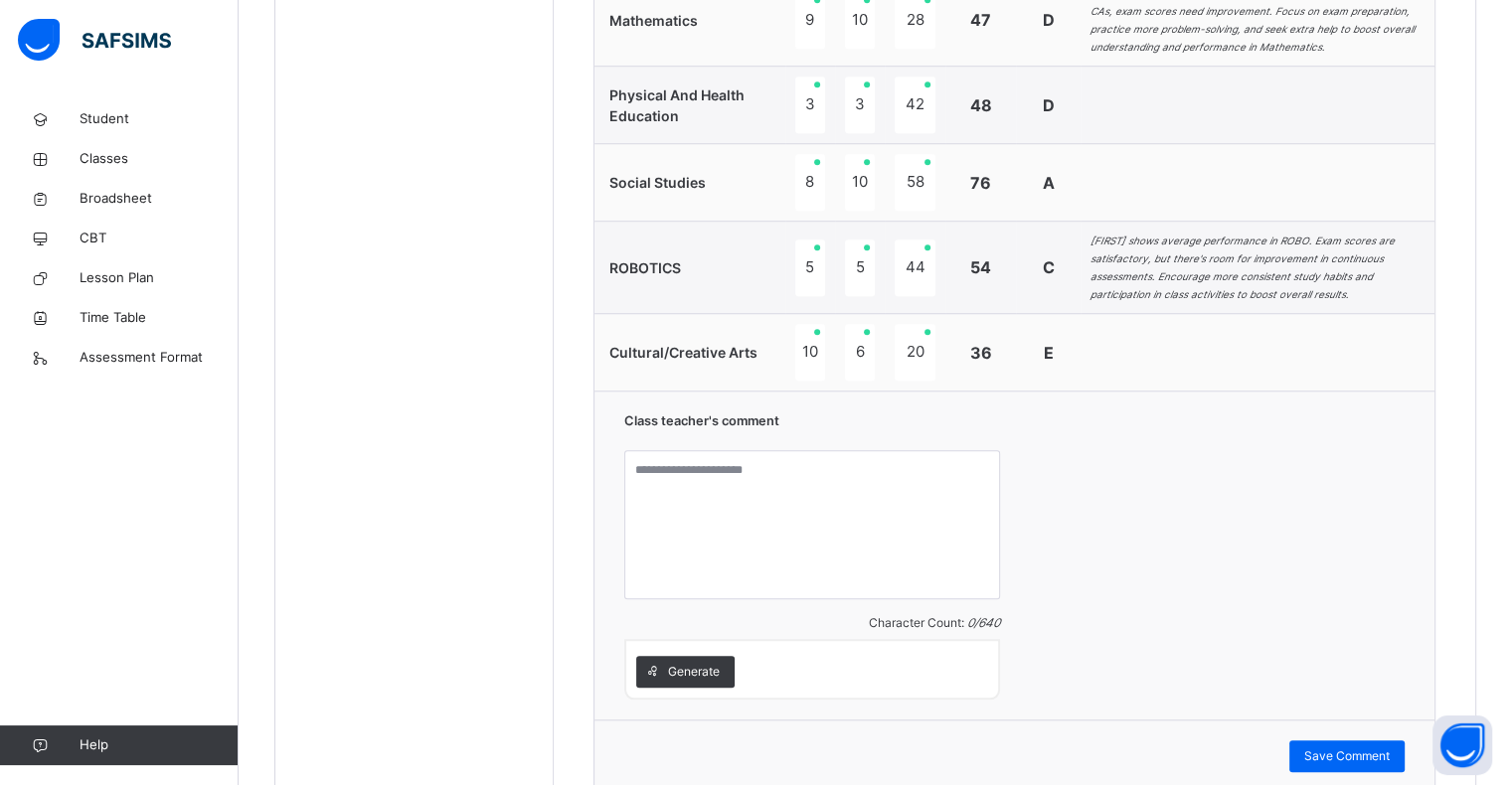 scroll, scrollTop: 1749, scrollLeft: 0, axis: vertical 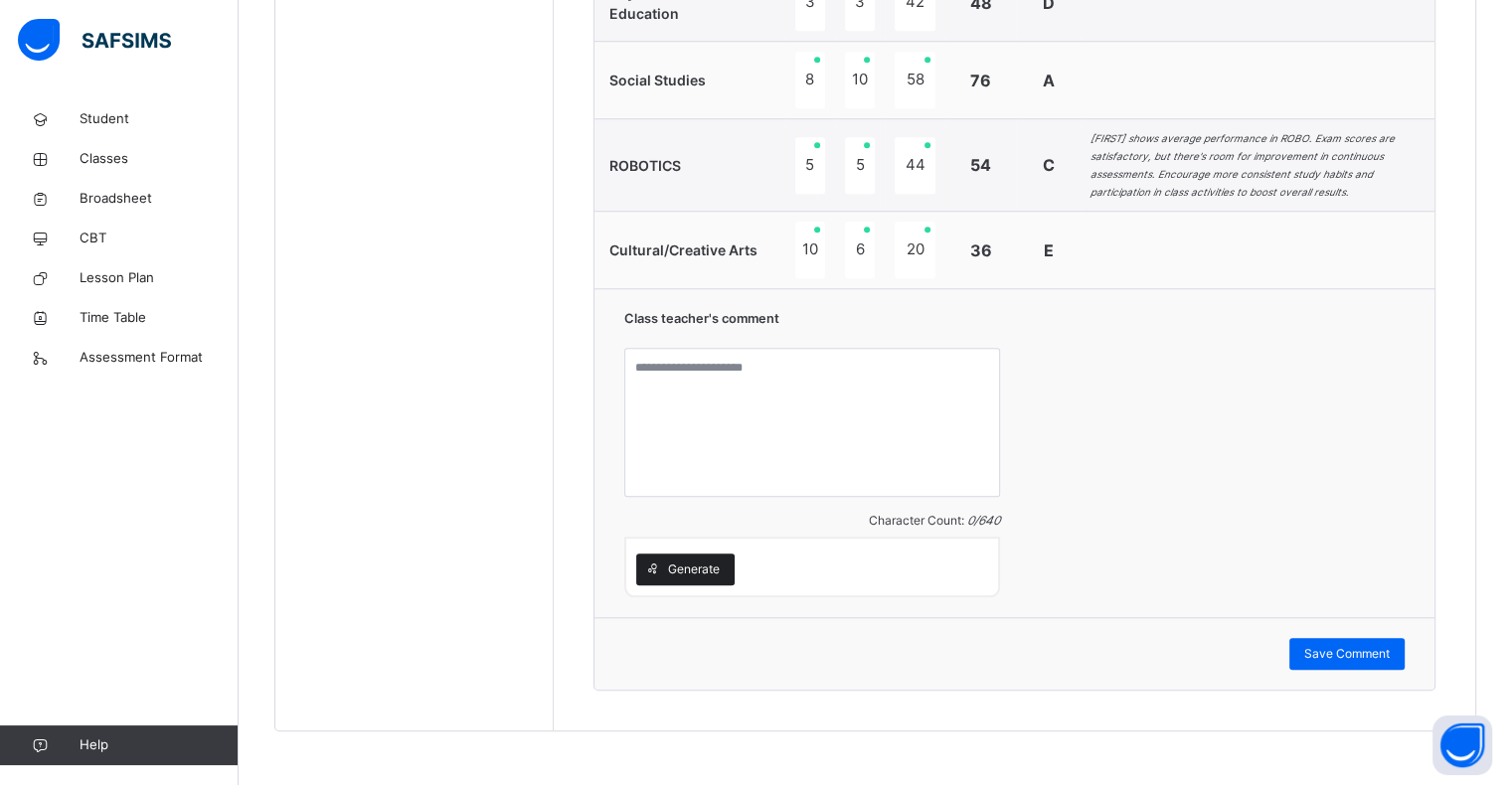click on "Generate" at bounding box center [694, 569] 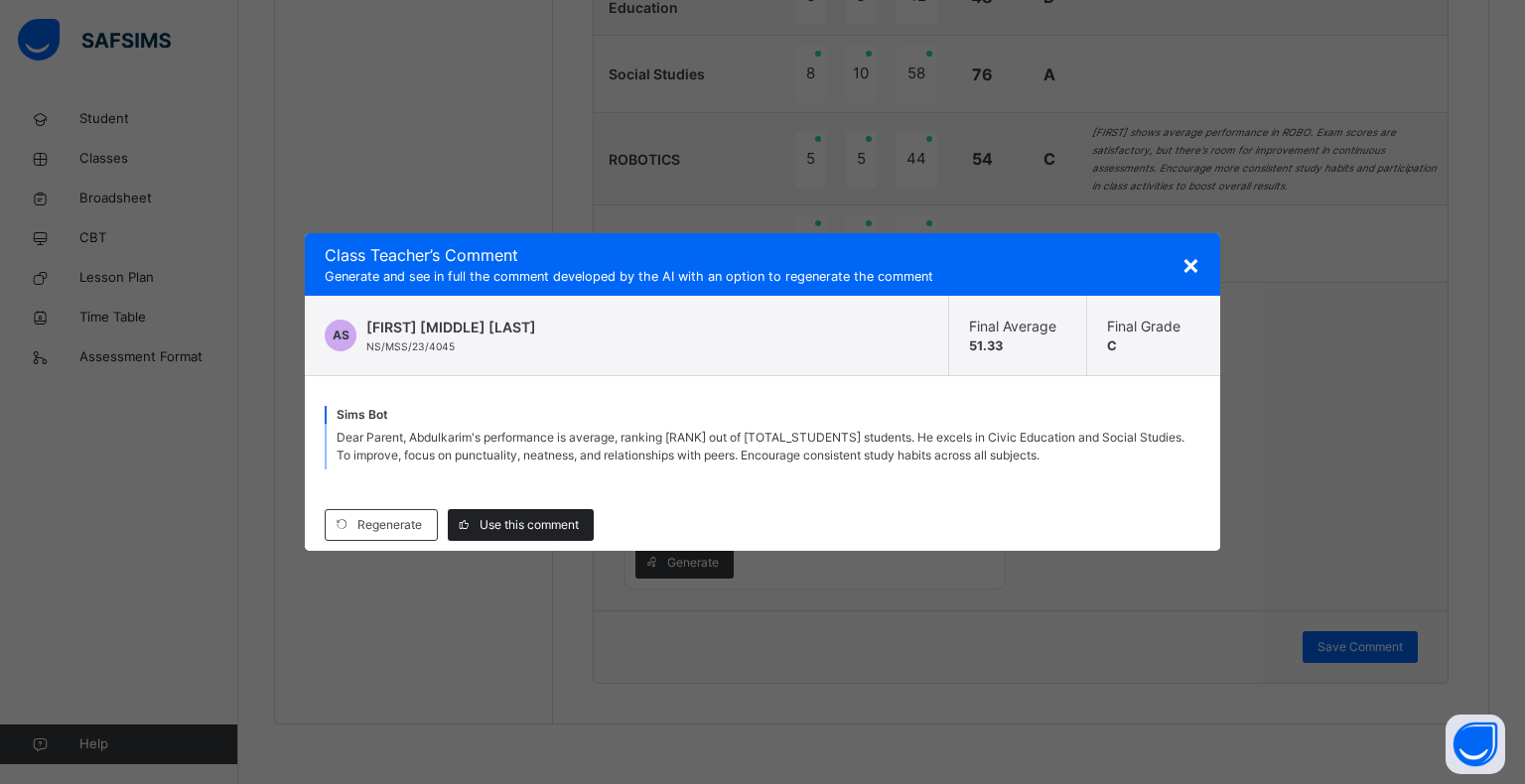 click on "Use this comment" at bounding box center [529, 525] 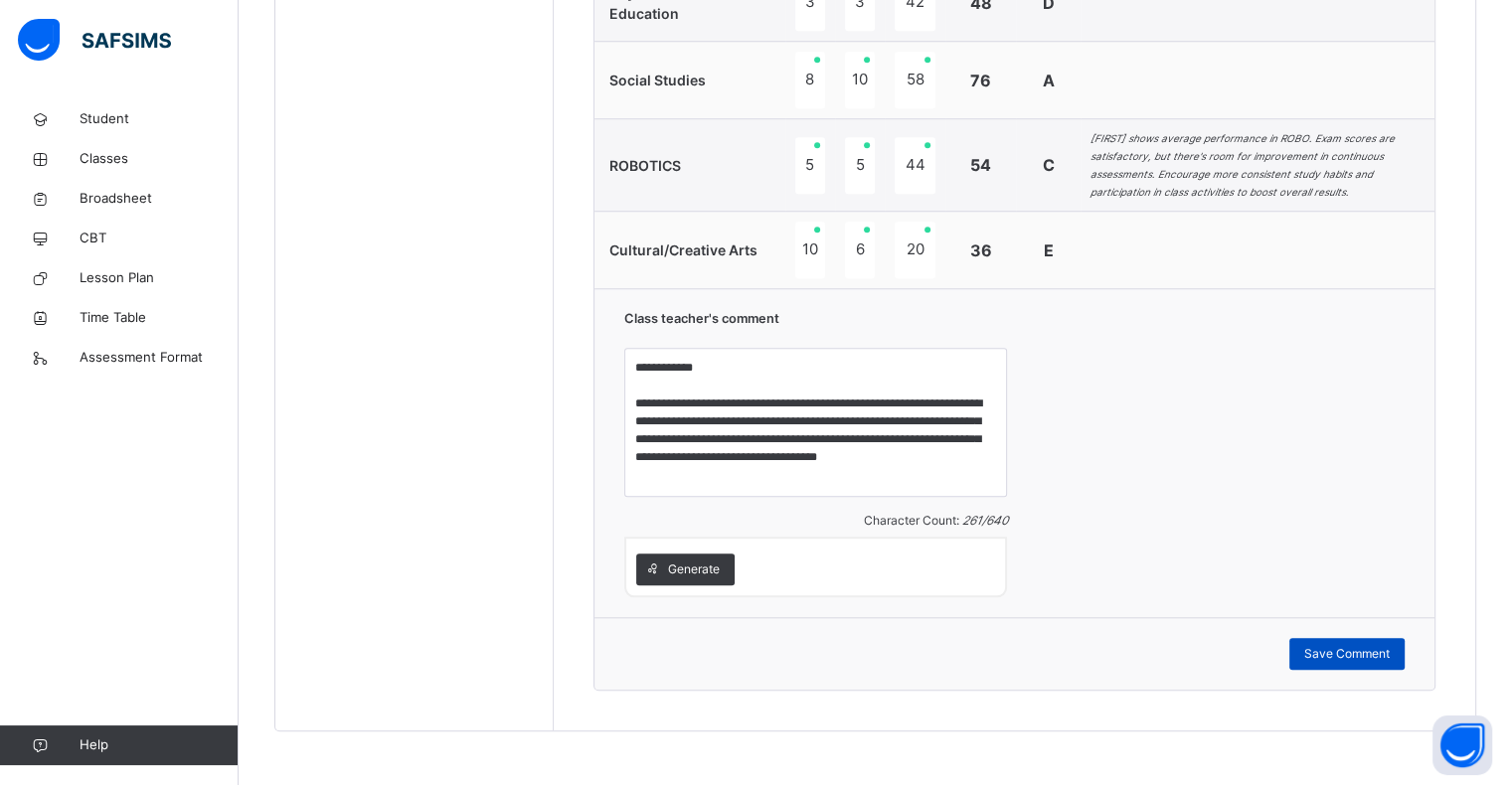 click on "Save Comment" at bounding box center [1347, 654] 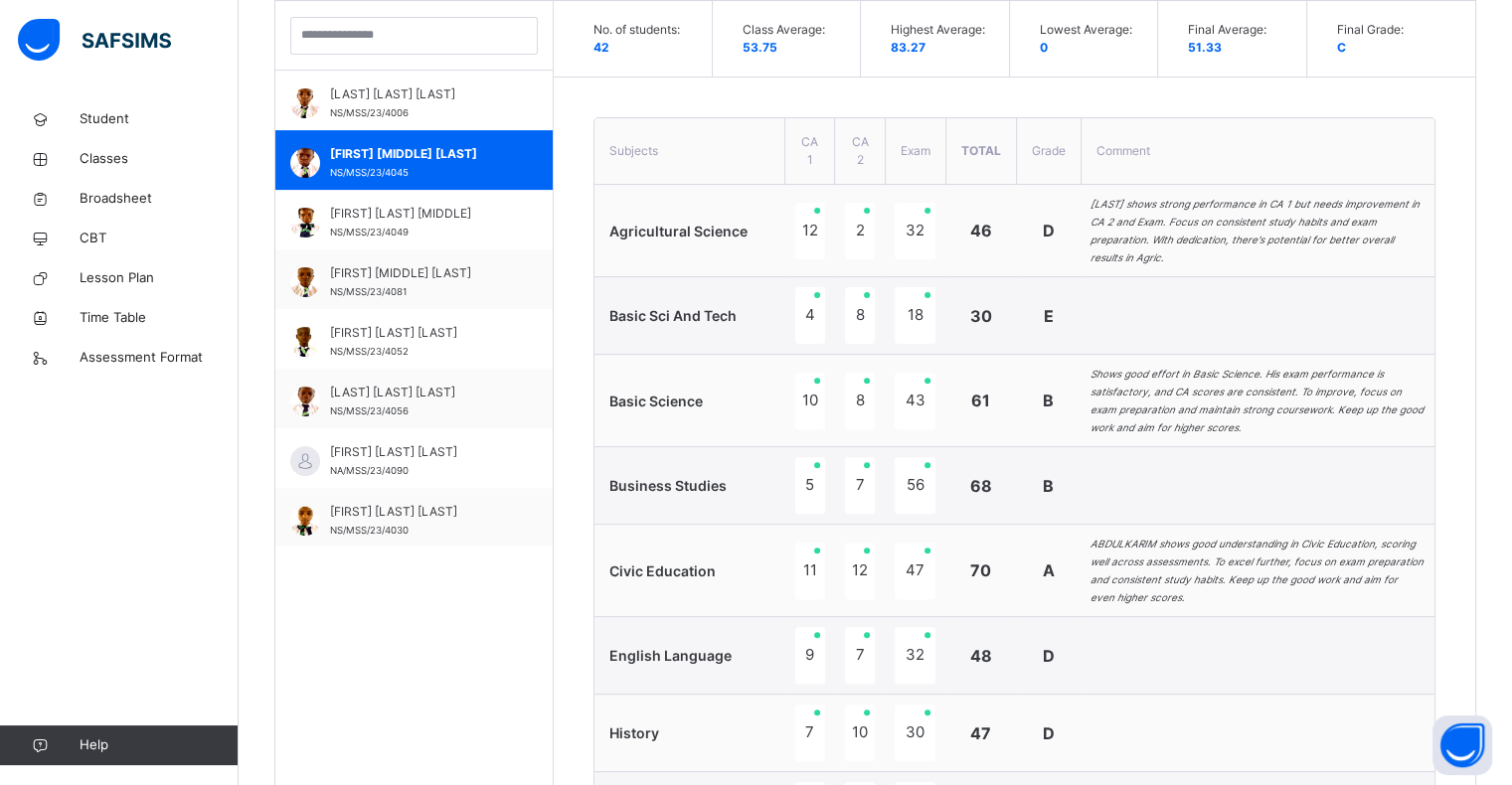 scroll, scrollTop: 590, scrollLeft: 0, axis: vertical 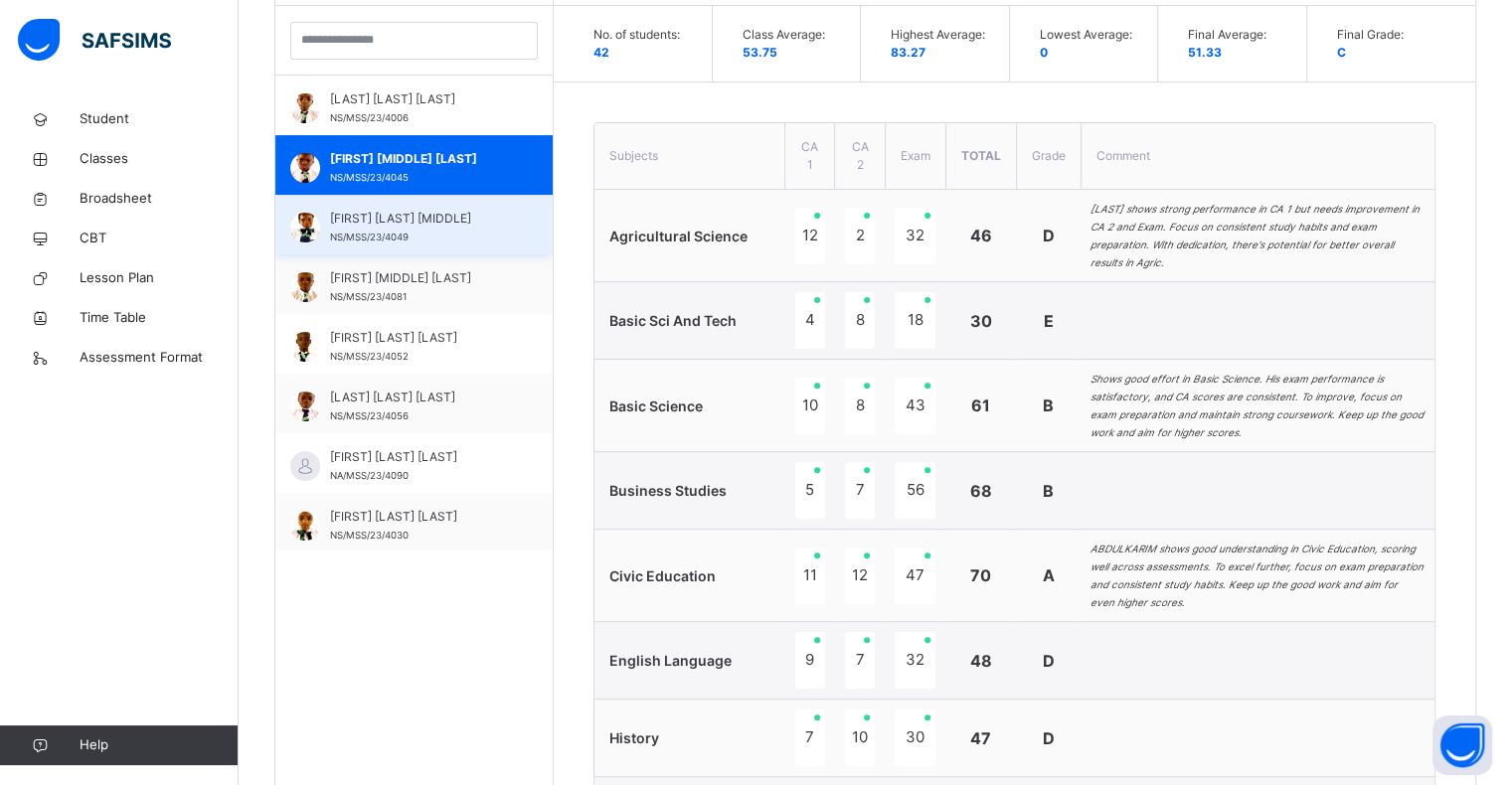 click on "[FIRST] [LAST] [MIDDLE] [ID]" at bounding box center (419, 228) 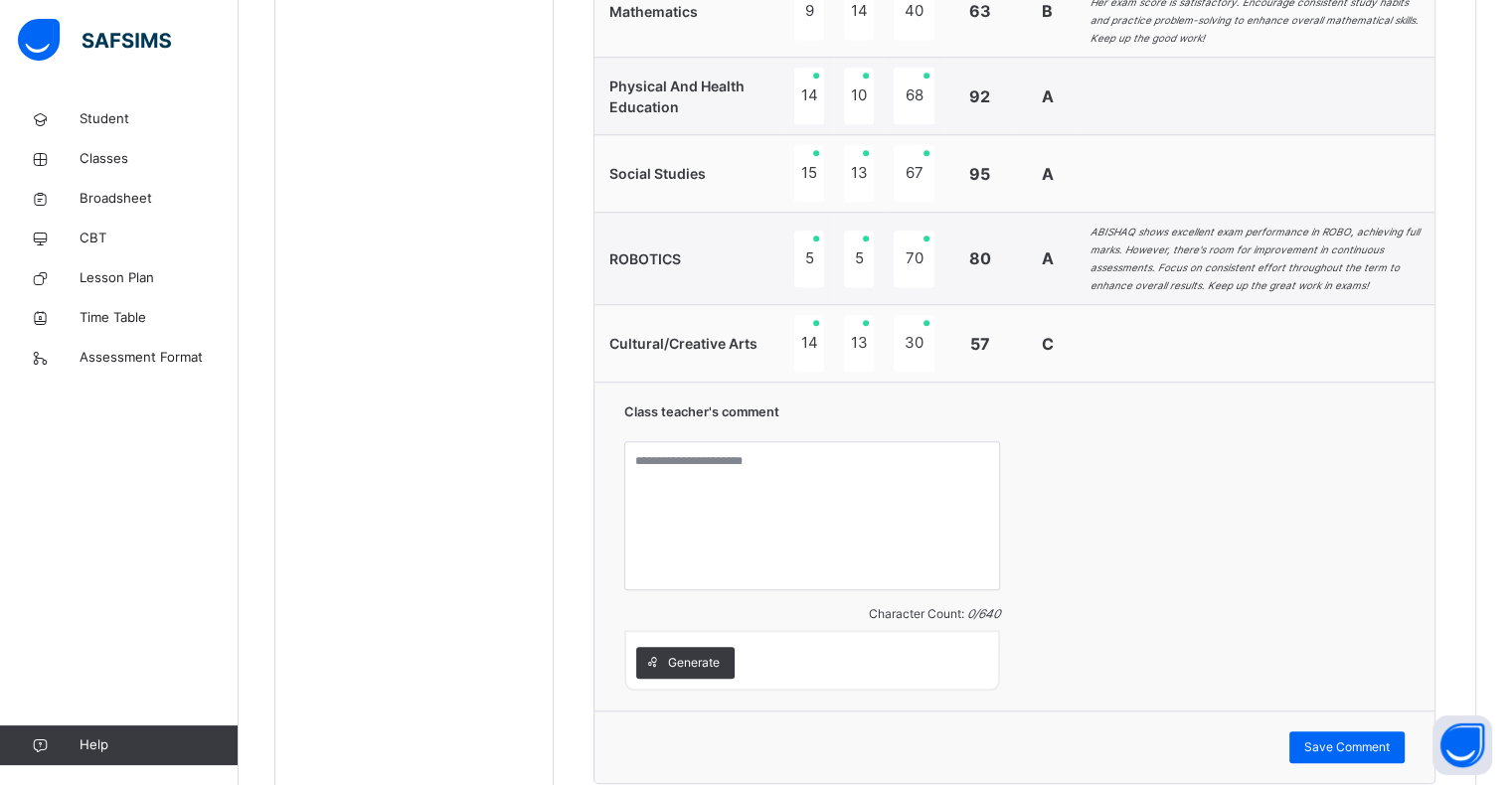 scroll, scrollTop: 1719, scrollLeft: 0, axis: vertical 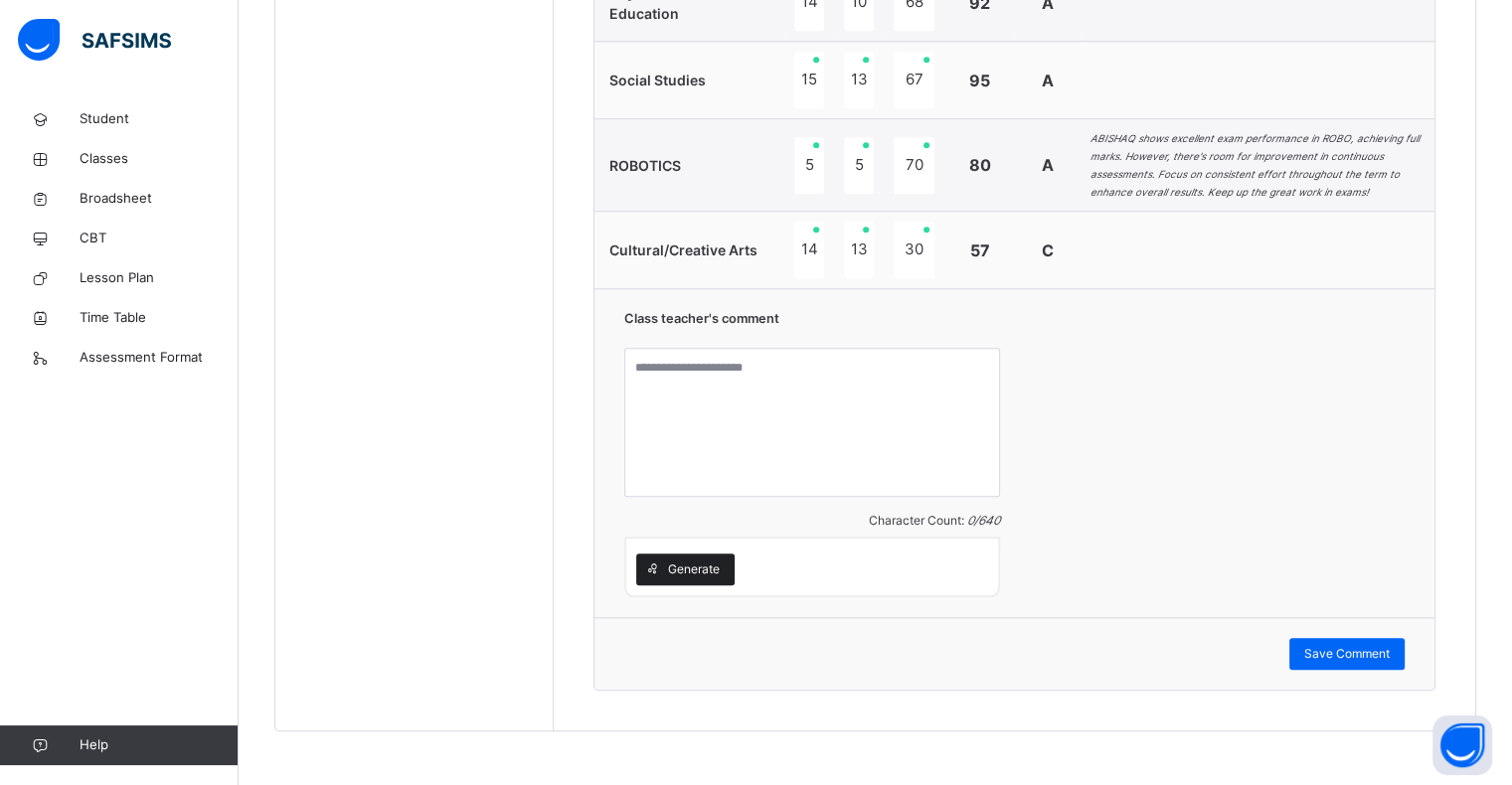 click on "Generate" at bounding box center [694, 569] 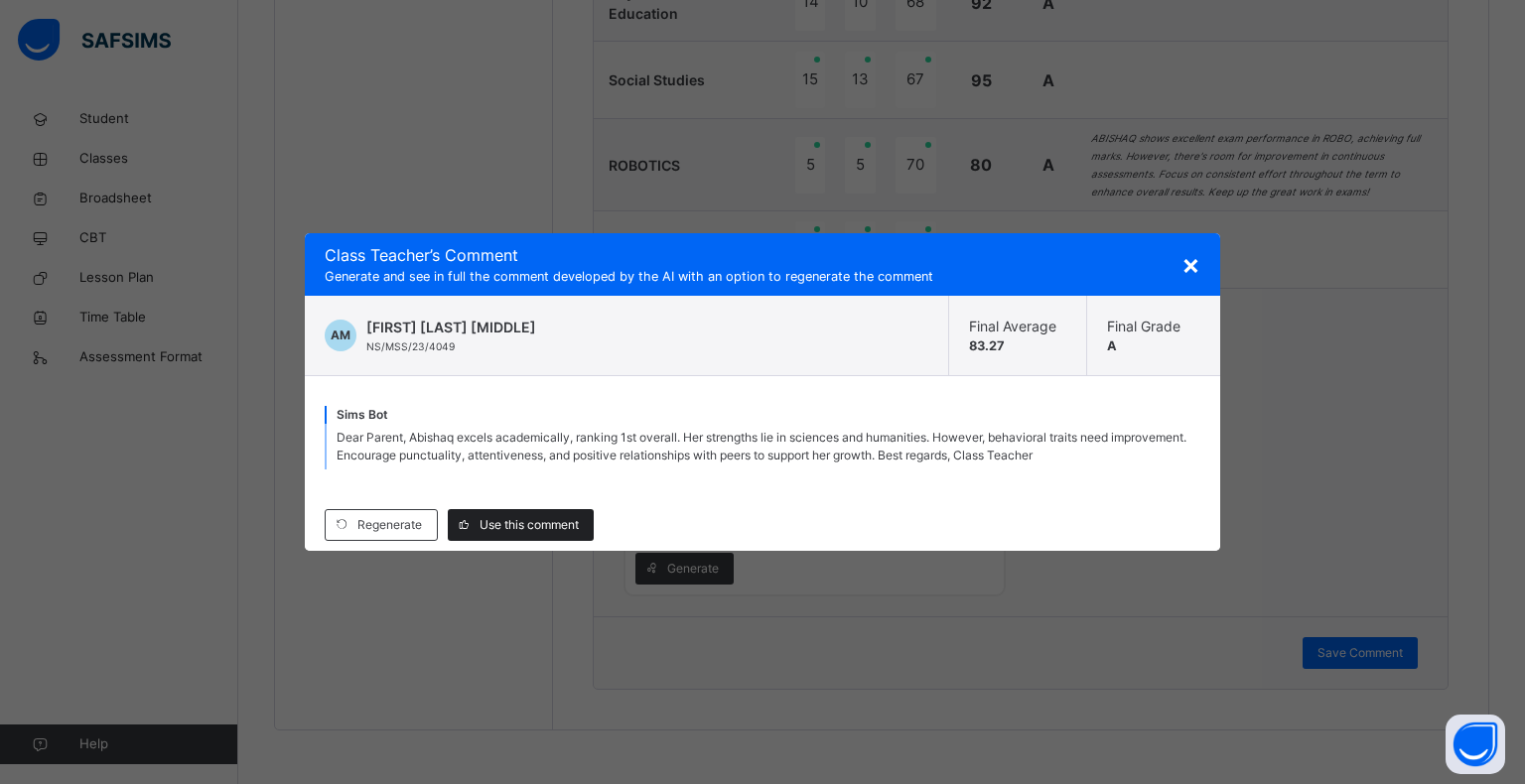 click on "Use this comment" at bounding box center [529, 525] 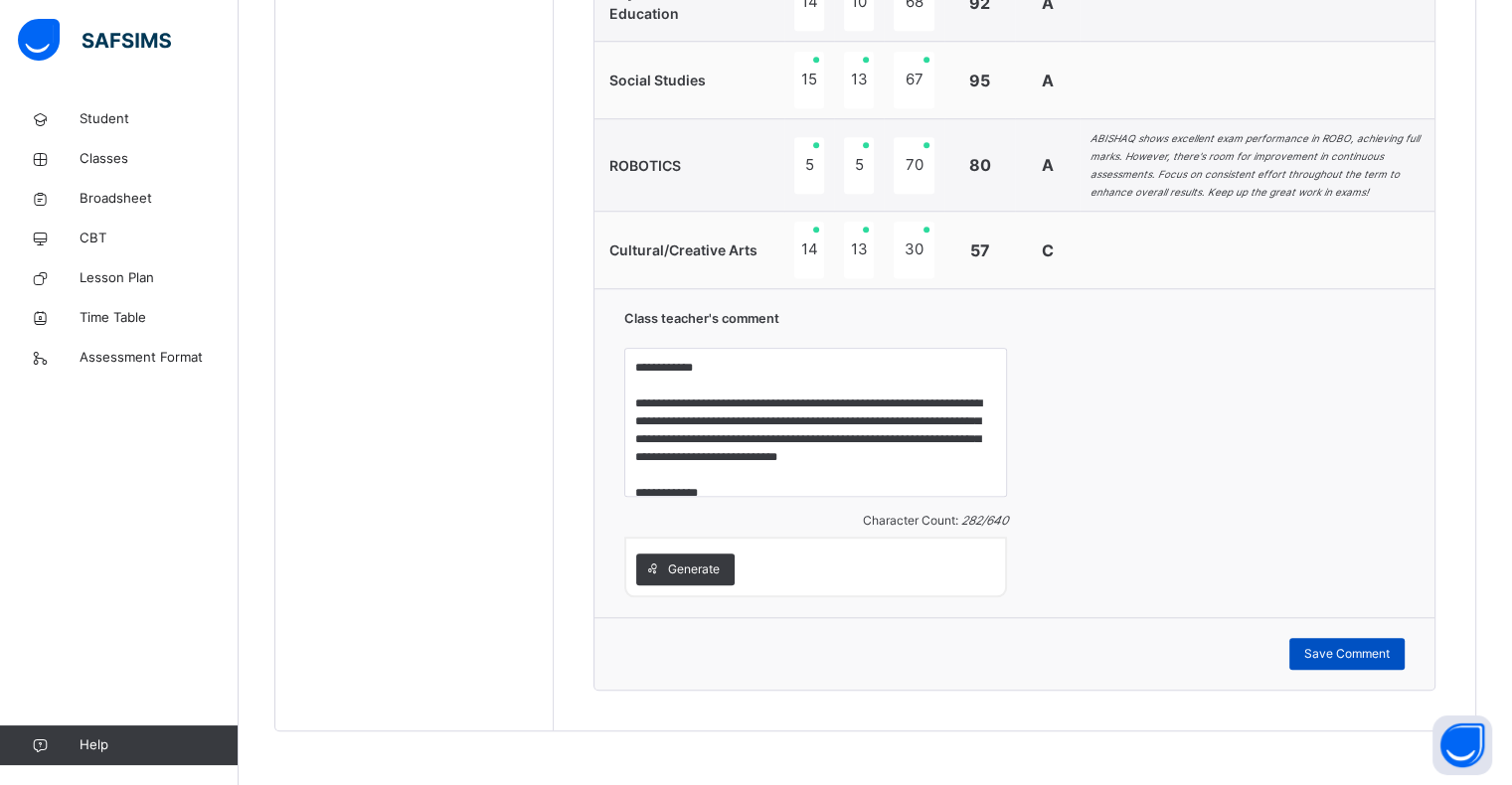 click on "Save Comment" at bounding box center [1347, 654] 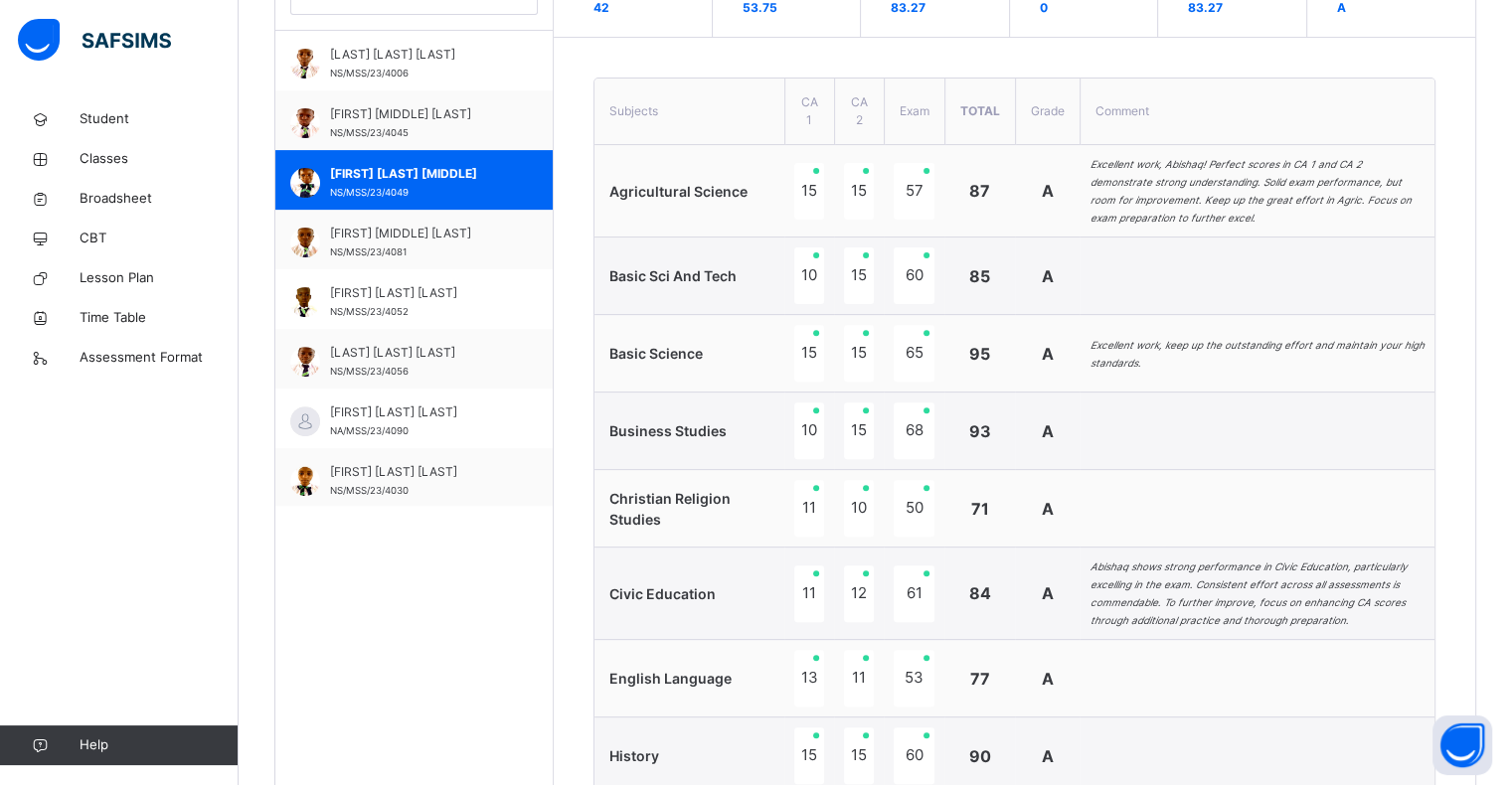 scroll, scrollTop: 634, scrollLeft: 0, axis: vertical 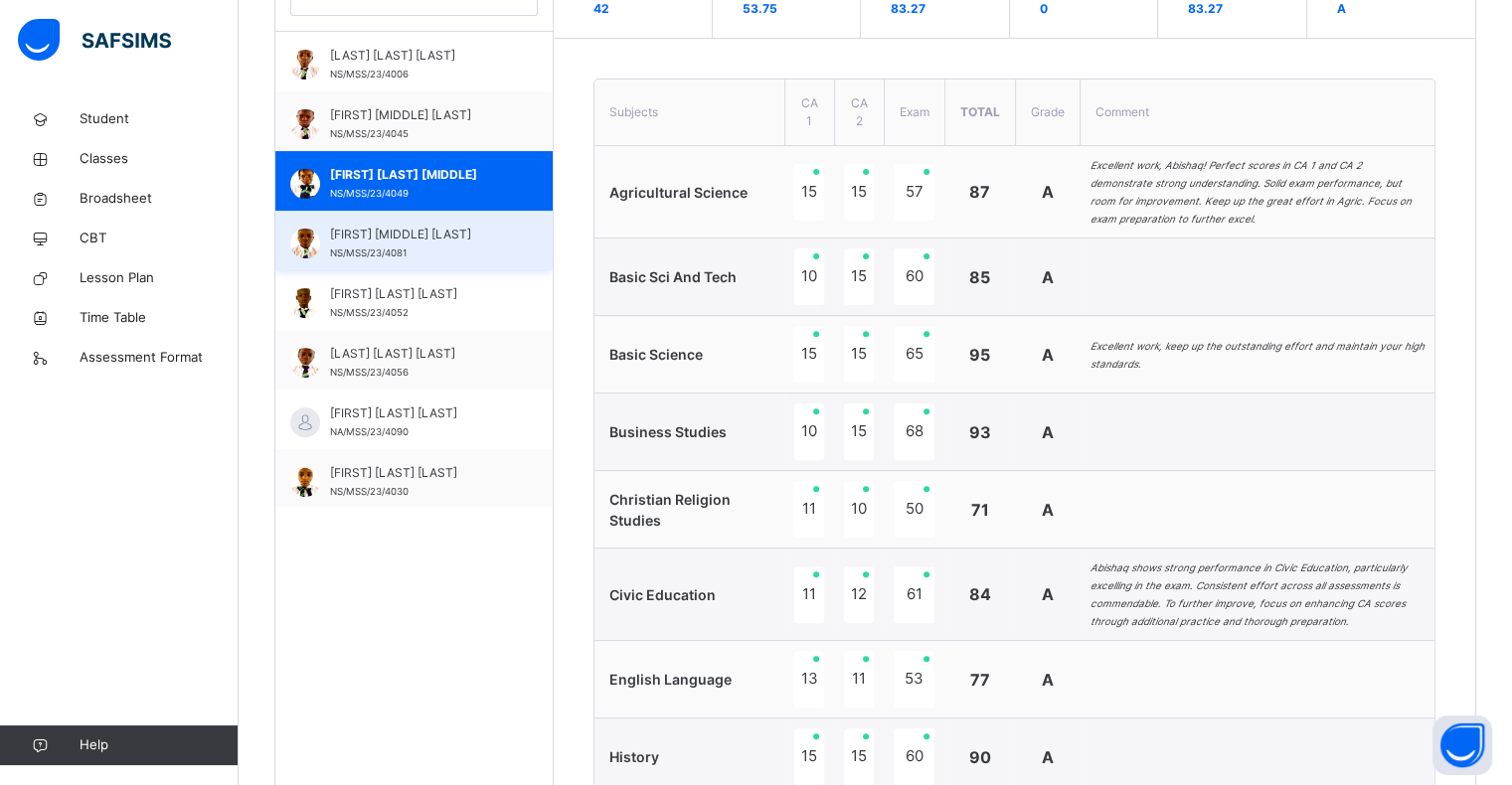 click on "[FIRST] [MIDDLE] [LAST]" at bounding box center (419, 235) 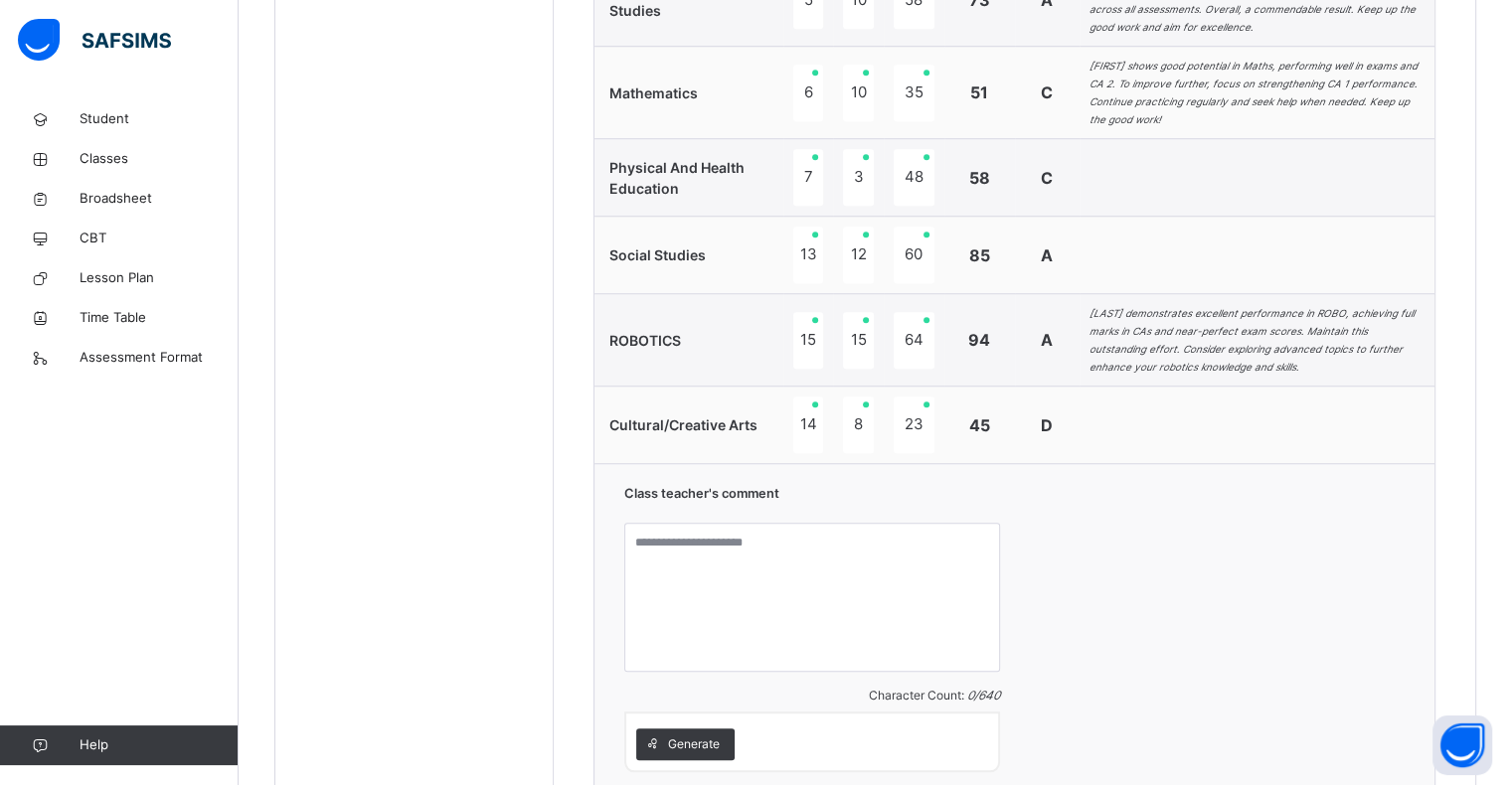 scroll, scrollTop: 1749, scrollLeft: 0, axis: vertical 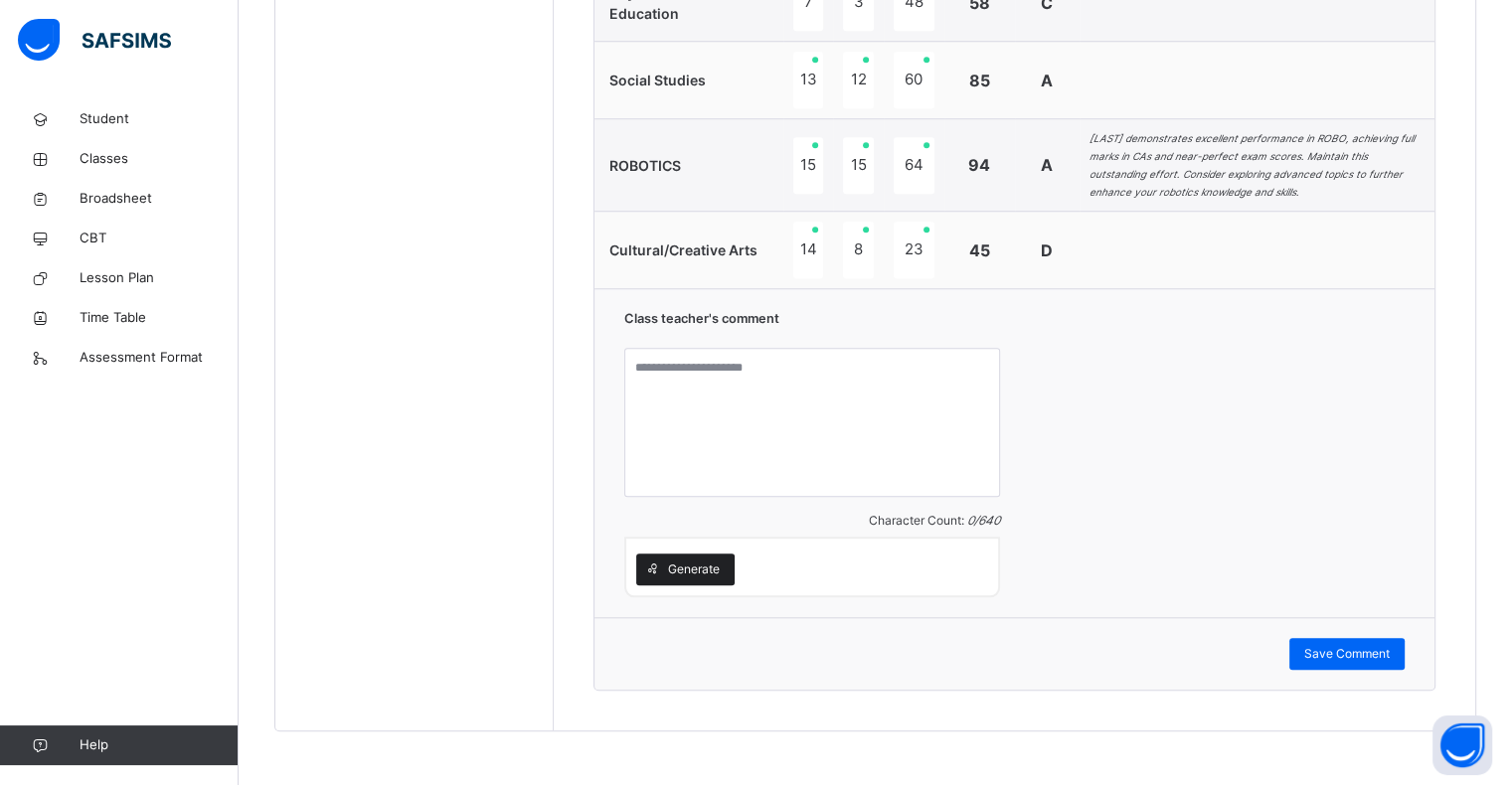 click on "Generate" at bounding box center [694, 569] 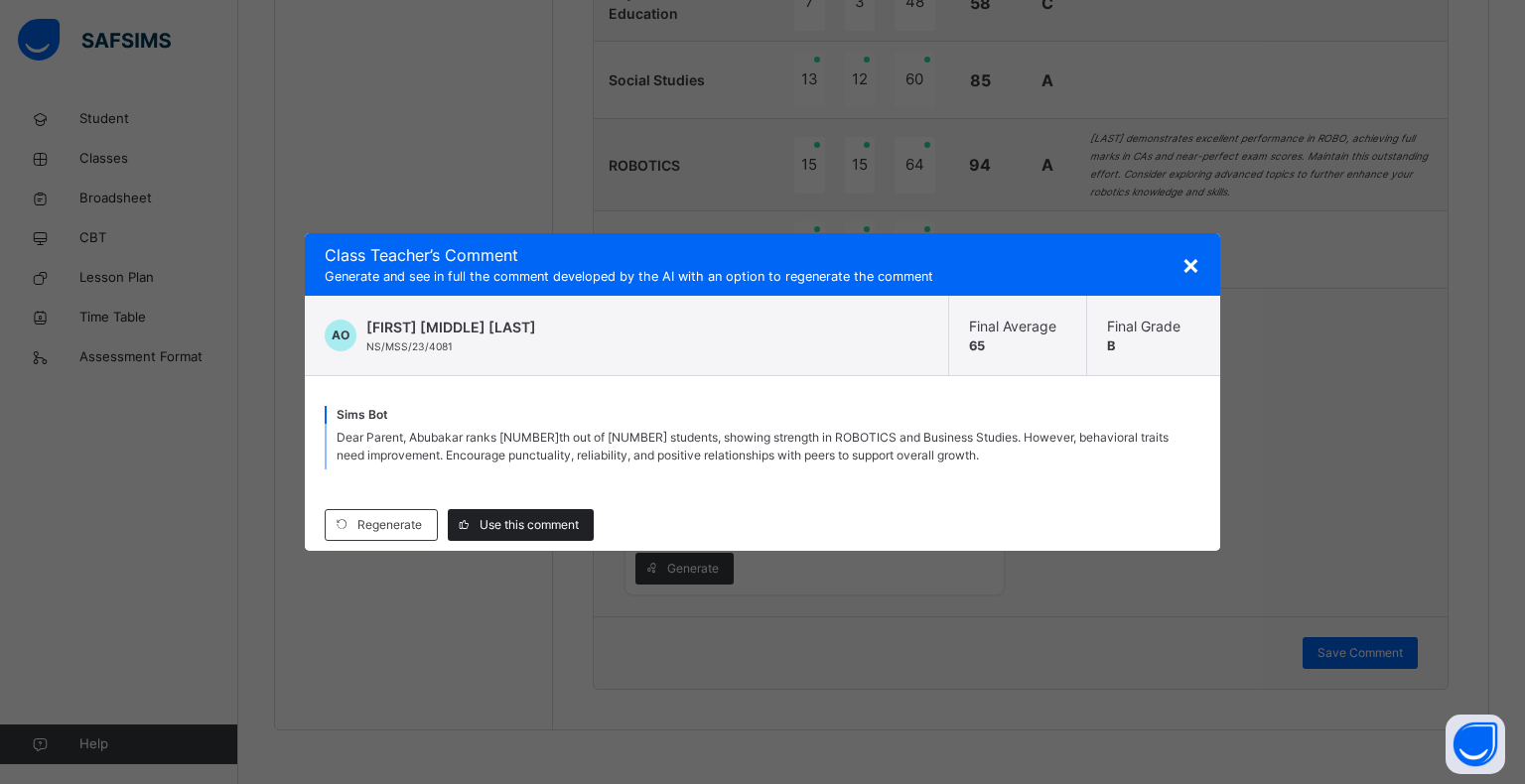 click on "Use this comment" at bounding box center [520, 525] 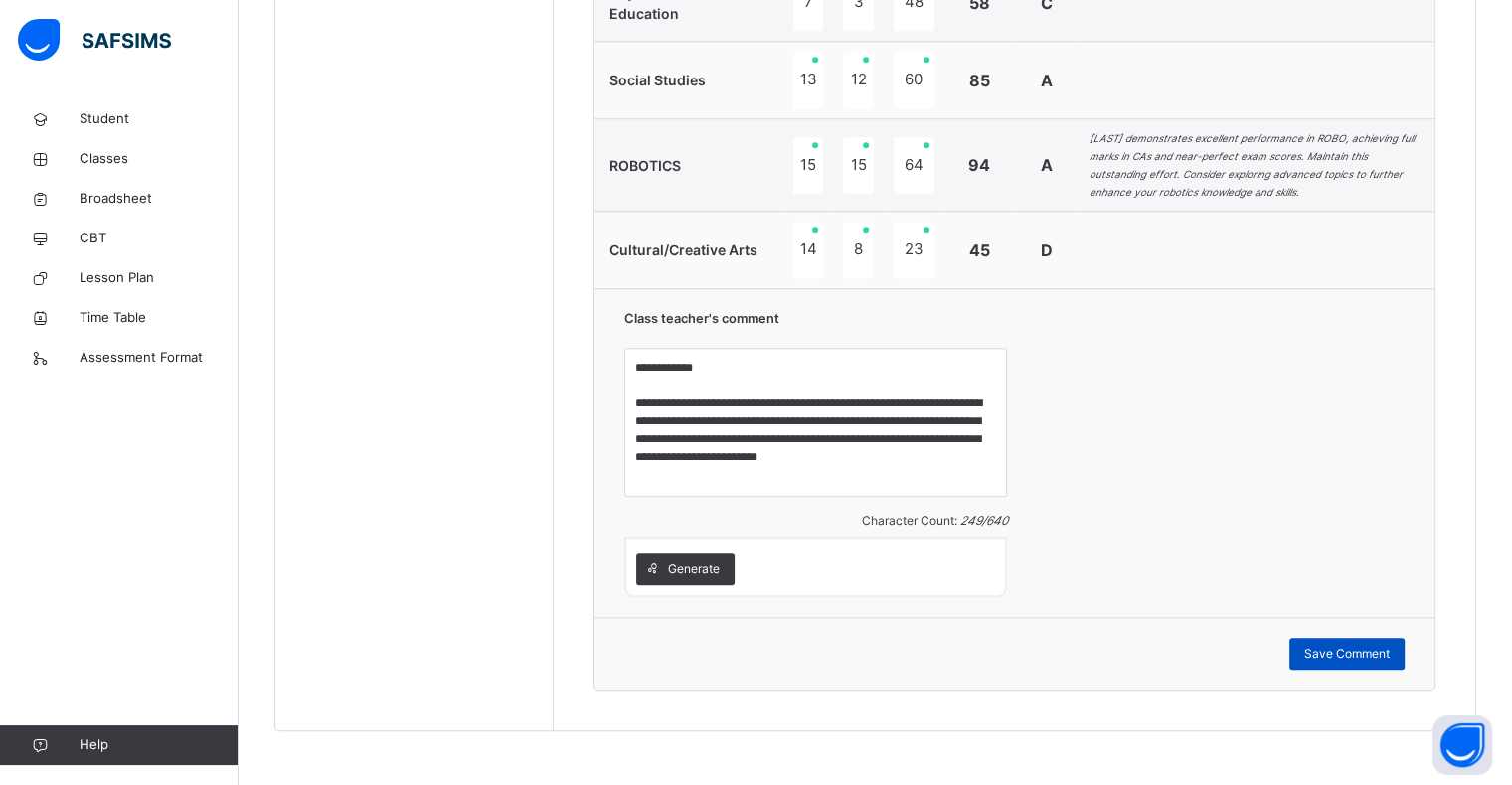 click on "Save Comment" at bounding box center (1347, 654) 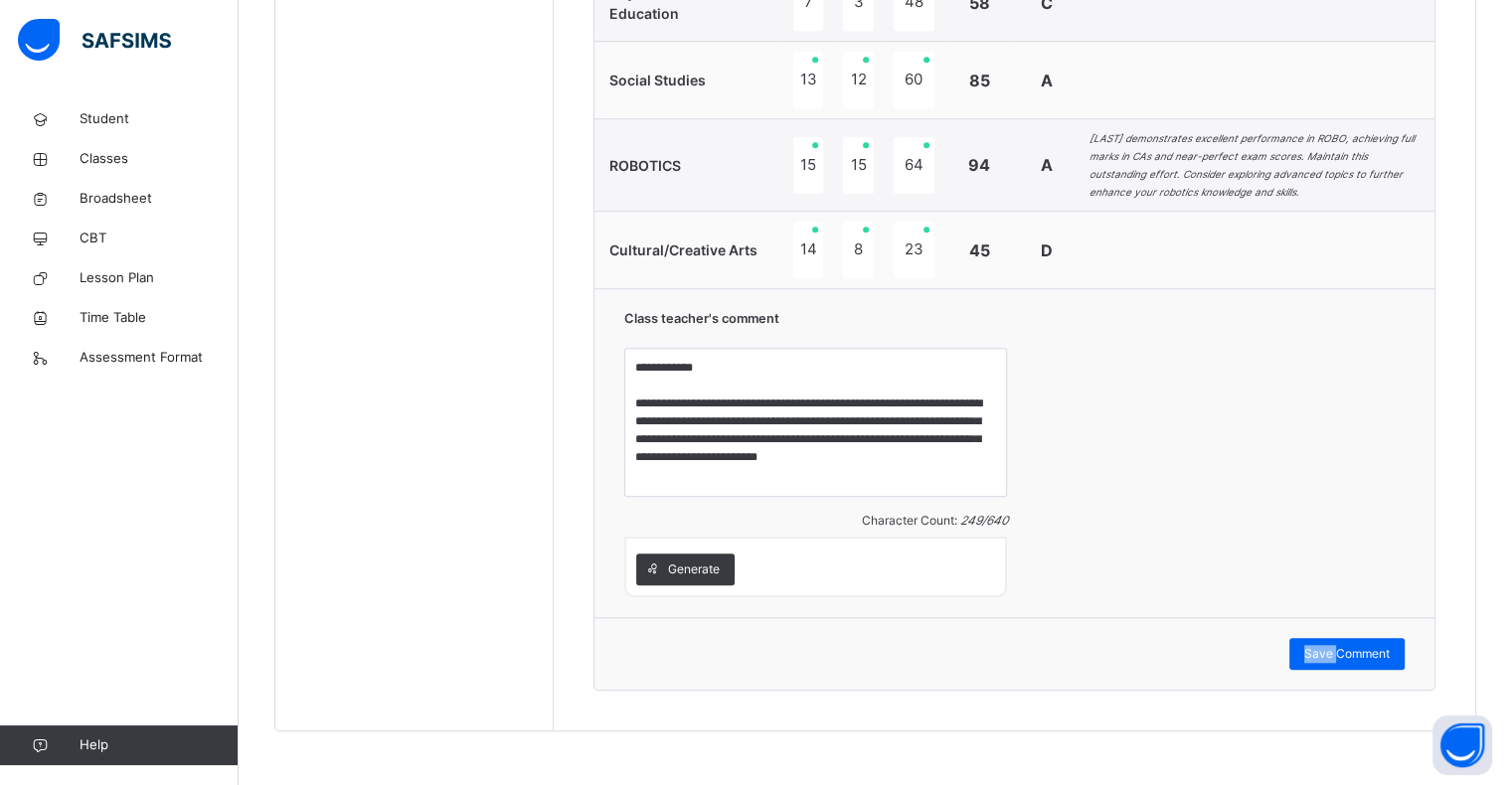 drag, startPoint x: 1349, startPoint y: 646, endPoint x: 888, endPoint y: 682, distance: 462.4035 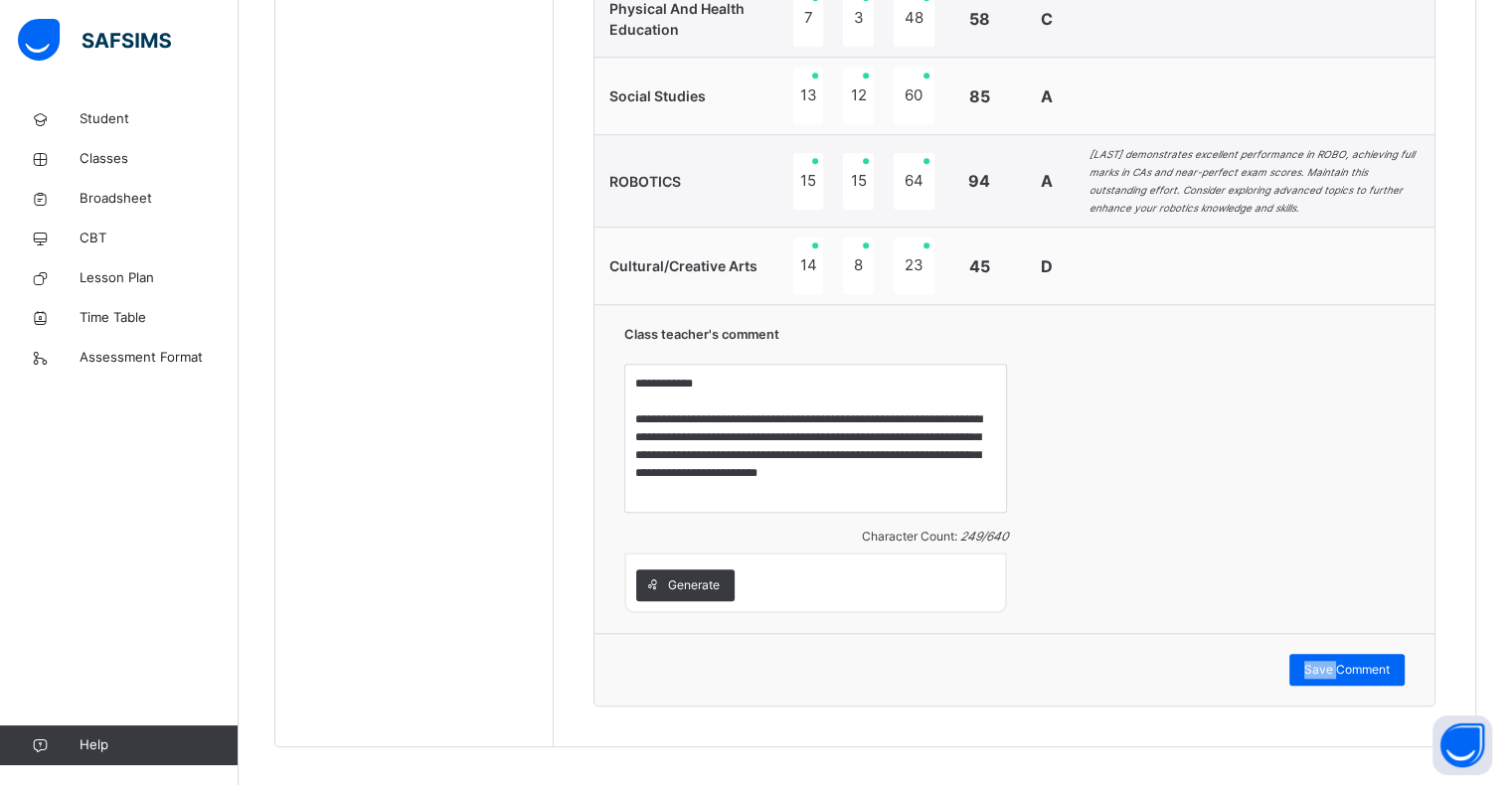 scroll, scrollTop: 1749, scrollLeft: 0, axis: vertical 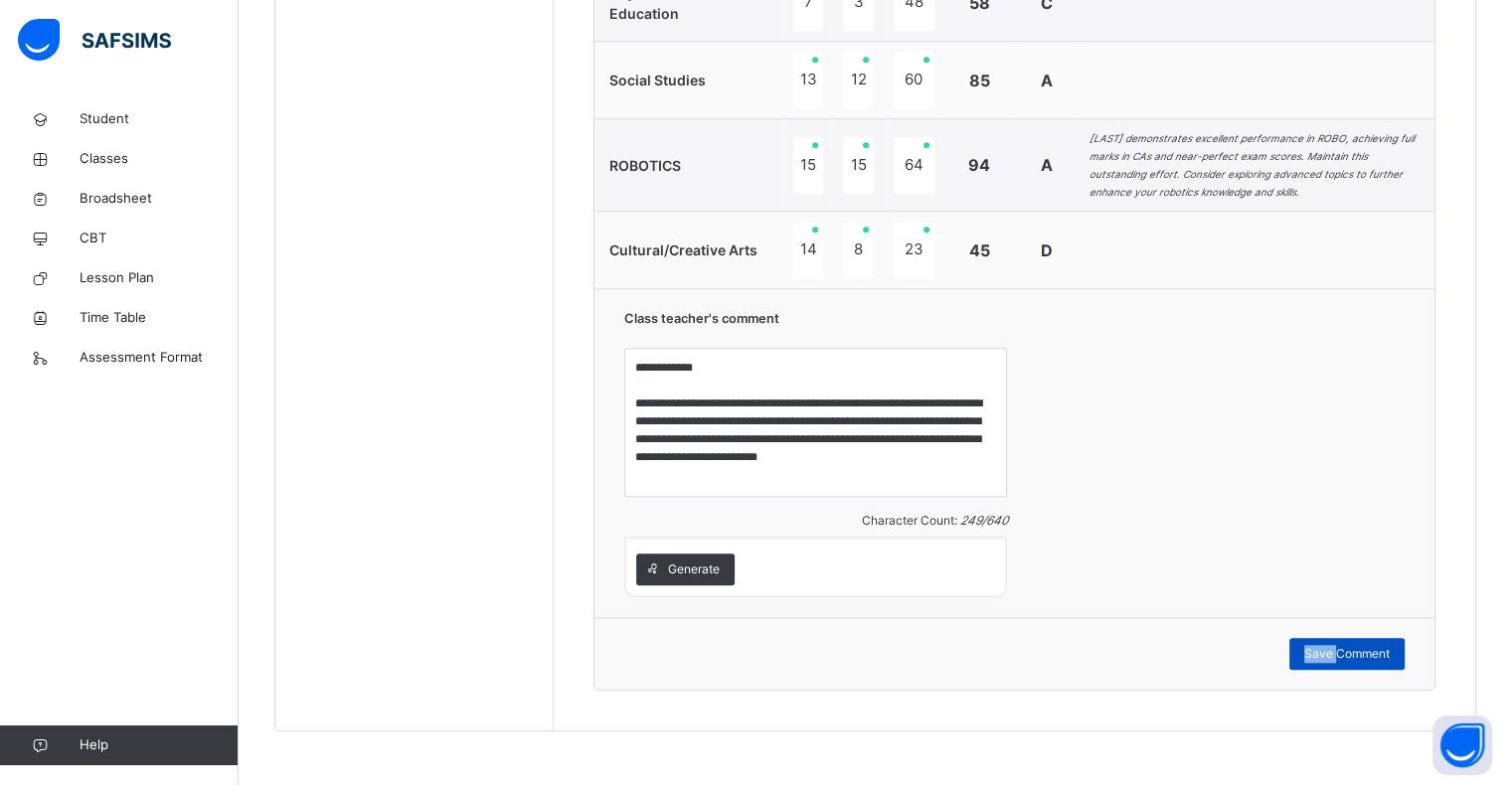 click on "Save Comment" at bounding box center [1347, 654] 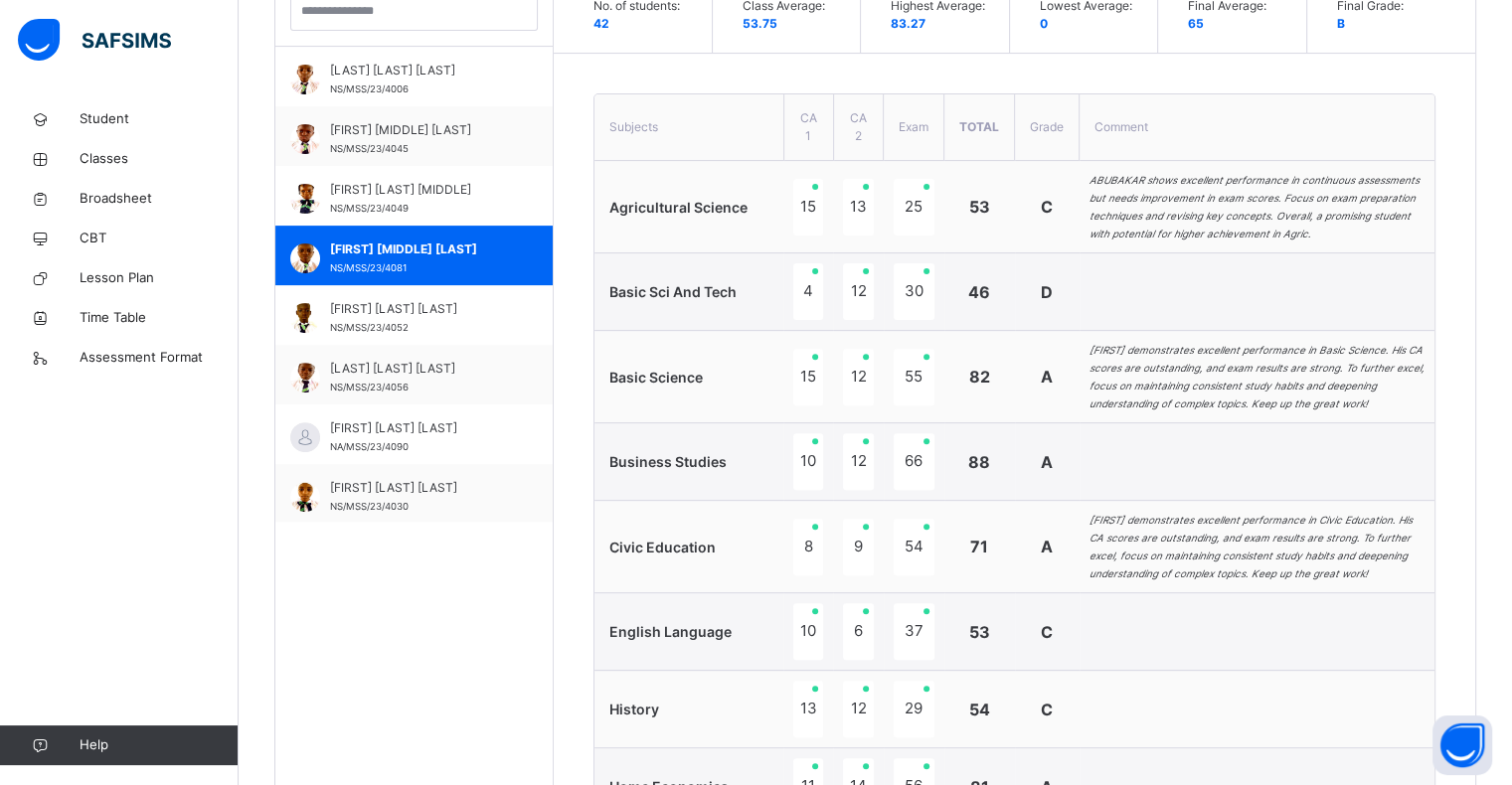 scroll, scrollTop: 623, scrollLeft: 0, axis: vertical 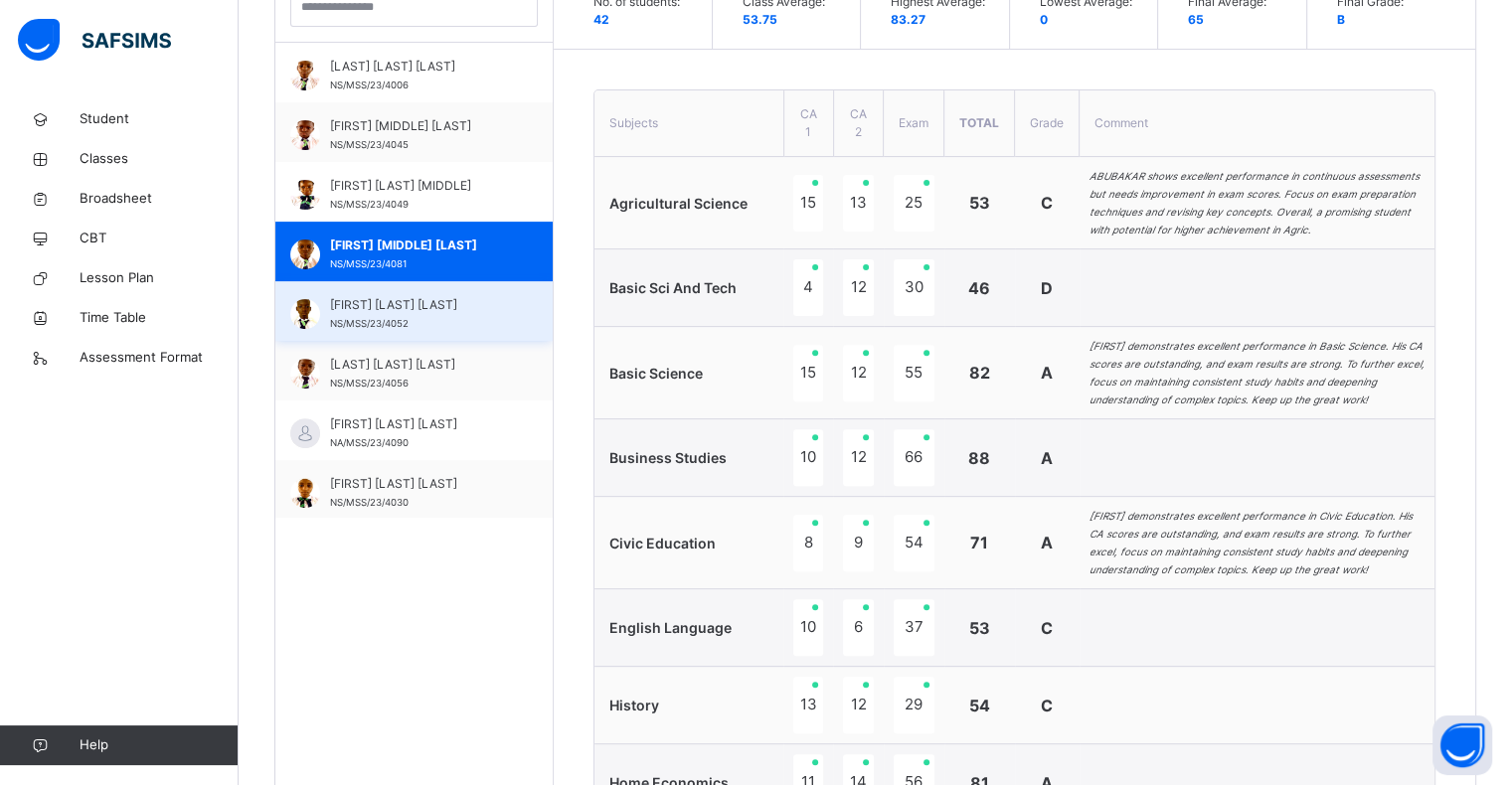 click on "[FIRST] [LAST] [LAST]" at bounding box center (419, 305) 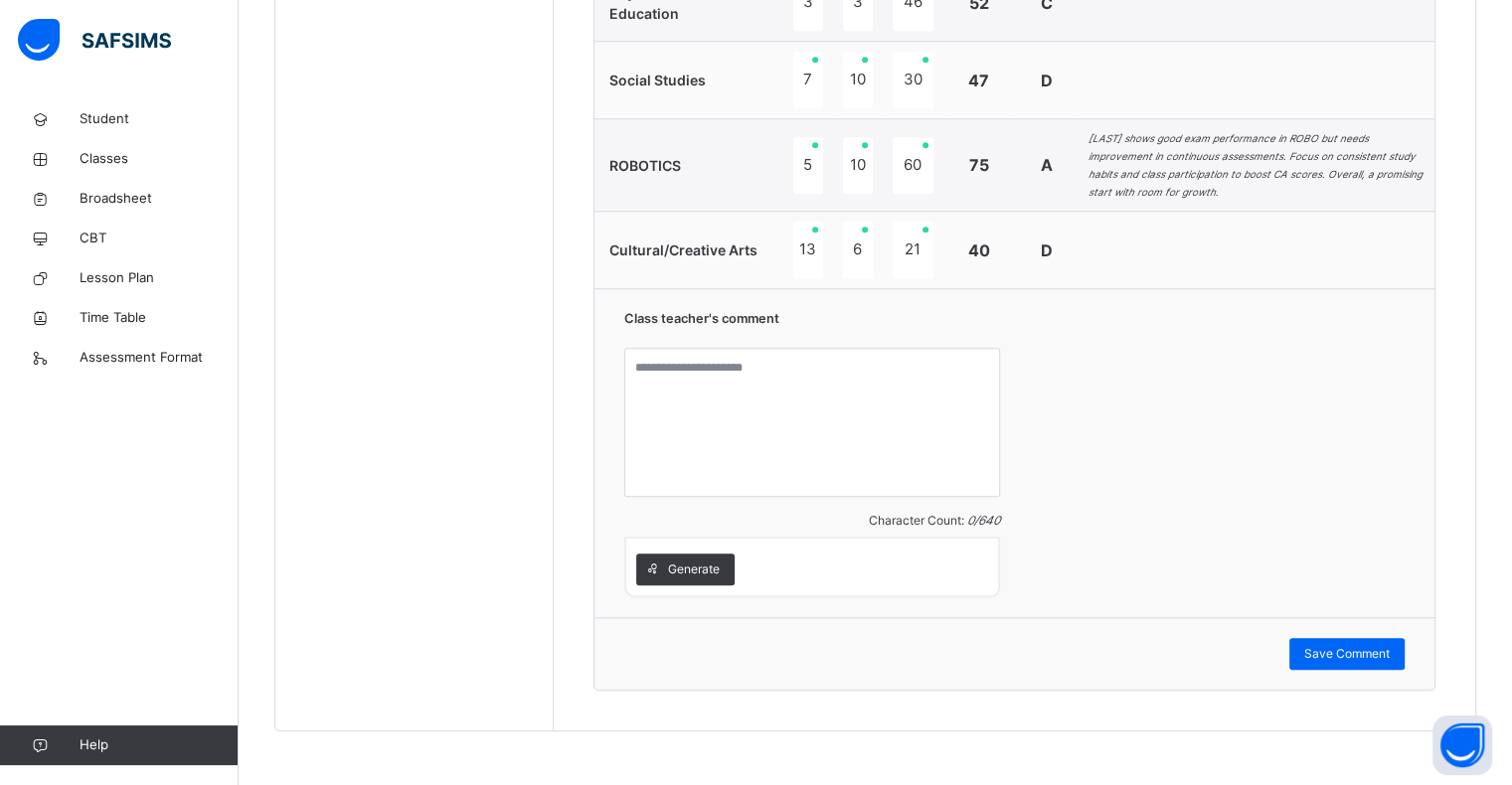 scroll, scrollTop: 1748, scrollLeft: 0, axis: vertical 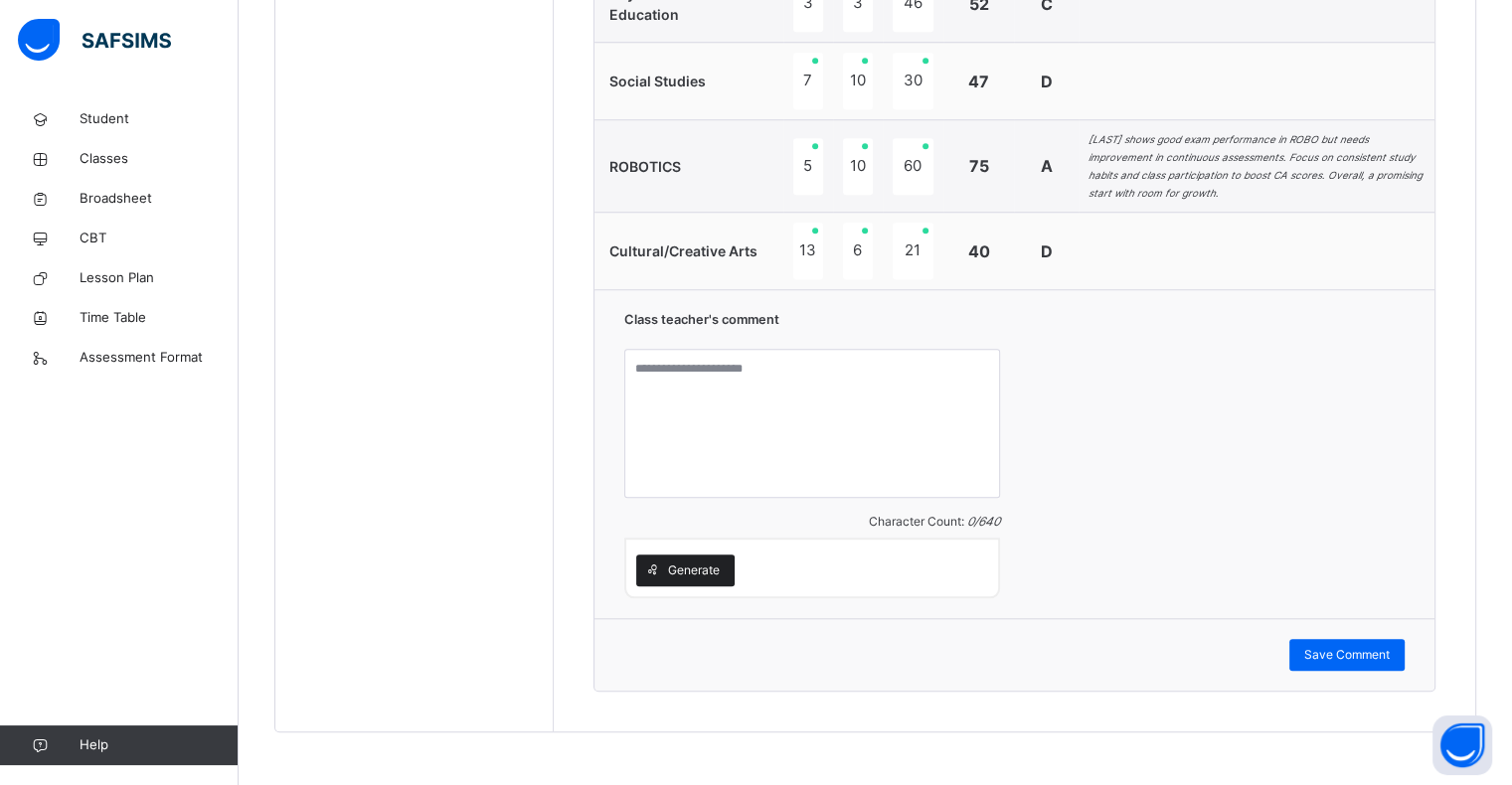 click on "Generate" at bounding box center (694, 570) 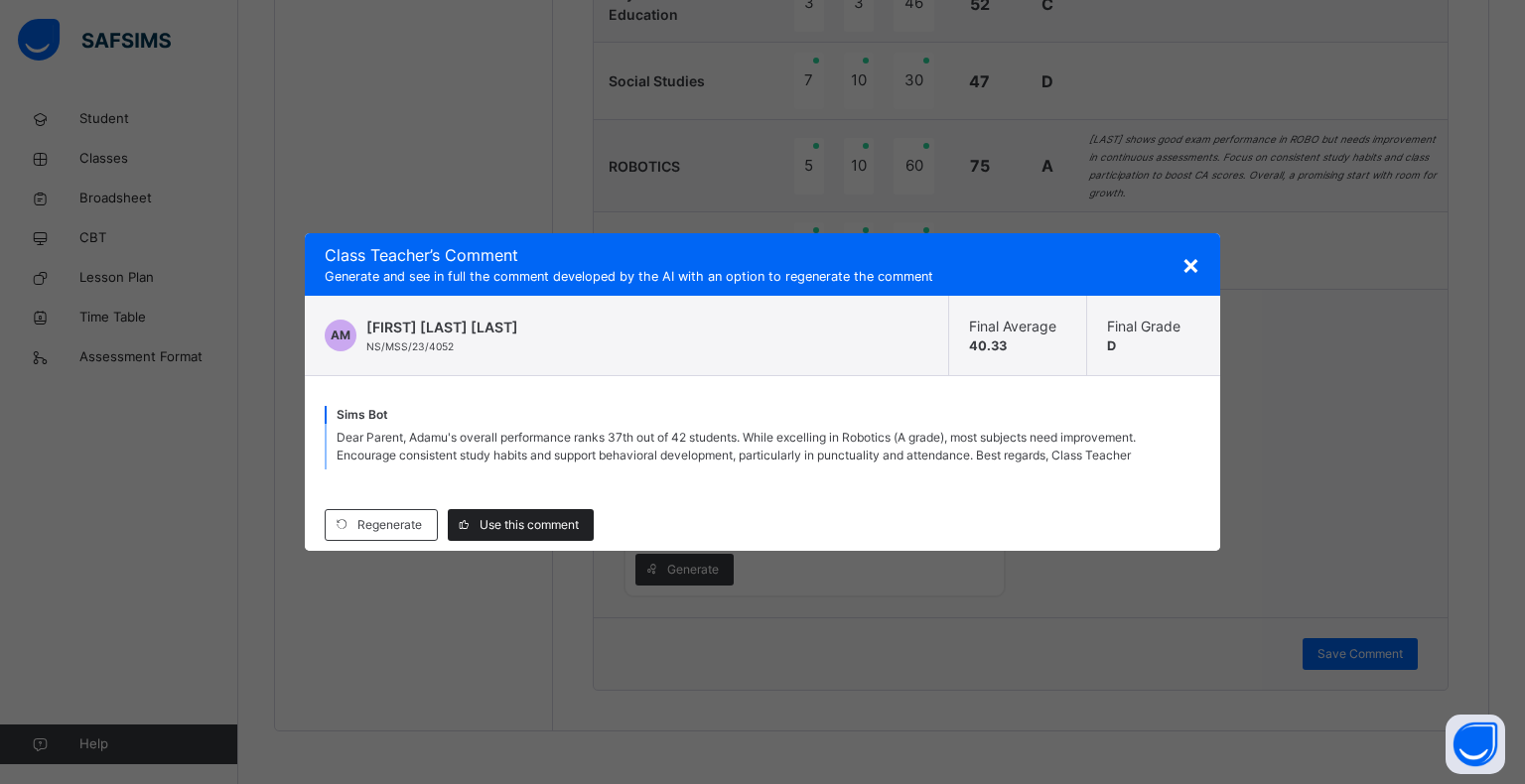 click on "Use this comment" at bounding box center [520, 525] 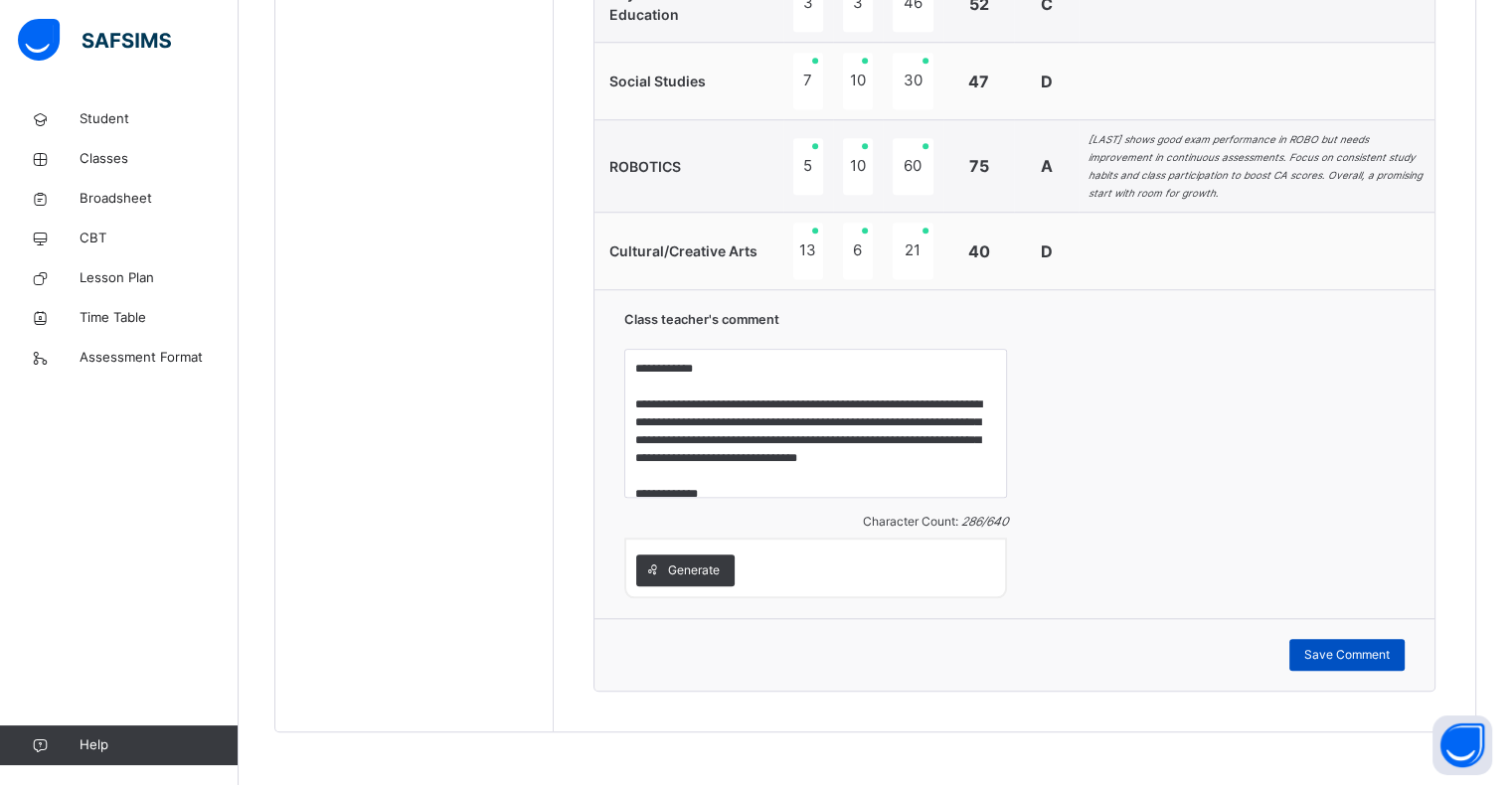 click on "Save Comment" at bounding box center (1347, 655) 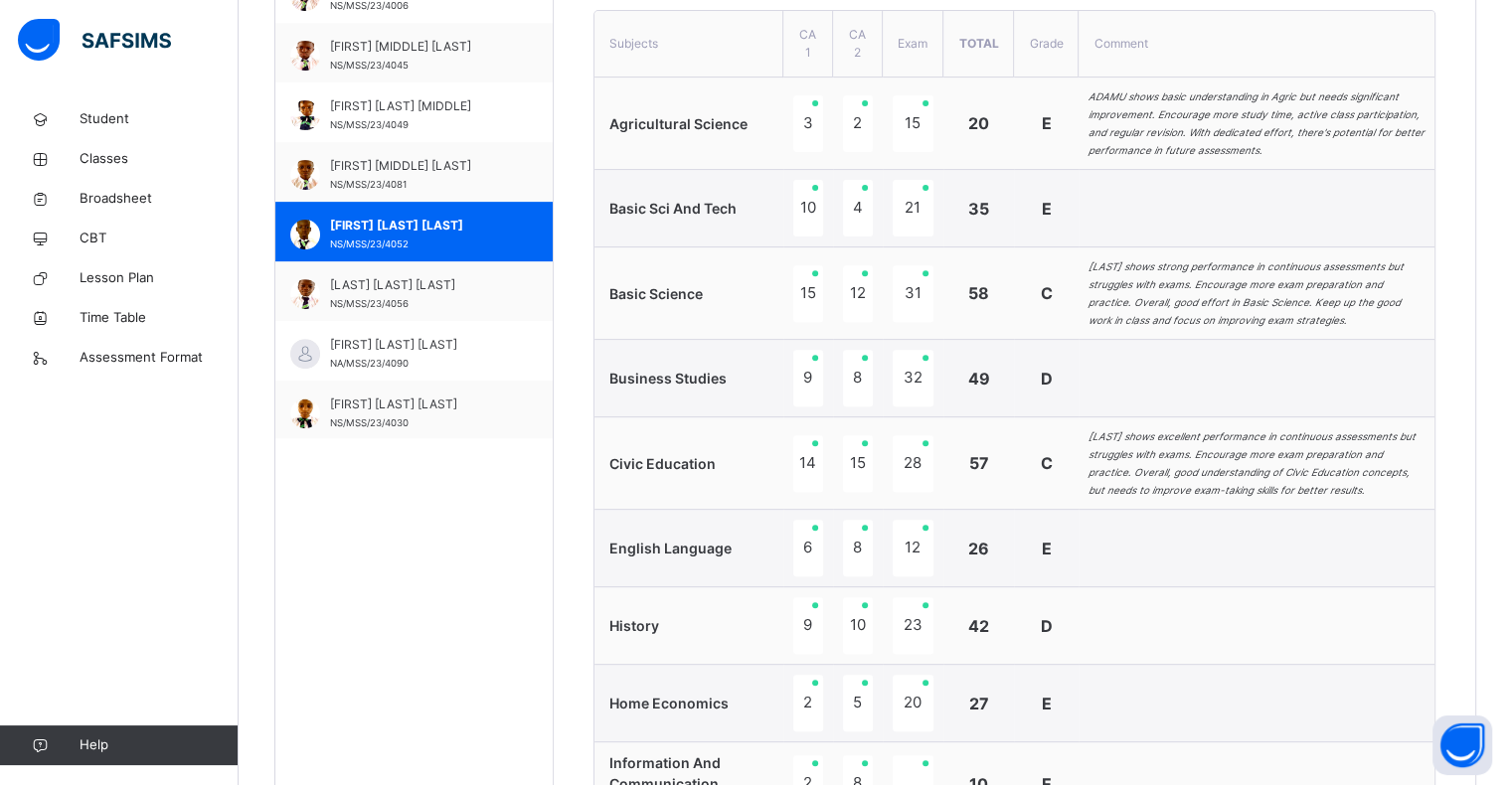 scroll, scrollTop: 706, scrollLeft: 0, axis: vertical 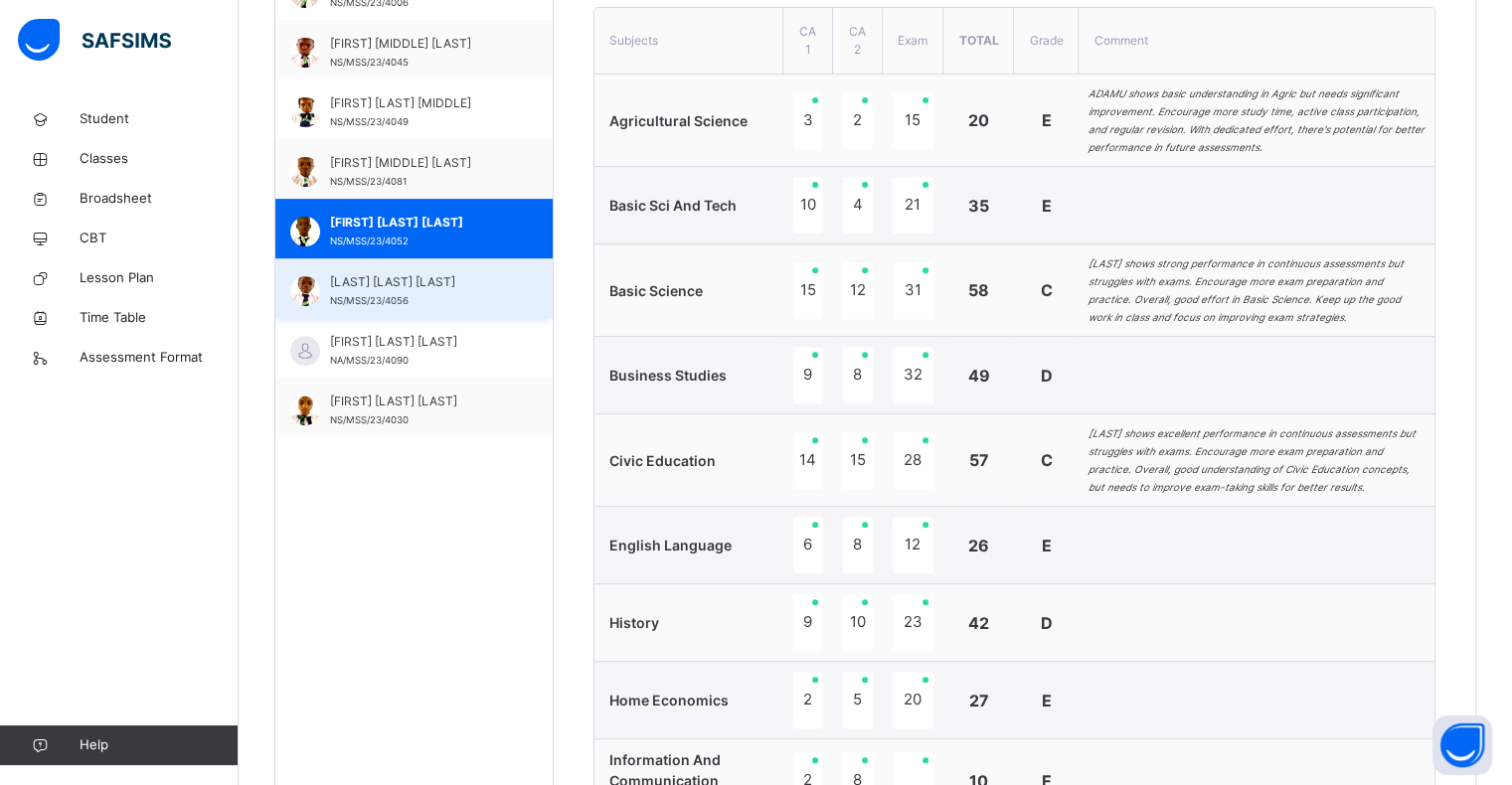 click on "[LAST] [LAST] [LAST]" at bounding box center [419, 282] 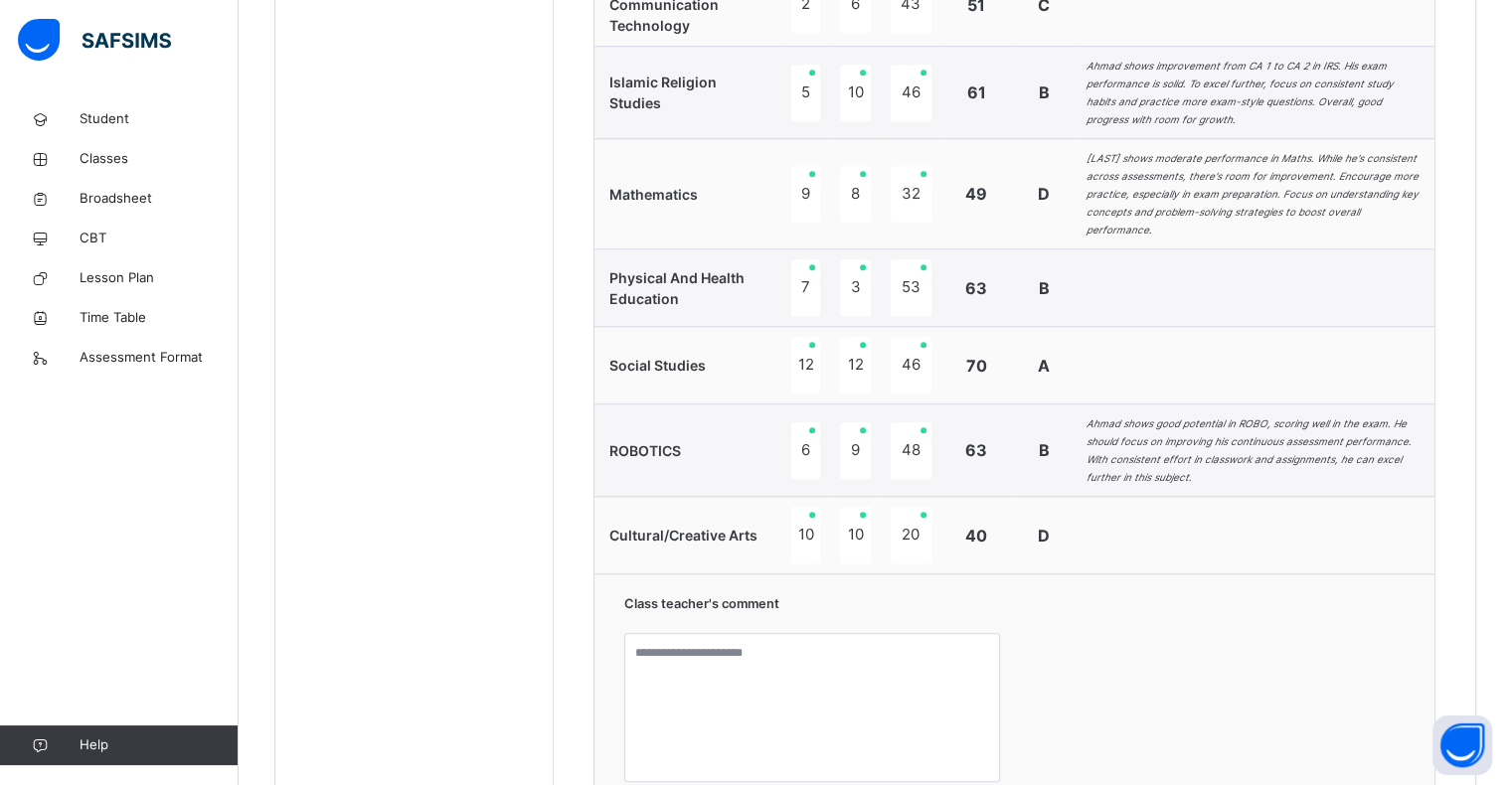 scroll, scrollTop: 1749, scrollLeft: 0, axis: vertical 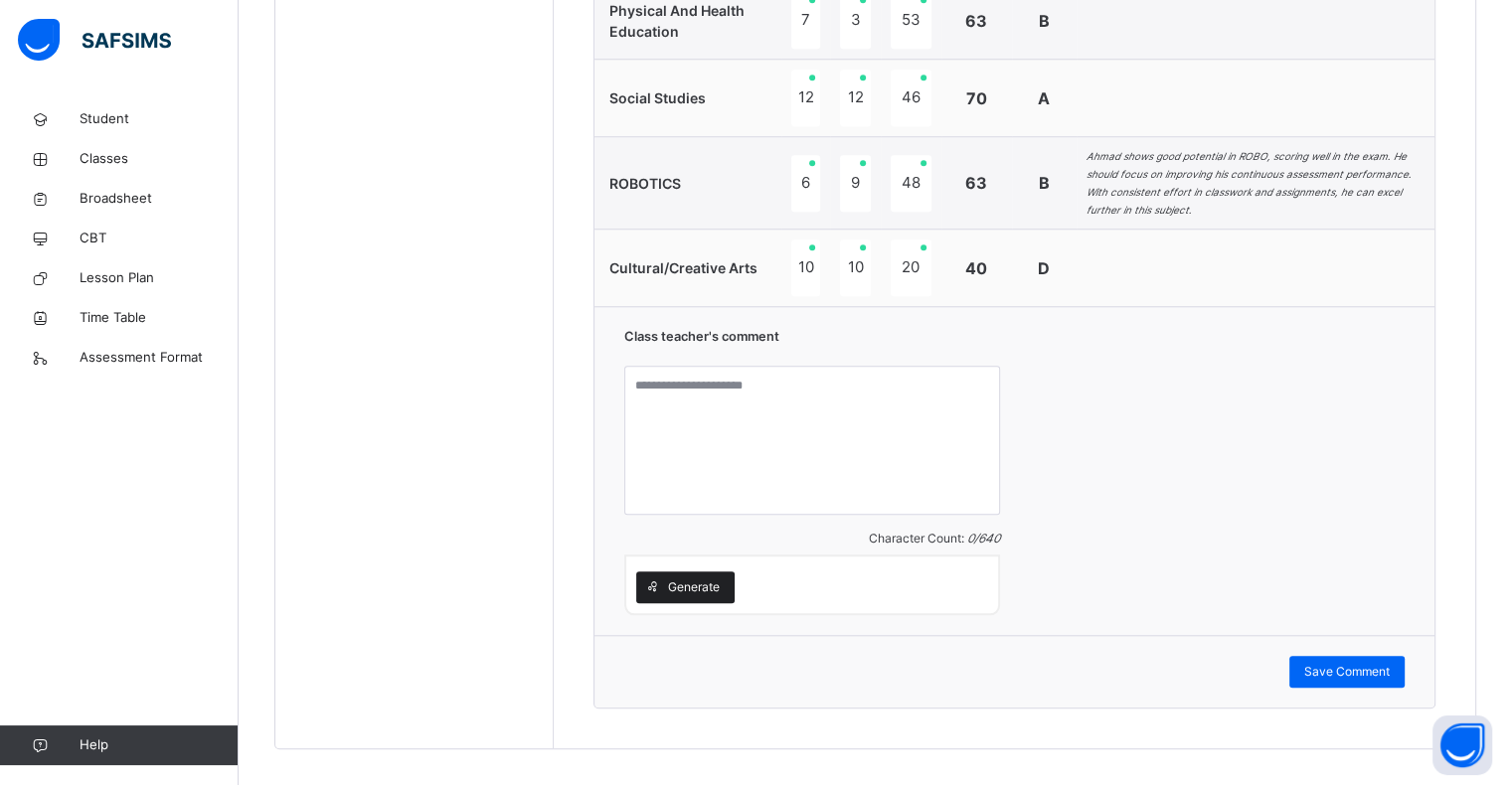 click on "Generate" at bounding box center (694, 587) 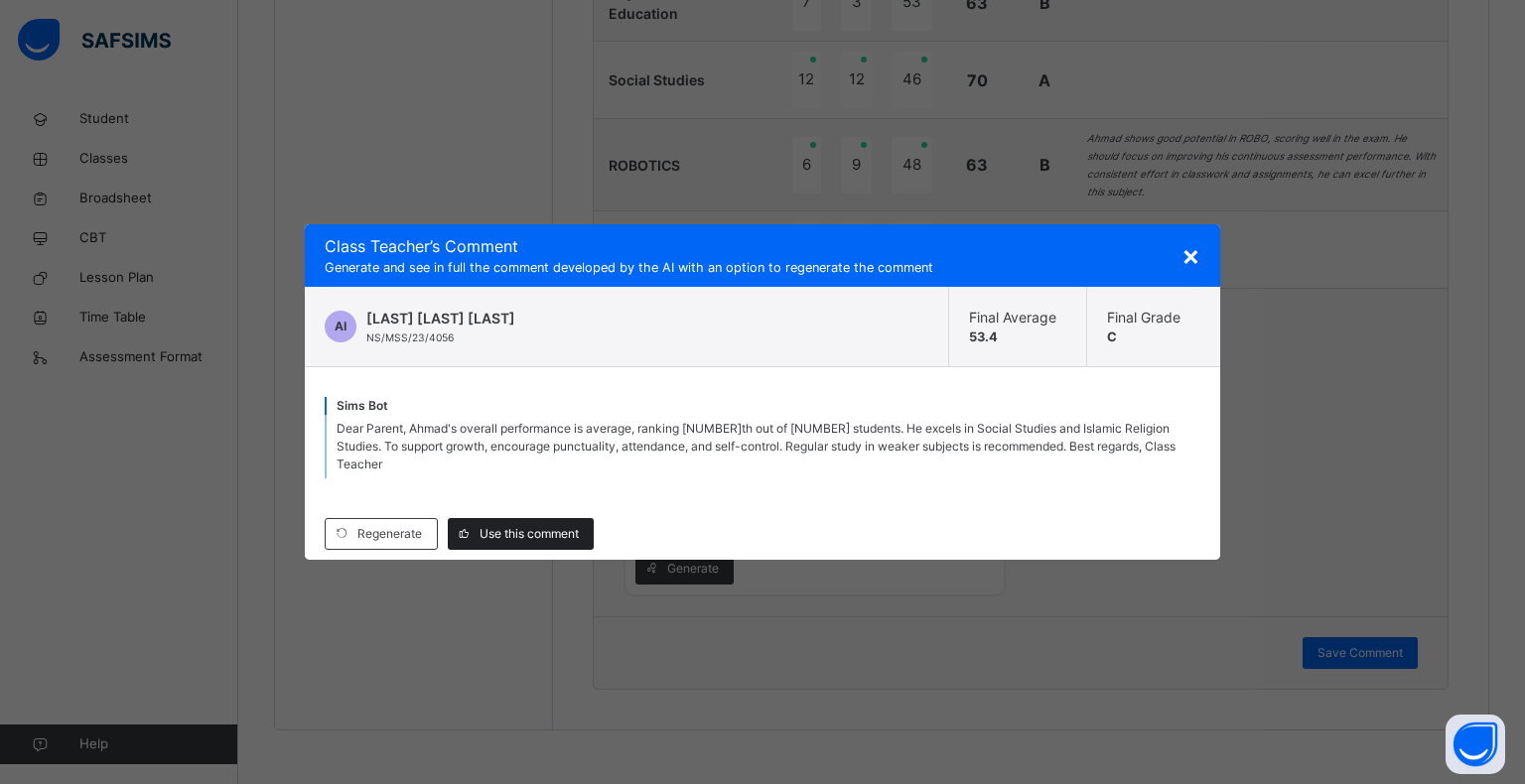 click on "Use this comment" at bounding box center [529, 534] 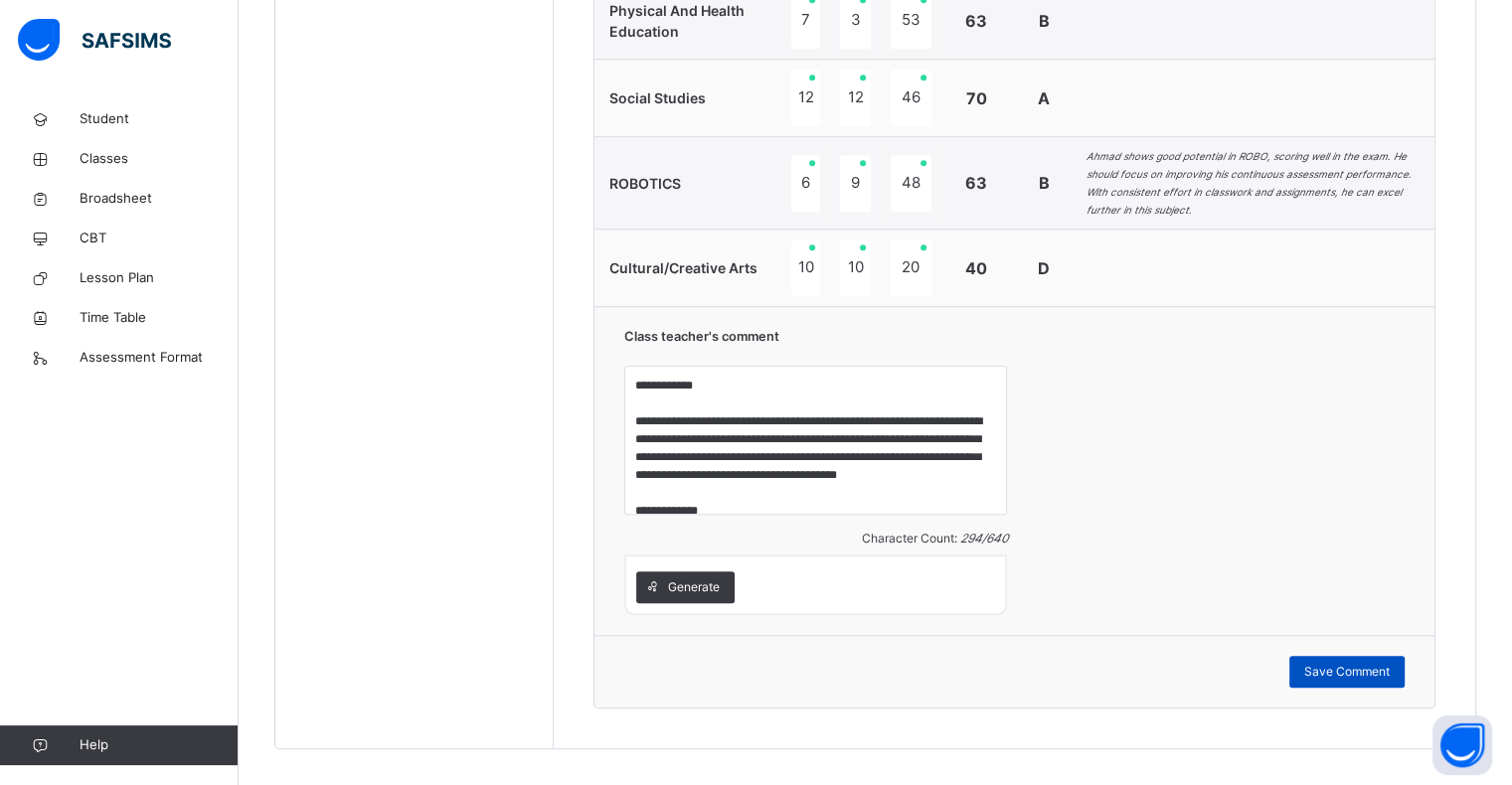 click on "Save Comment" at bounding box center [1347, 672] 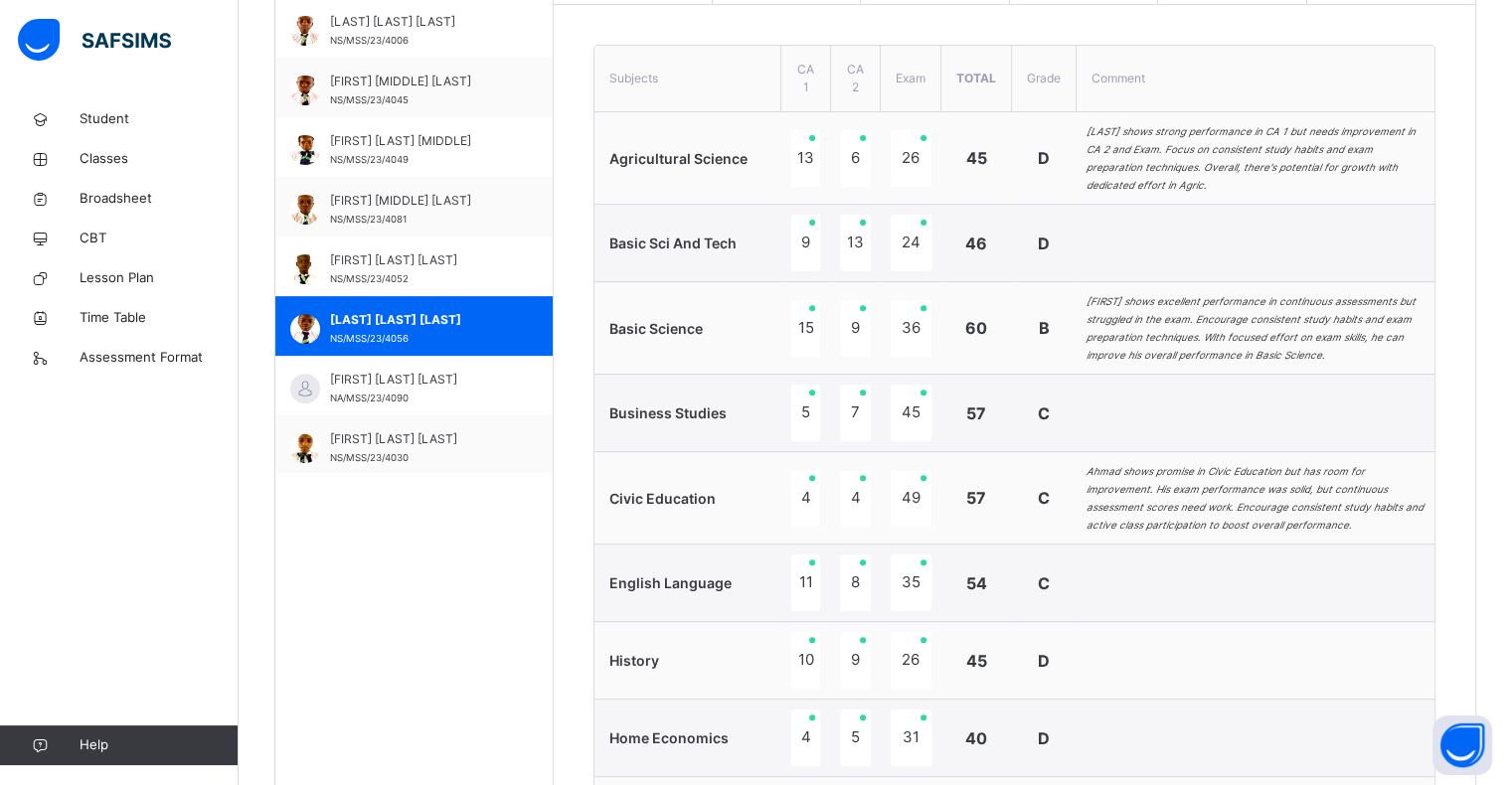 scroll, scrollTop: 667, scrollLeft: 0, axis: vertical 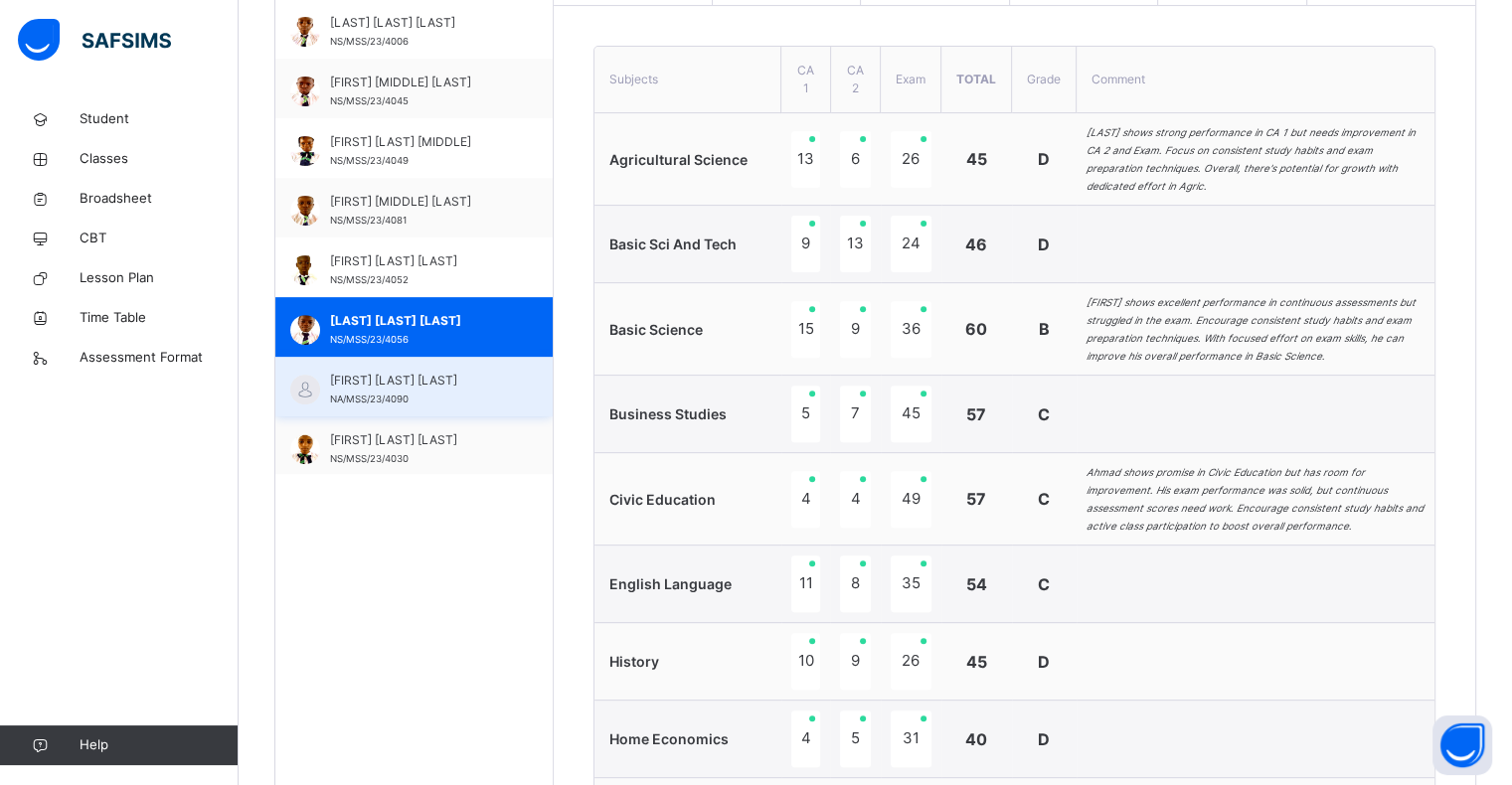 click on "NA/MSS/23/4090" at bounding box center [369, 398] 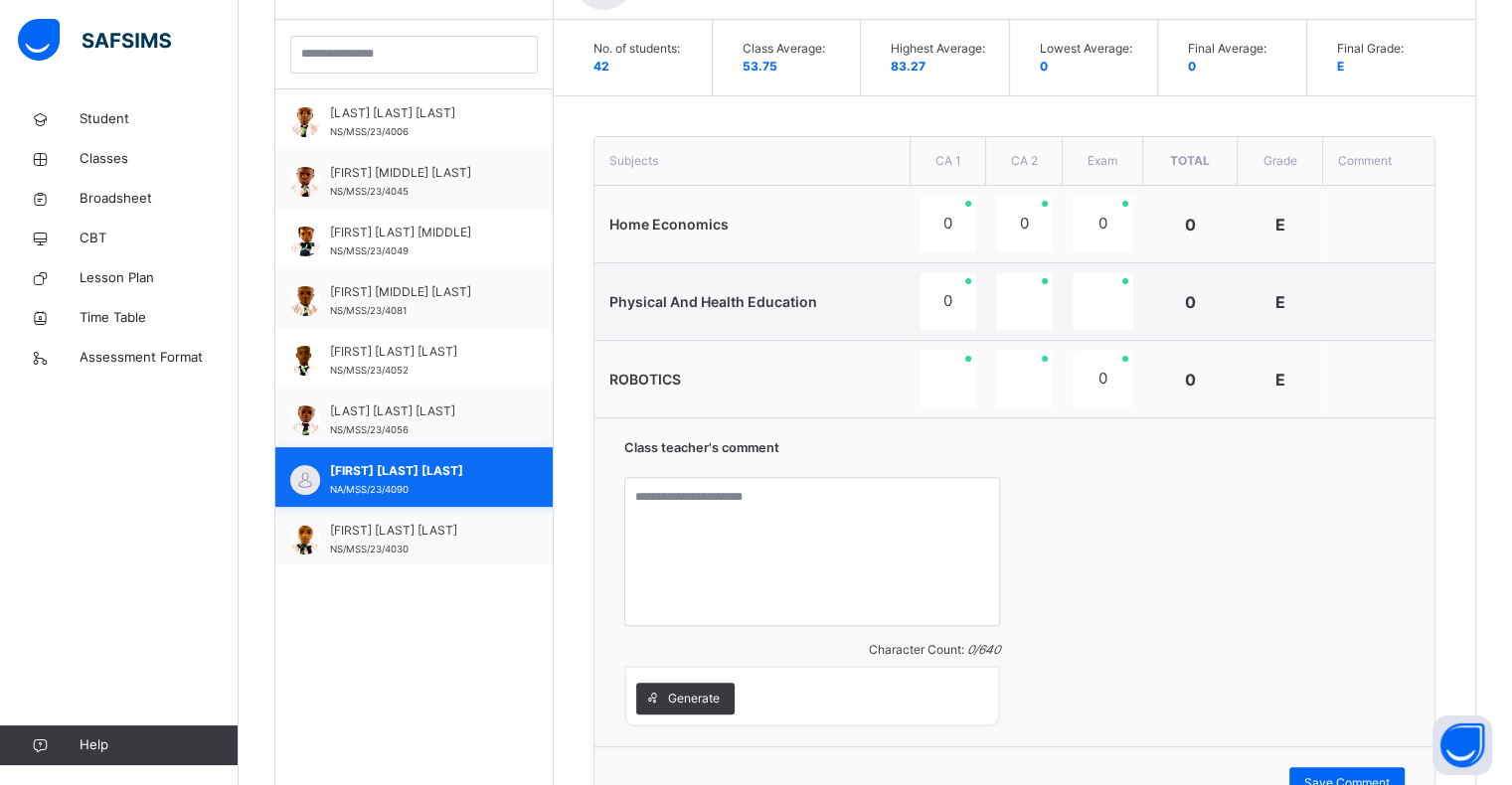 scroll, scrollTop: 667, scrollLeft: 0, axis: vertical 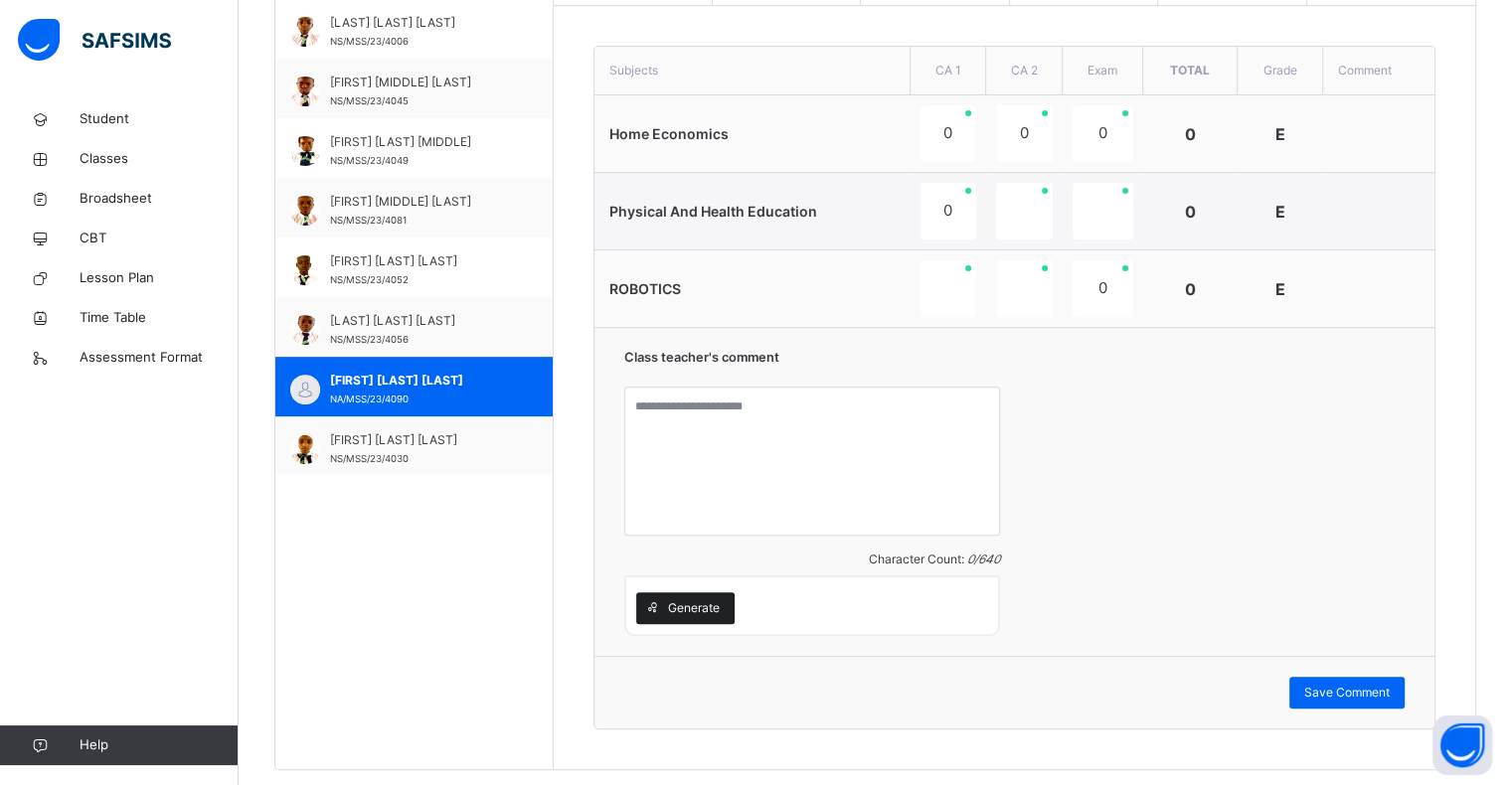 click on "Generate" at bounding box center [694, 608] 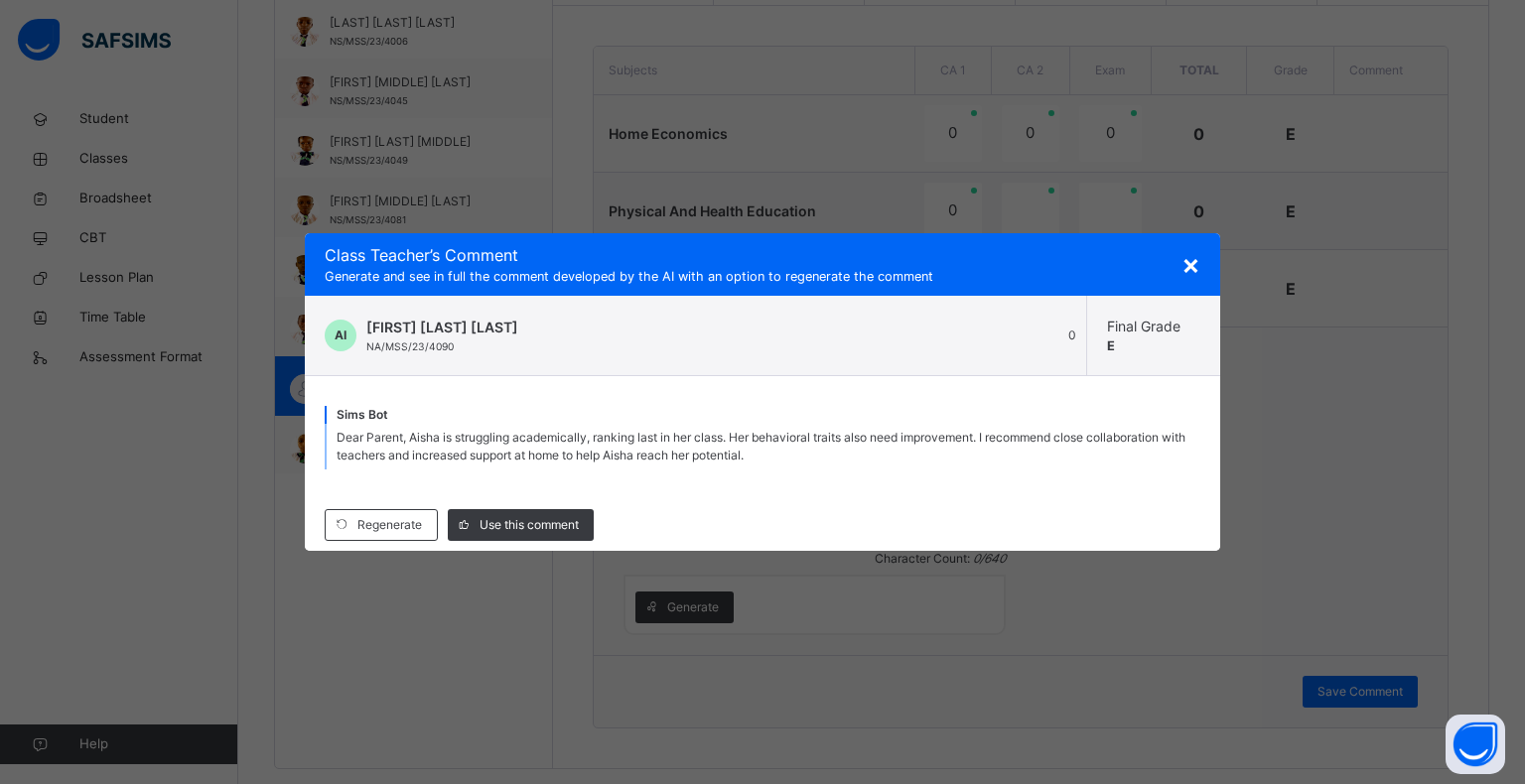 click on "×   Class Teacher ’s Comment Generate and see in full the comment developed by the AI with an option to regenerate the comment AI [FIRST] [LAST] [LAST] 0 Final Grade E Sims Bot Dear Parent,
[FIRST] is struggling academically, ranking last in her class. Her behavioral traits also need improvement. I recommend close collaboration with teachers and increased support at home to help [FIRST] reach her potential.   Regenerate     Use this comment" at bounding box center (762, 392) 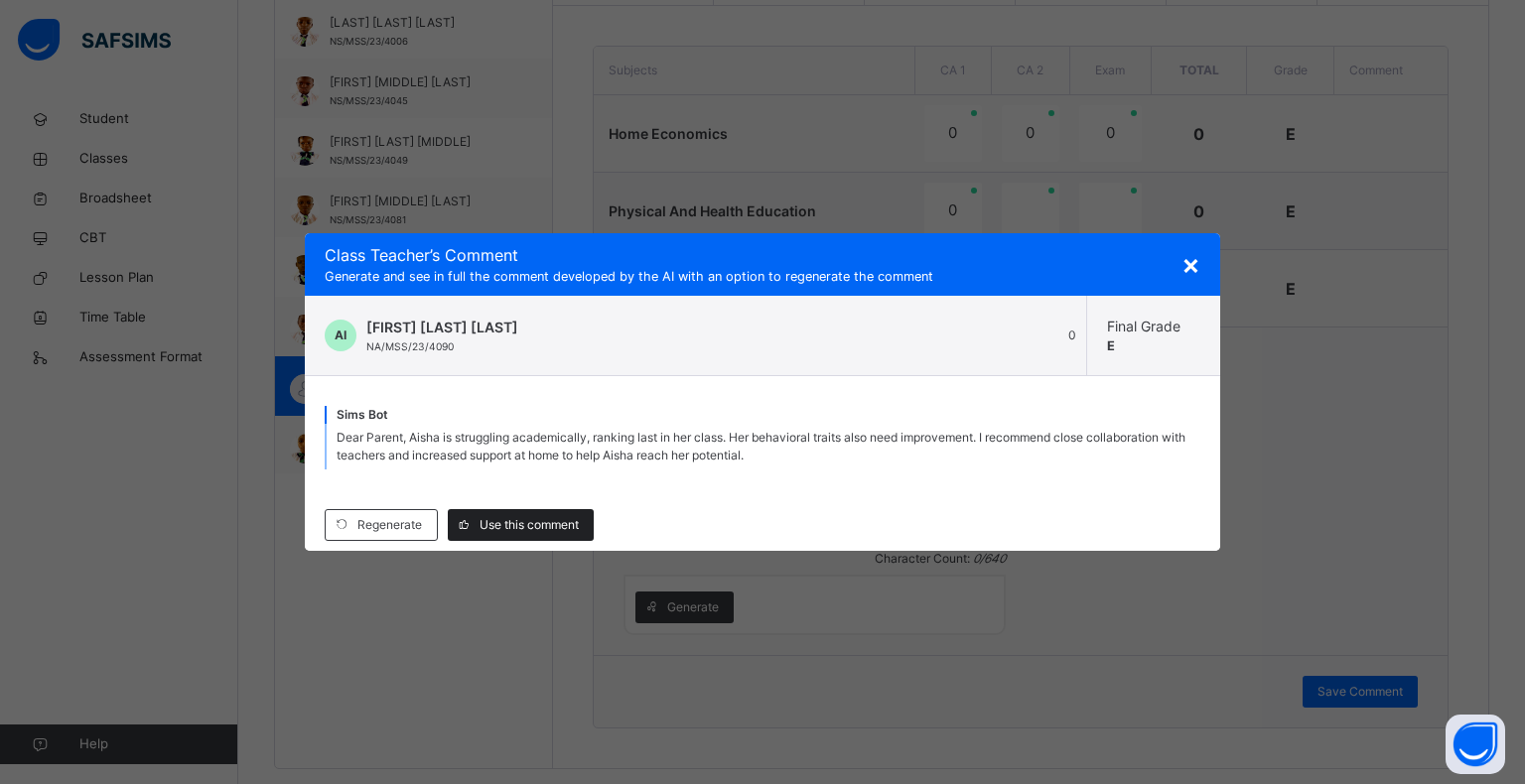 click on "Use this comment" at bounding box center [529, 525] 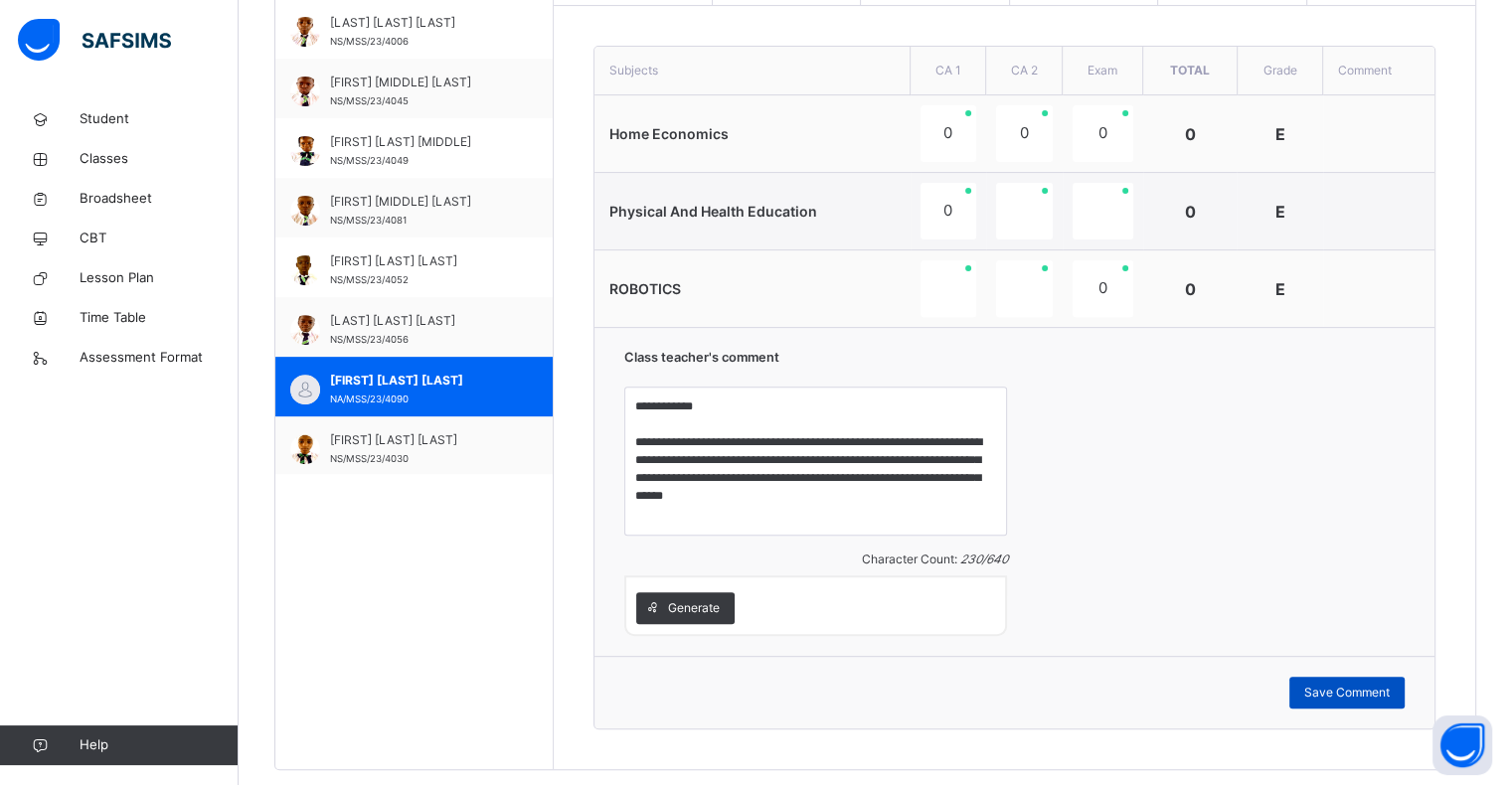 click on "Save Comment" at bounding box center (1347, 693) 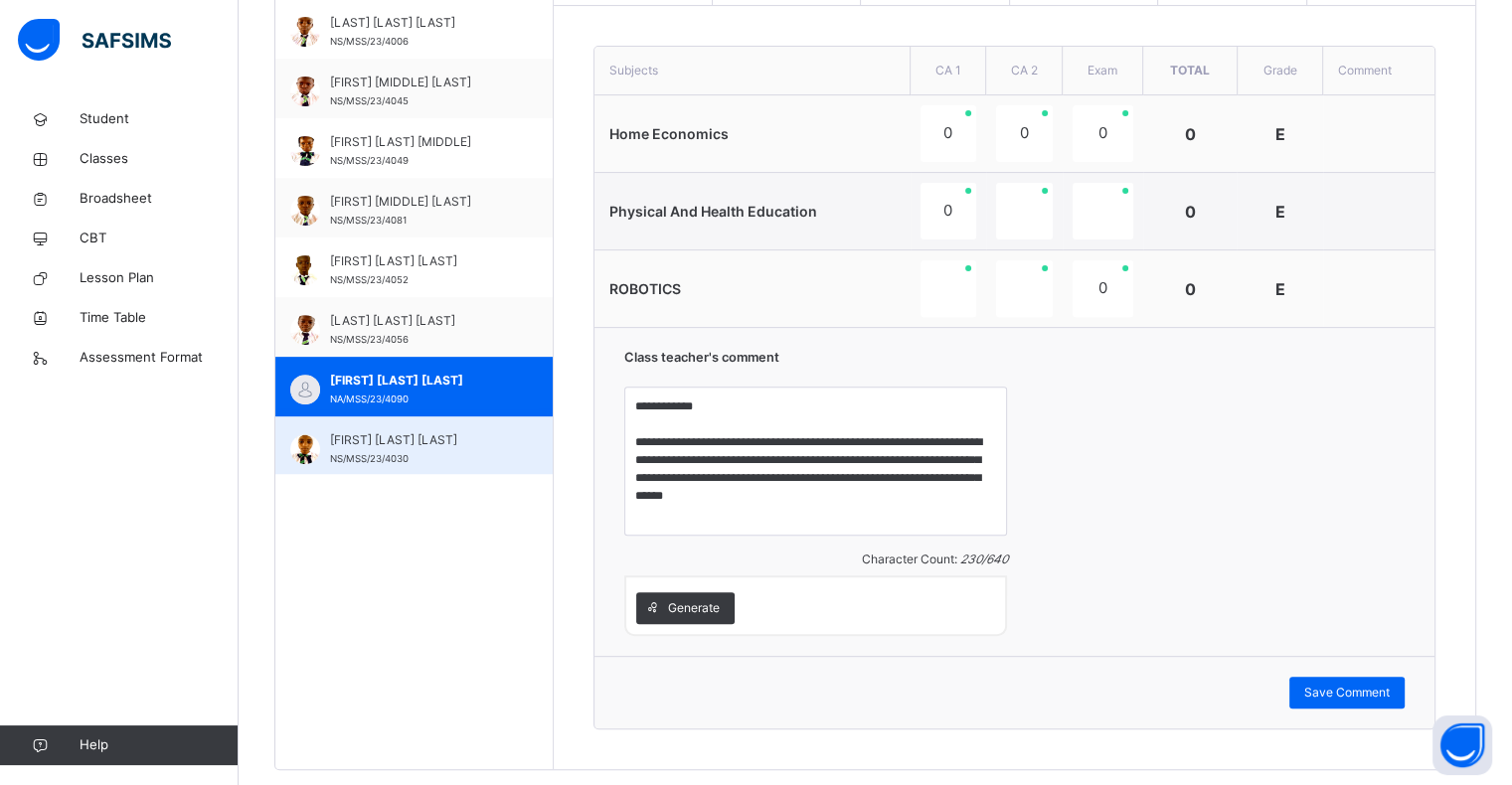 click on "[FIRST] [LAST] [LAST]" at bounding box center [419, 440] 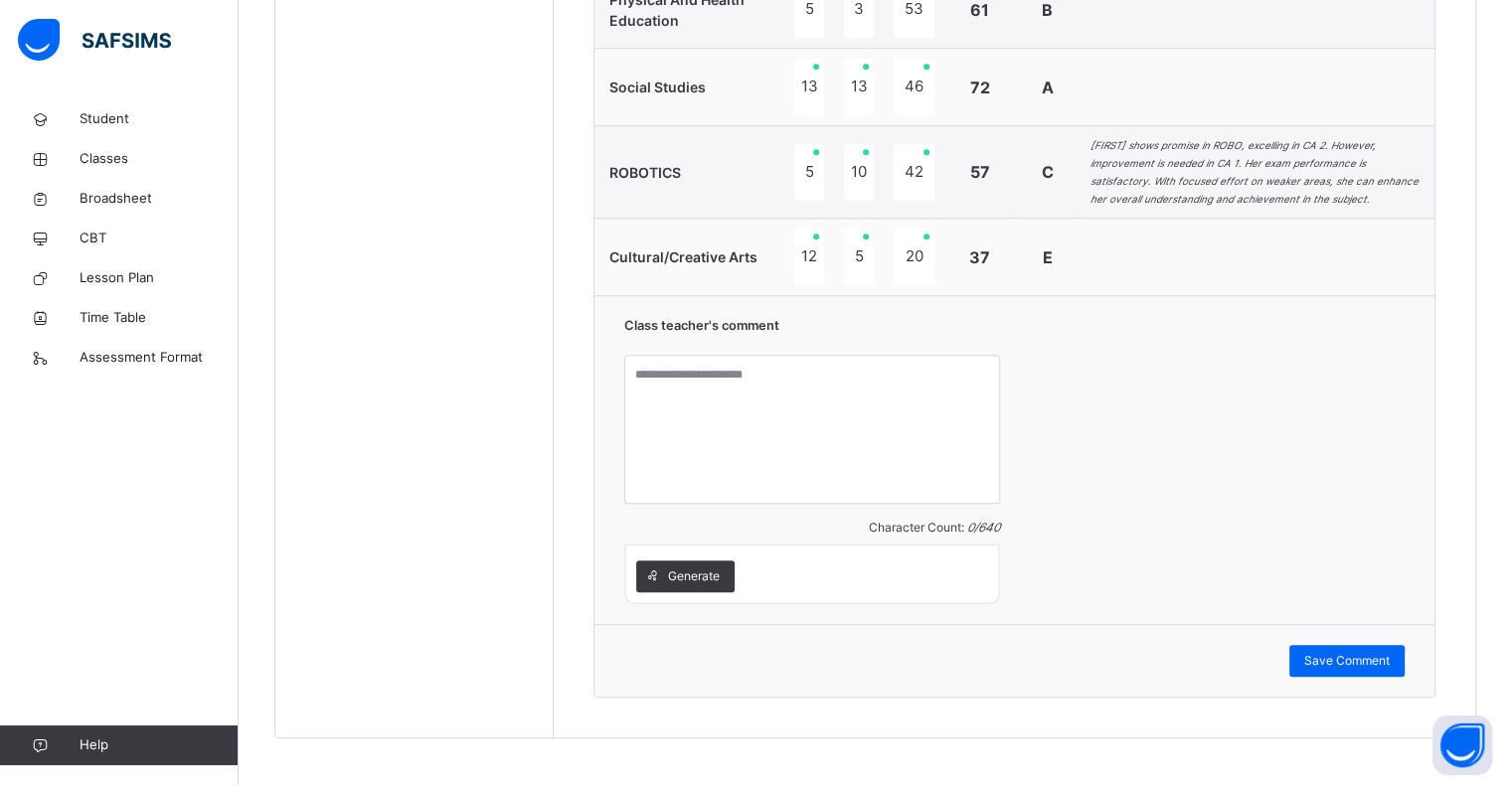 scroll, scrollTop: 1734, scrollLeft: 0, axis: vertical 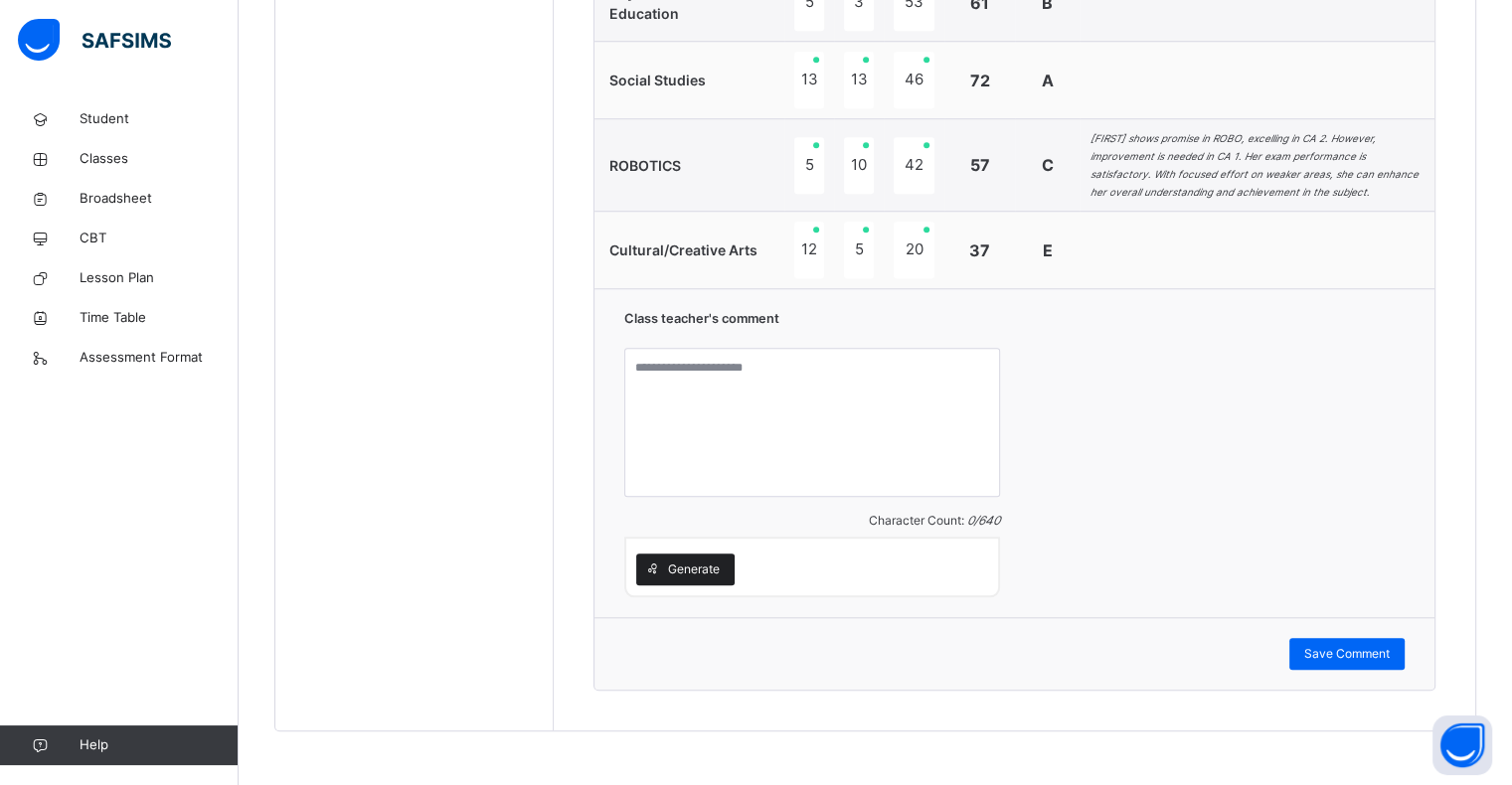 click on "Generate" at bounding box center [694, 569] 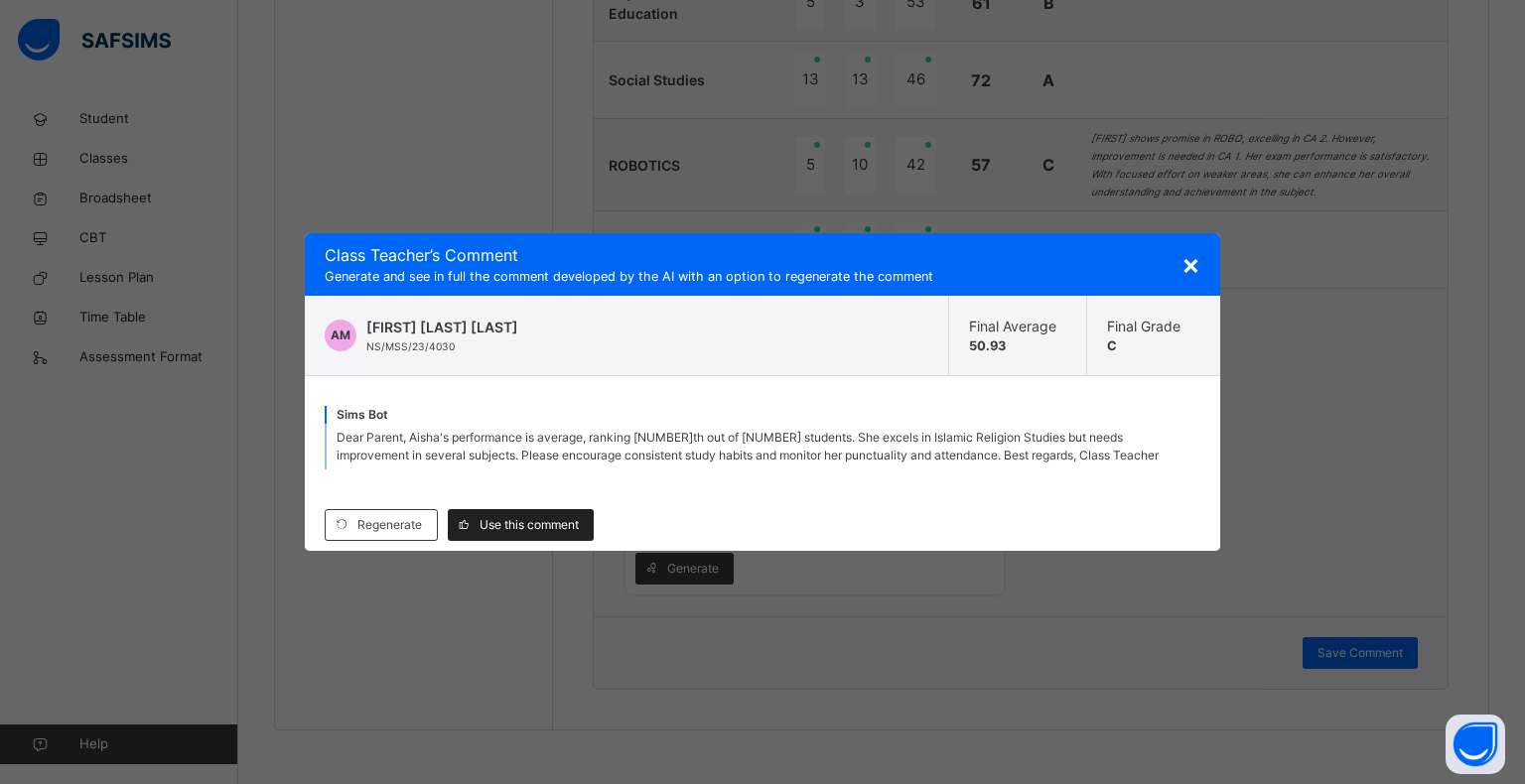 click on "Use this comment" at bounding box center [529, 525] 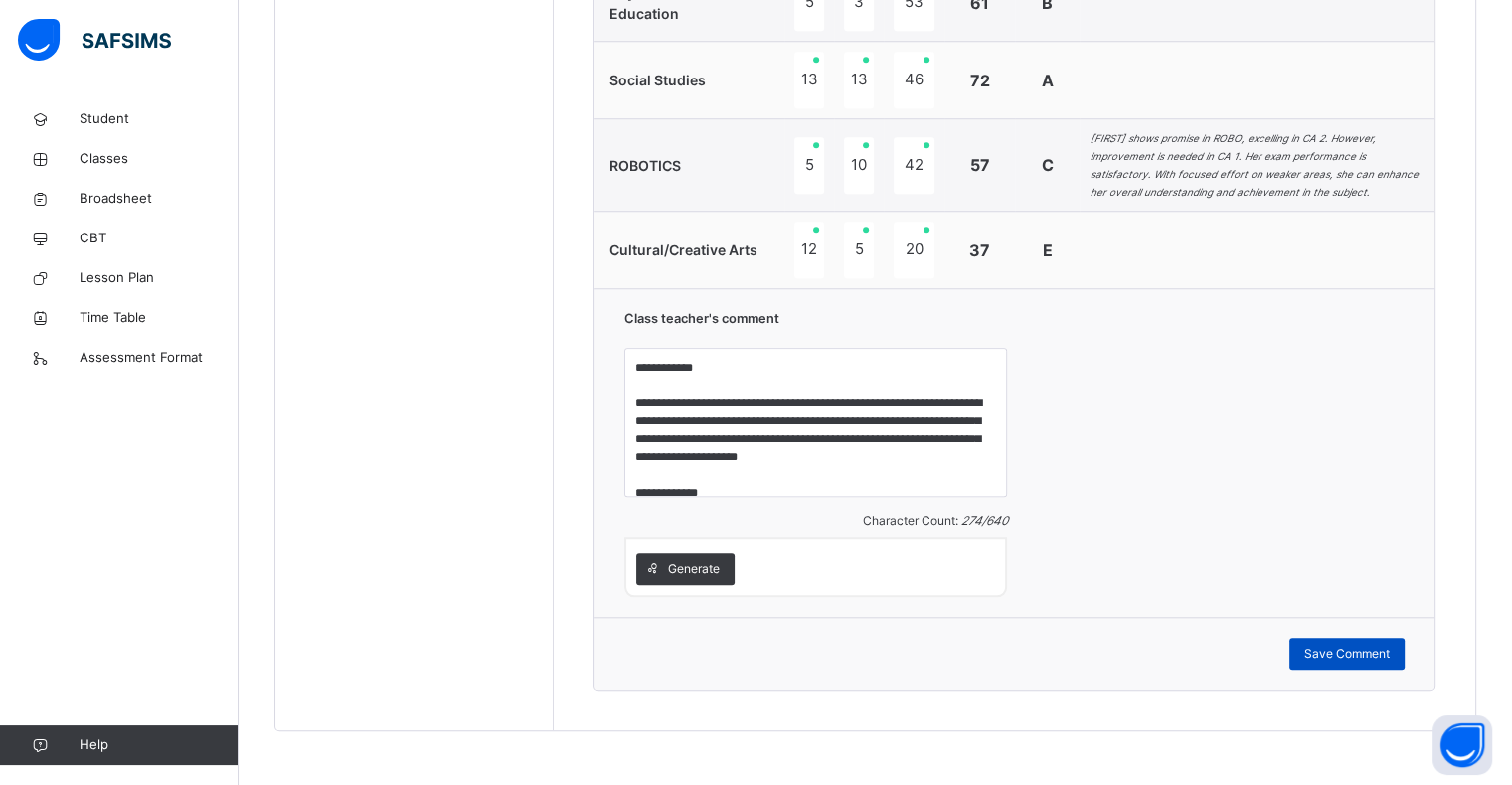 click on "Save Comment" at bounding box center [1347, 654] 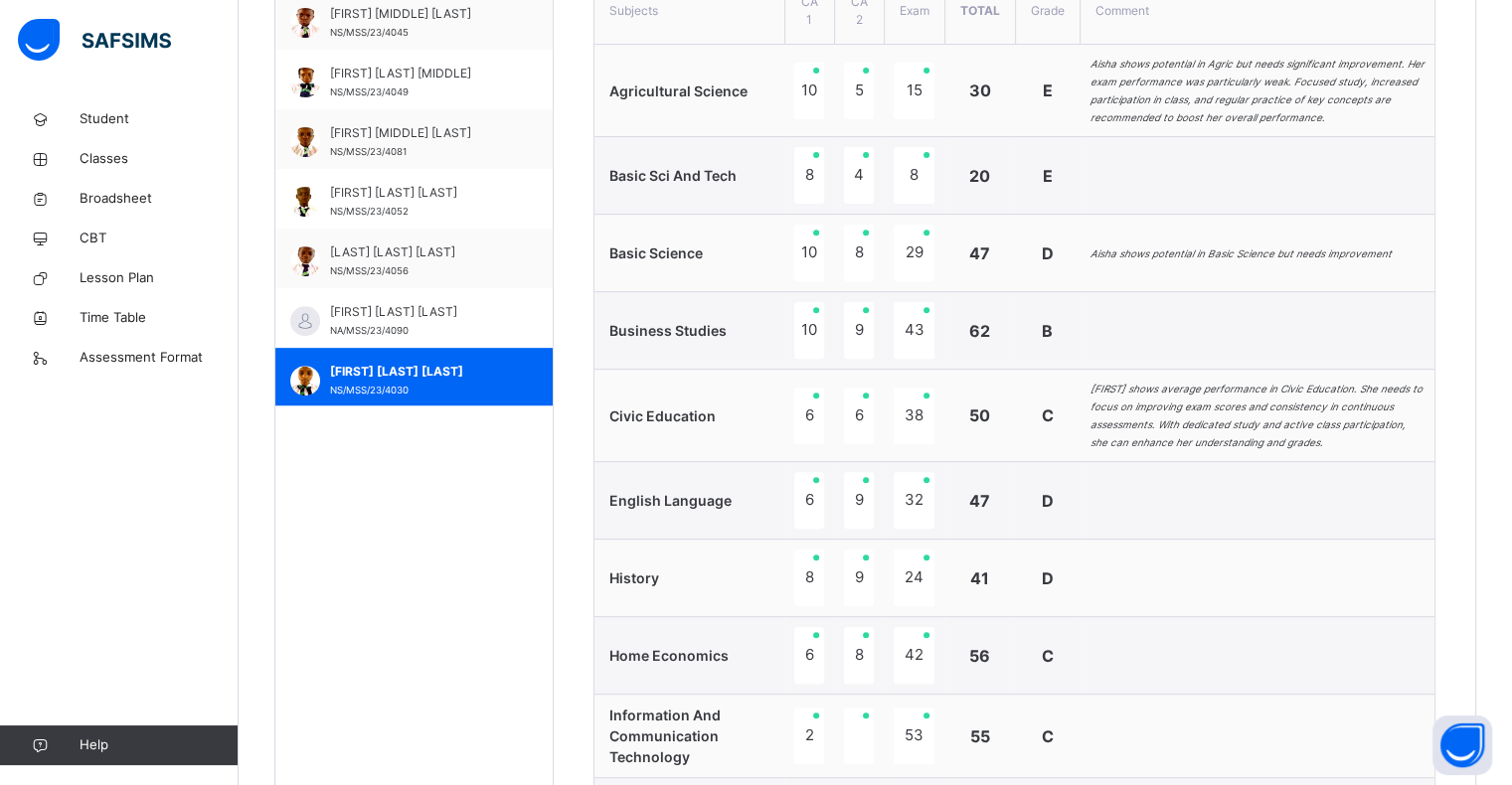 scroll, scrollTop: 717, scrollLeft: 0, axis: vertical 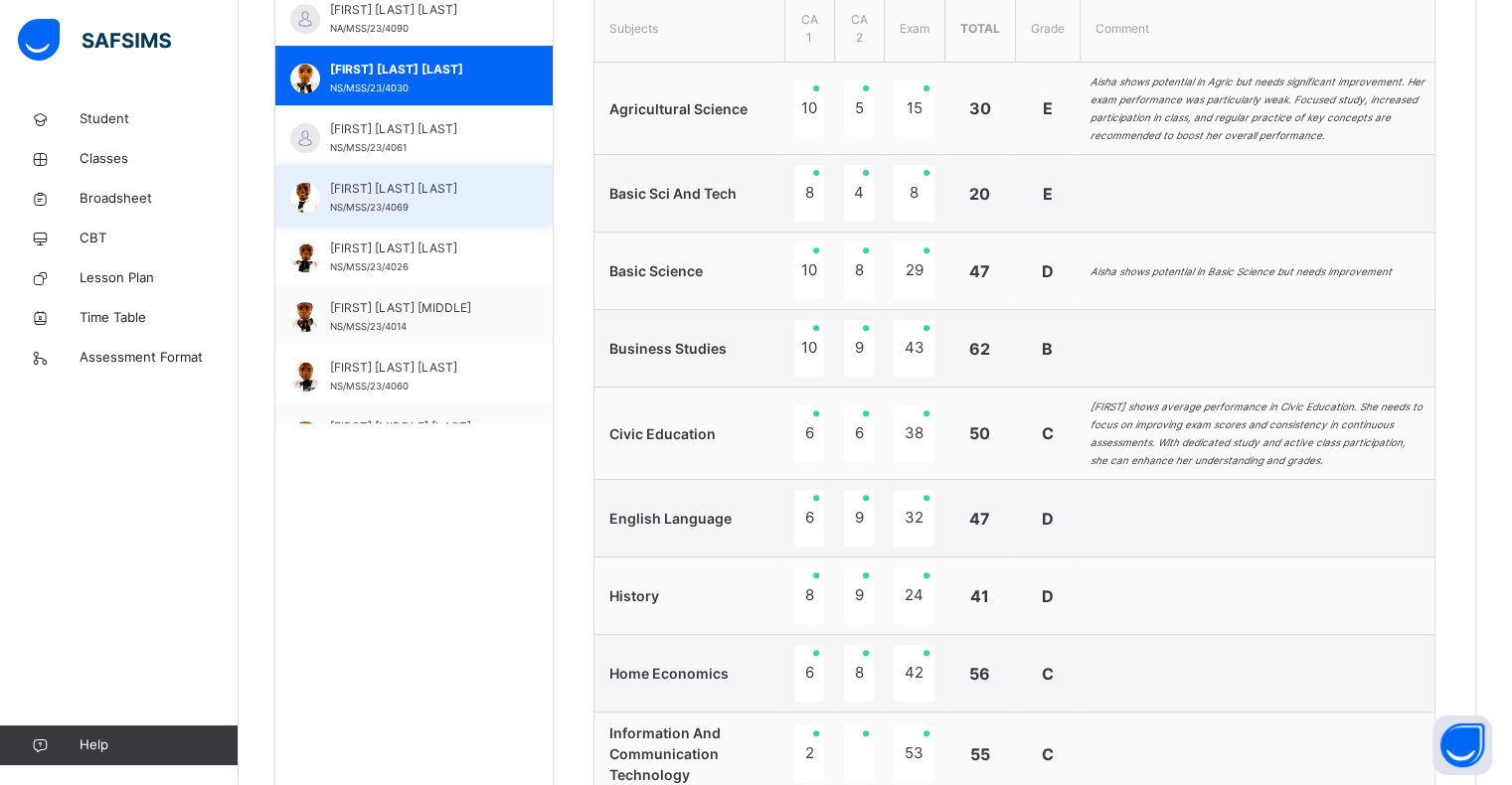 click on "[FIRST] [LAST] [LAST]" at bounding box center [419, 189] 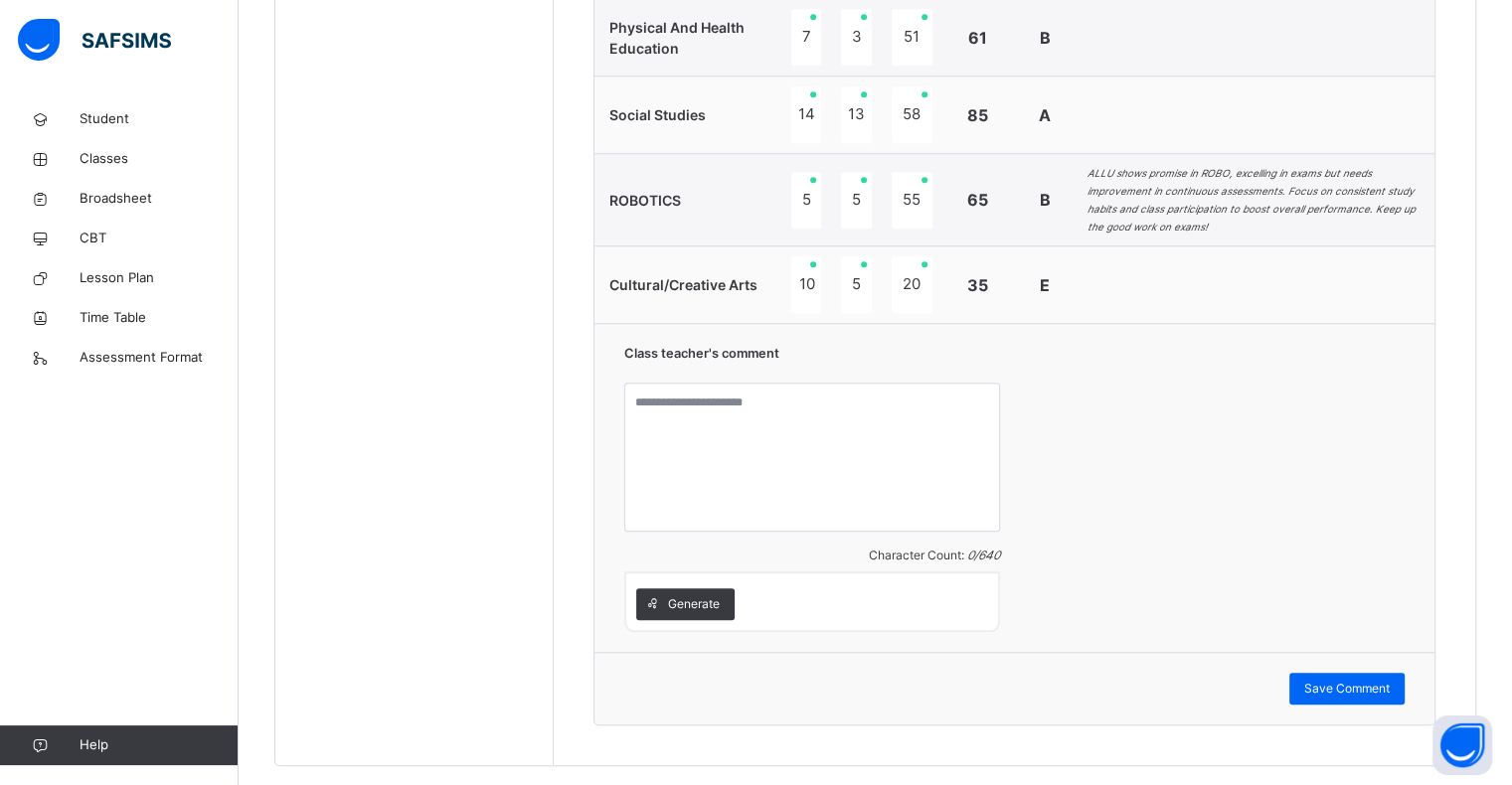 scroll, scrollTop: 1719, scrollLeft: 0, axis: vertical 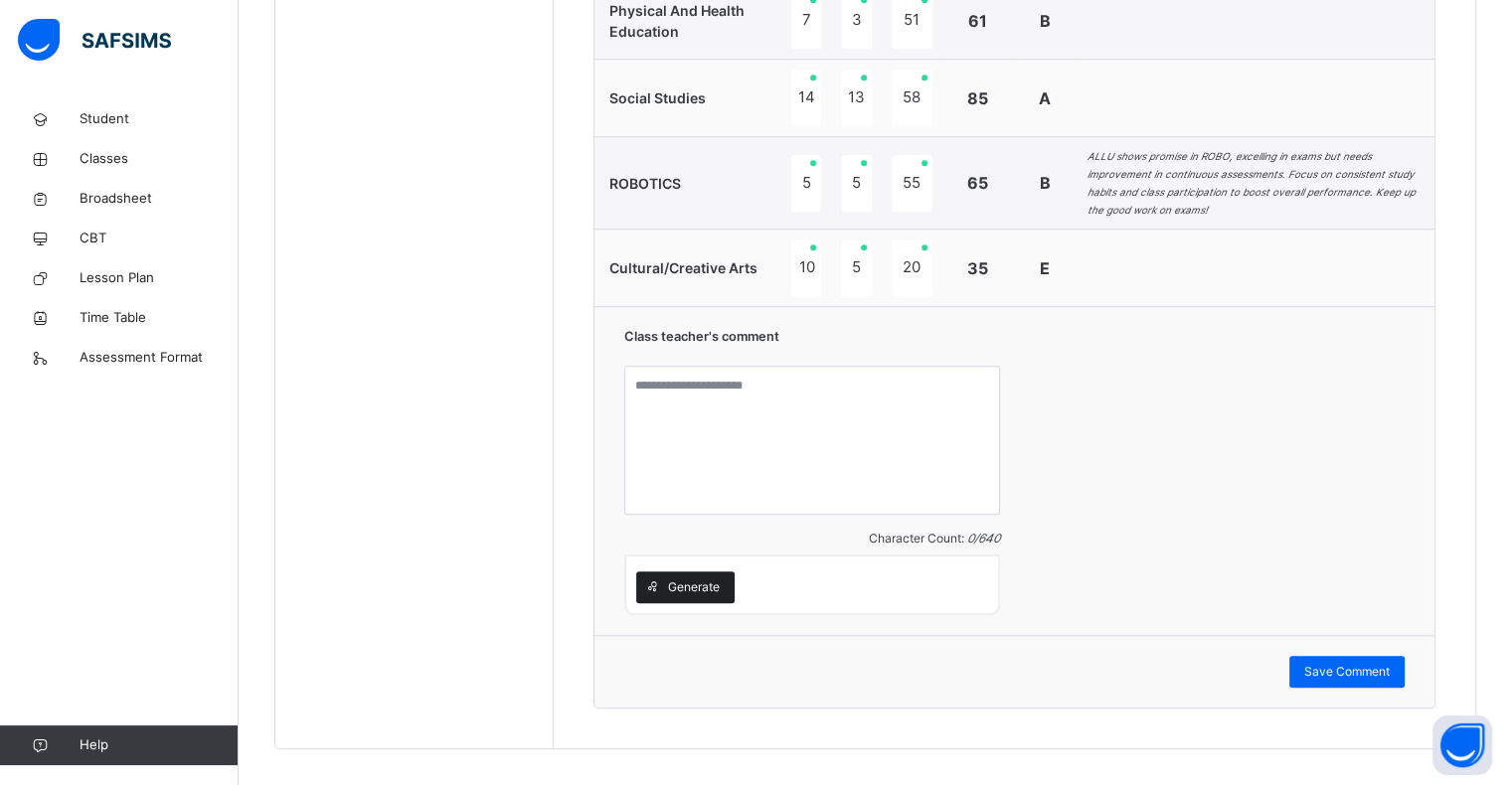 click on "Generate" at bounding box center (694, 587) 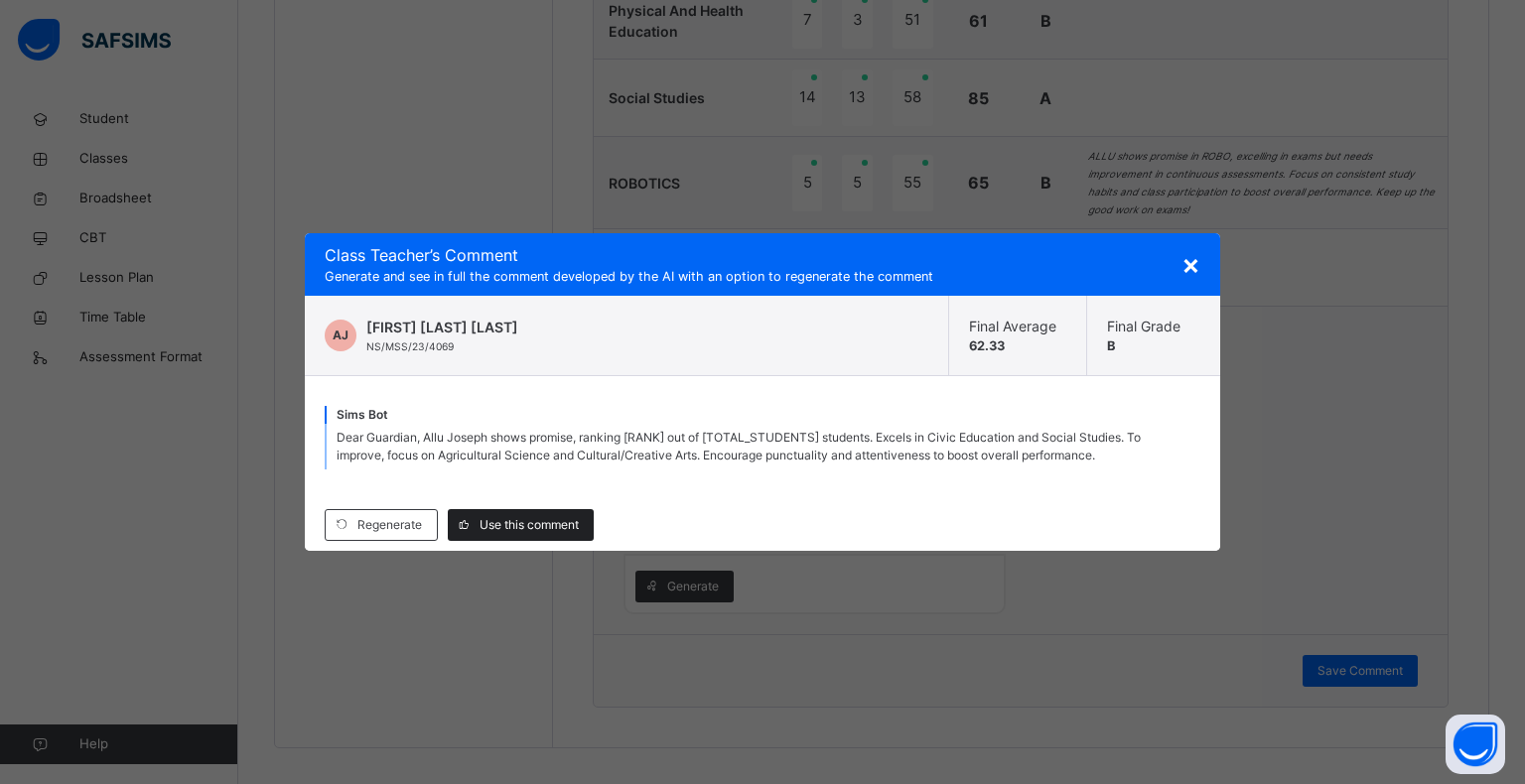 click on "Use this comment" at bounding box center [529, 525] 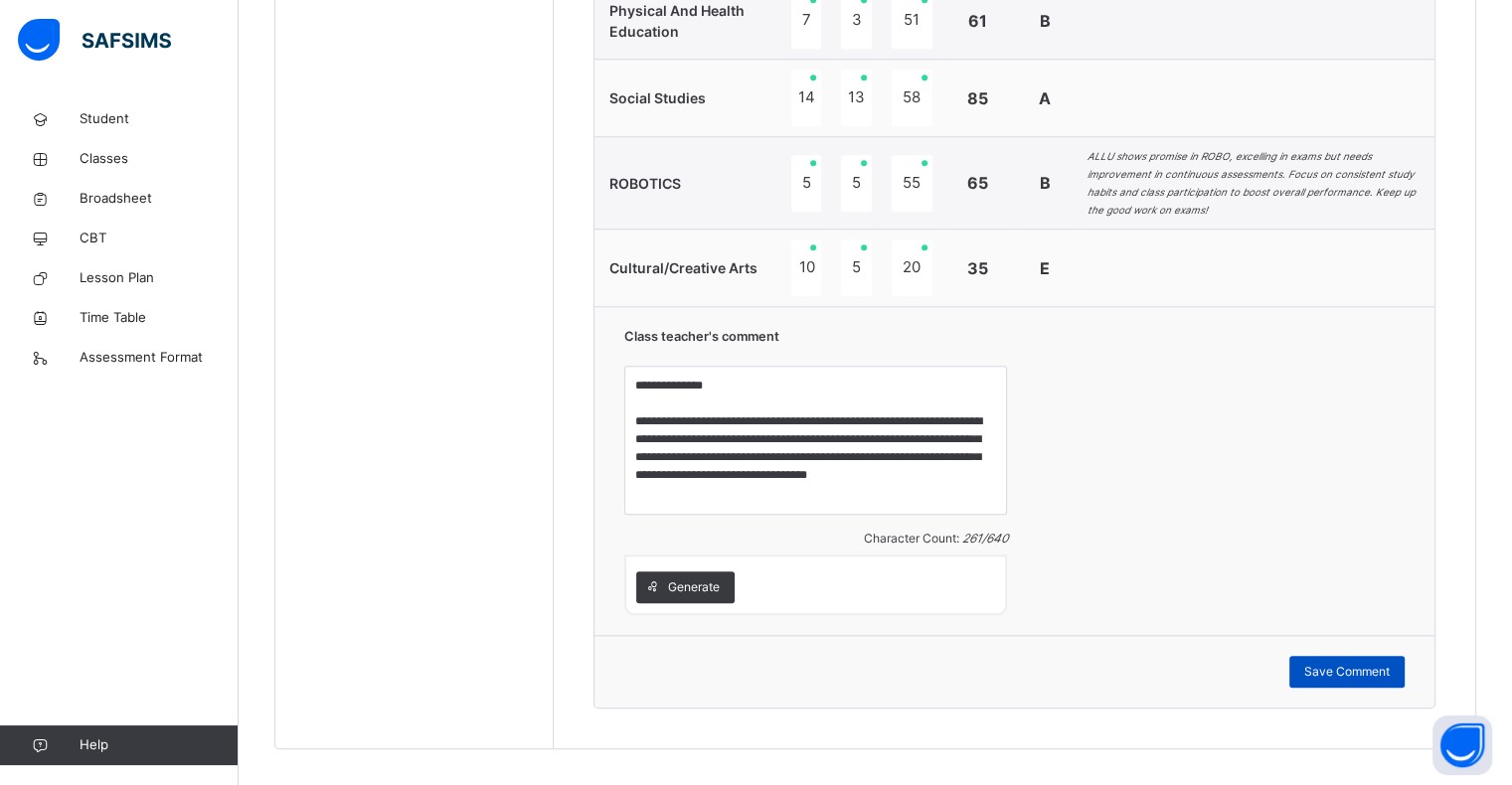 click on "Save Comment" at bounding box center (1347, 672) 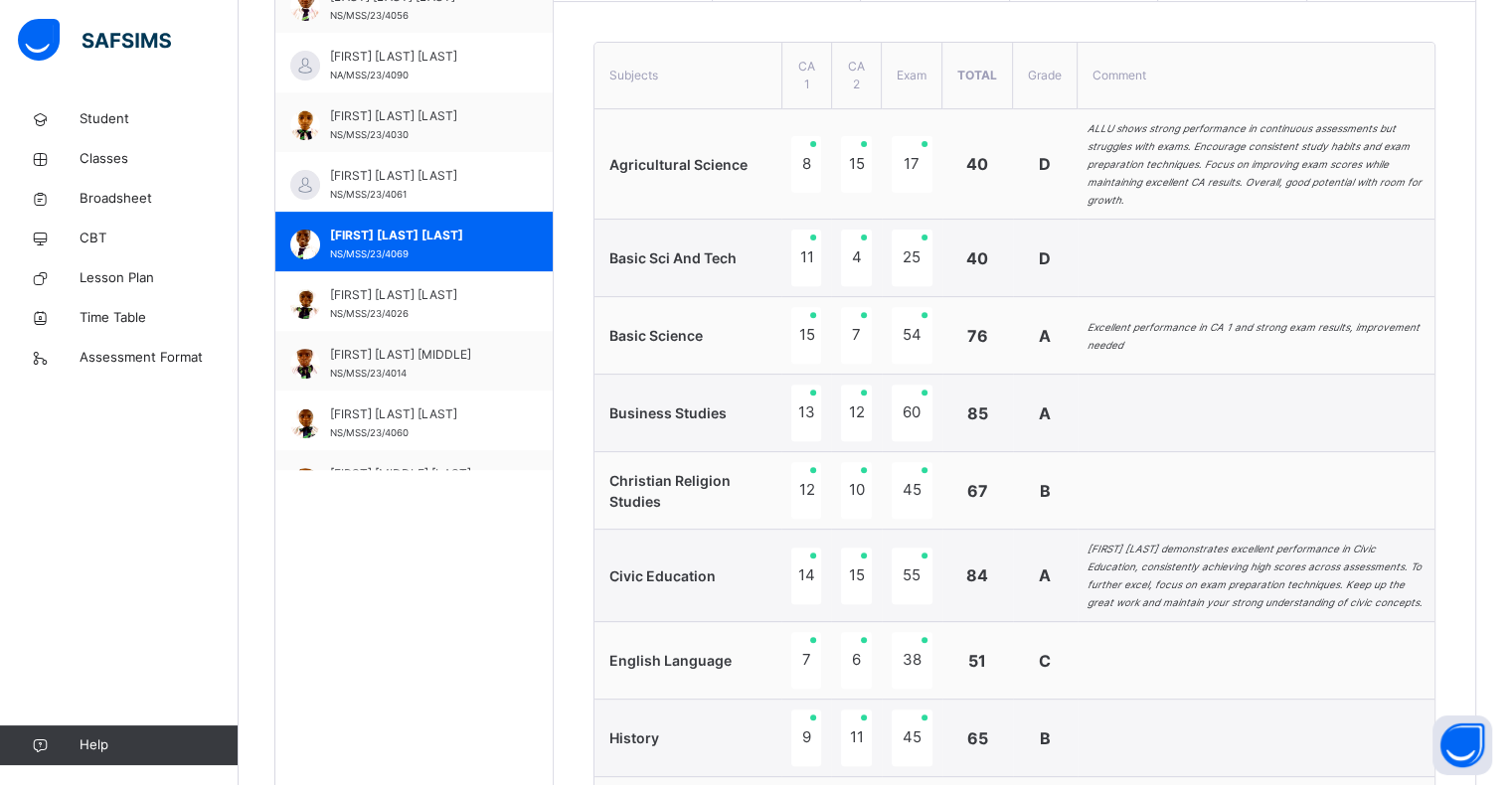 scroll, scrollTop: 672, scrollLeft: 0, axis: vertical 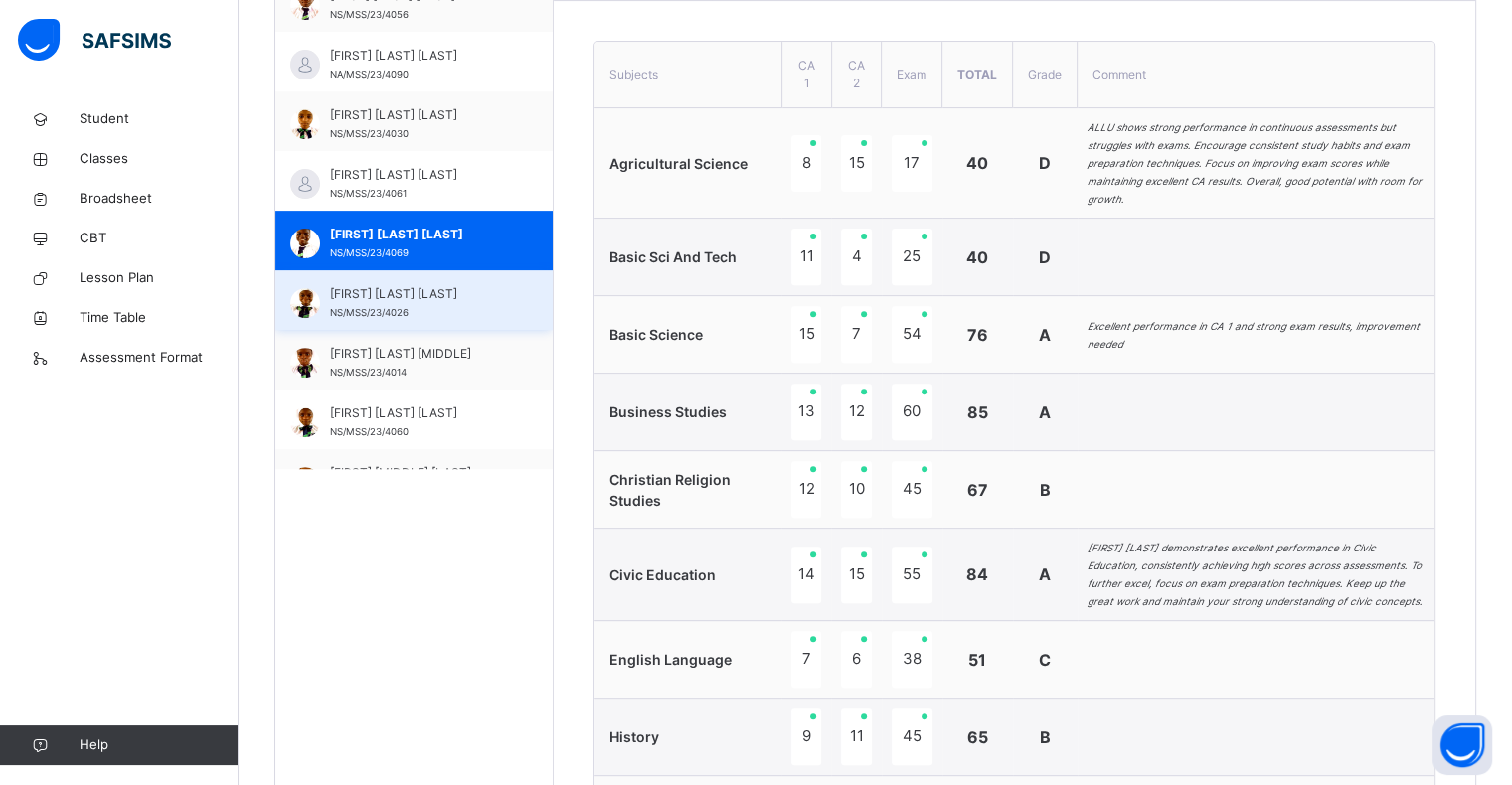click on "[FIRST] [LAST] [LAST]" at bounding box center (419, 294) 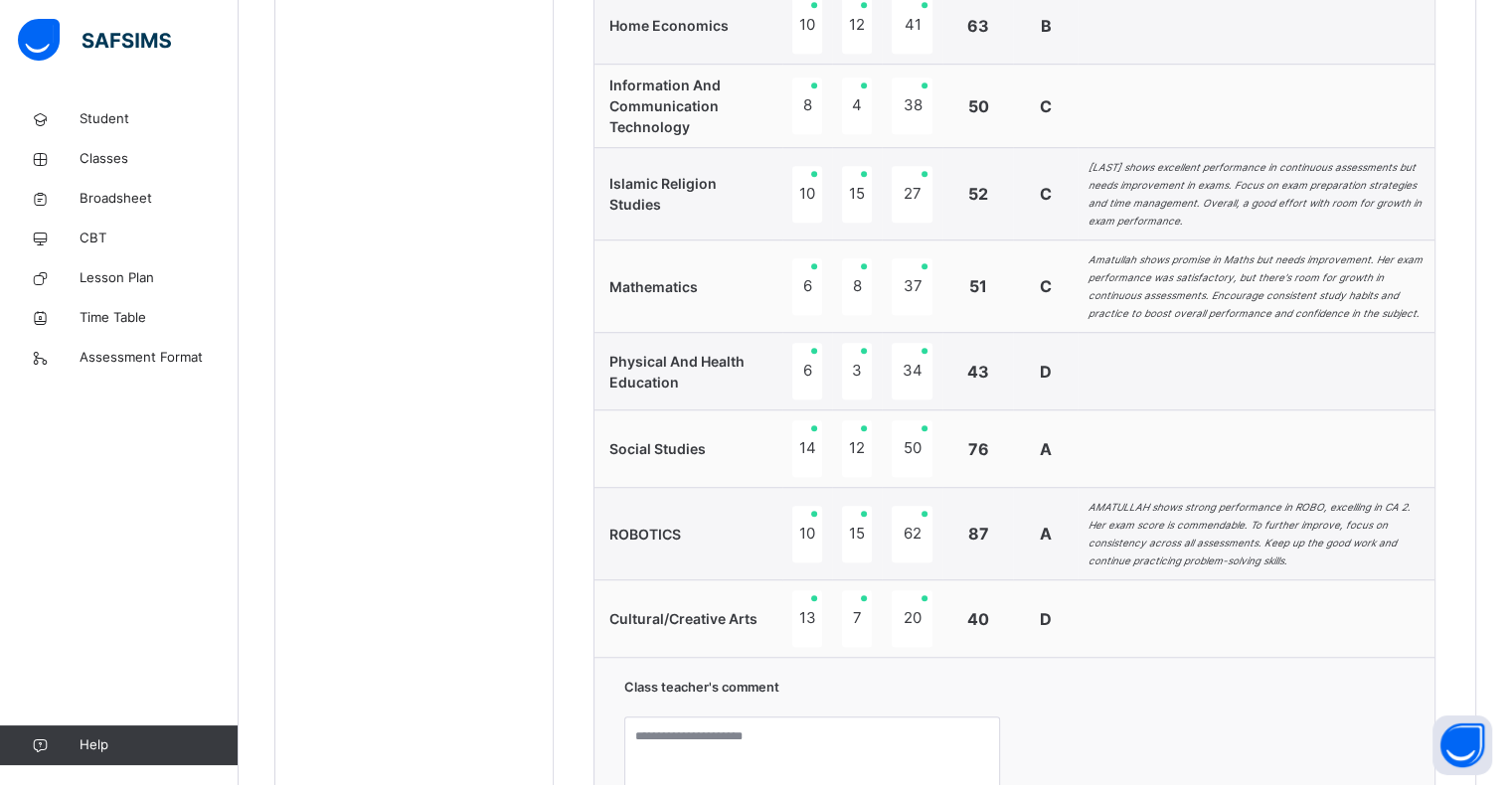 scroll, scrollTop: 1734, scrollLeft: 0, axis: vertical 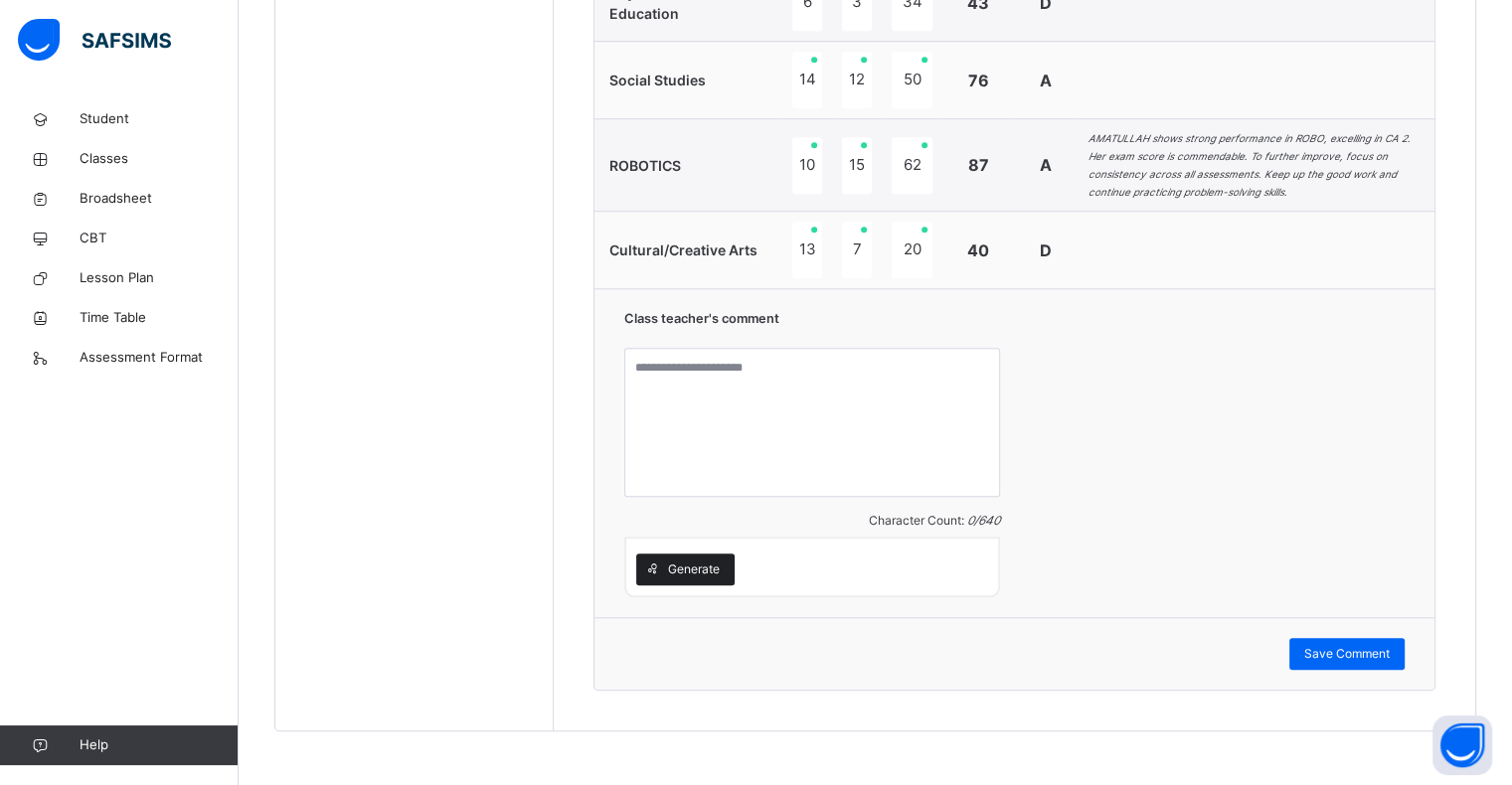 click on "Generate" at bounding box center (685, 569) 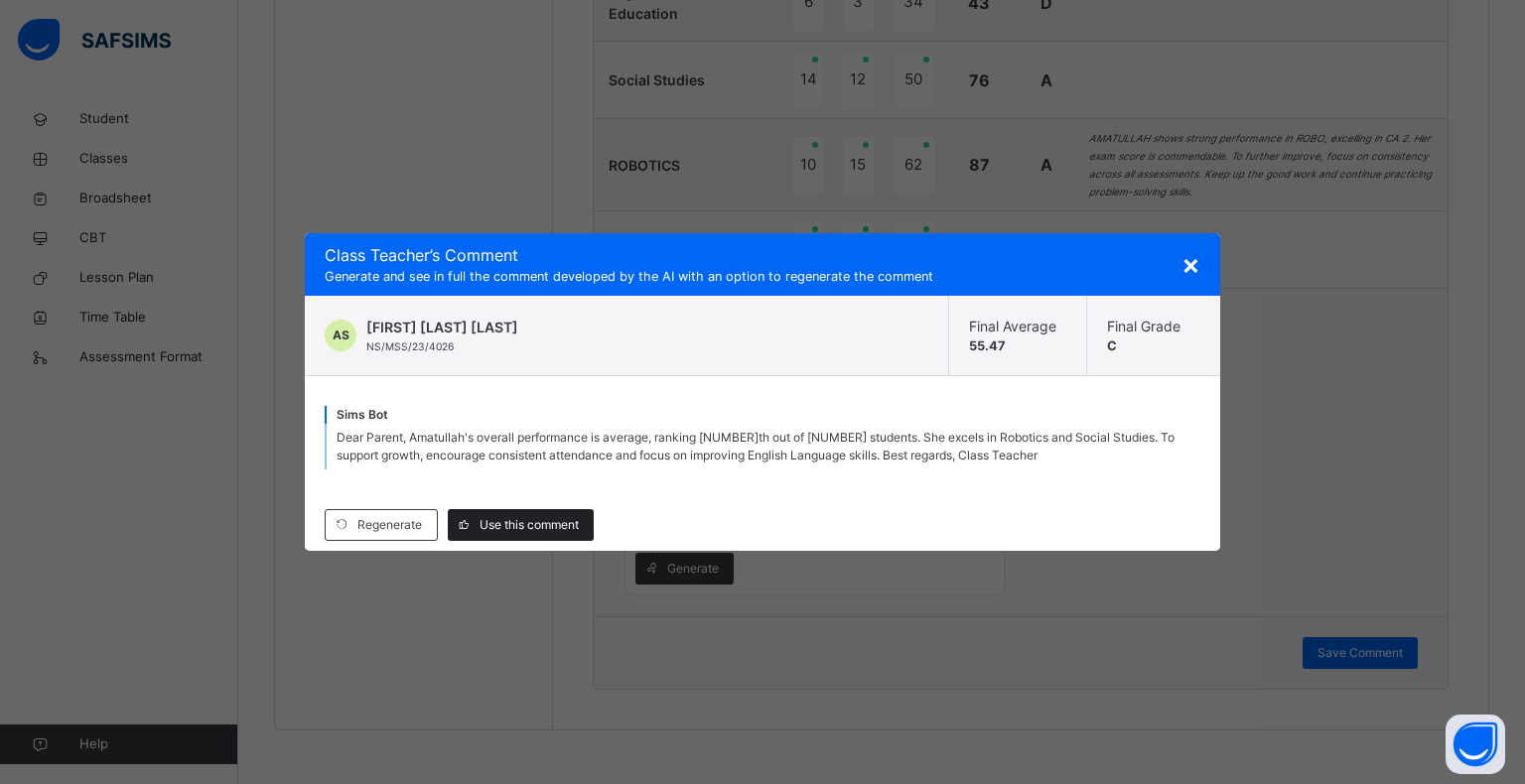 click on "Use this comment" at bounding box center (529, 525) 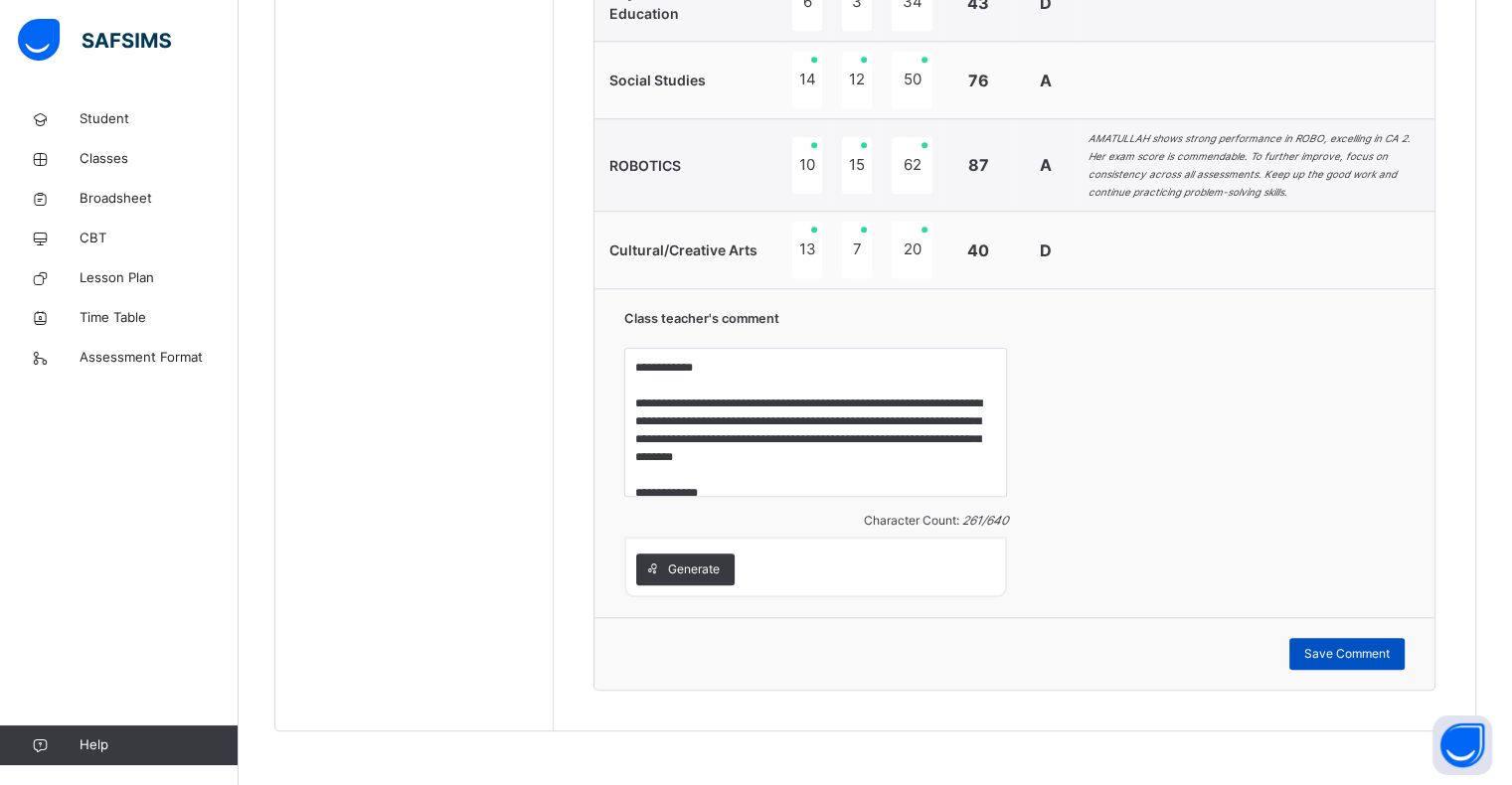 click on "Save Comment" at bounding box center [1347, 654] 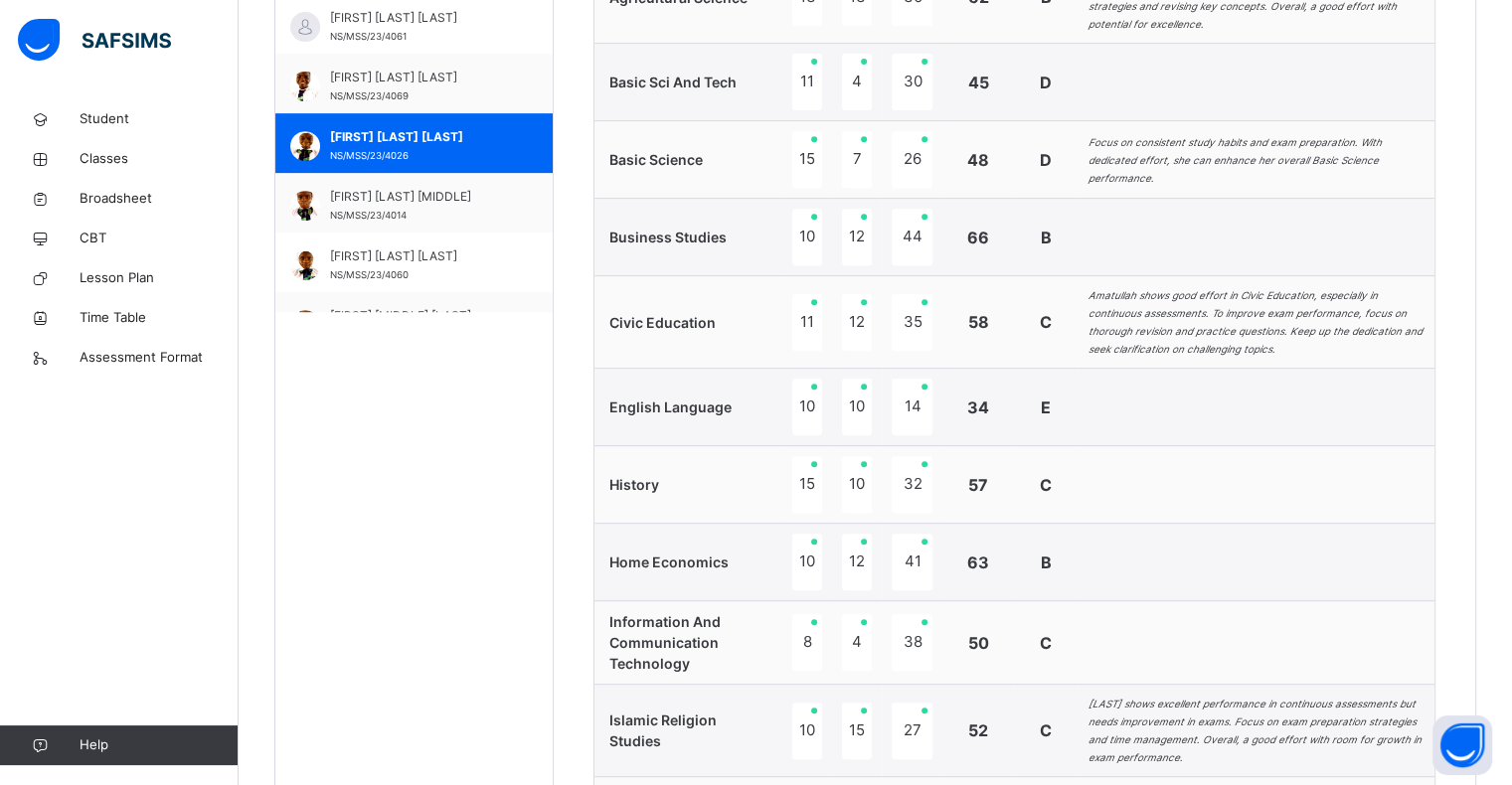 scroll, scrollTop: 828, scrollLeft: 0, axis: vertical 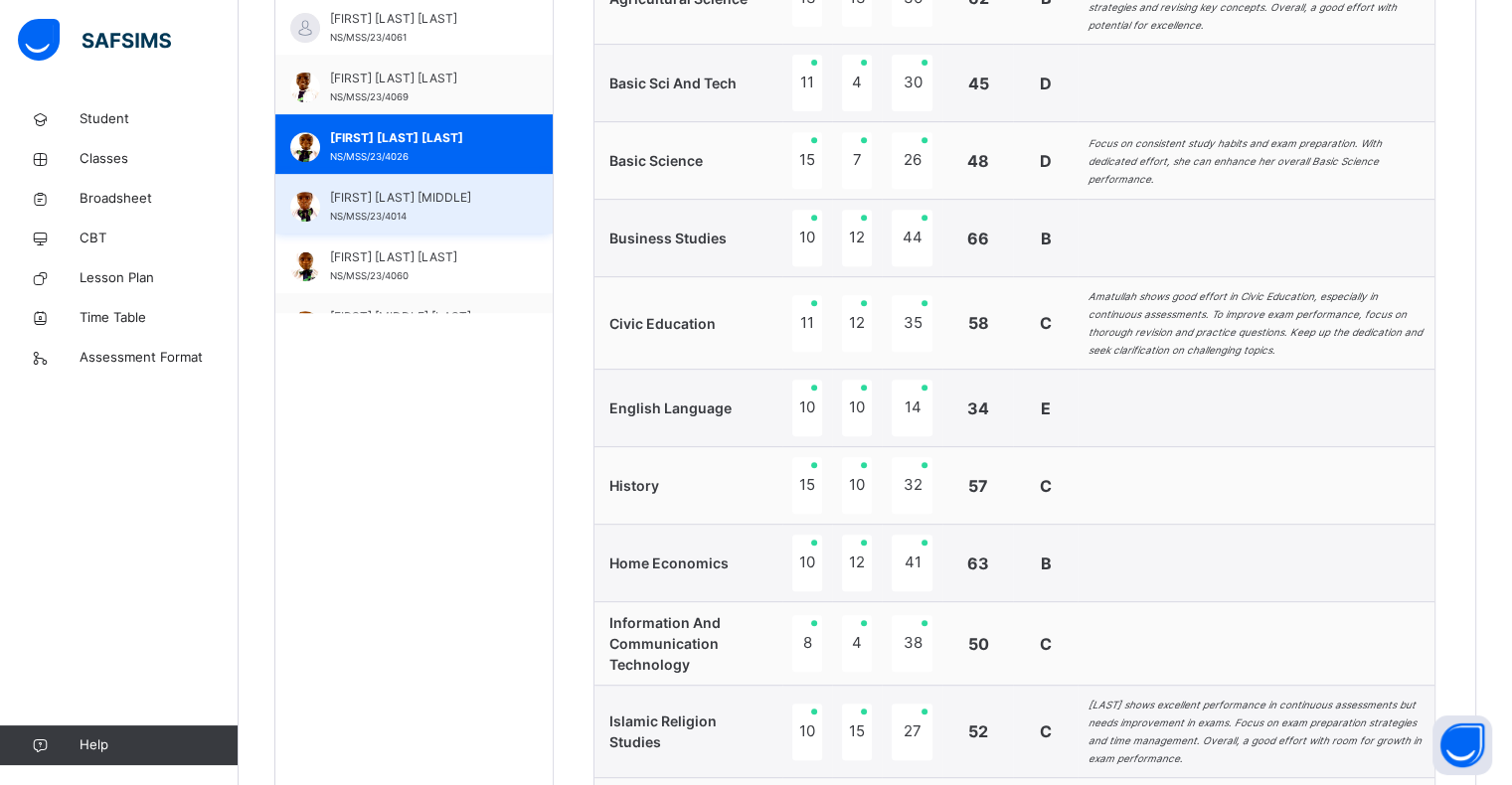 click on "[LAST] [LAST] [LAST] NS/MSS/23/4014" at bounding box center (419, 207) 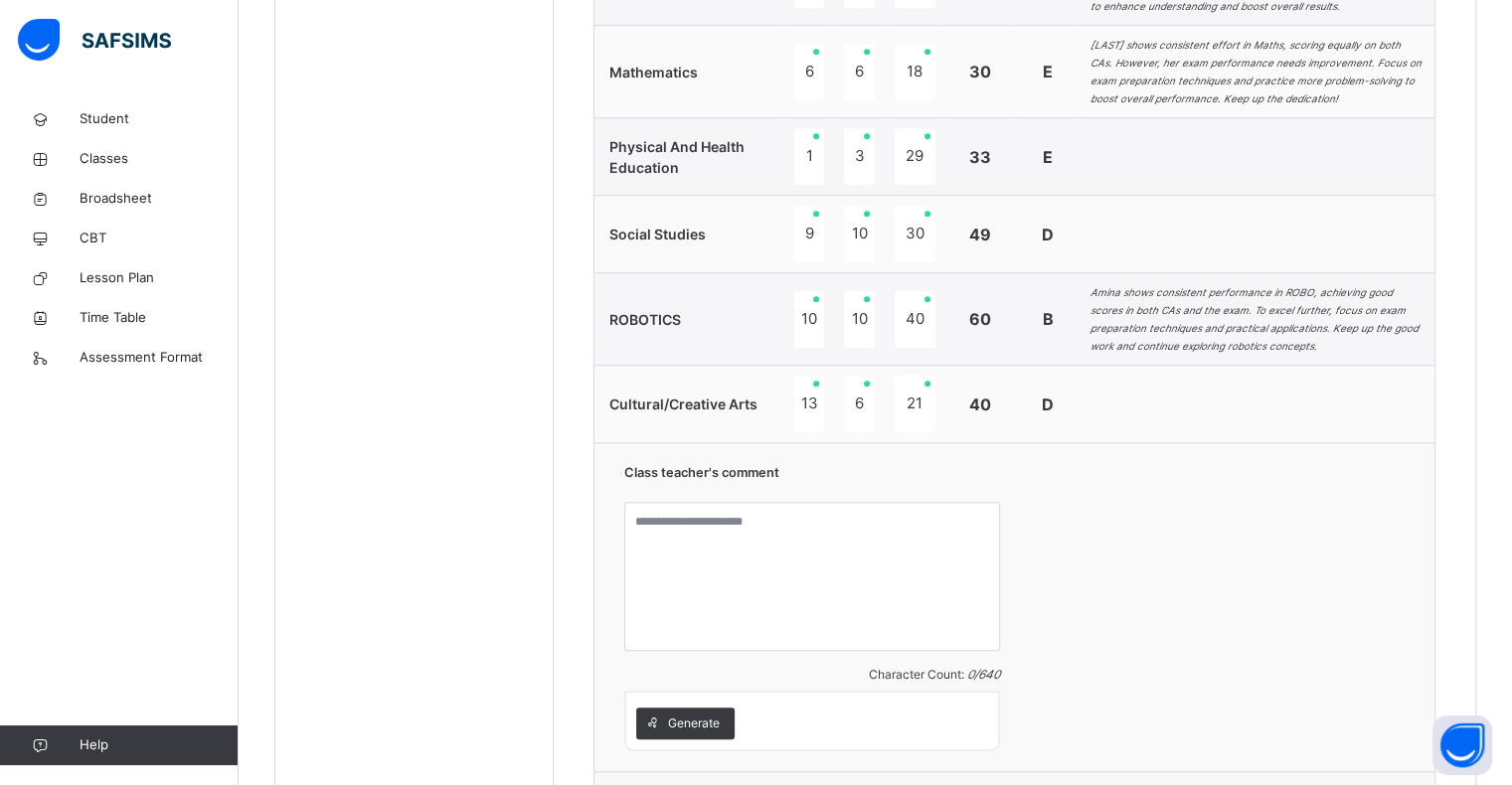 scroll, scrollTop: 1749, scrollLeft: 0, axis: vertical 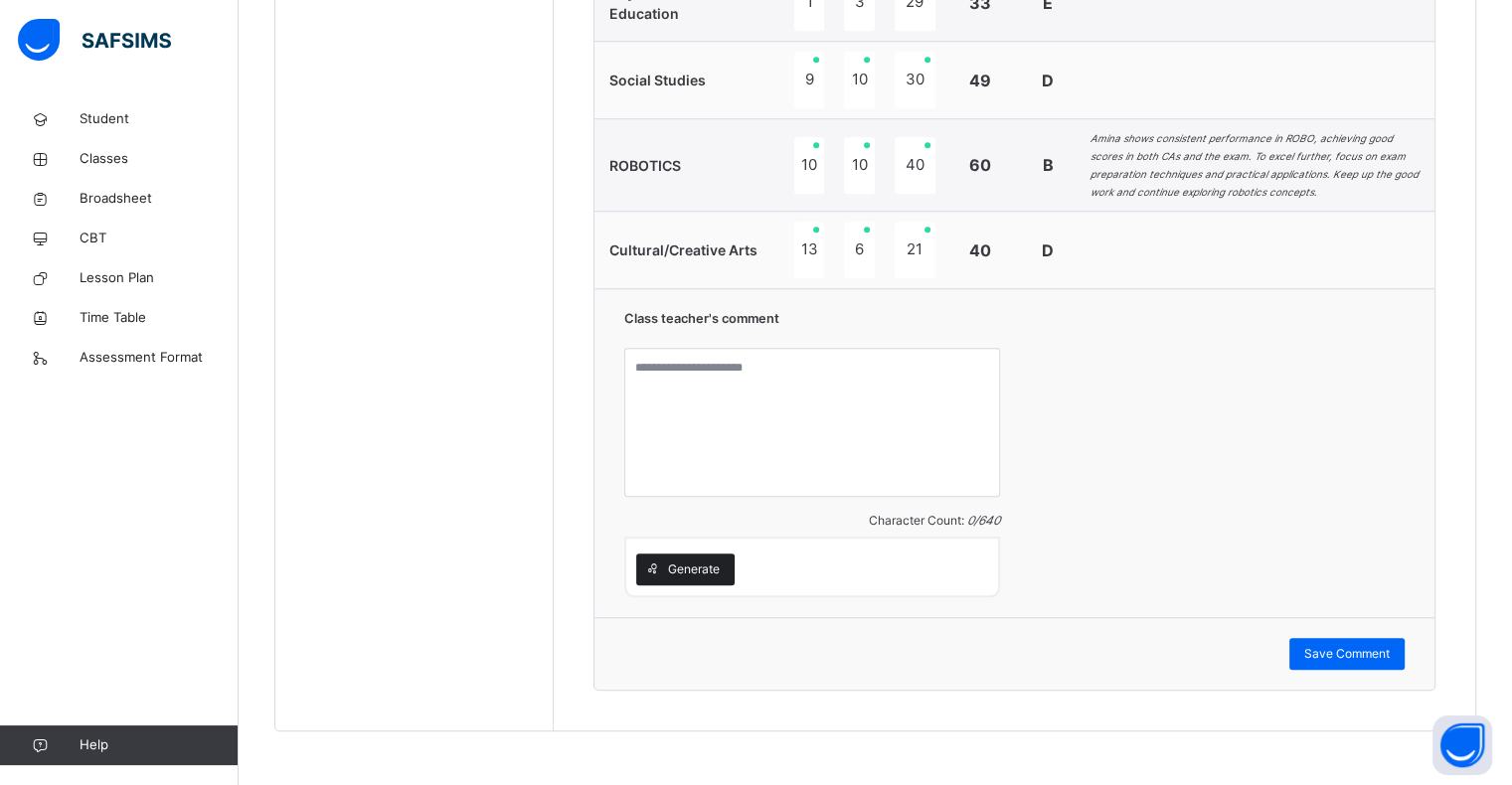 click on "Generate" at bounding box center (694, 569) 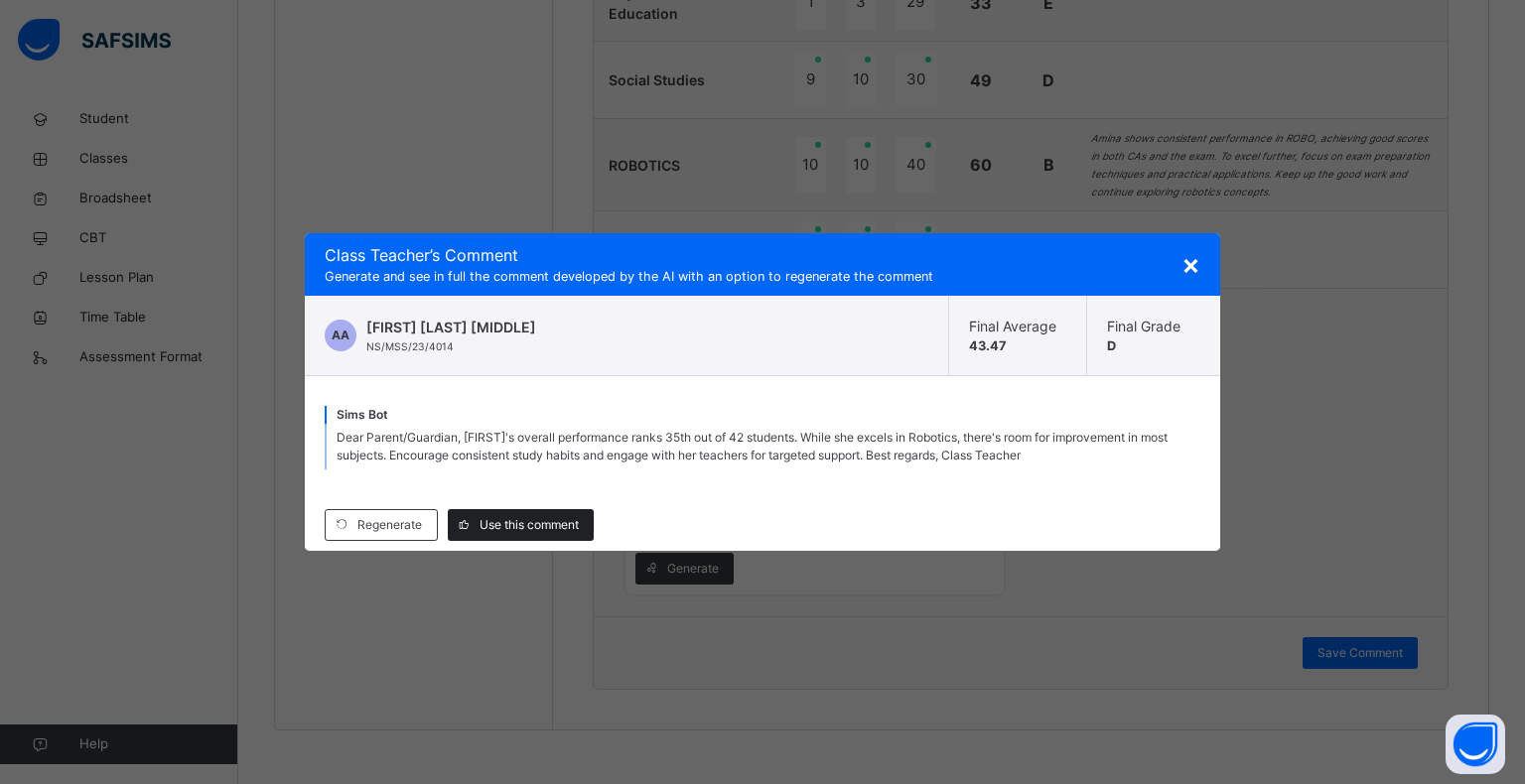 click on "Use this comment" at bounding box center (520, 525) 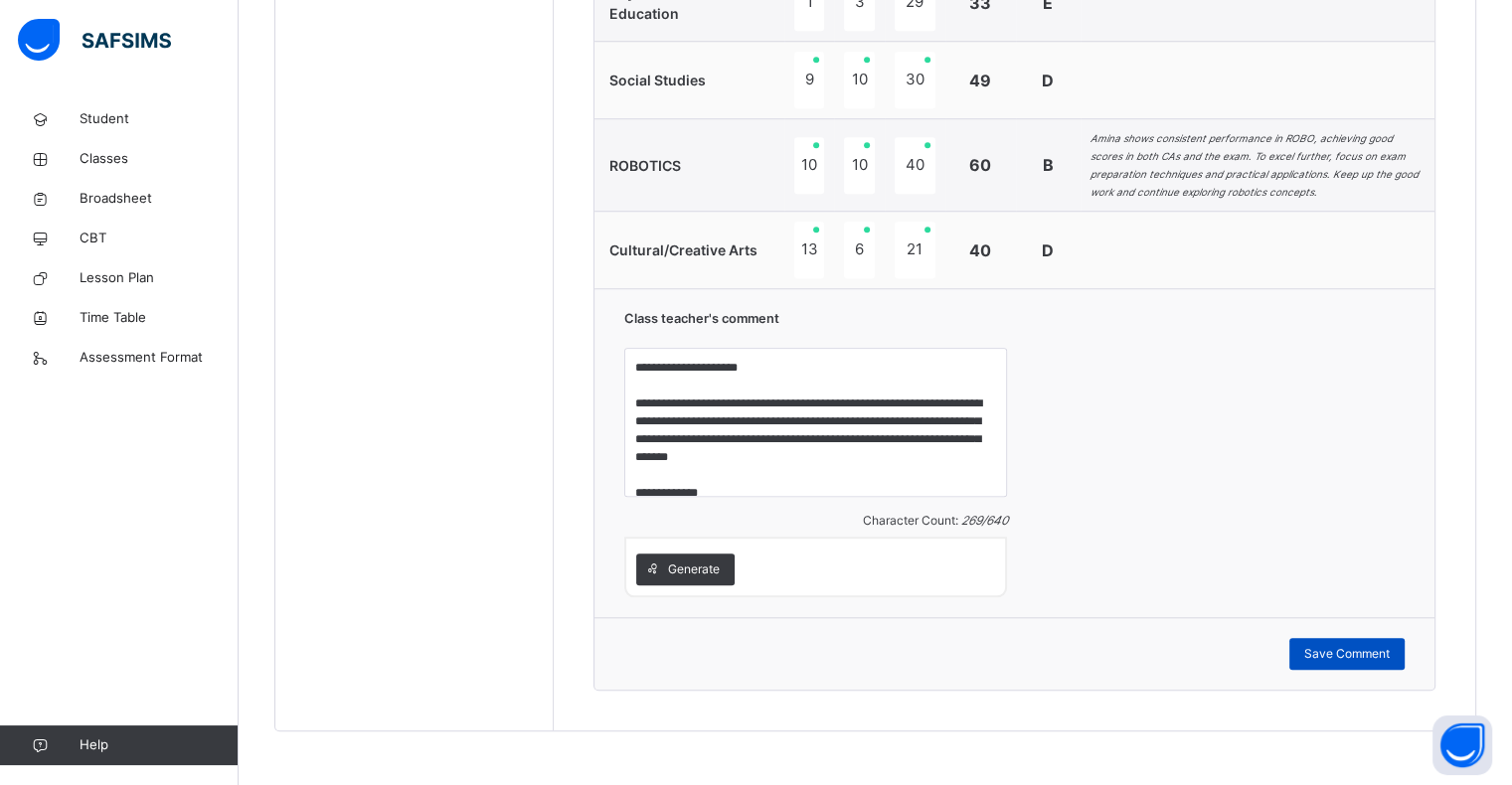 click on "Save Comment" at bounding box center (1347, 654) 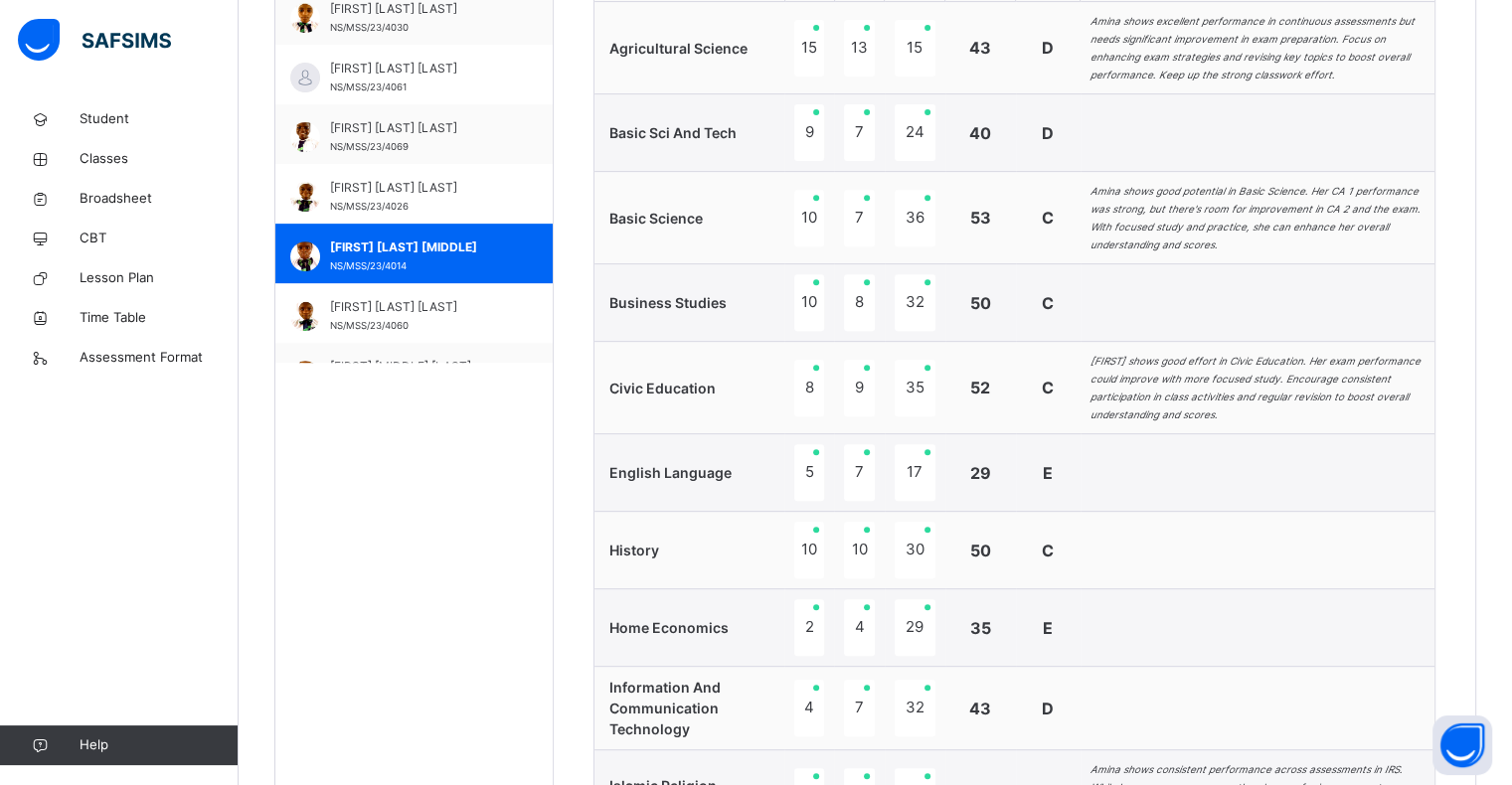 scroll, scrollTop: 777, scrollLeft: 0, axis: vertical 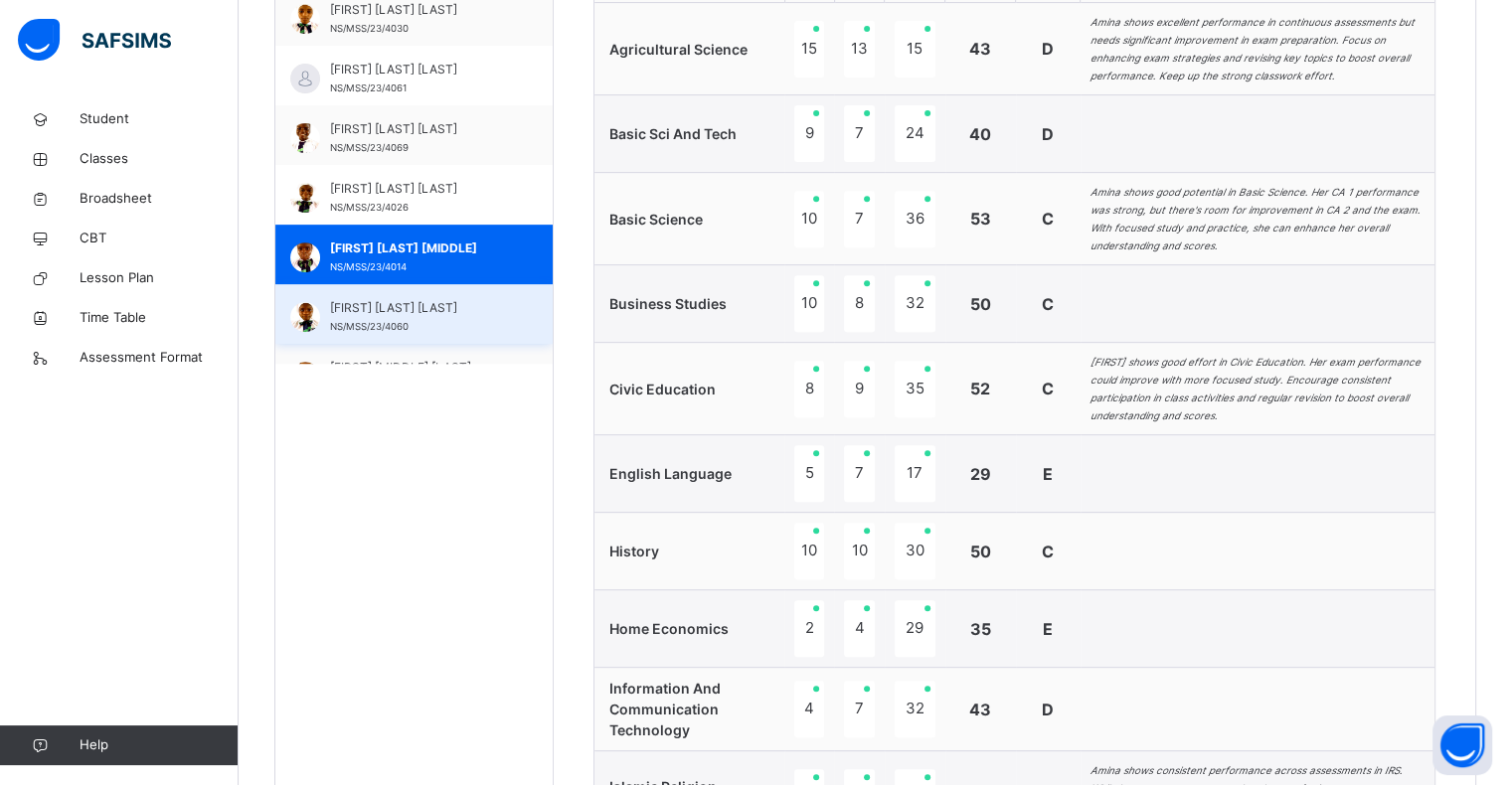 click on "[FIRST] [LAST] [LAST]" at bounding box center [419, 308] 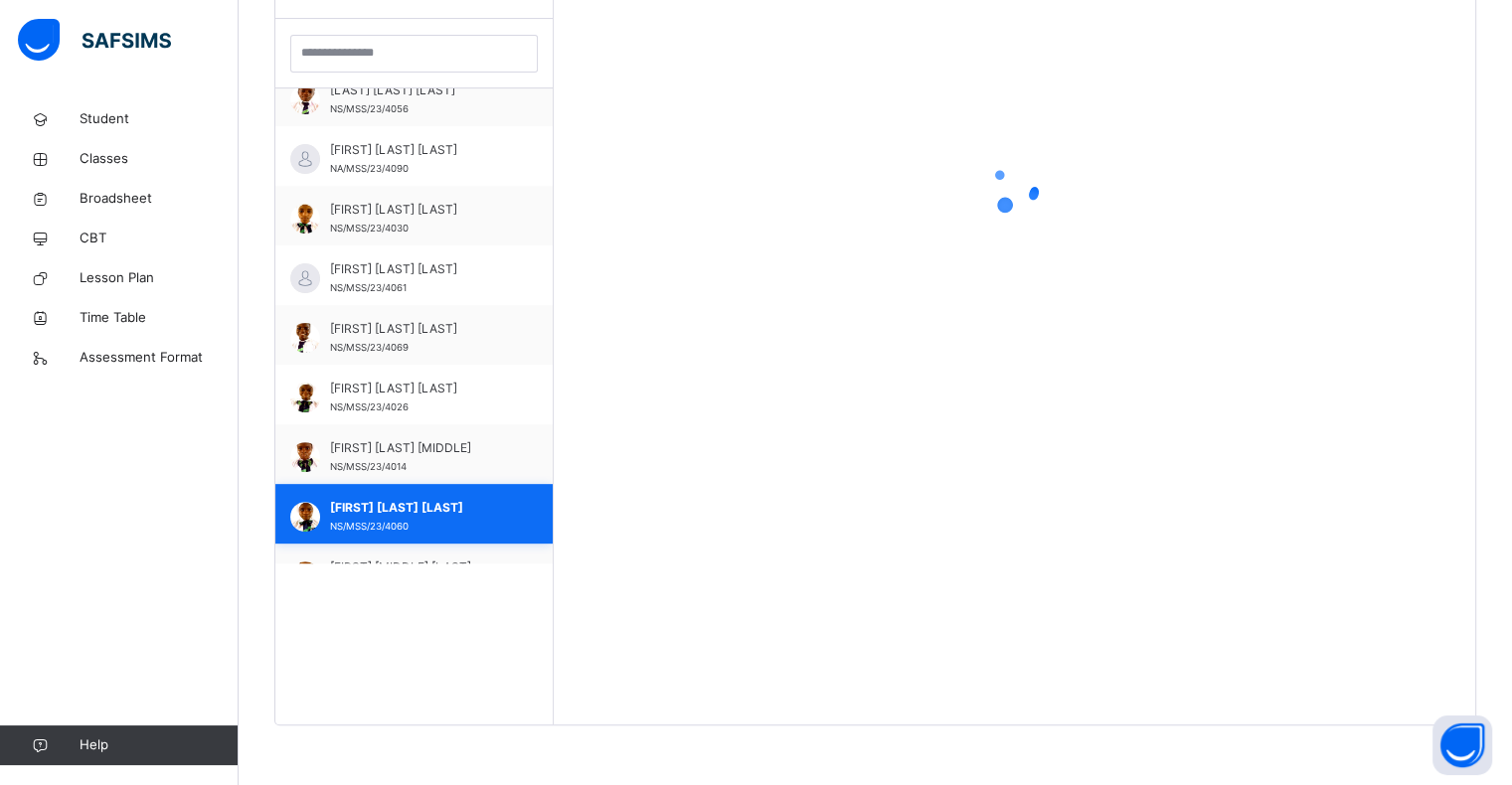scroll, scrollTop: 576, scrollLeft: 0, axis: vertical 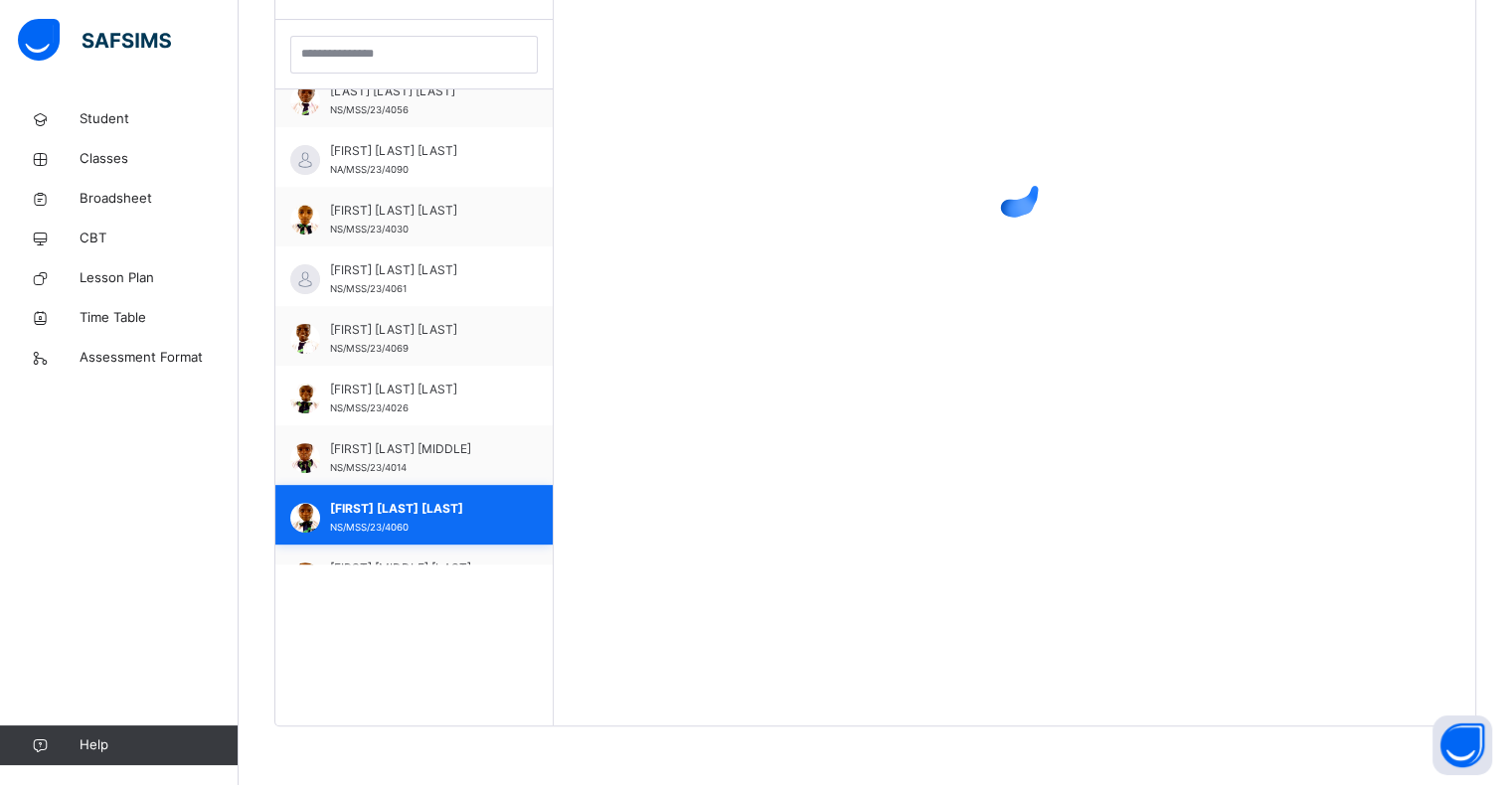 click on "[FIRST] [LAST] [LAST]" at bounding box center (414, 336) 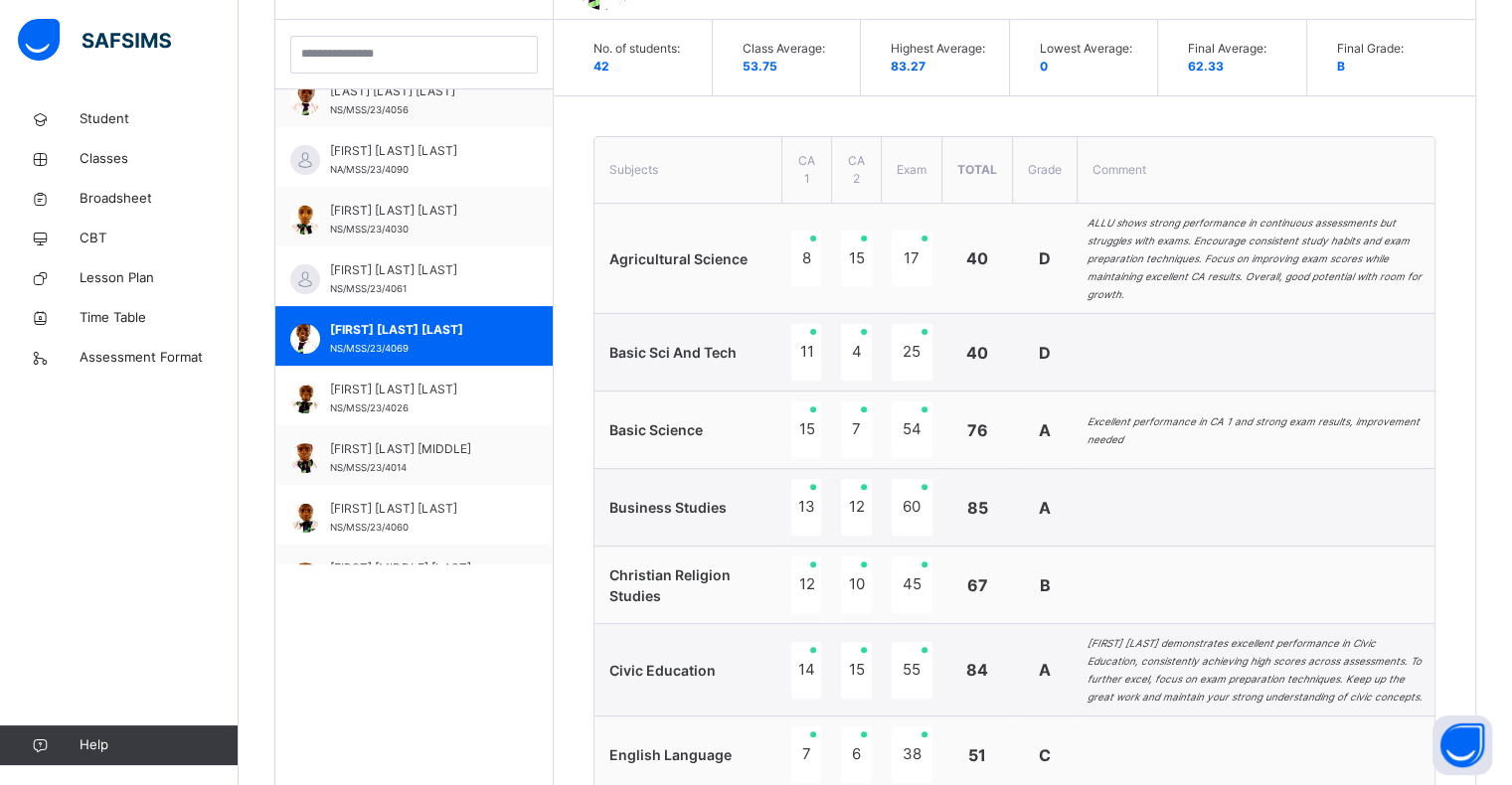 scroll, scrollTop: 777, scrollLeft: 0, axis: vertical 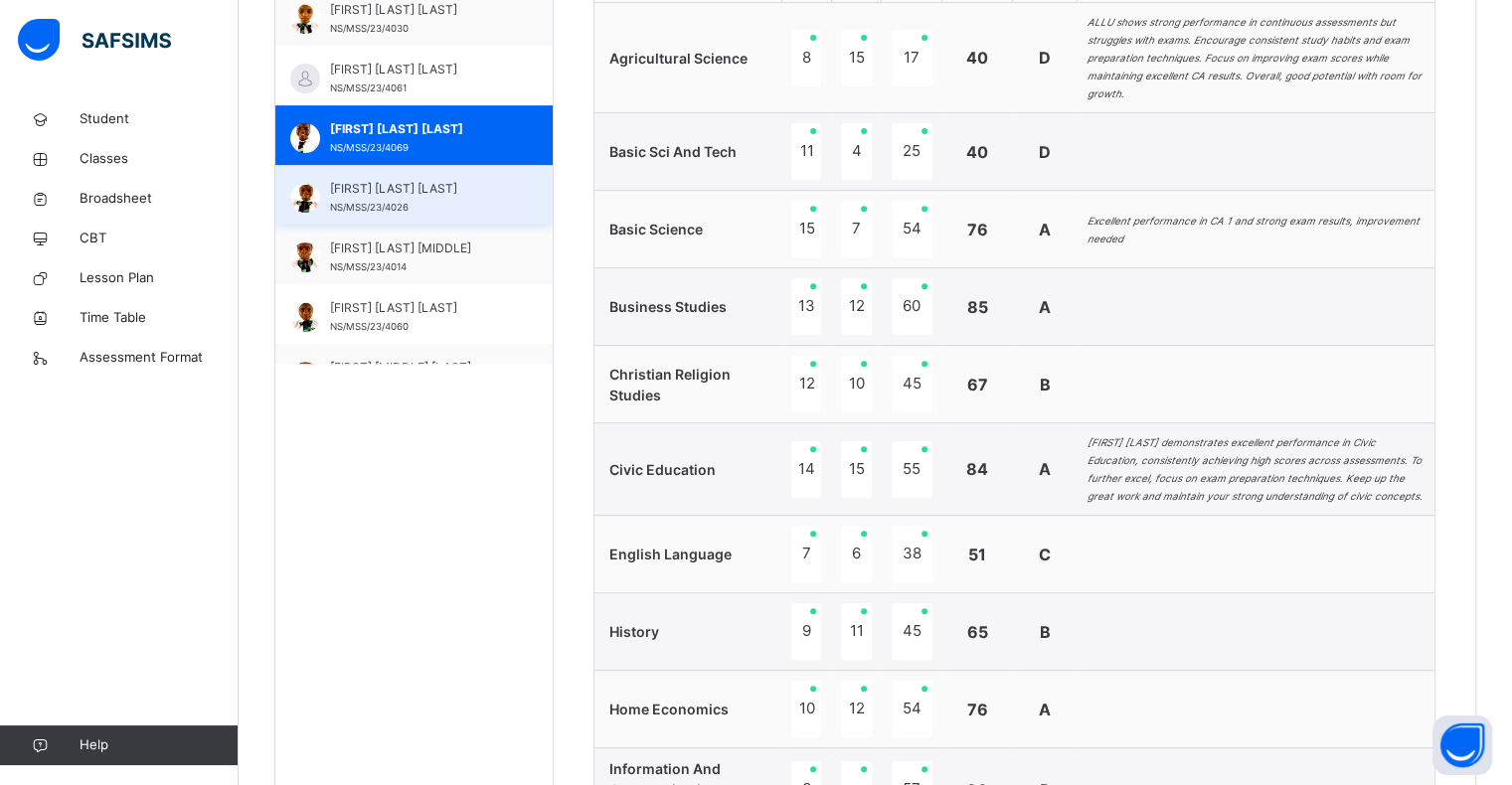 click on "[FIRST] [LAST] [LAST]" at bounding box center [419, 189] 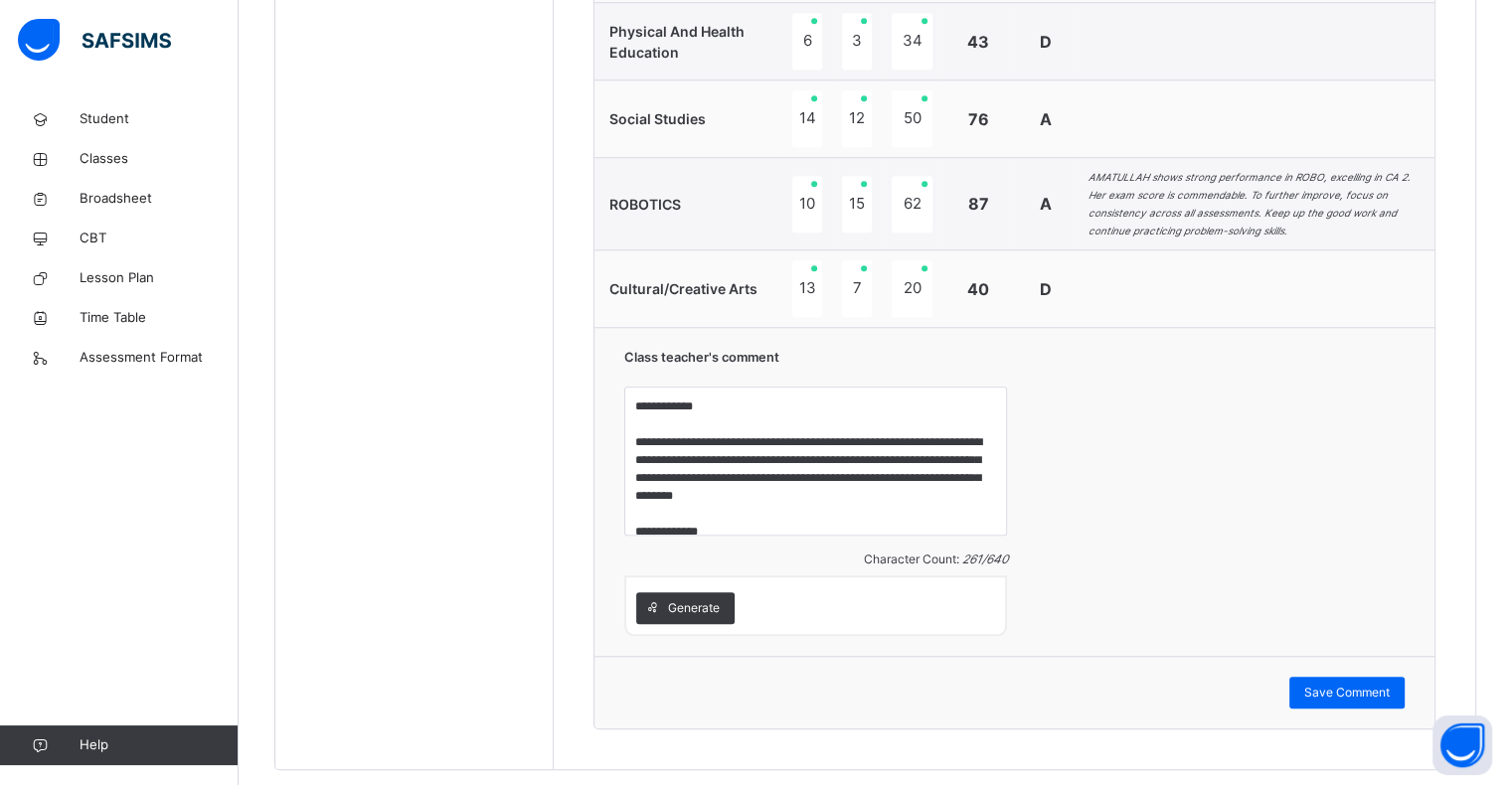 scroll, scrollTop: 1734, scrollLeft: 0, axis: vertical 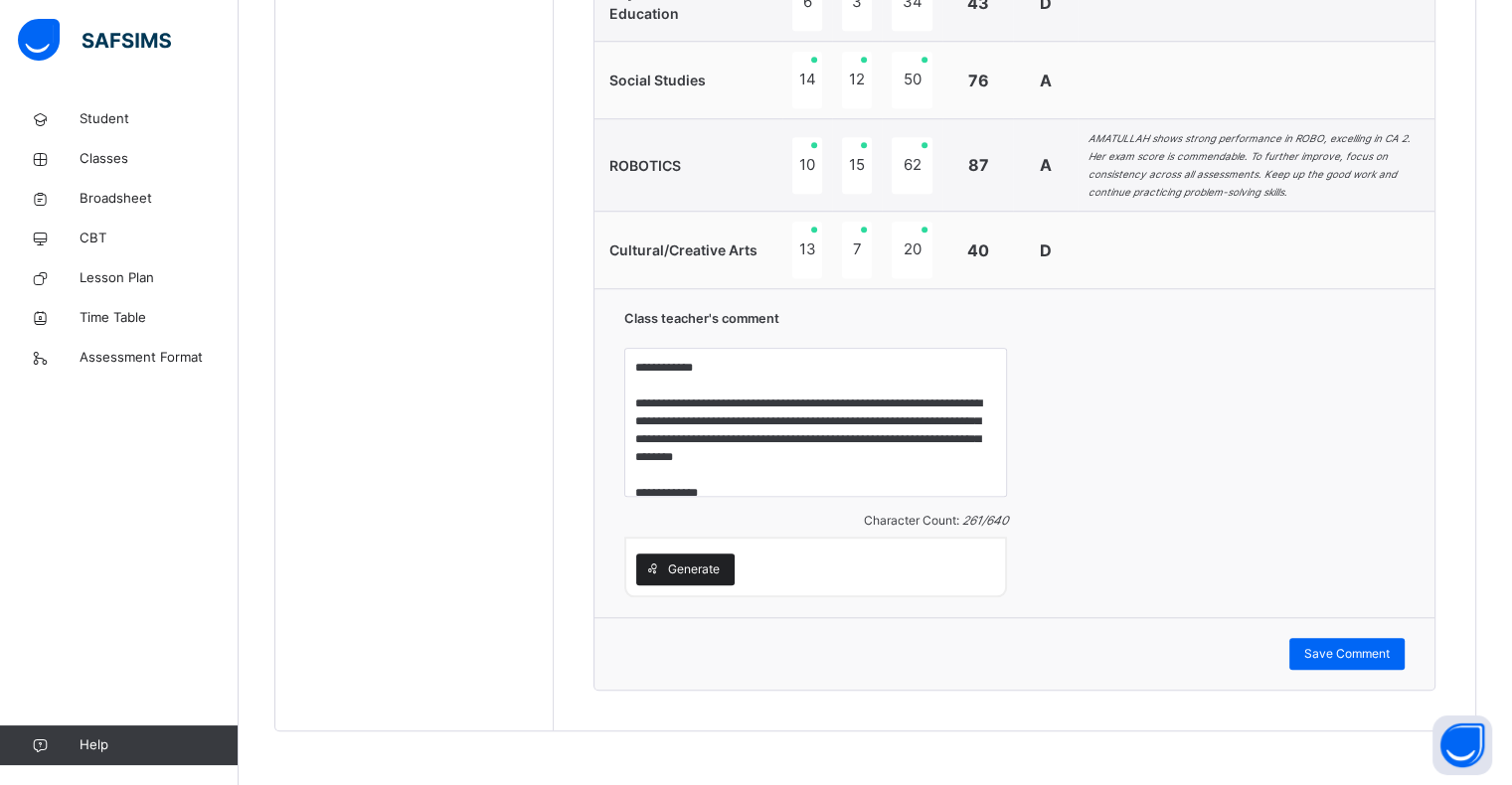 click at bounding box center (652, 569) 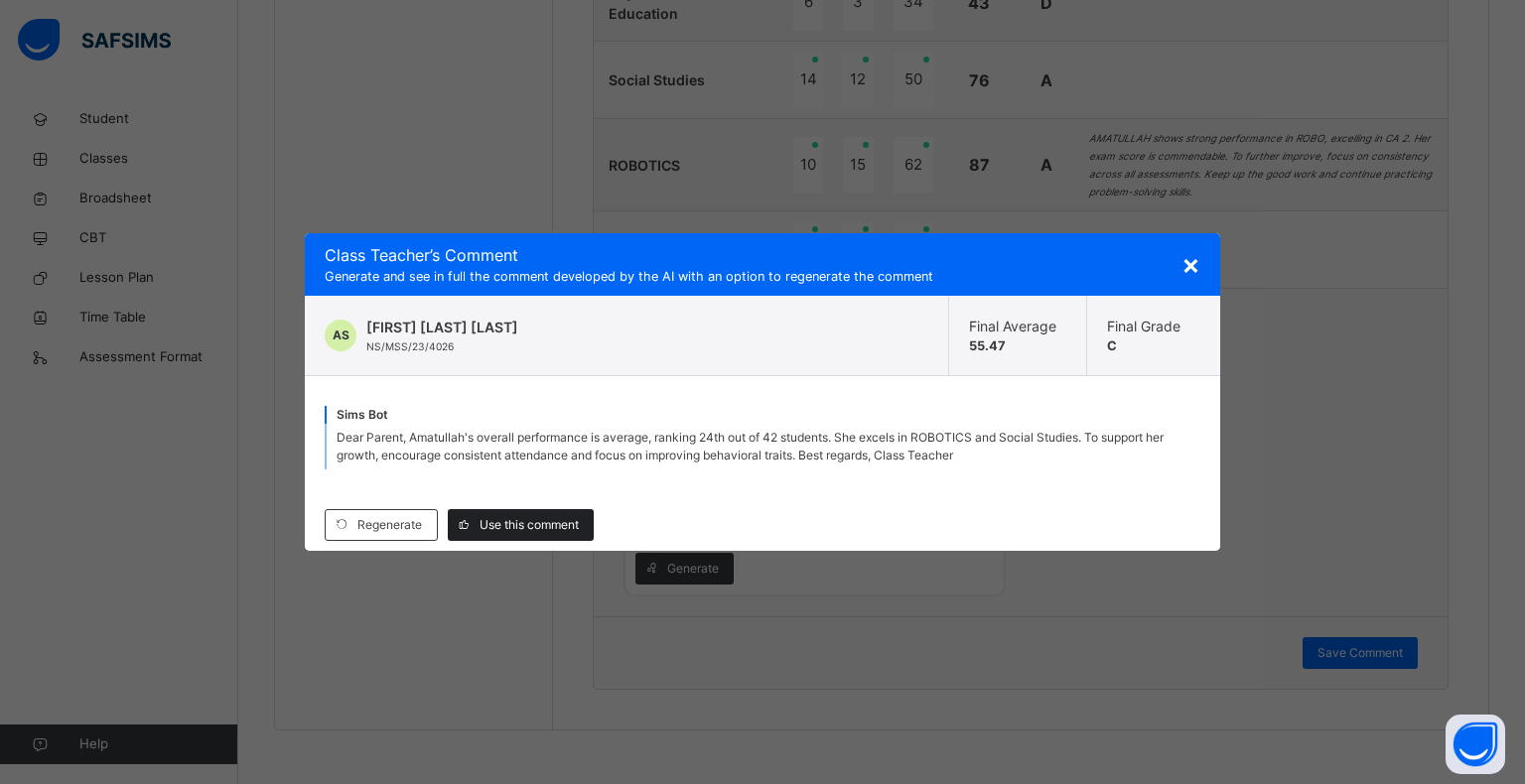 click on "Use this comment" at bounding box center (529, 525) 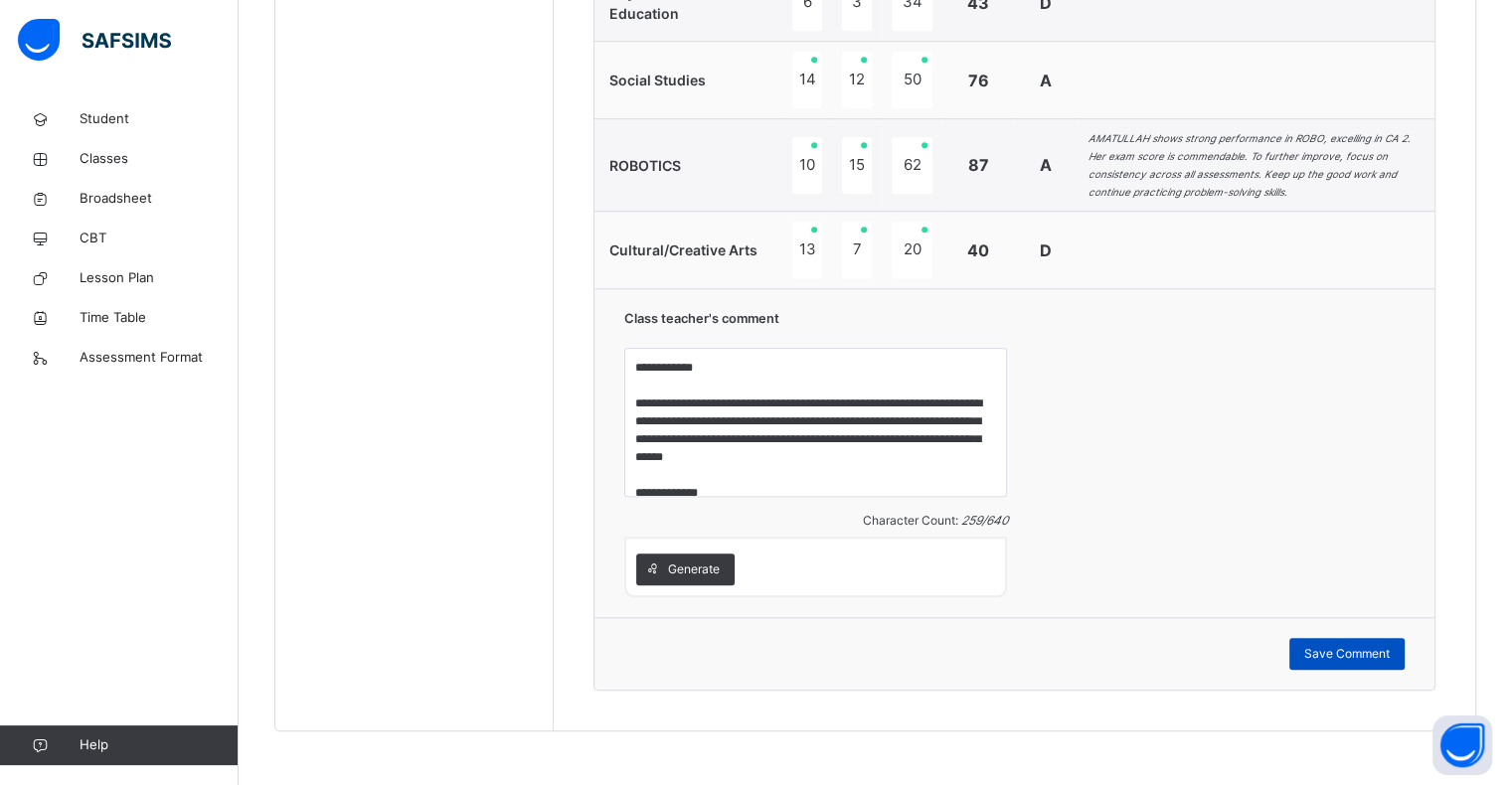 click on "Save Comment" at bounding box center [1347, 654] 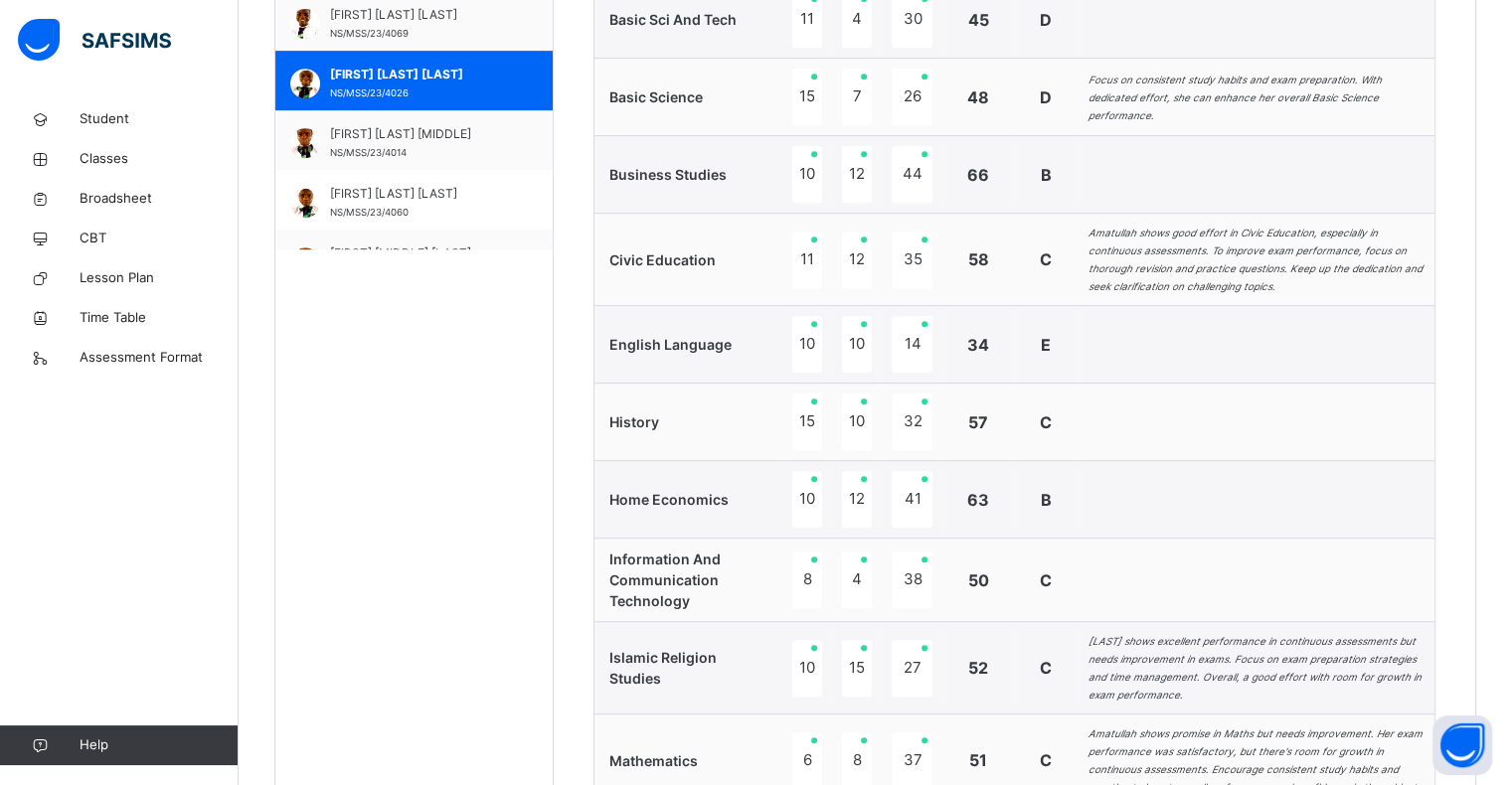 scroll, scrollTop: 890, scrollLeft: 0, axis: vertical 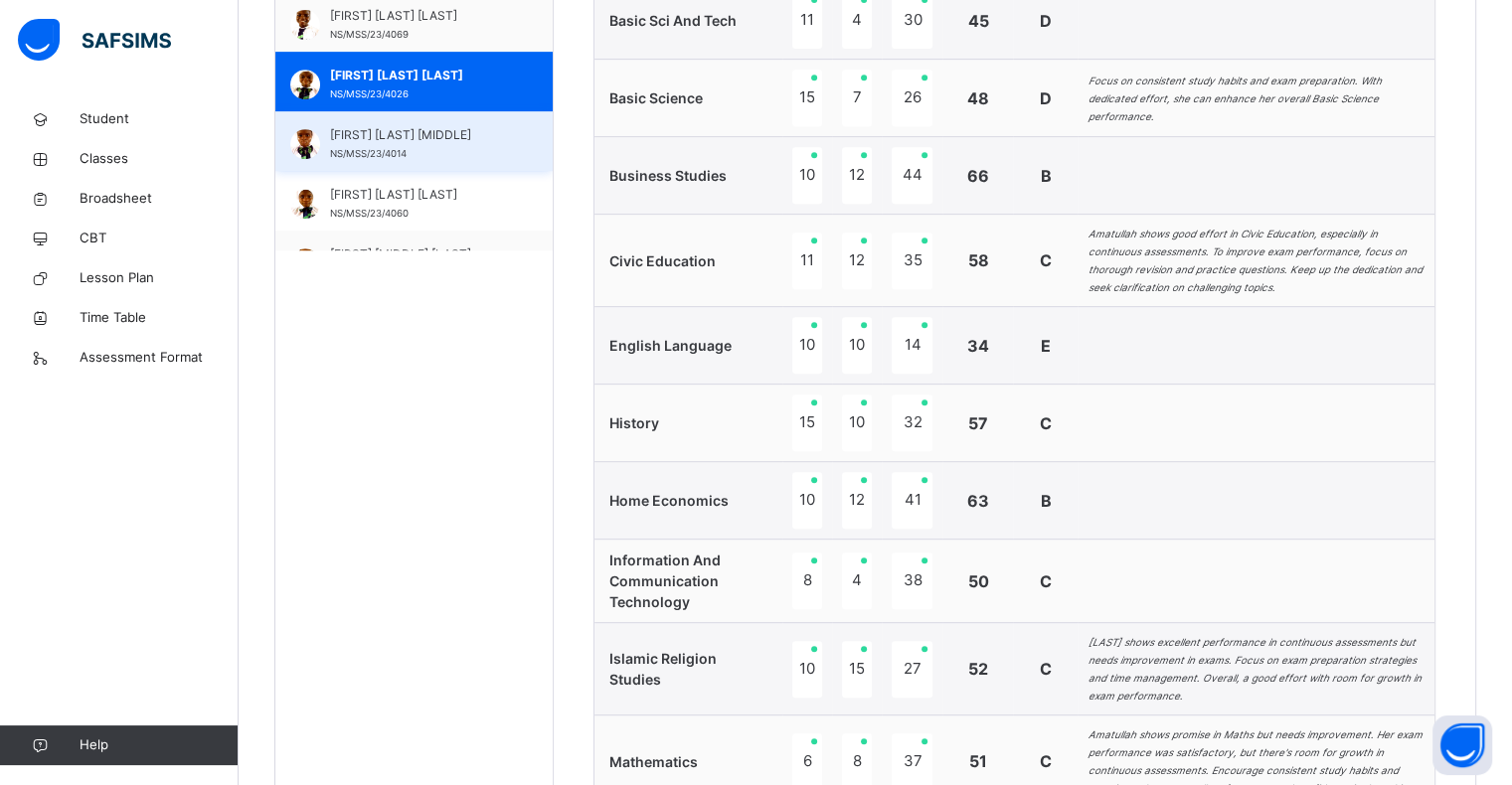 click on "[FIRST] [LAST] [MIDDLE]" at bounding box center (419, 135) 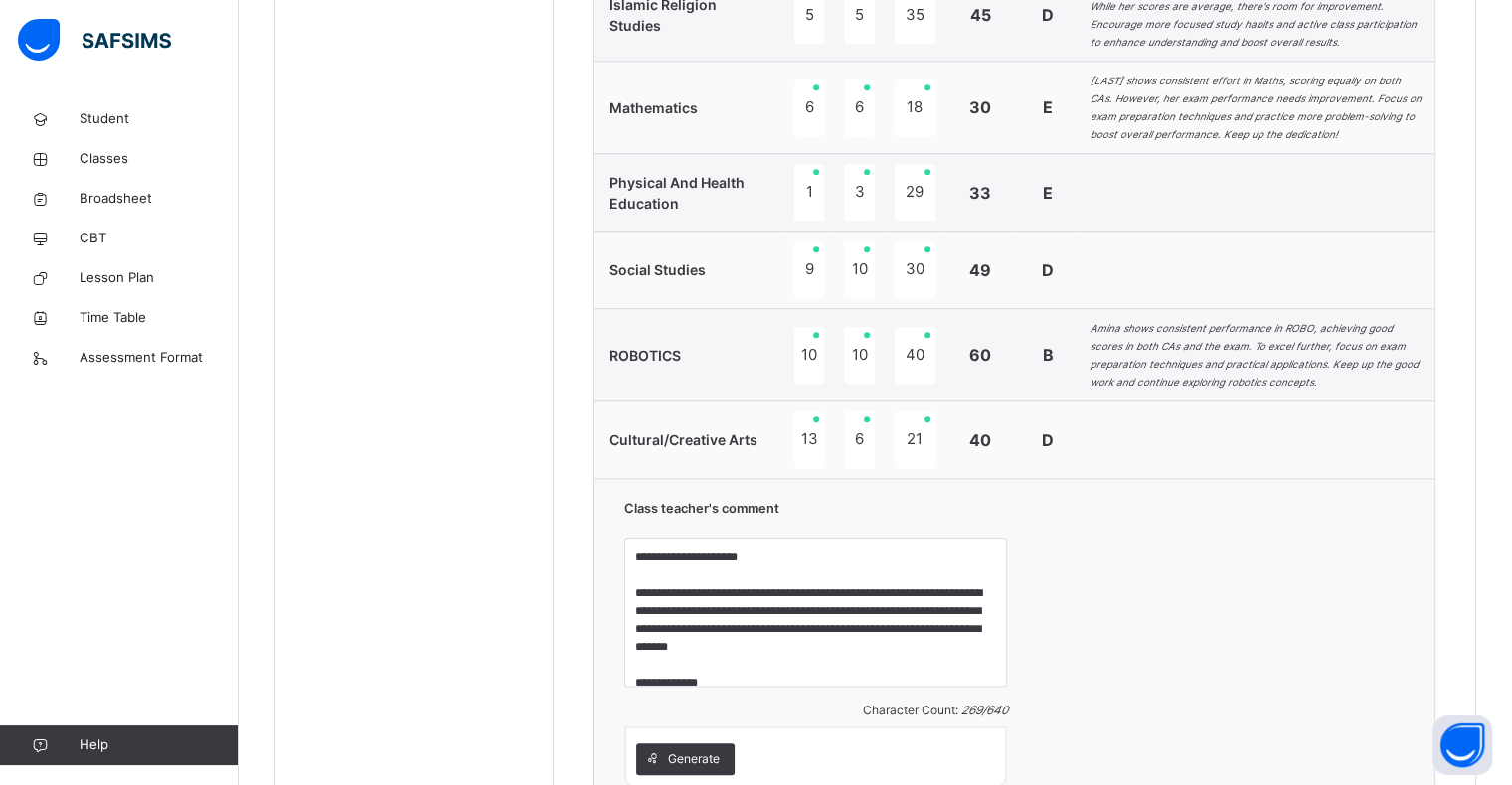 scroll, scrollTop: 1749, scrollLeft: 0, axis: vertical 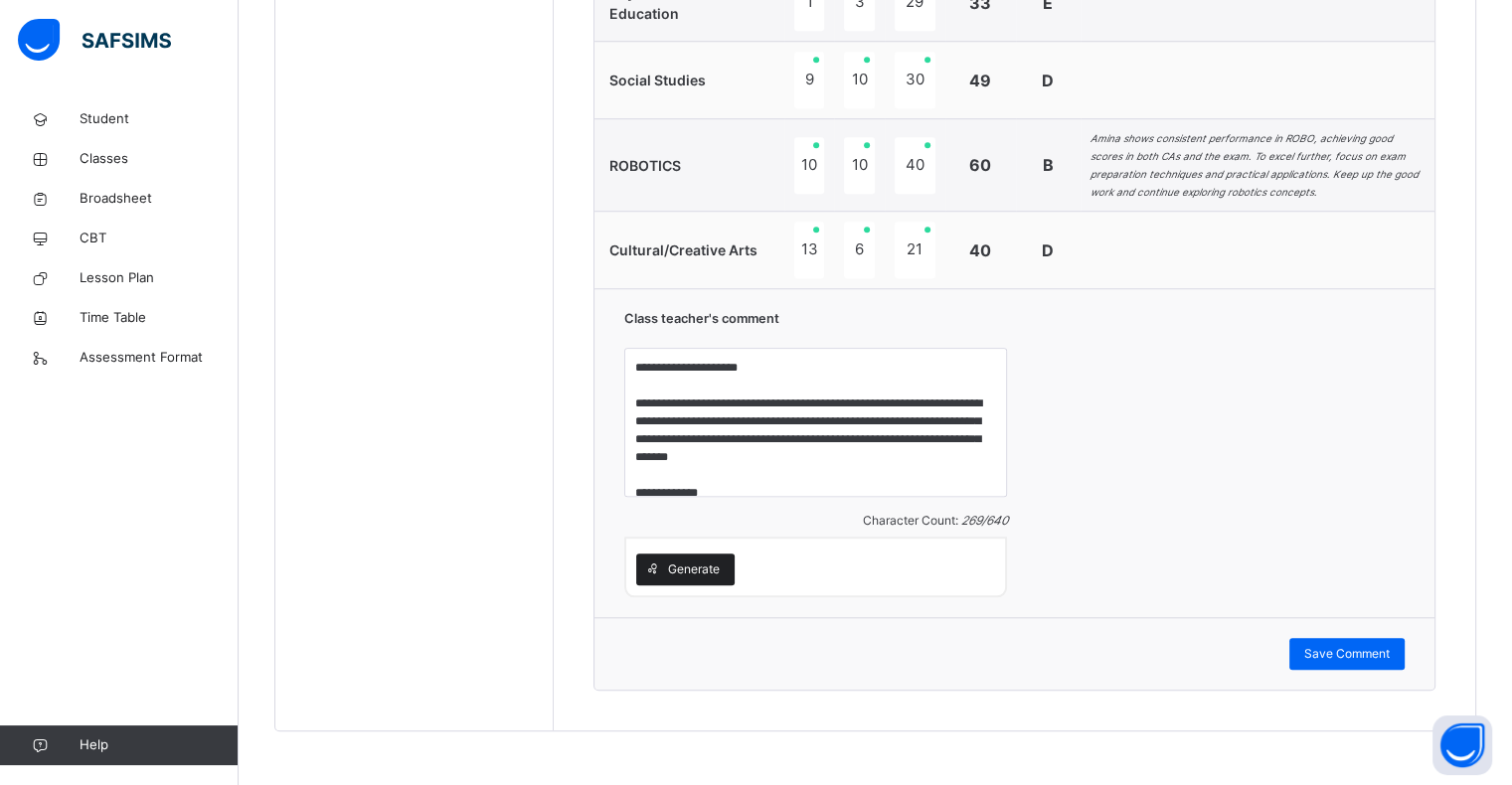 click on "Generate" at bounding box center (694, 569) 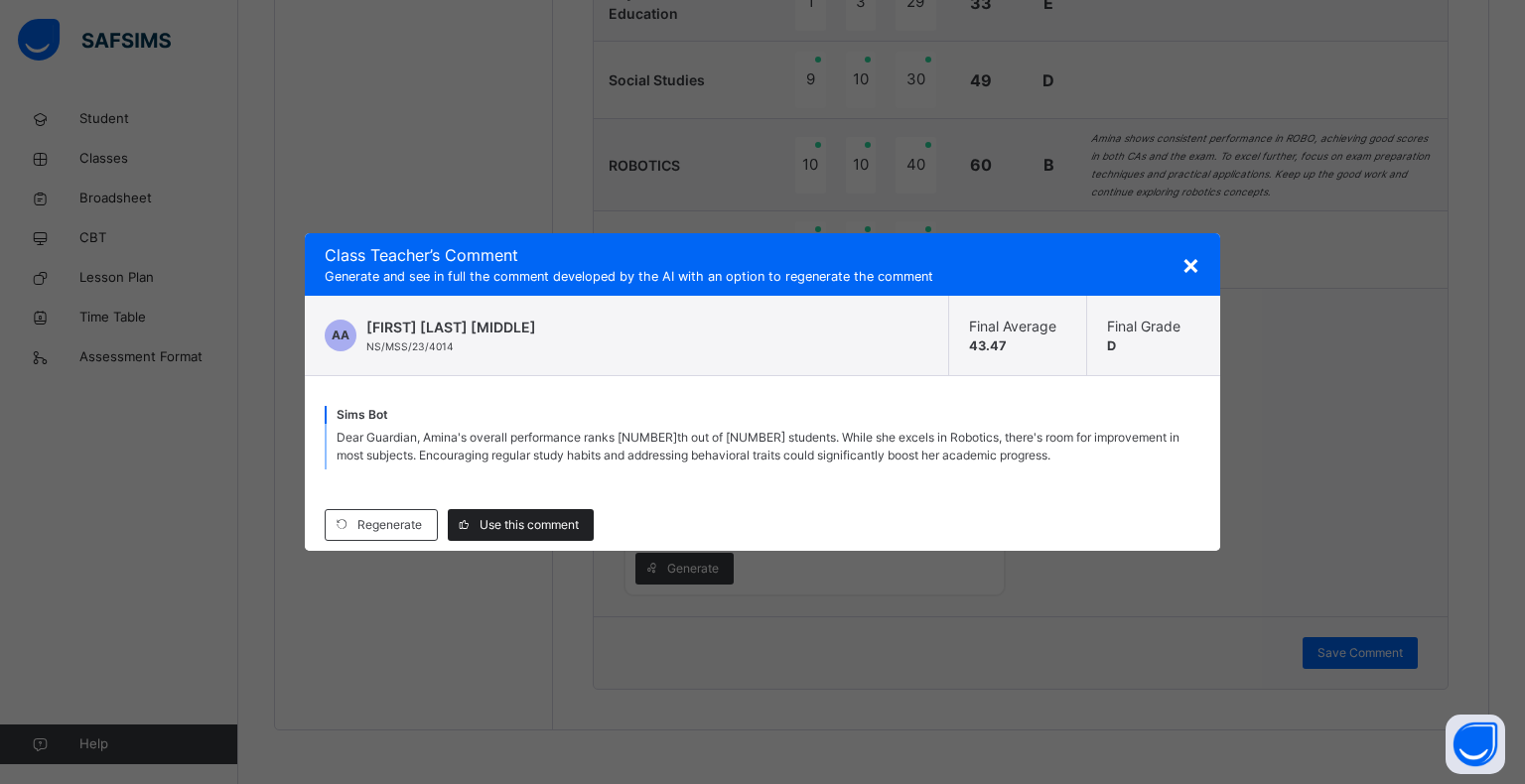 click on "Use this comment" at bounding box center (529, 525) 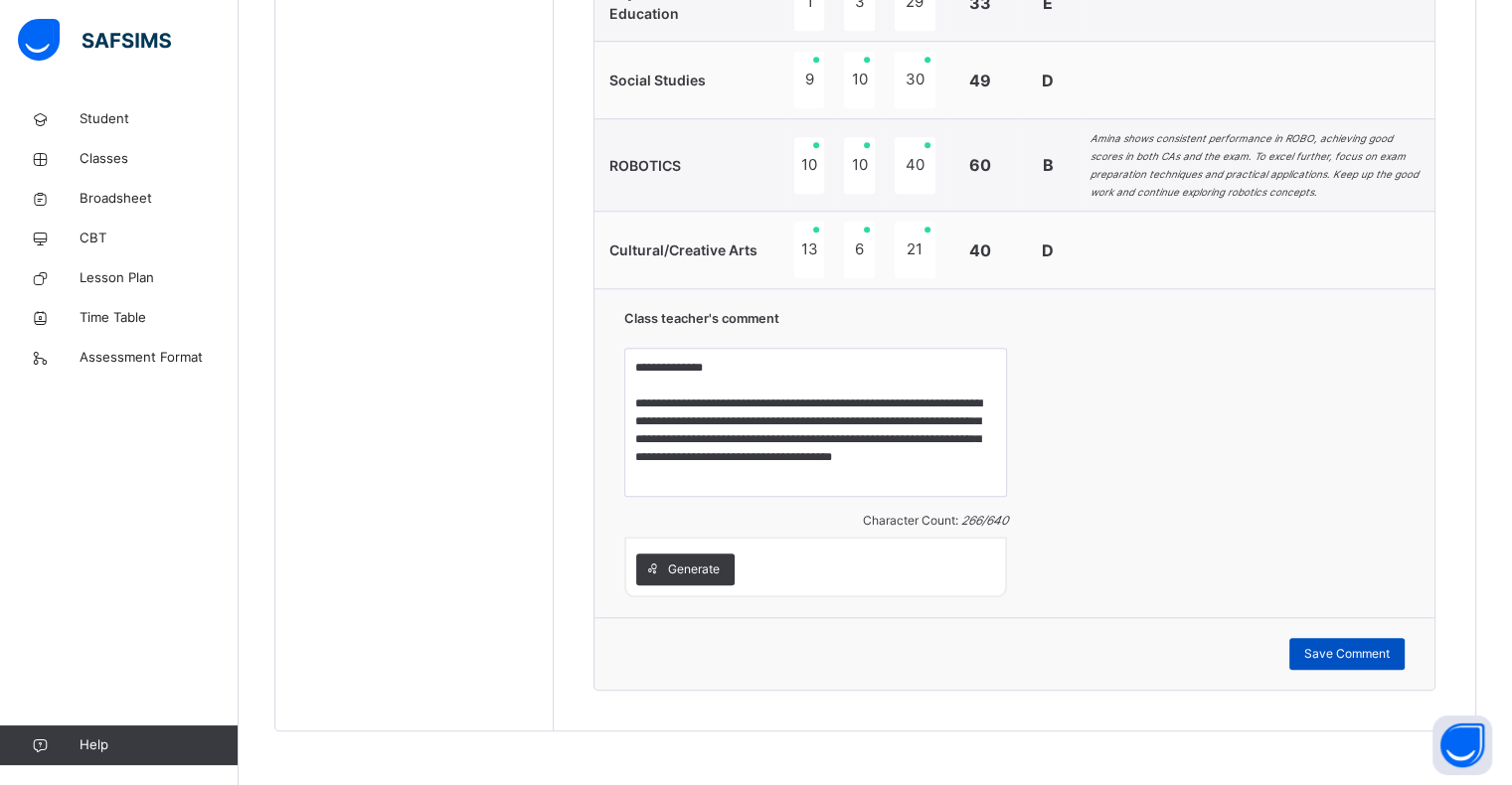 click on "Save Comment" at bounding box center (1347, 654) 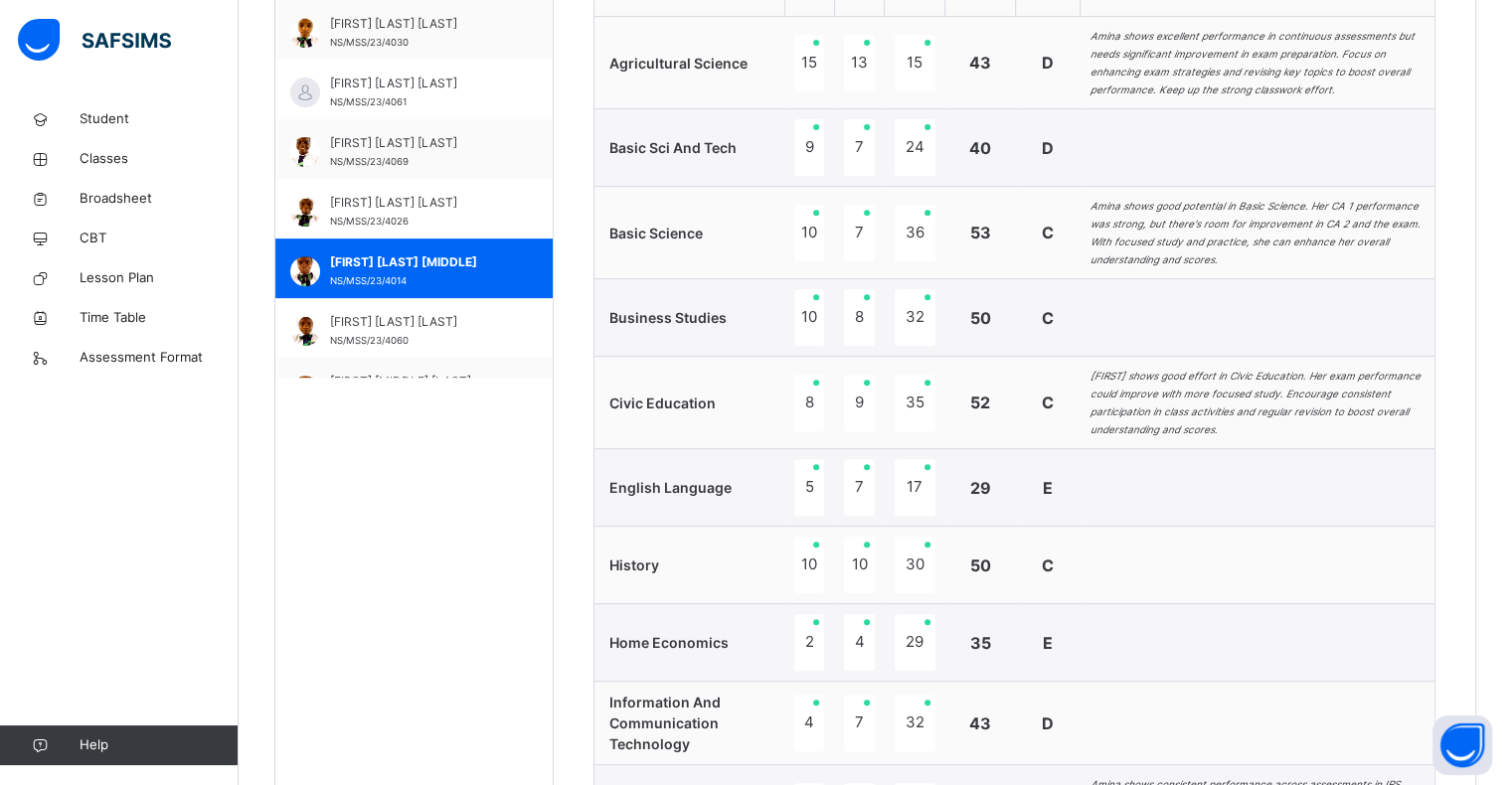 scroll, scrollTop: 755, scrollLeft: 0, axis: vertical 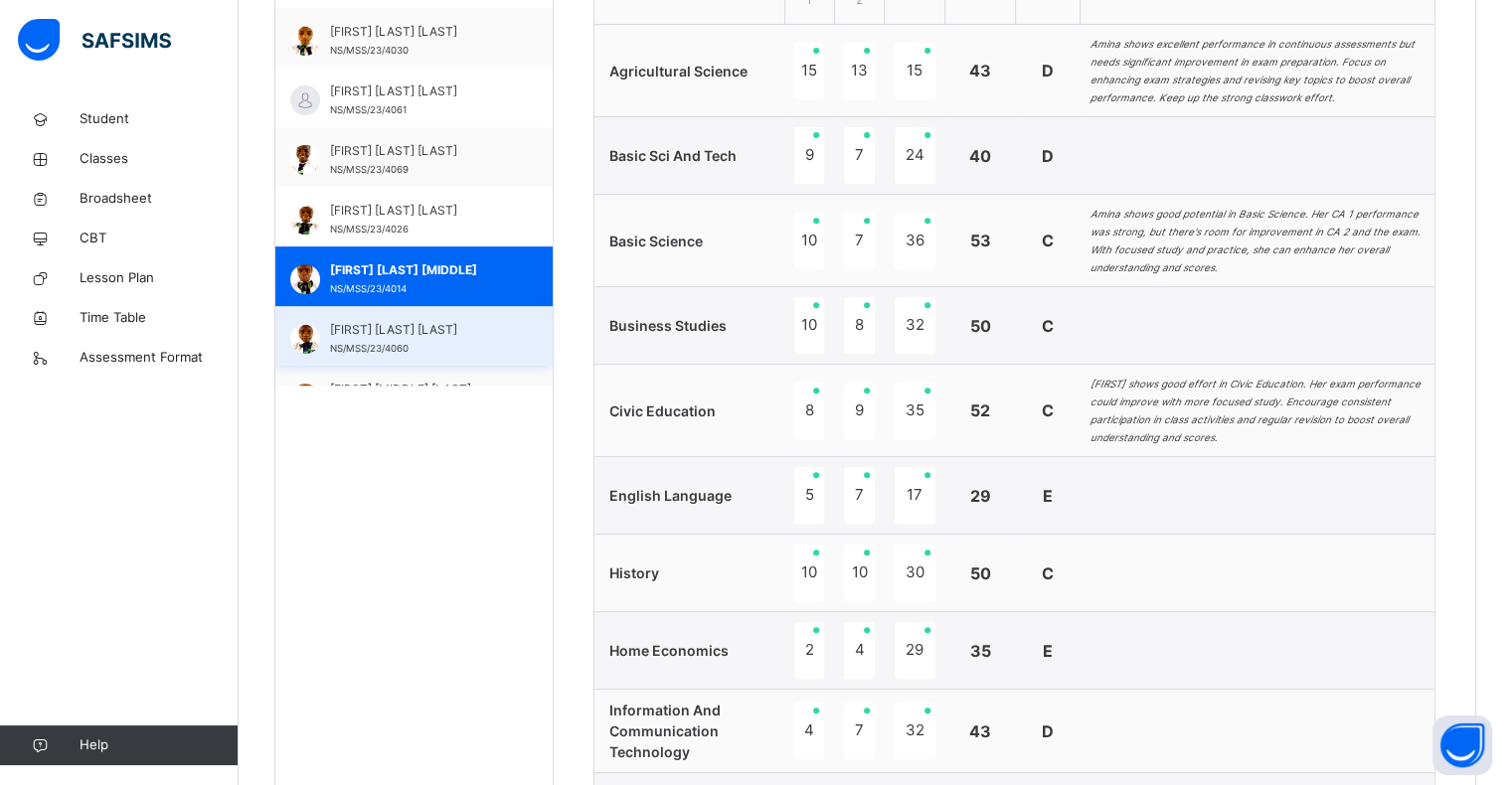 click on "NS/MSS/23/4060" at bounding box center [369, 348] 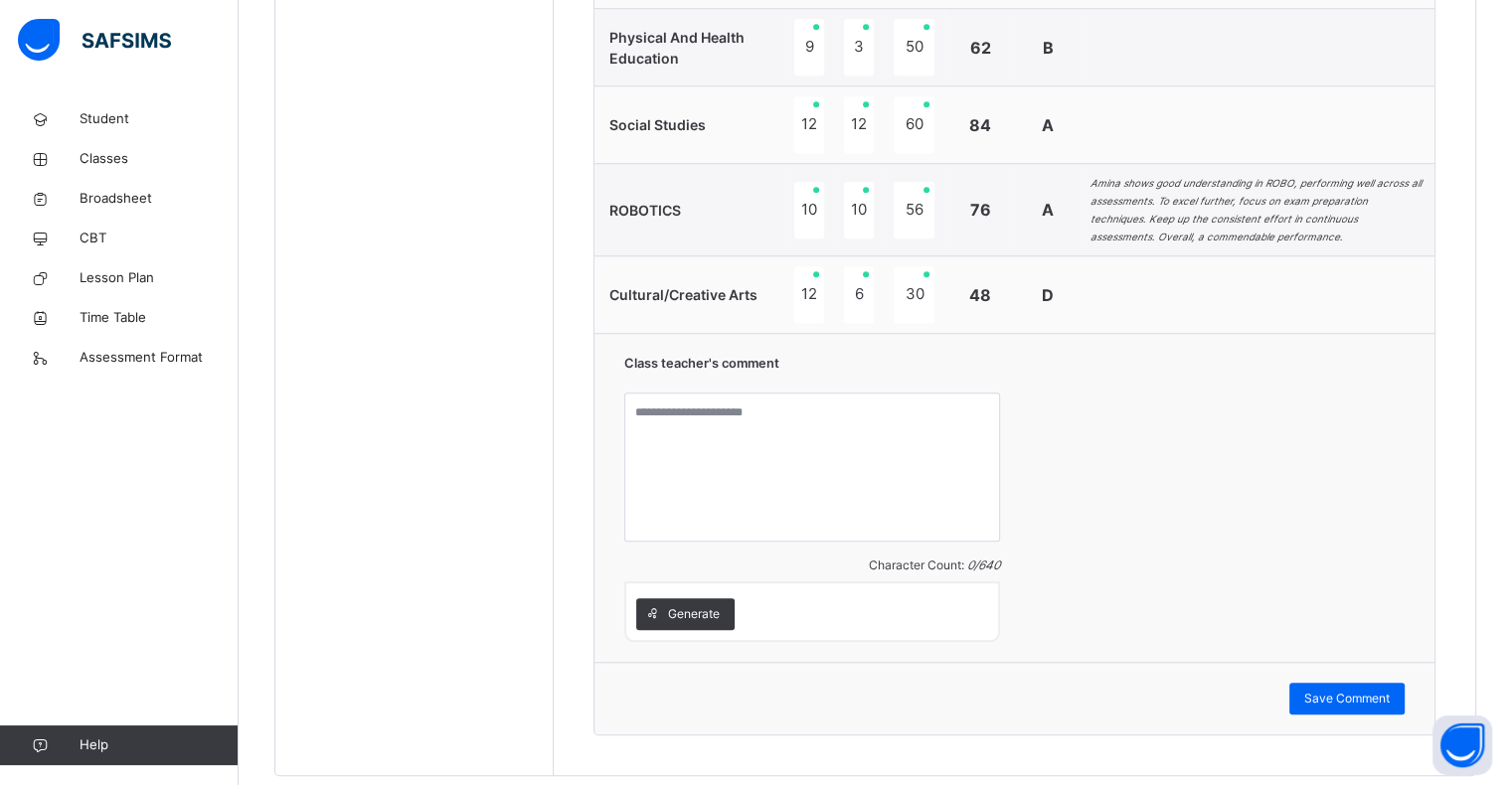 scroll, scrollTop: 1734, scrollLeft: 0, axis: vertical 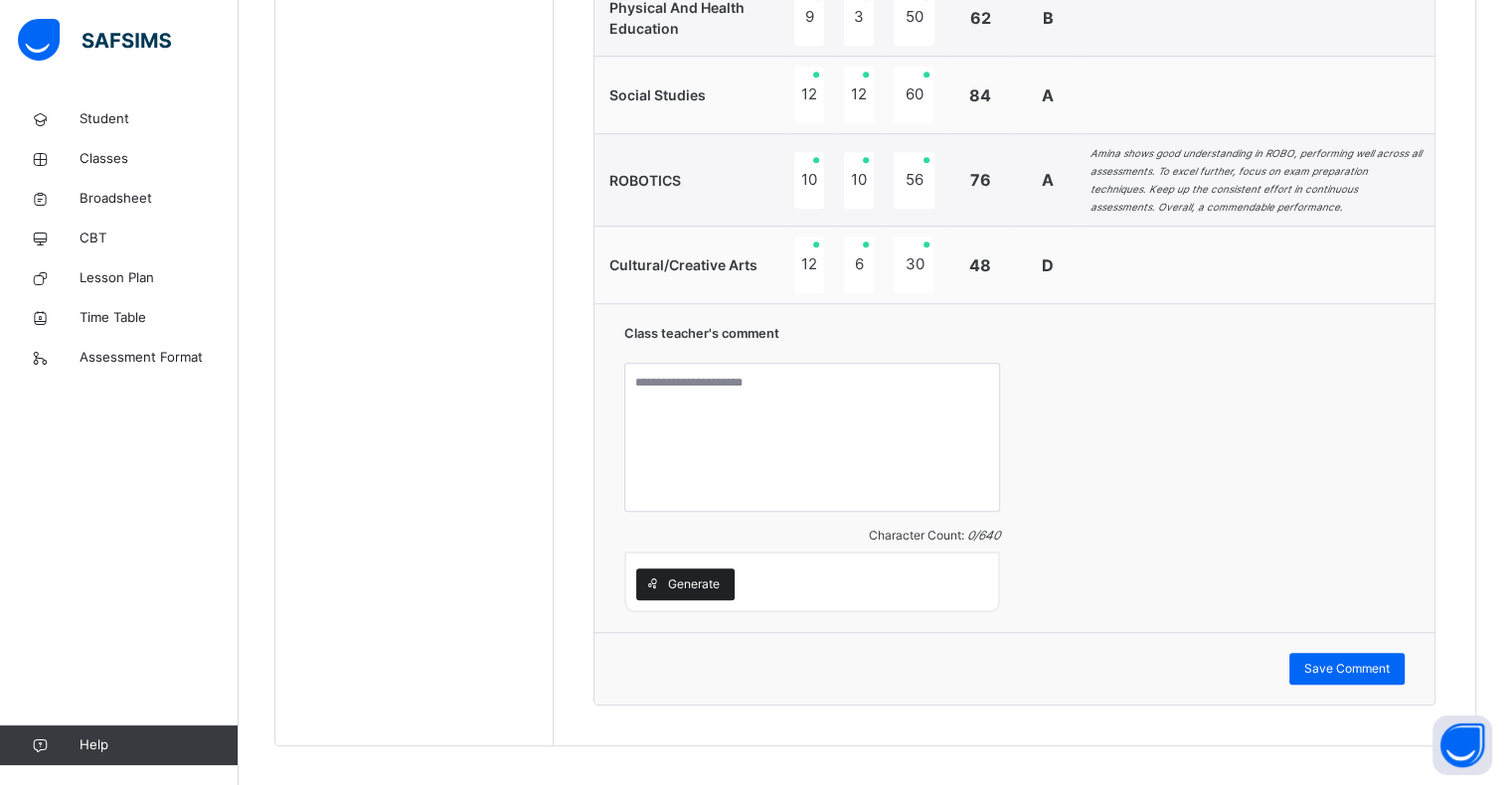 click on "Generate" at bounding box center [694, 584] 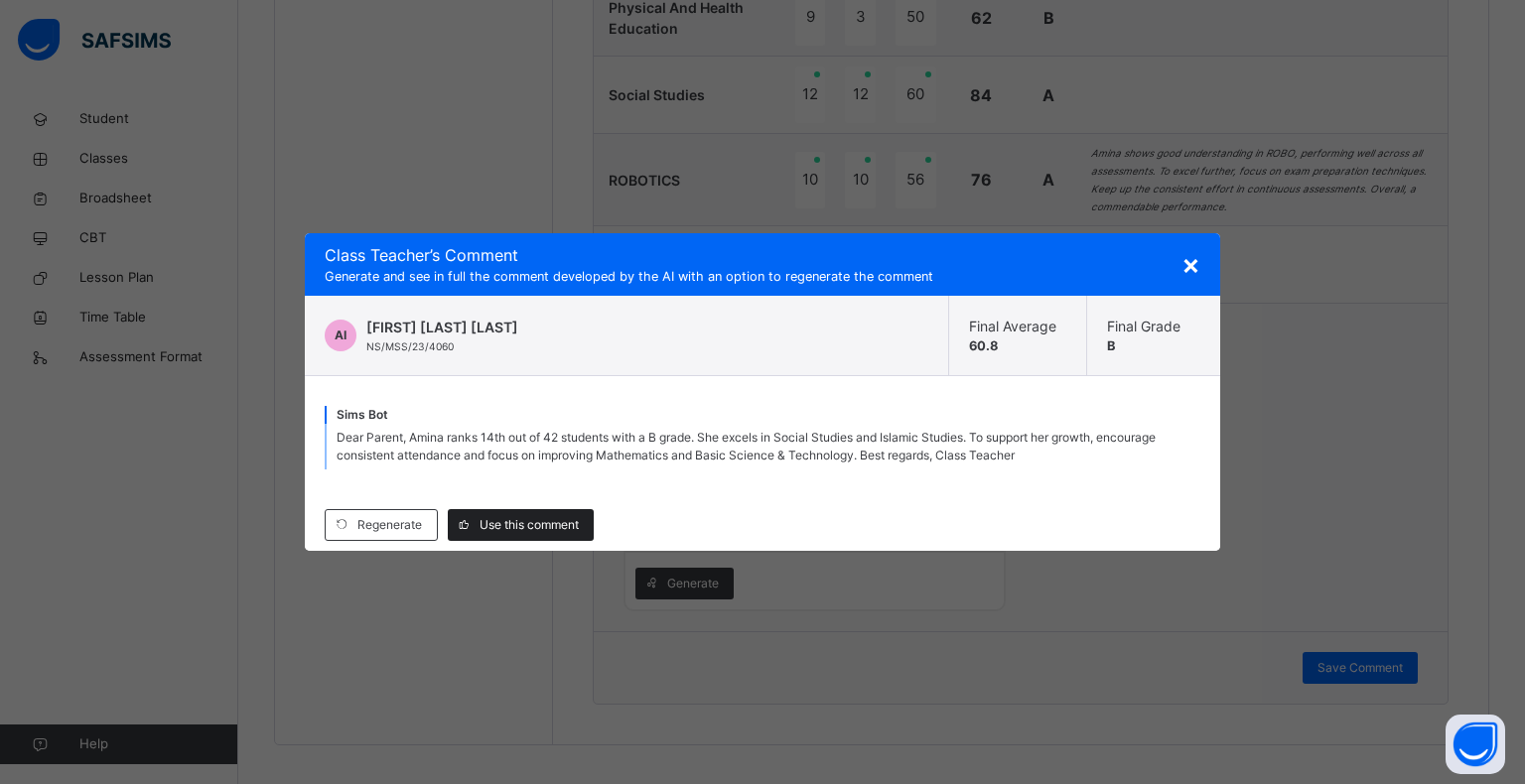 click on "Use this comment" at bounding box center [529, 525] 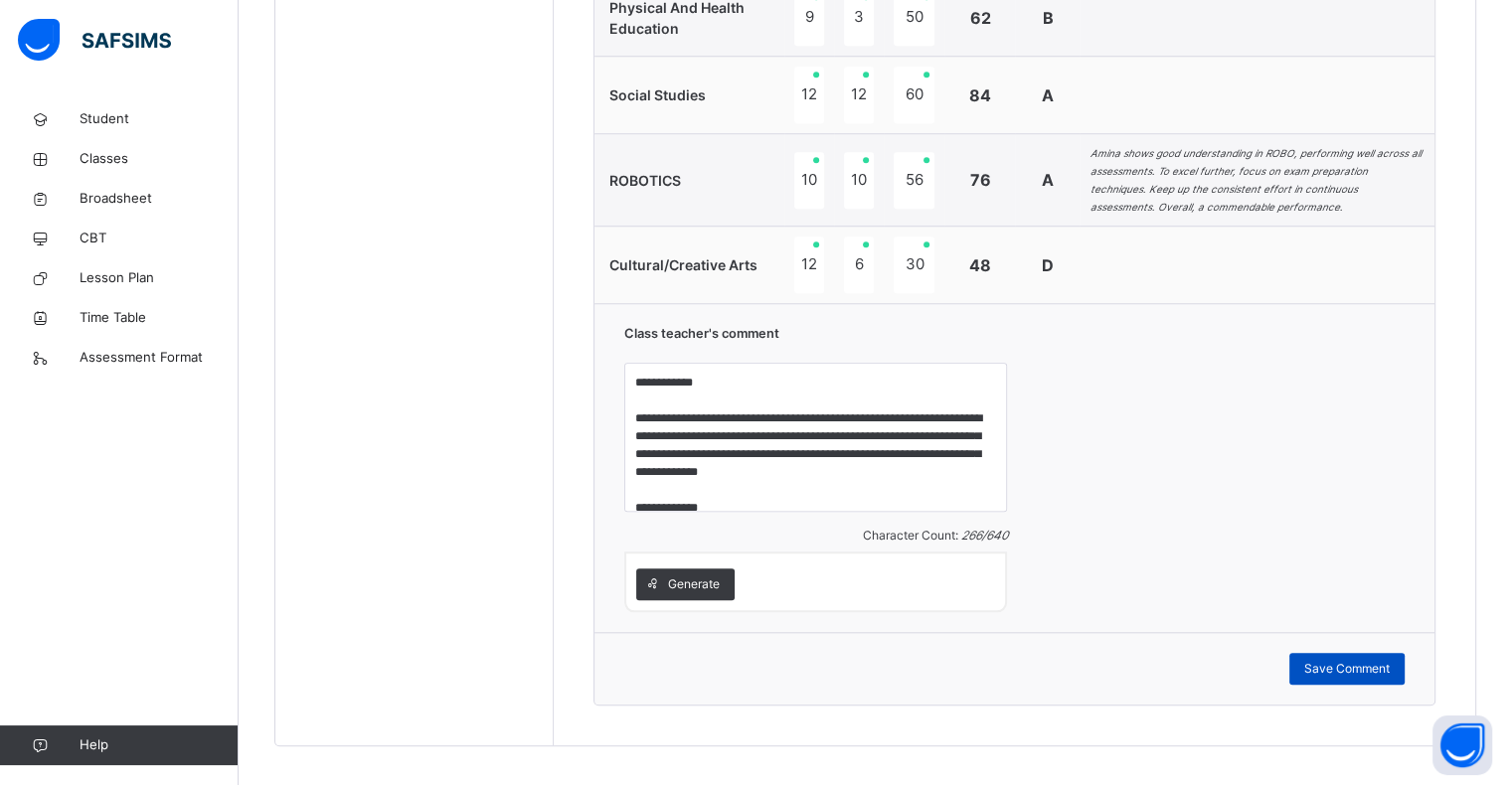 click on "Save Comment" at bounding box center [1347, 669] 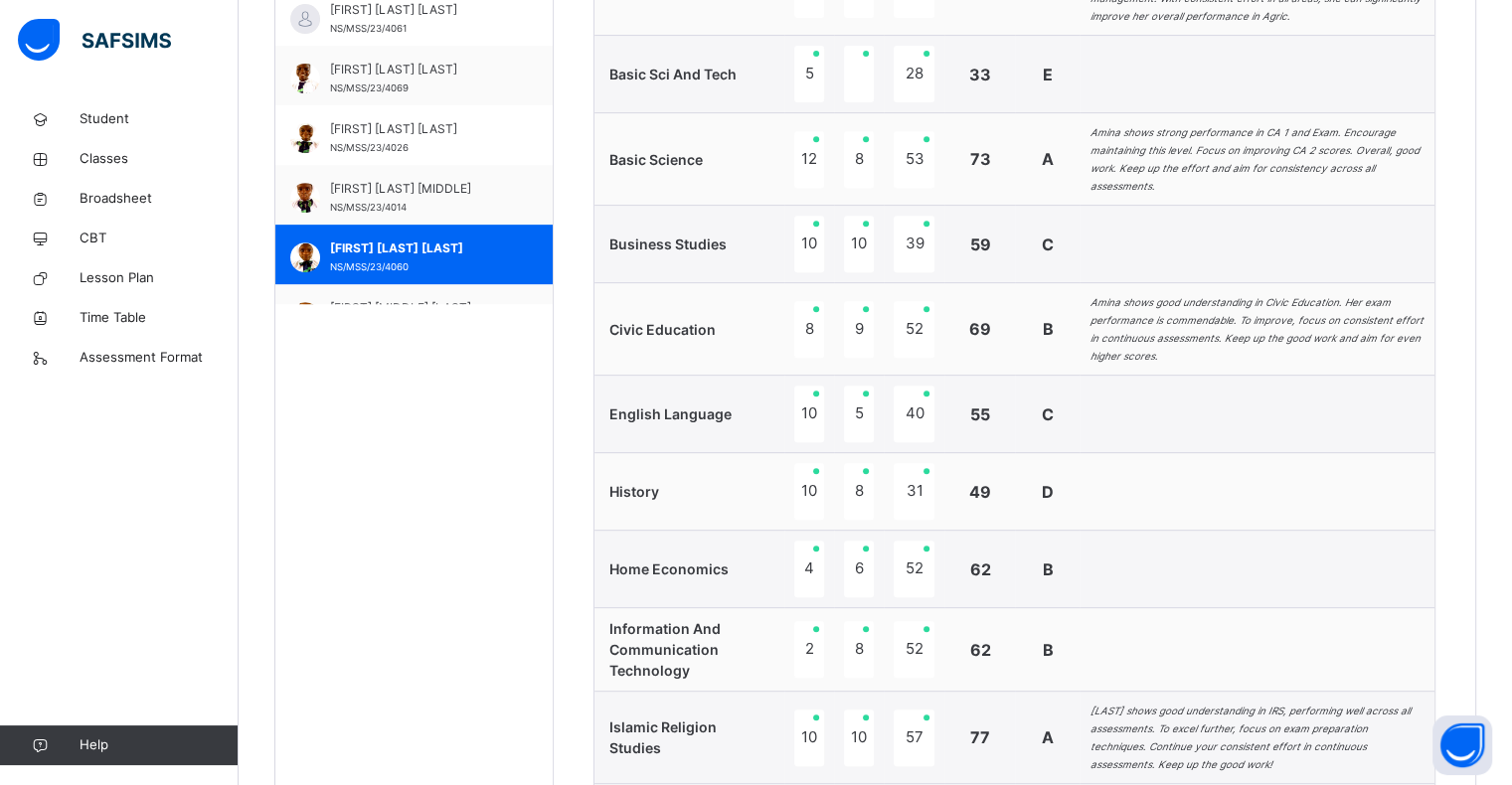 scroll, scrollTop: 836, scrollLeft: 0, axis: vertical 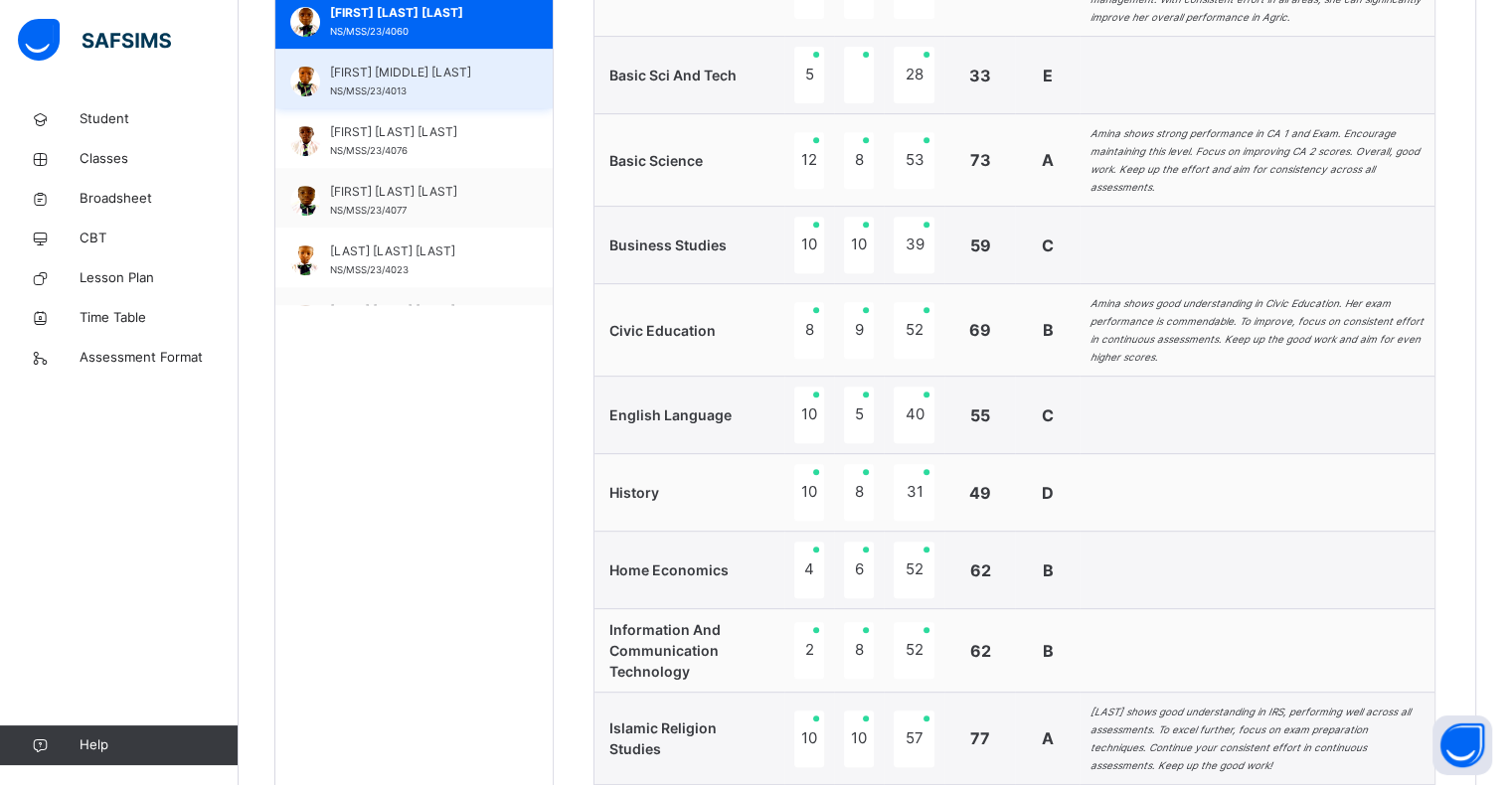 click on "[FIRST] [MIDDLE] [LAST]" at bounding box center [419, 73] 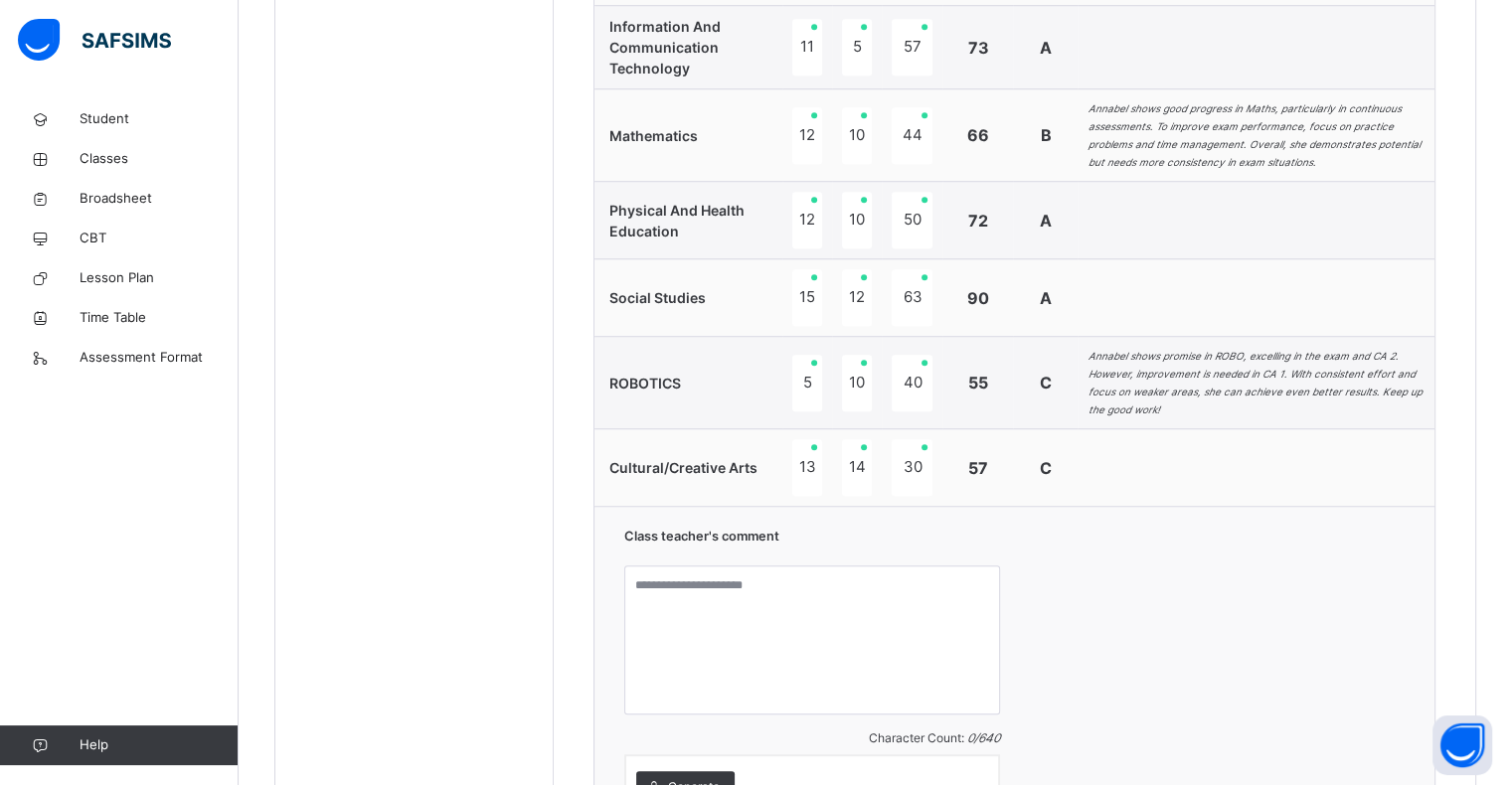 scroll, scrollTop: 1719, scrollLeft: 0, axis: vertical 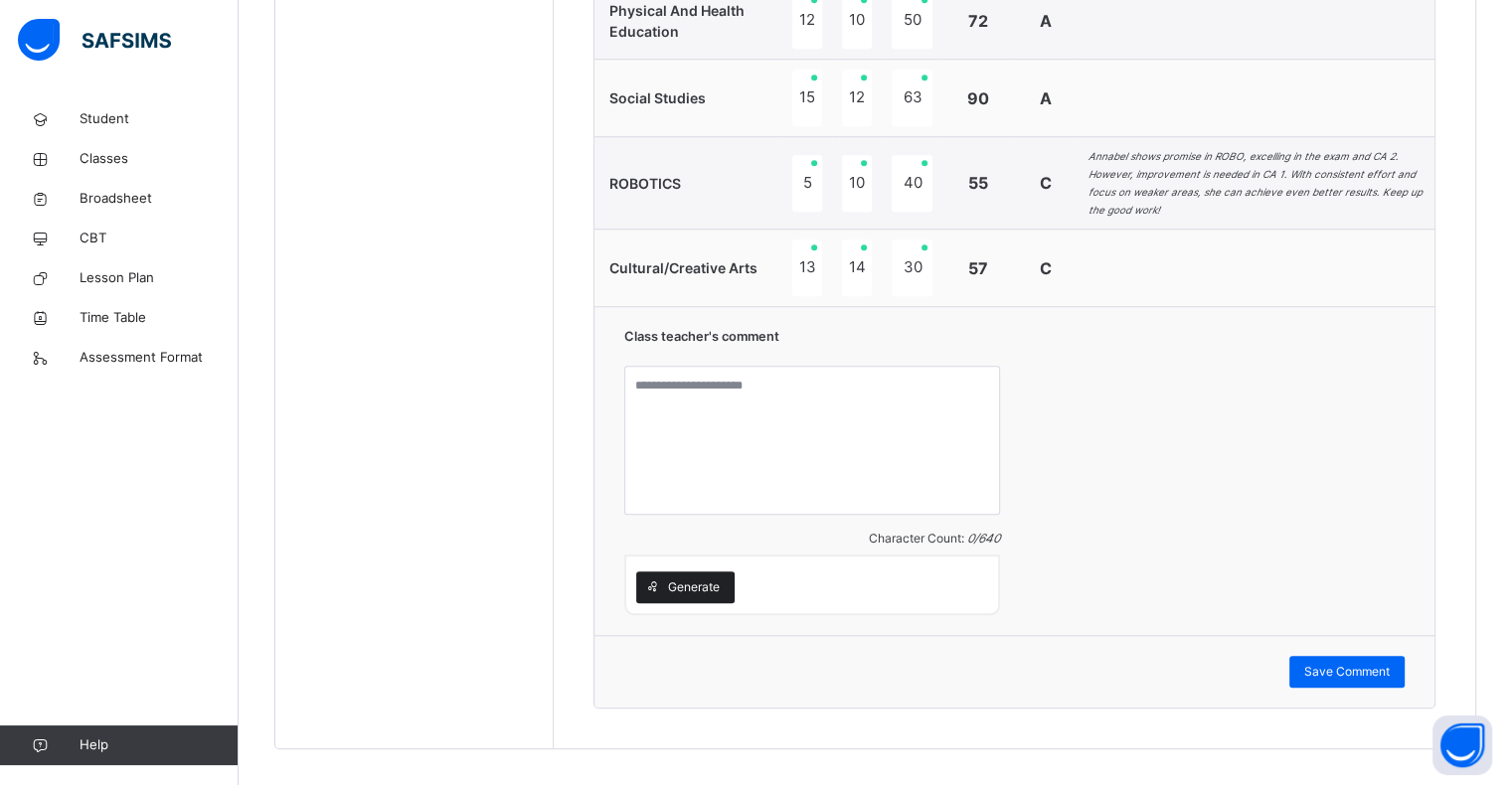 click on "Generate" at bounding box center (694, 587) 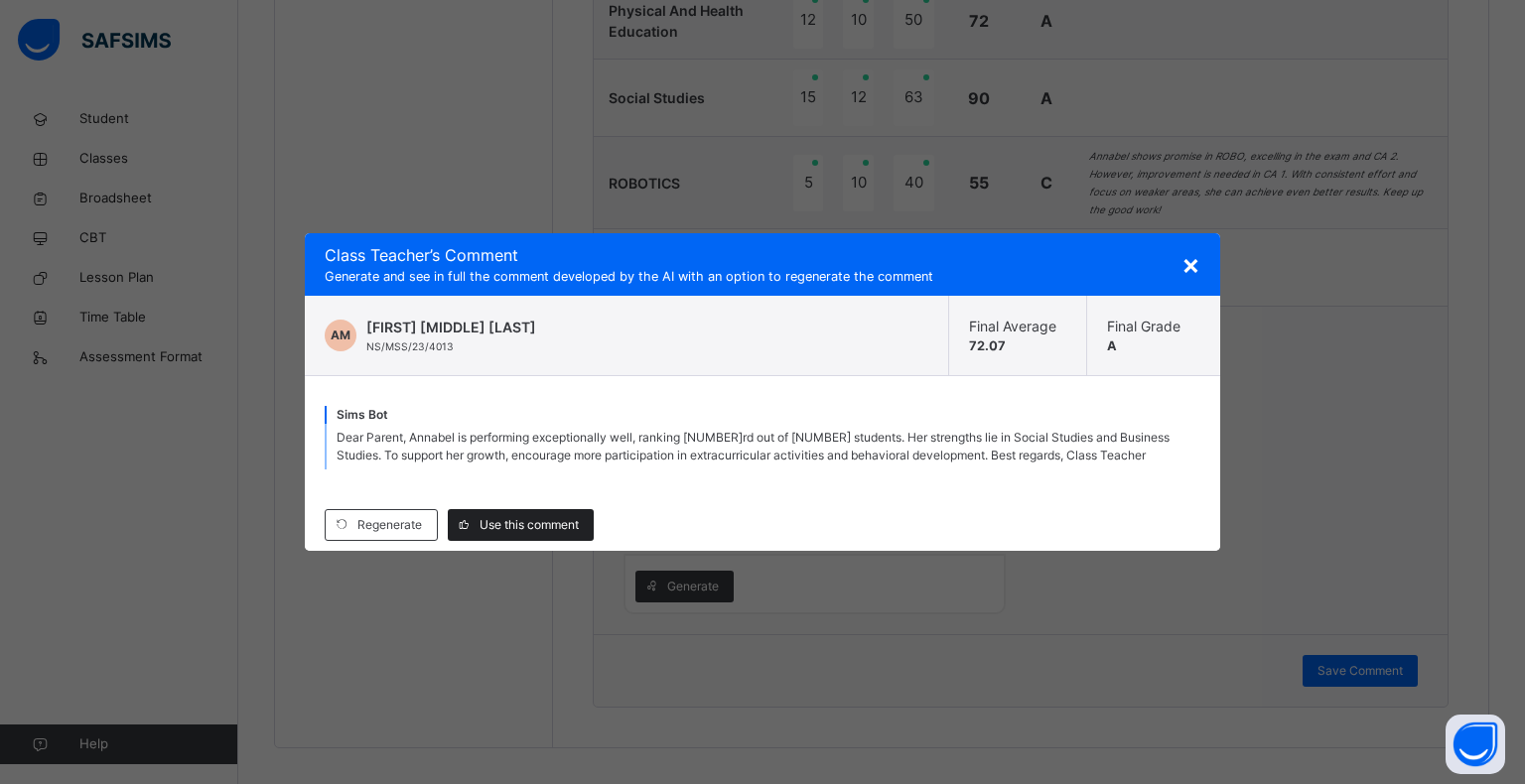 click on "Use this comment" at bounding box center [529, 525] 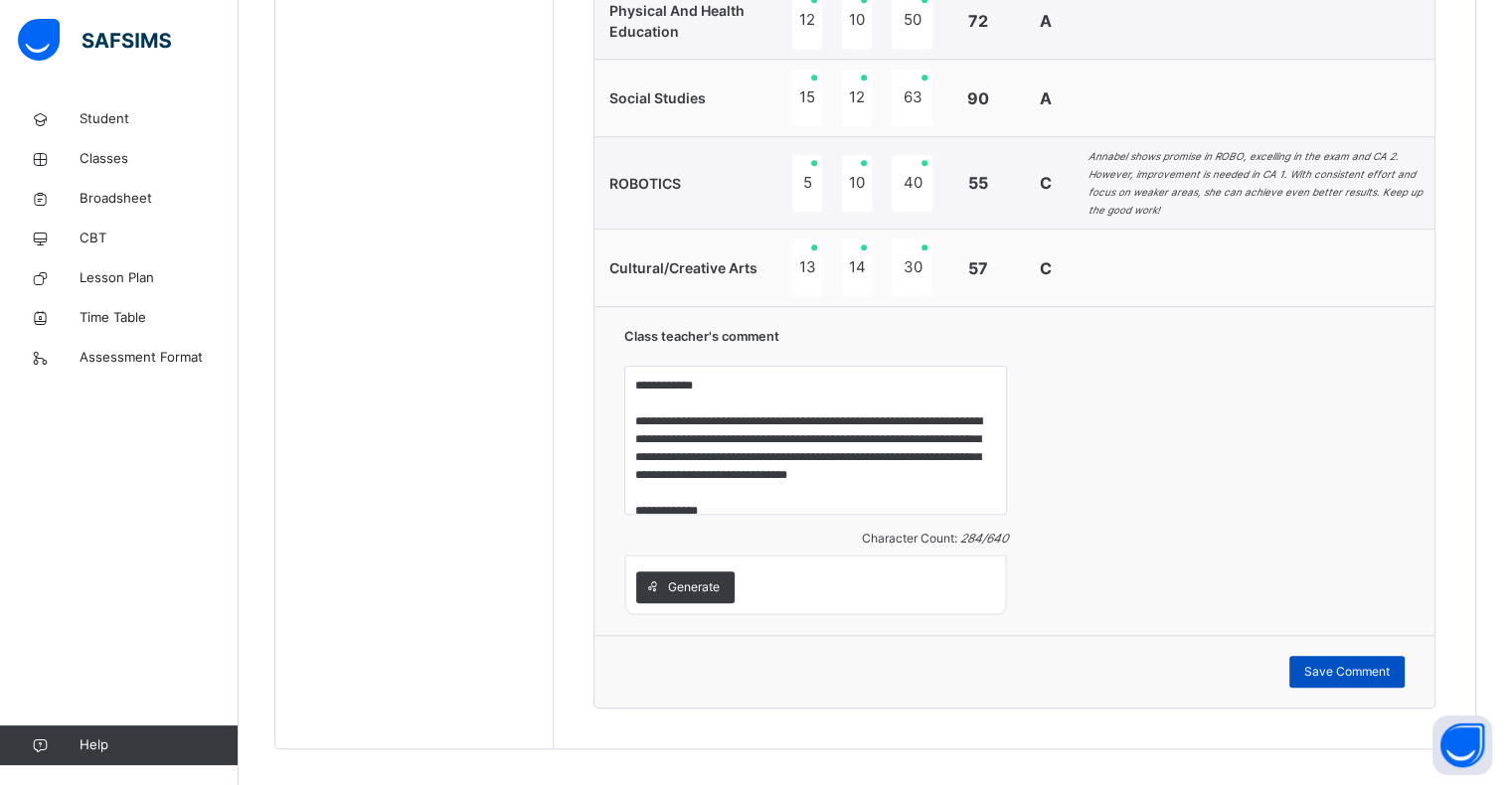 click on "Save Comment" at bounding box center (1347, 672) 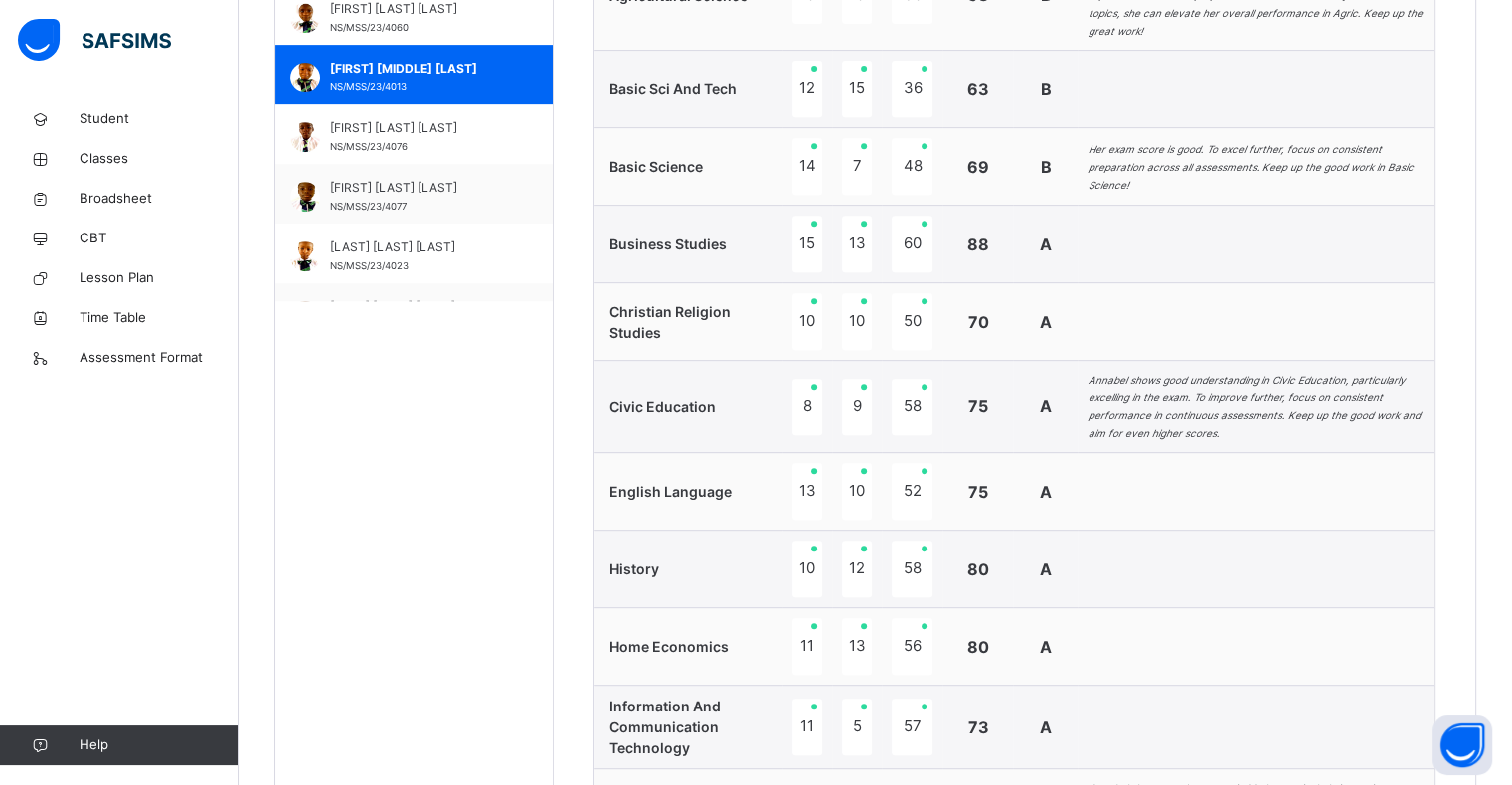 scroll, scrollTop: 839, scrollLeft: 0, axis: vertical 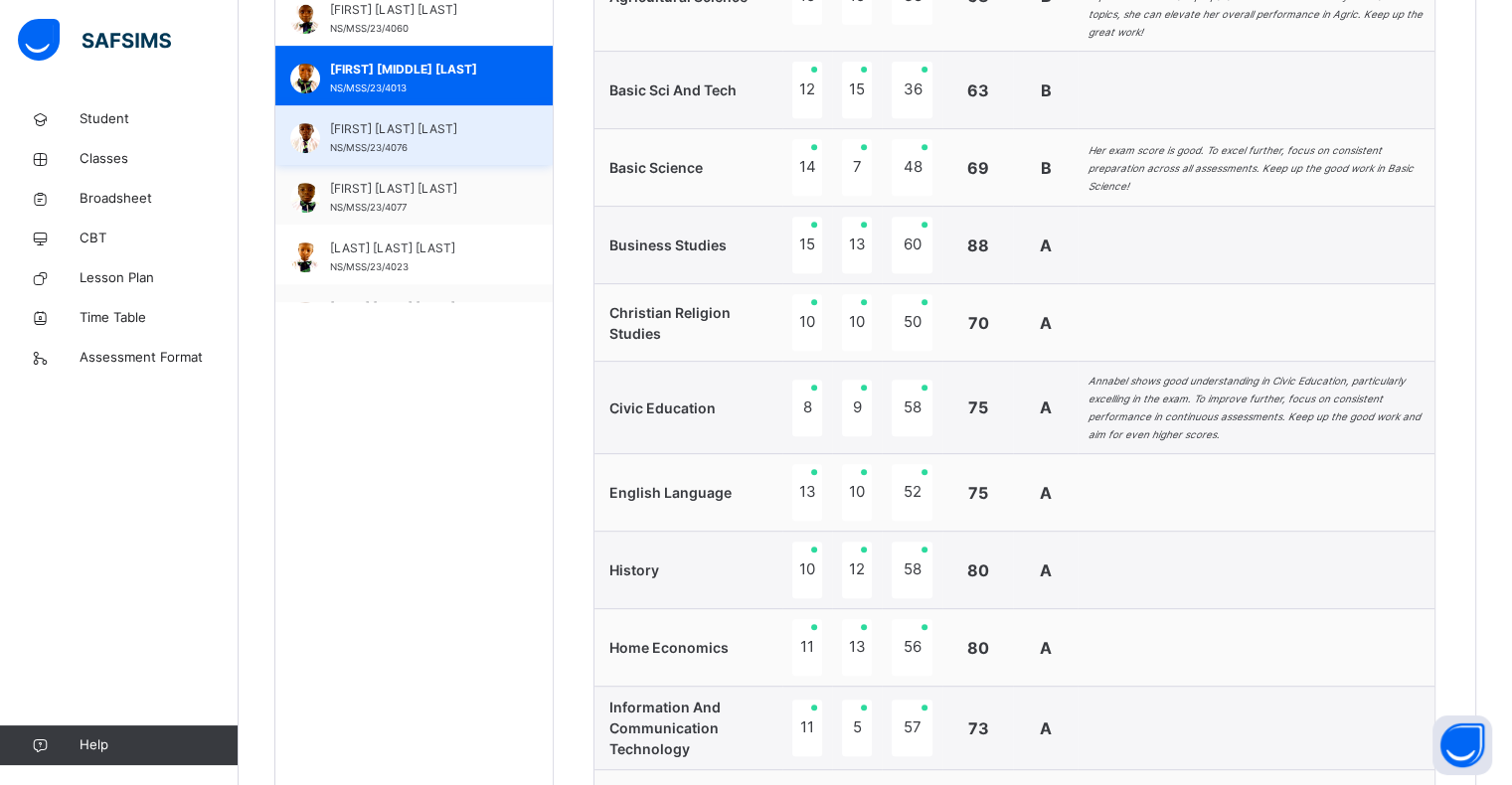 click on "[FIRST] [LAST] [LAST]" at bounding box center [419, 129] 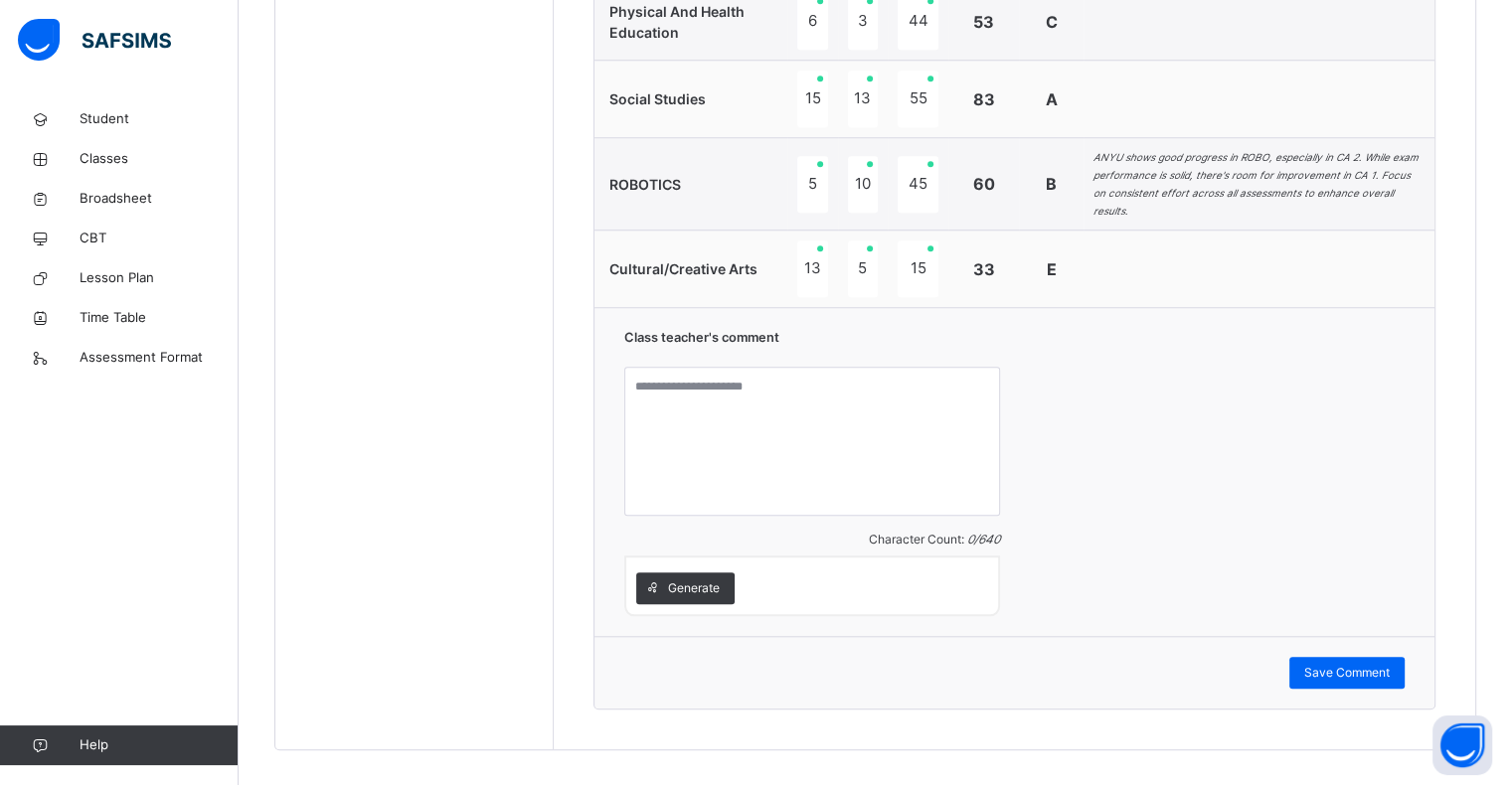 scroll, scrollTop: 1719, scrollLeft: 0, axis: vertical 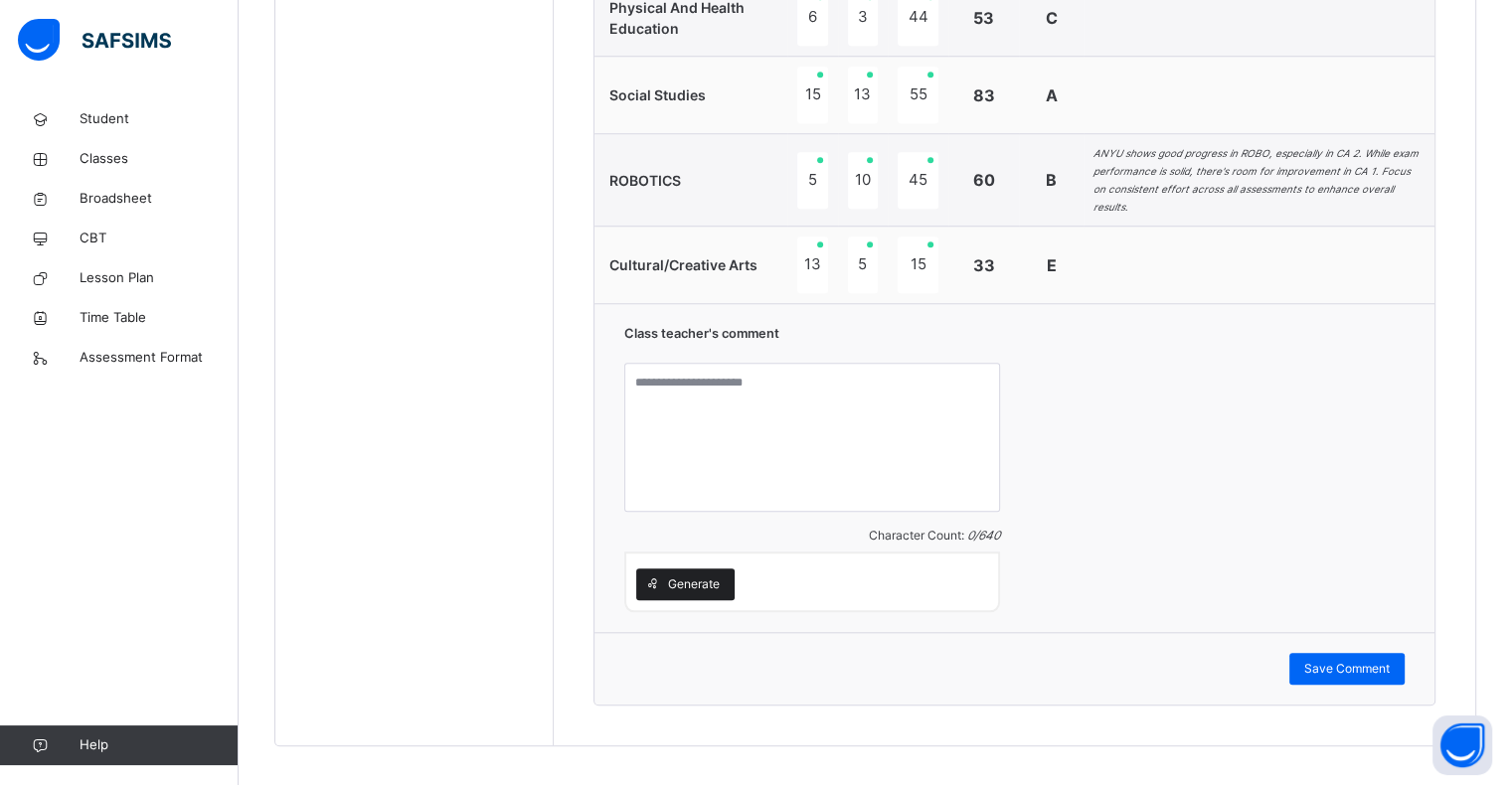 click on "Generate" at bounding box center [694, 584] 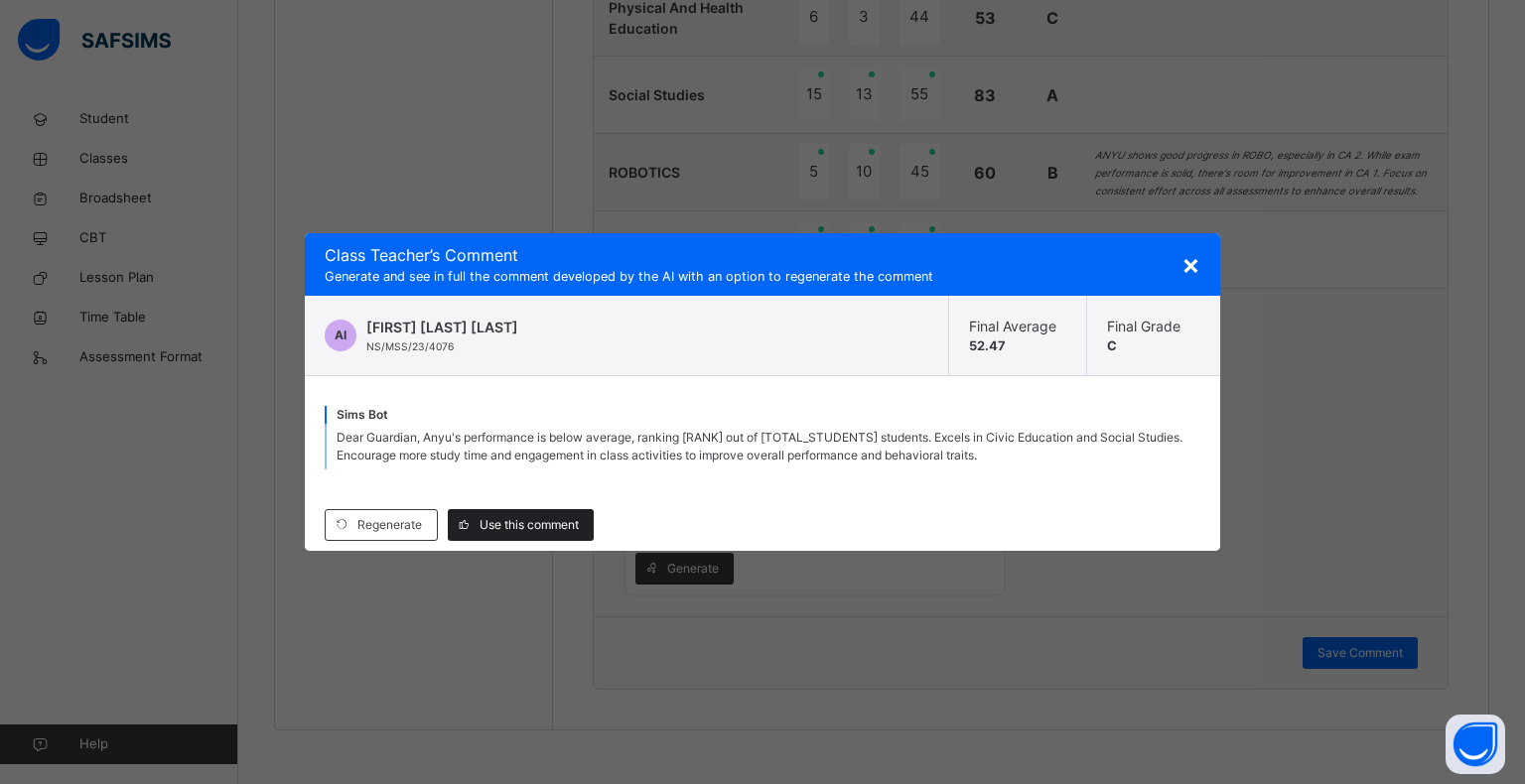 click on "Use this comment" at bounding box center [529, 525] 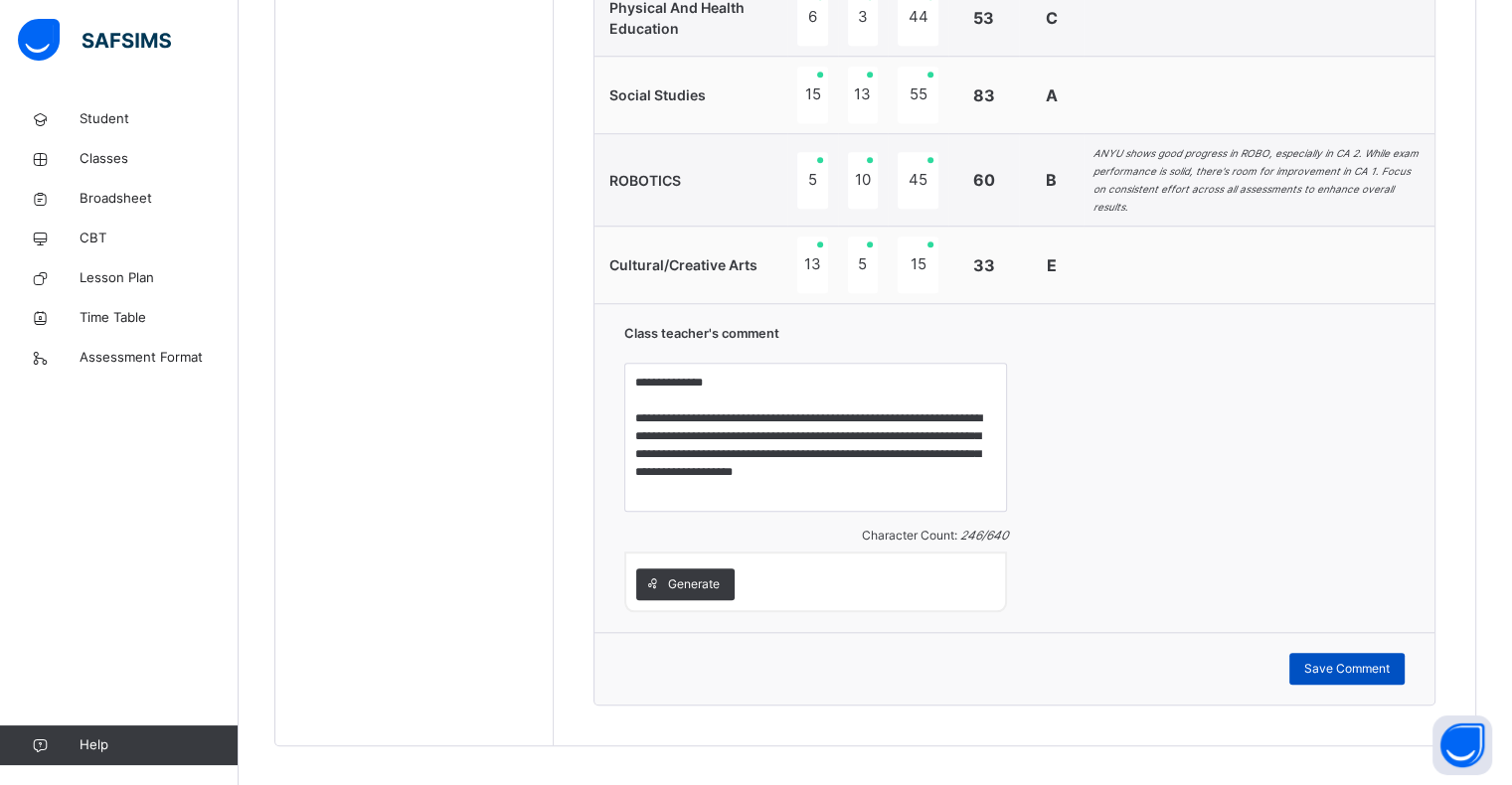 click on "Save Comment" at bounding box center (1347, 669) 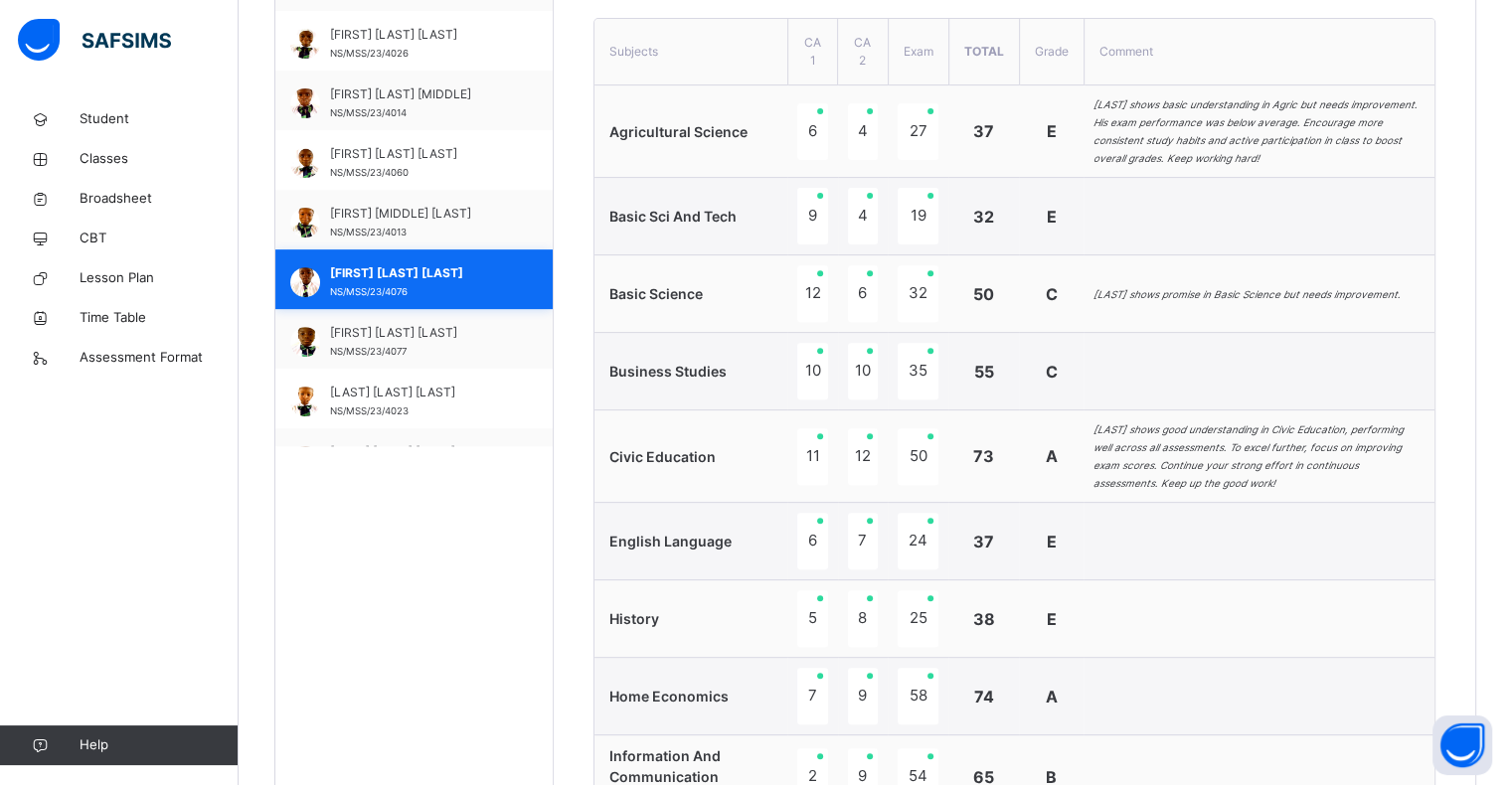 scroll, scrollTop: 694, scrollLeft: 0, axis: vertical 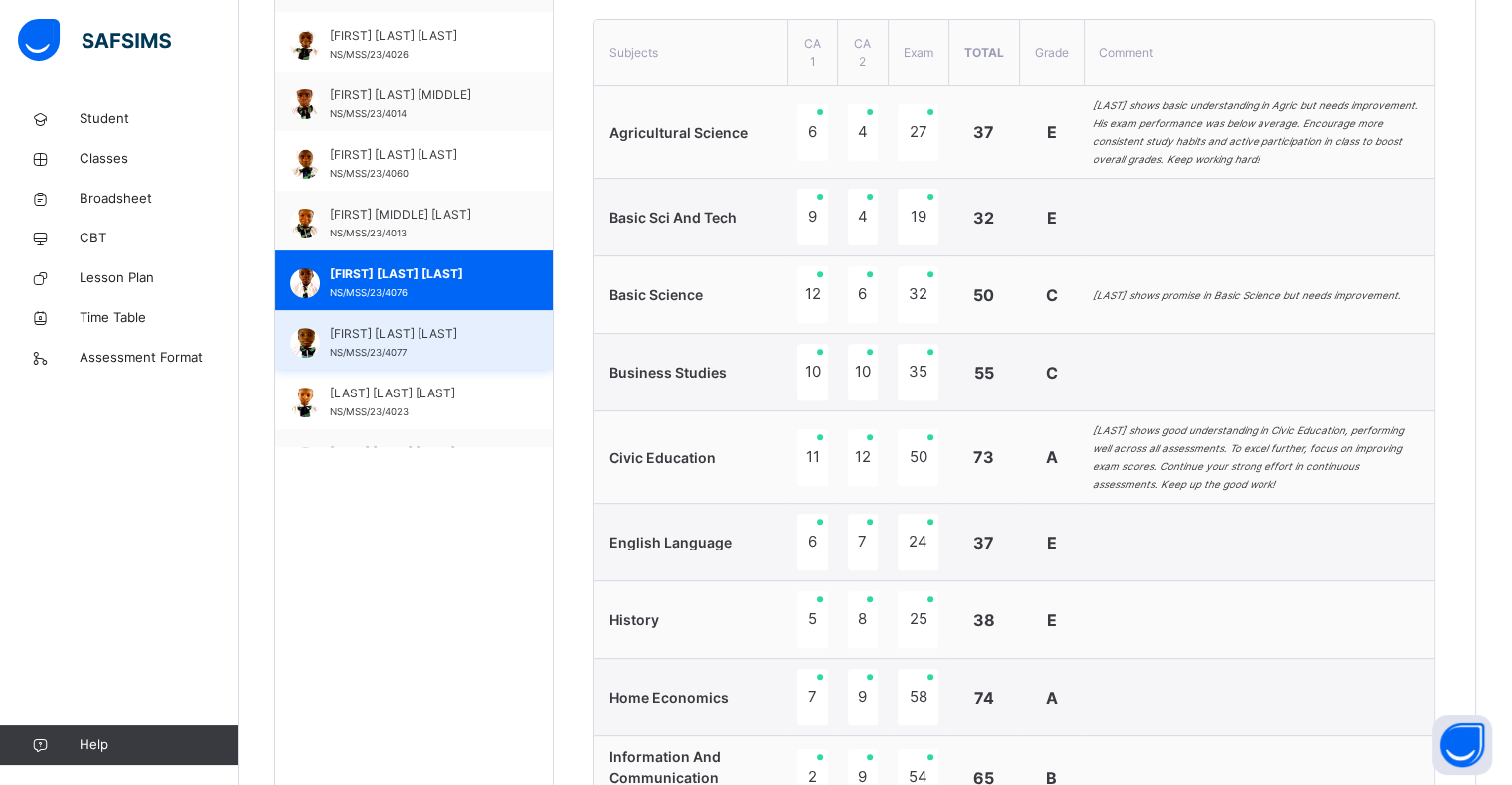 click on "[FIRST] [LAST] [LAST]" at bounding box center [419, 334] 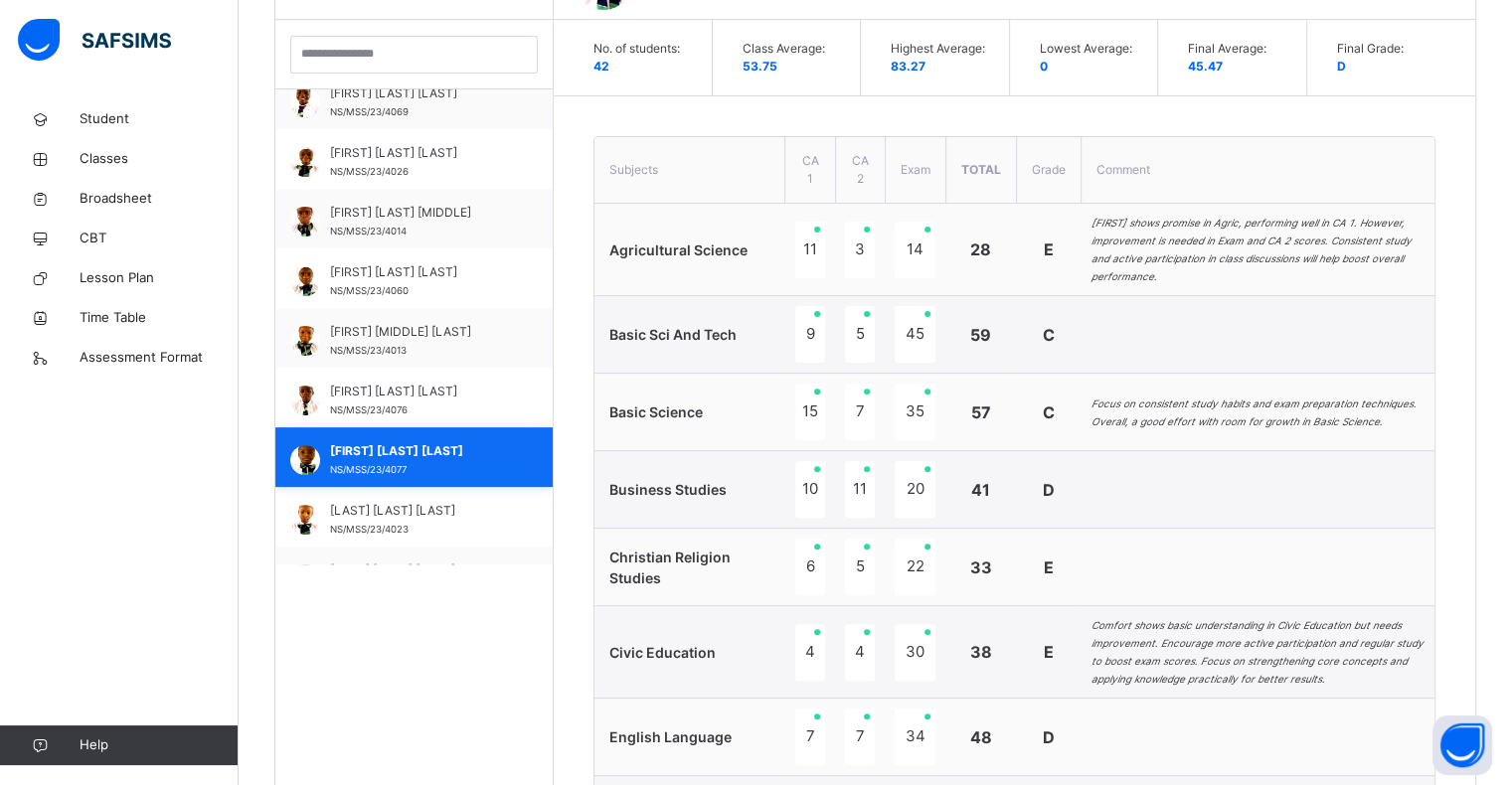 scroll, scrollTop: 694, scrollLeft: 0, axis: vertical 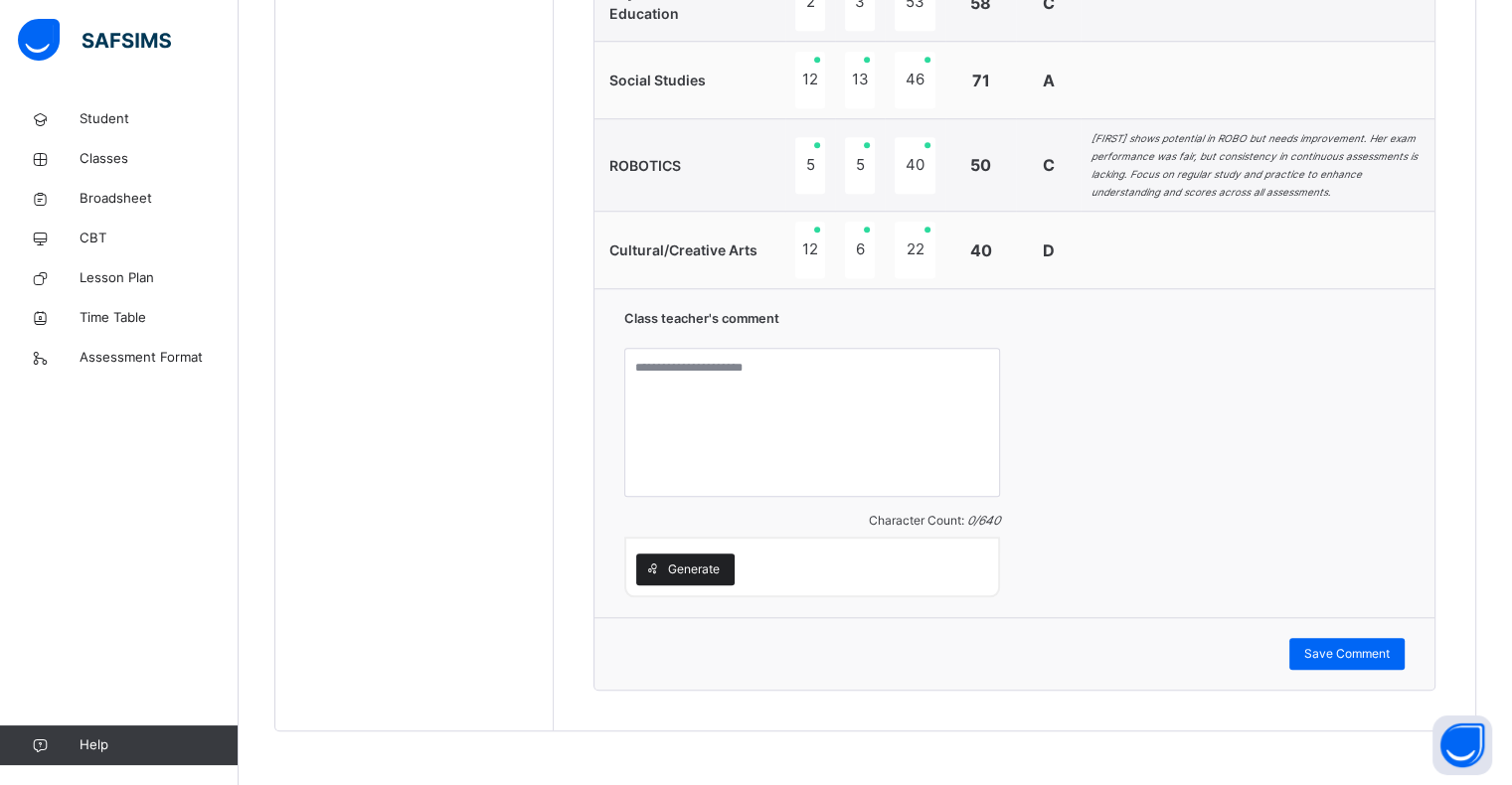click on "Generate" at bounding box center [694, 569] 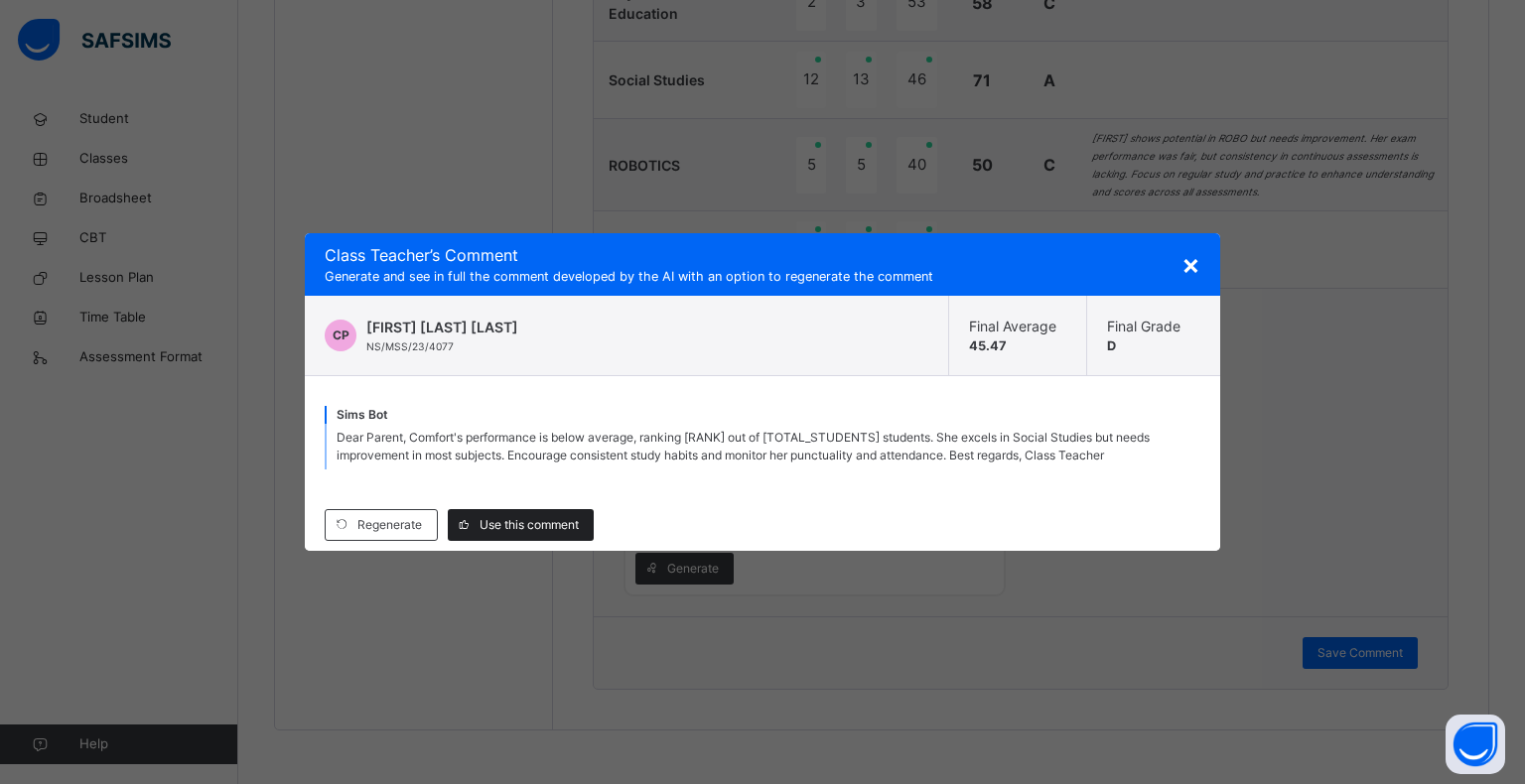 click on "Use this comment" at bounding box center (529, 525) 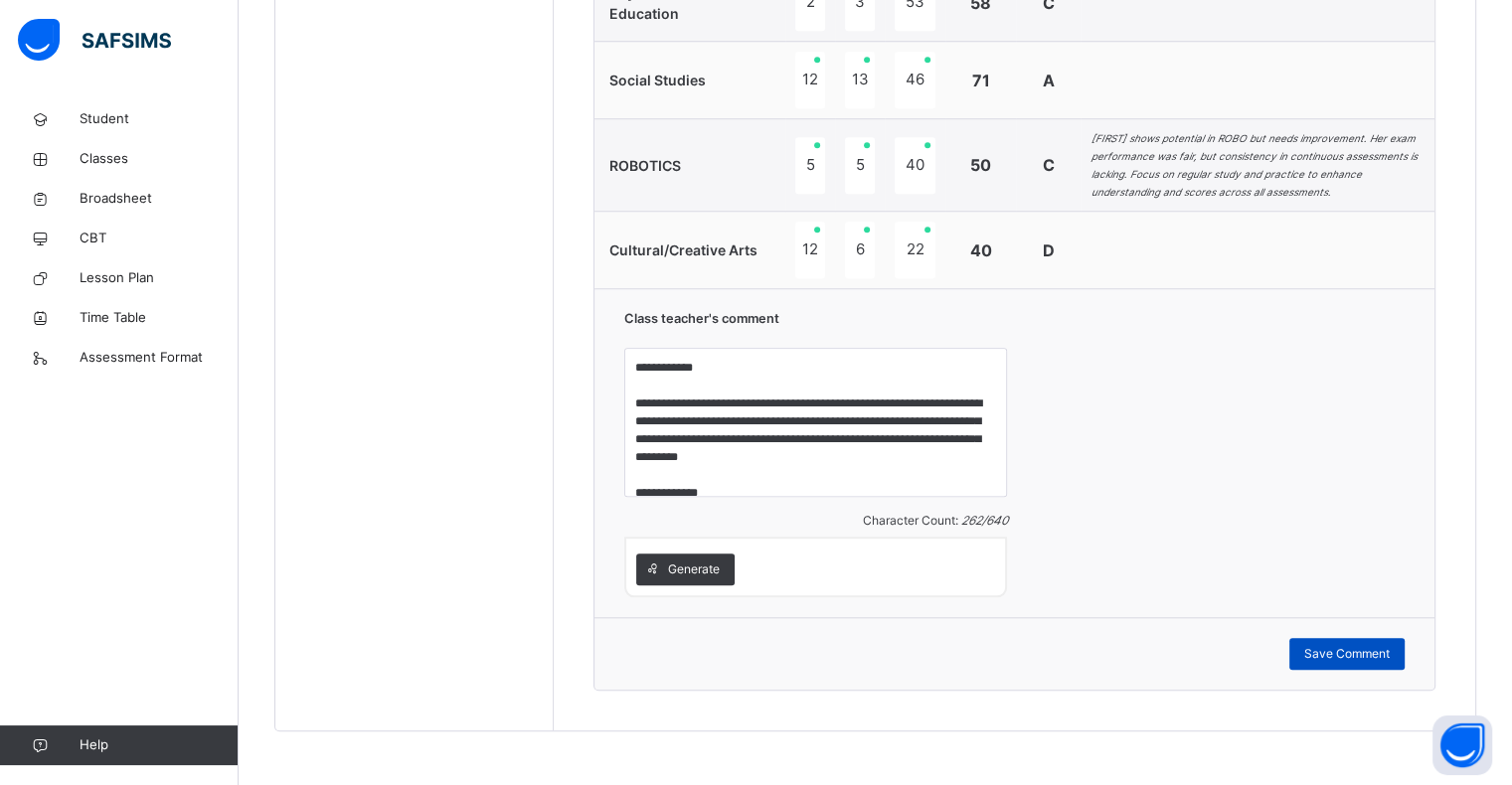 click on "Save Comment" at bounding box center [1347, 654] 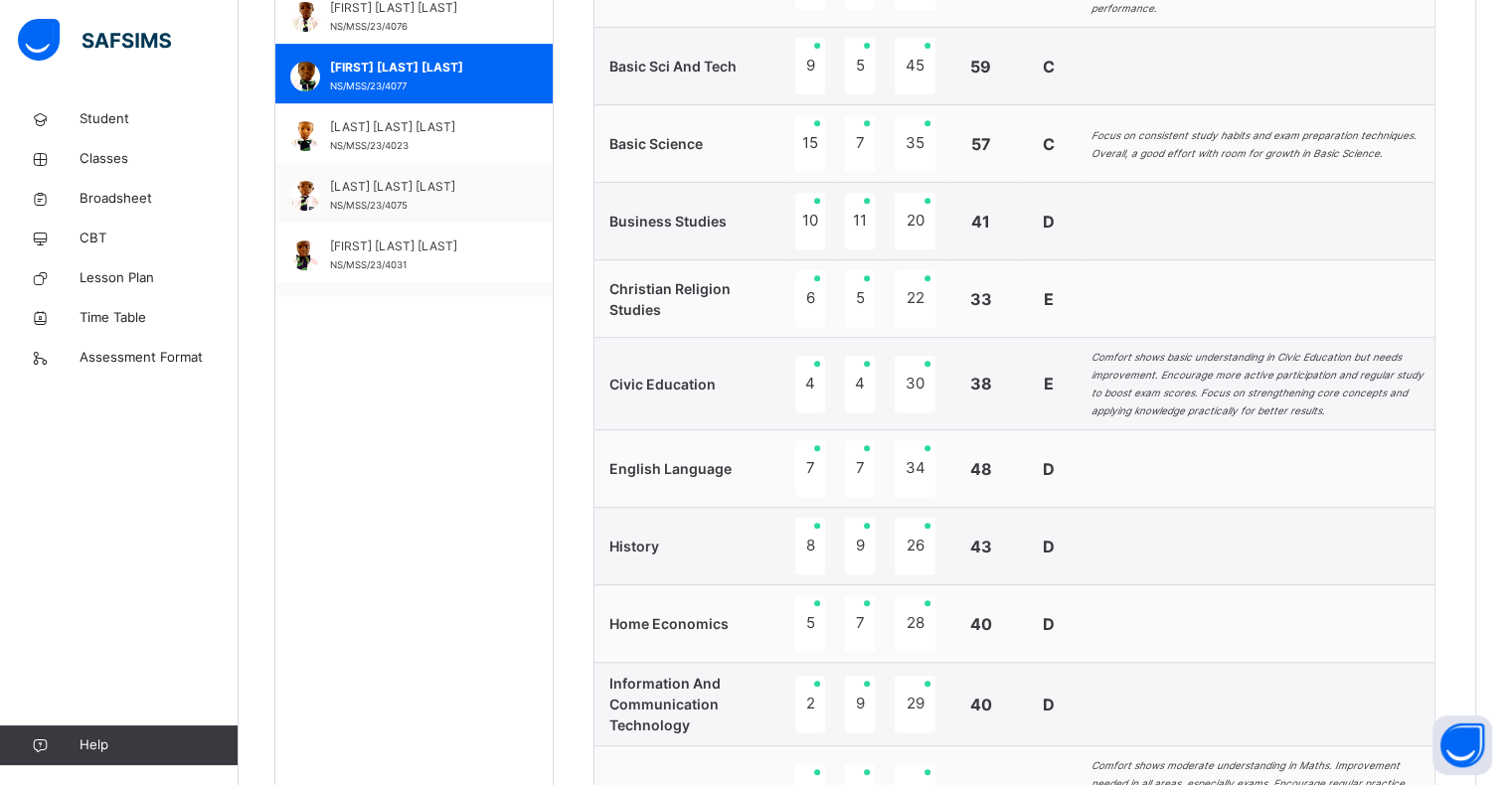 scroll, scrollTop: 828, scrollLeft: 0, axis: vertical 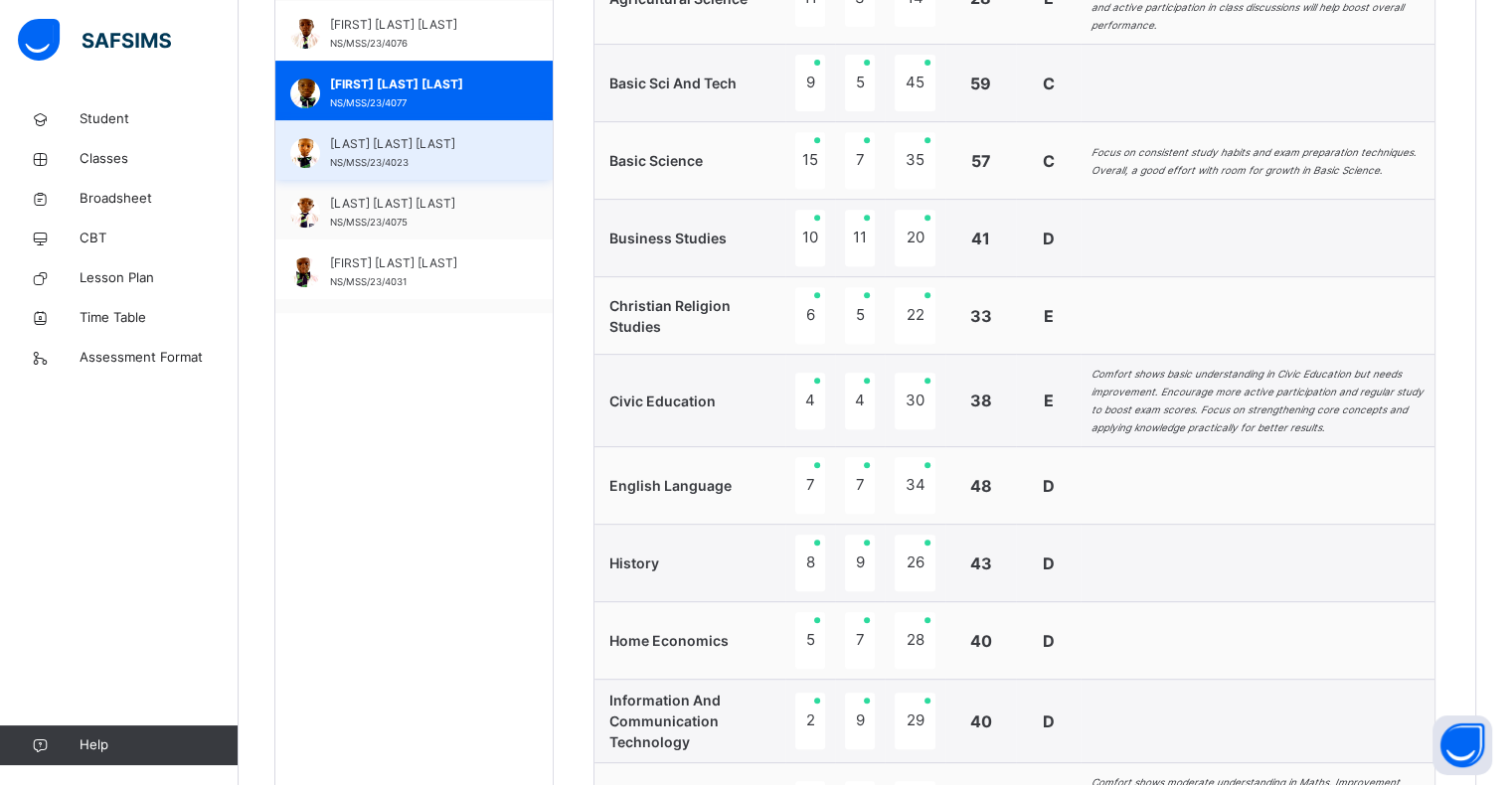click on "[LAST] [LAST] [LAST]" at bounding box center [419, 144] 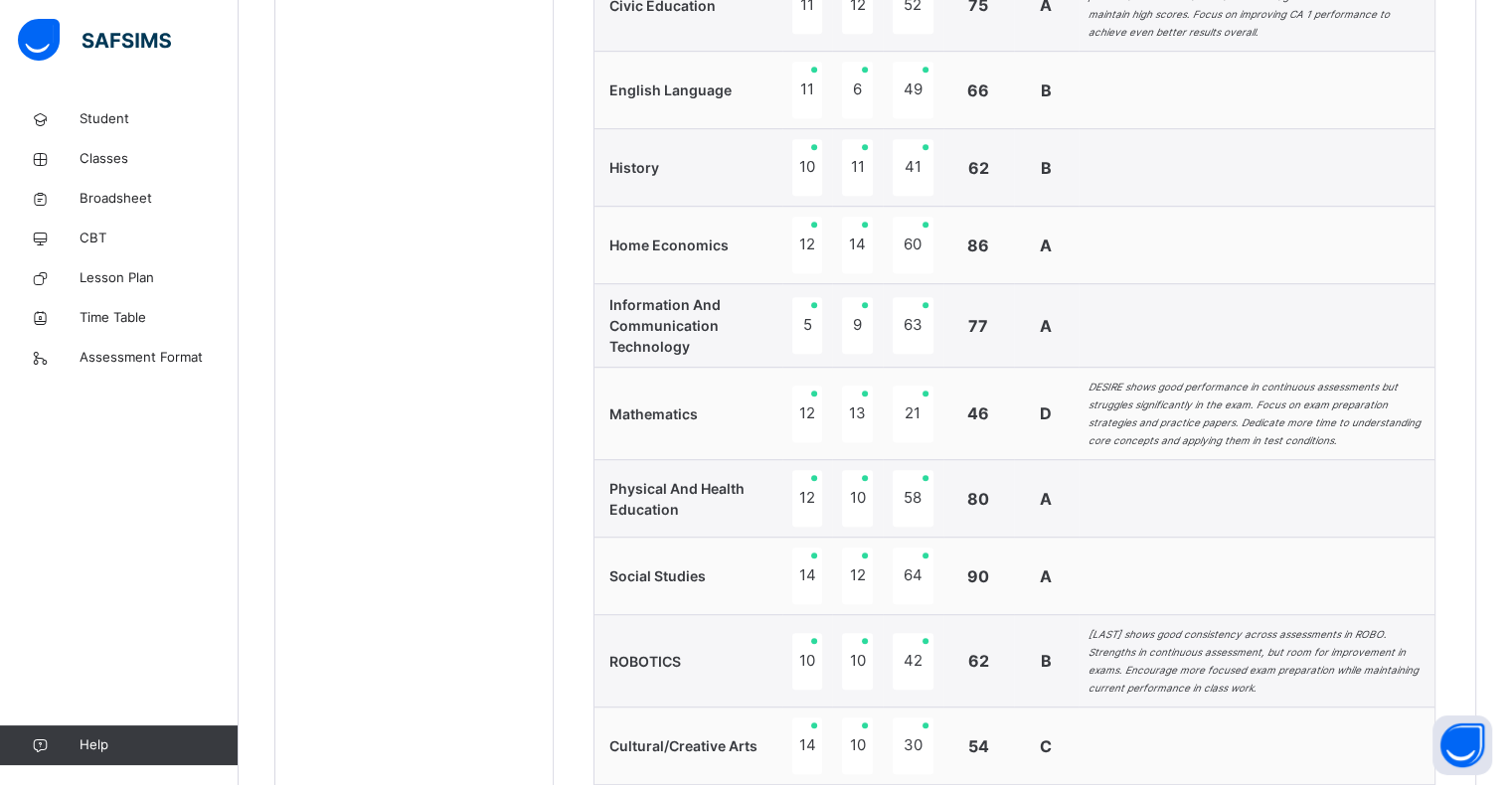 scroll, scrollTop: 1719, scrollLeft: 0, axis: vertical 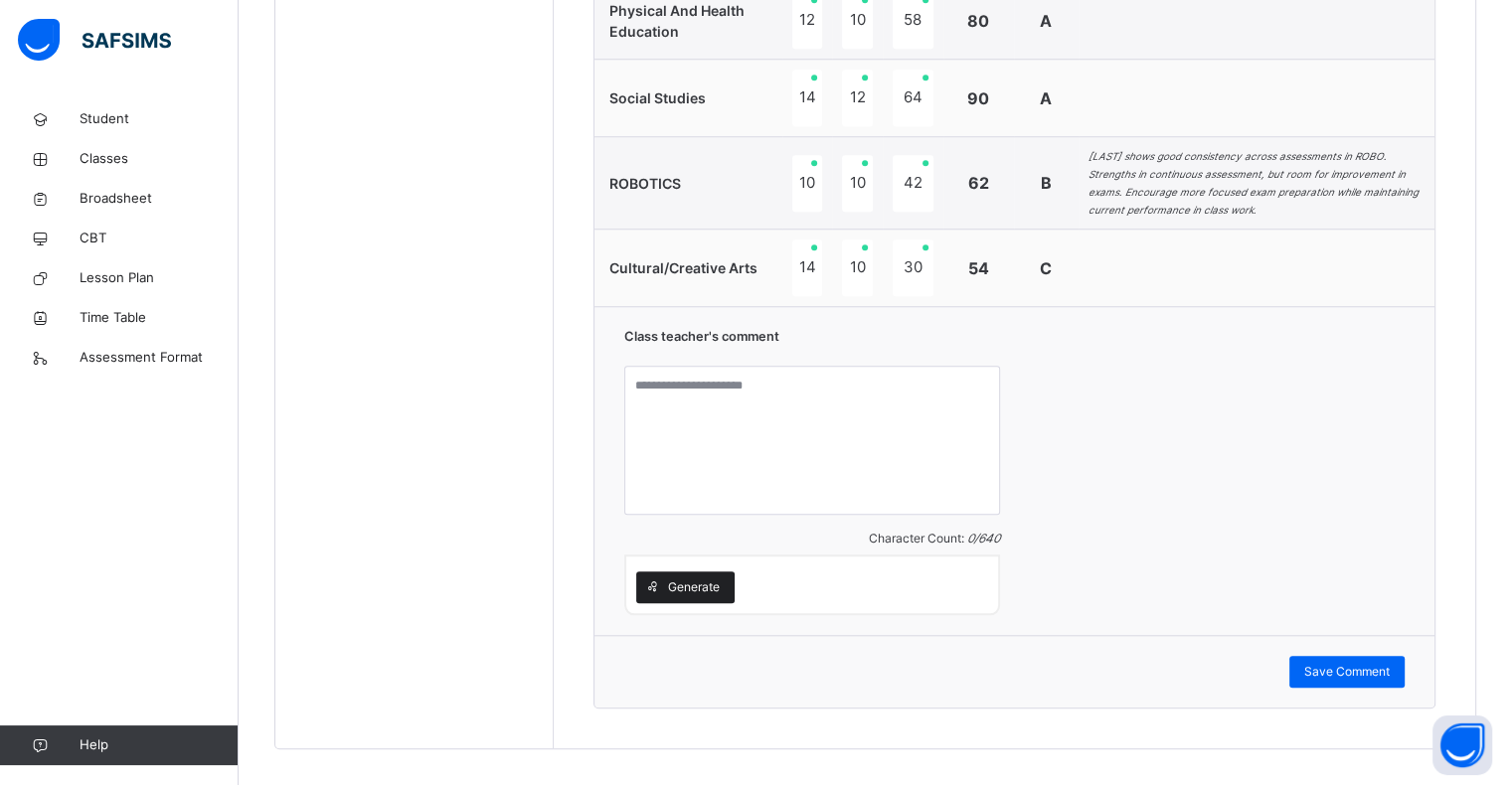 click on "Generate" at bounding box center (694, 587) 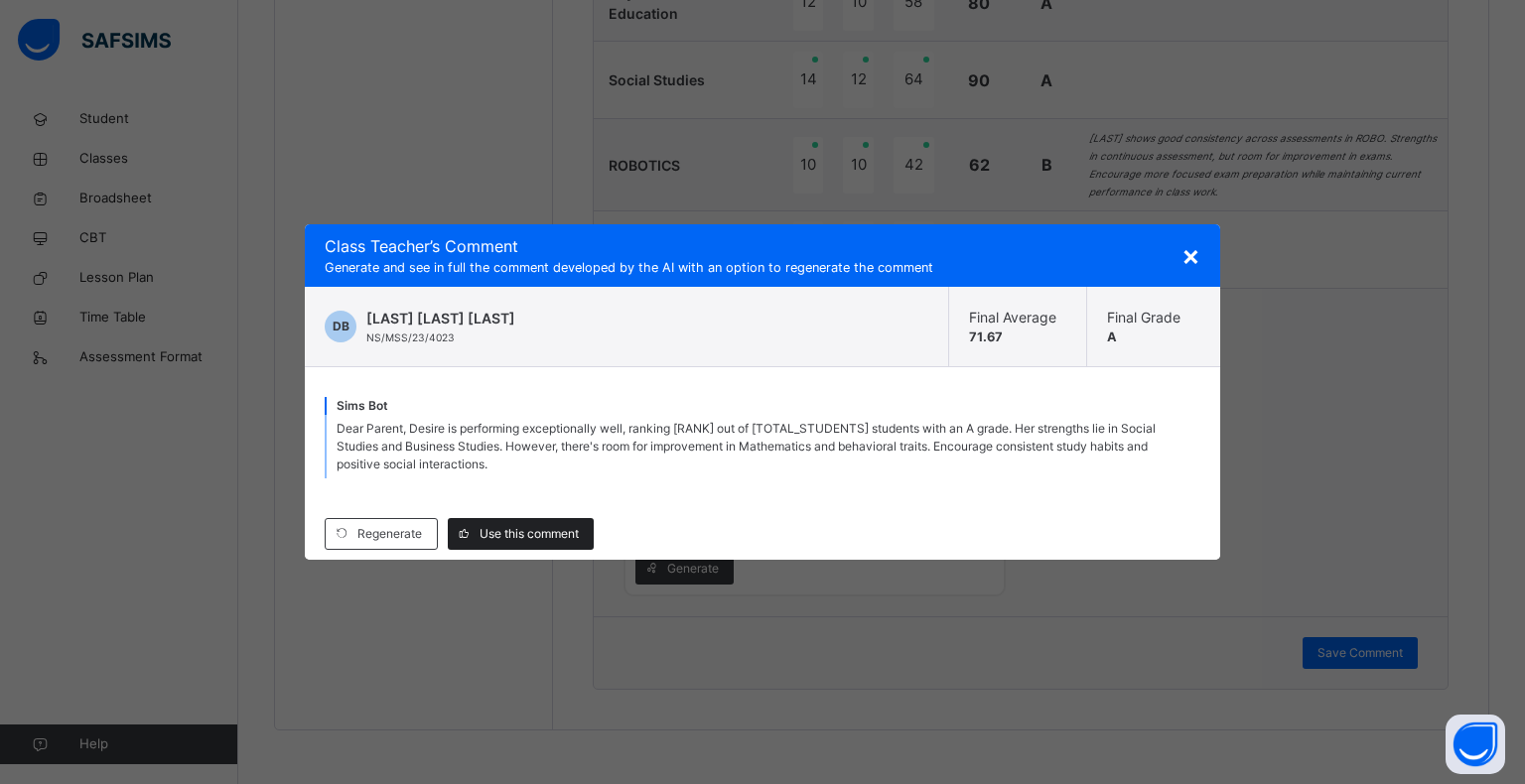 click on "Use this comment" at bounding box center [529, 534] 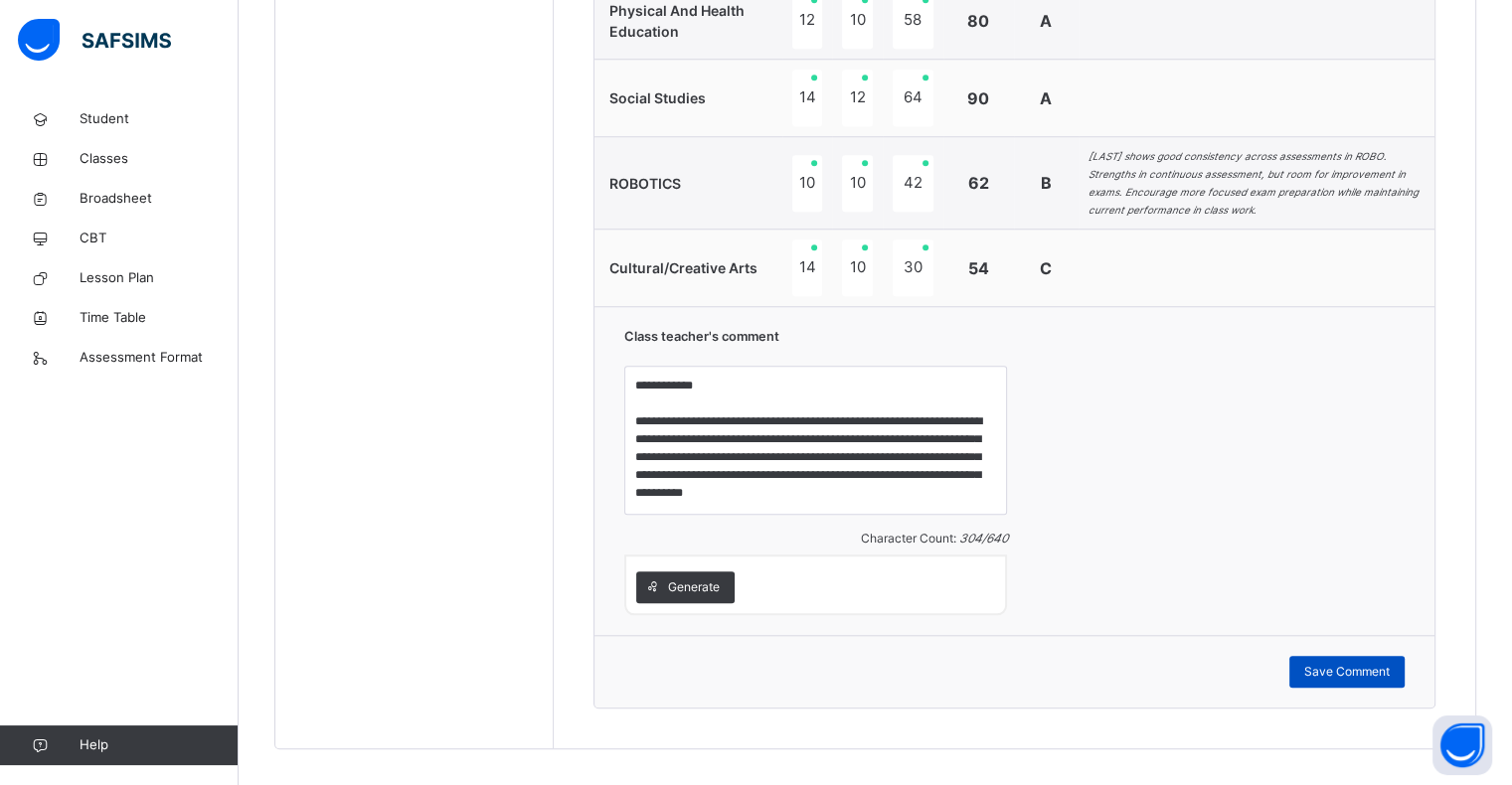 click on "Save Comment" at bounding box center (1347, 672) 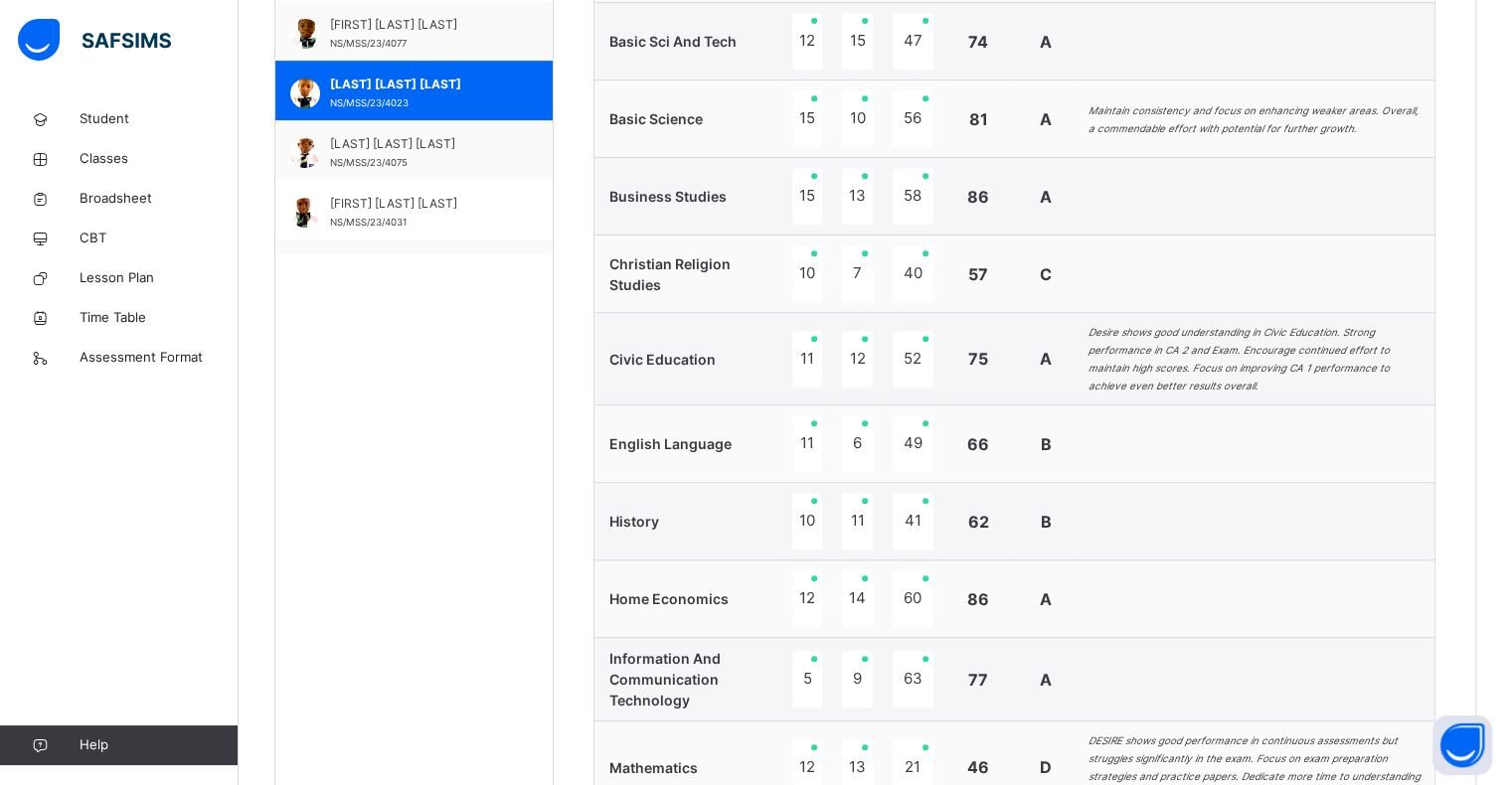 scroll, scrollTop: 884, scrollLeft: 0, axis: vertical 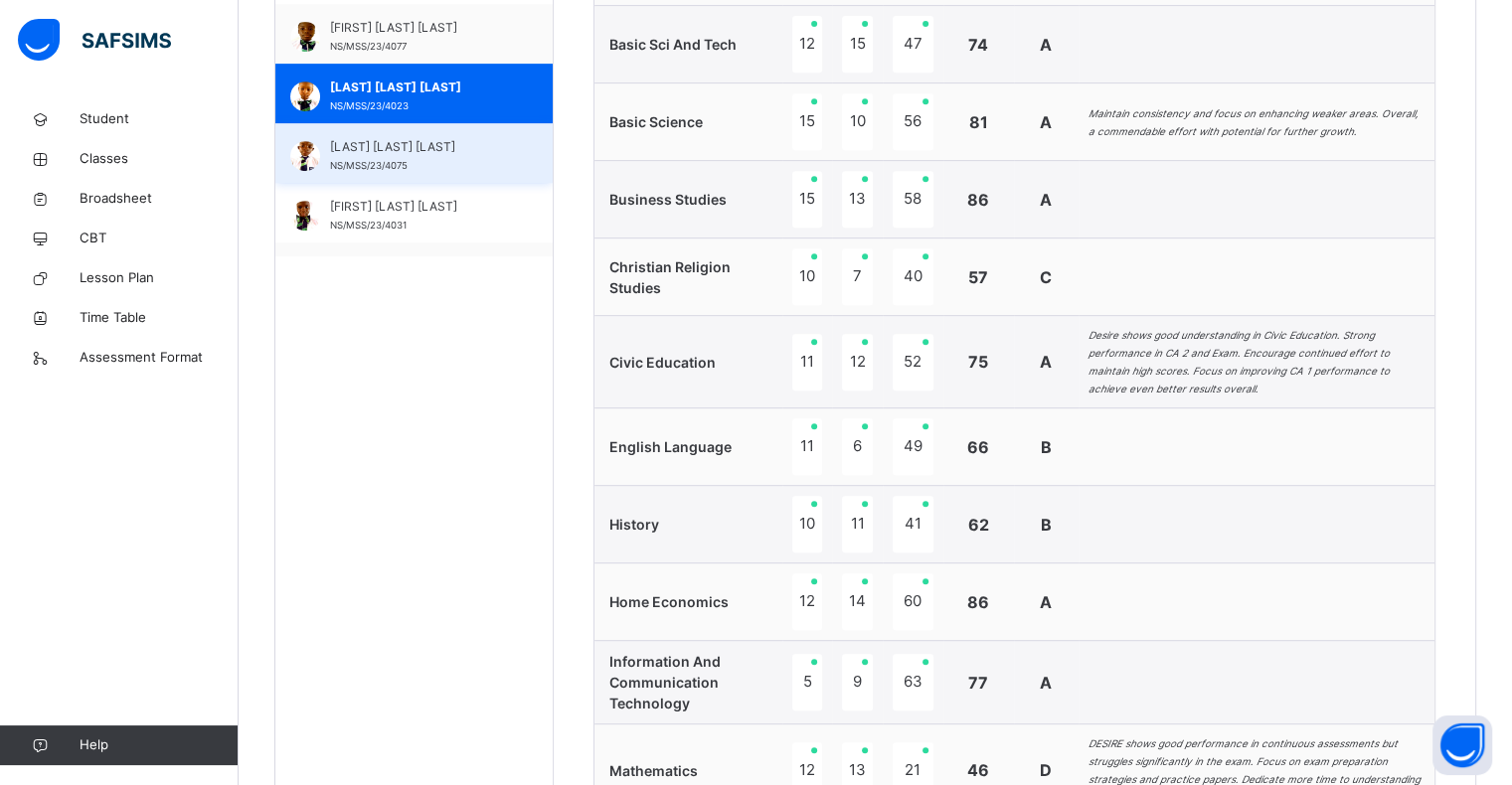 click on "[LAST] [LAST] [LAST]" at bounding box center [419, 147] 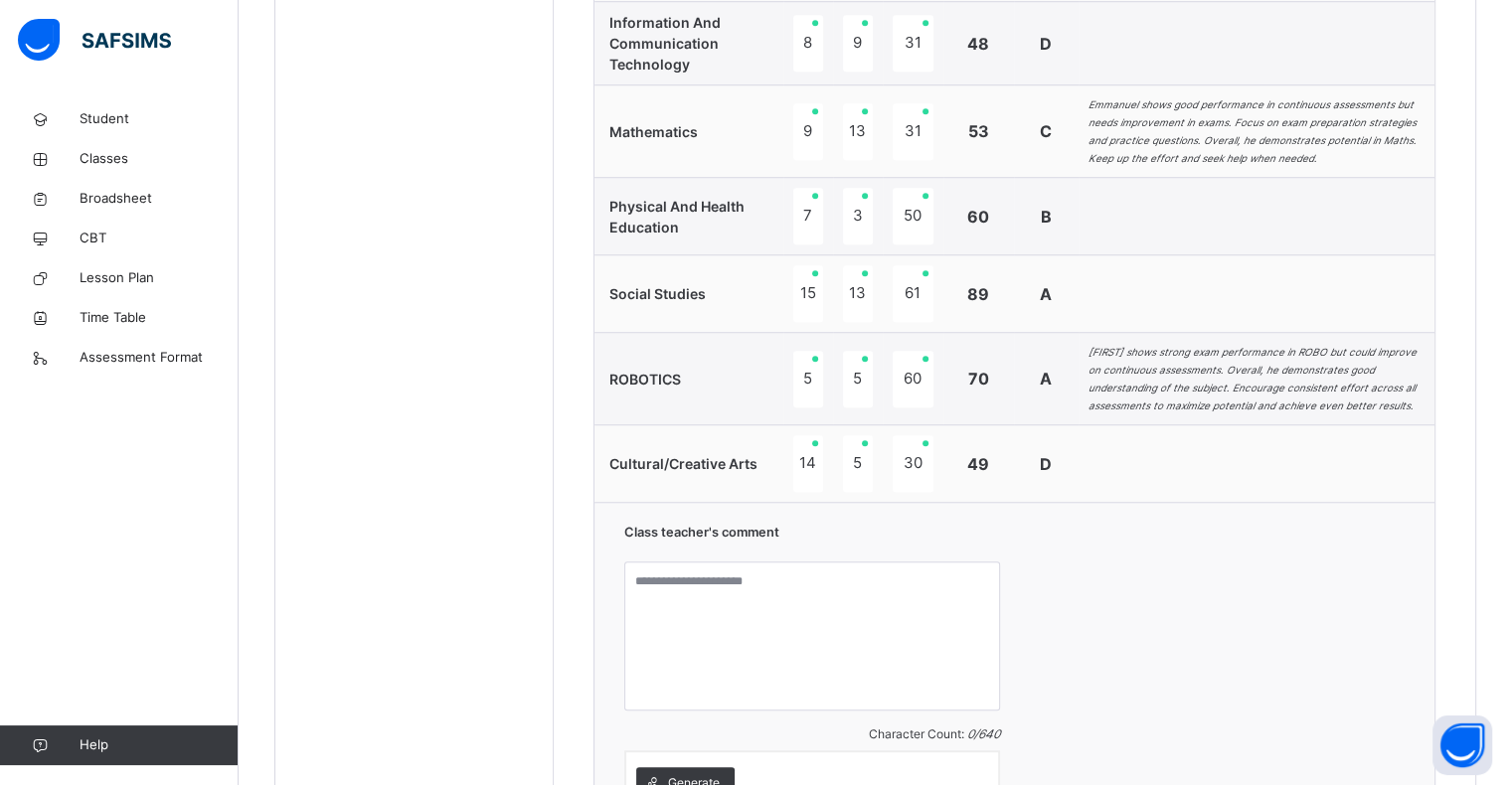 scroll, scrollTop: 1719, scrollLeft: 0, axis: vertical 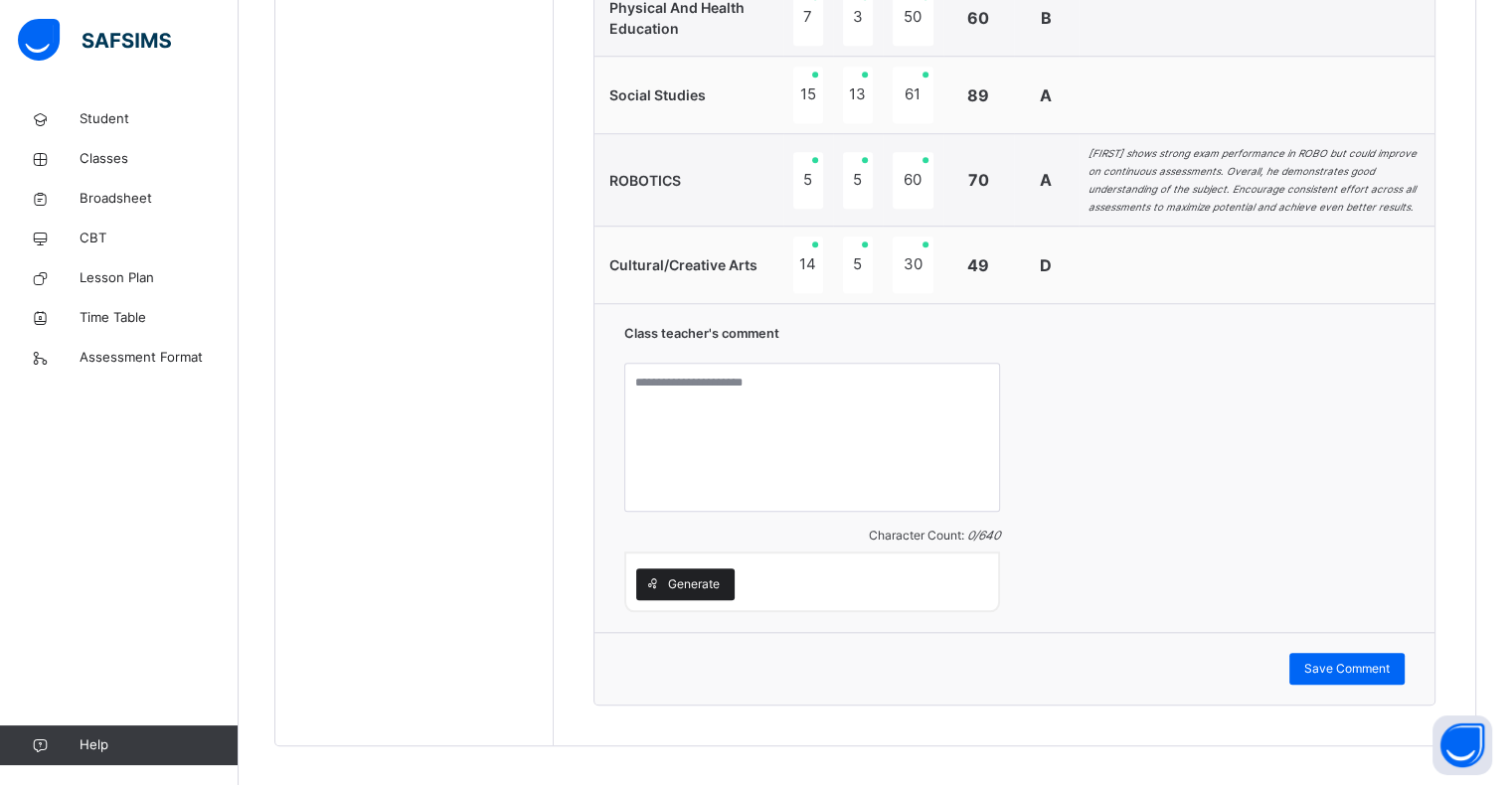 click on "Generate" at bounding box center [694, 584] 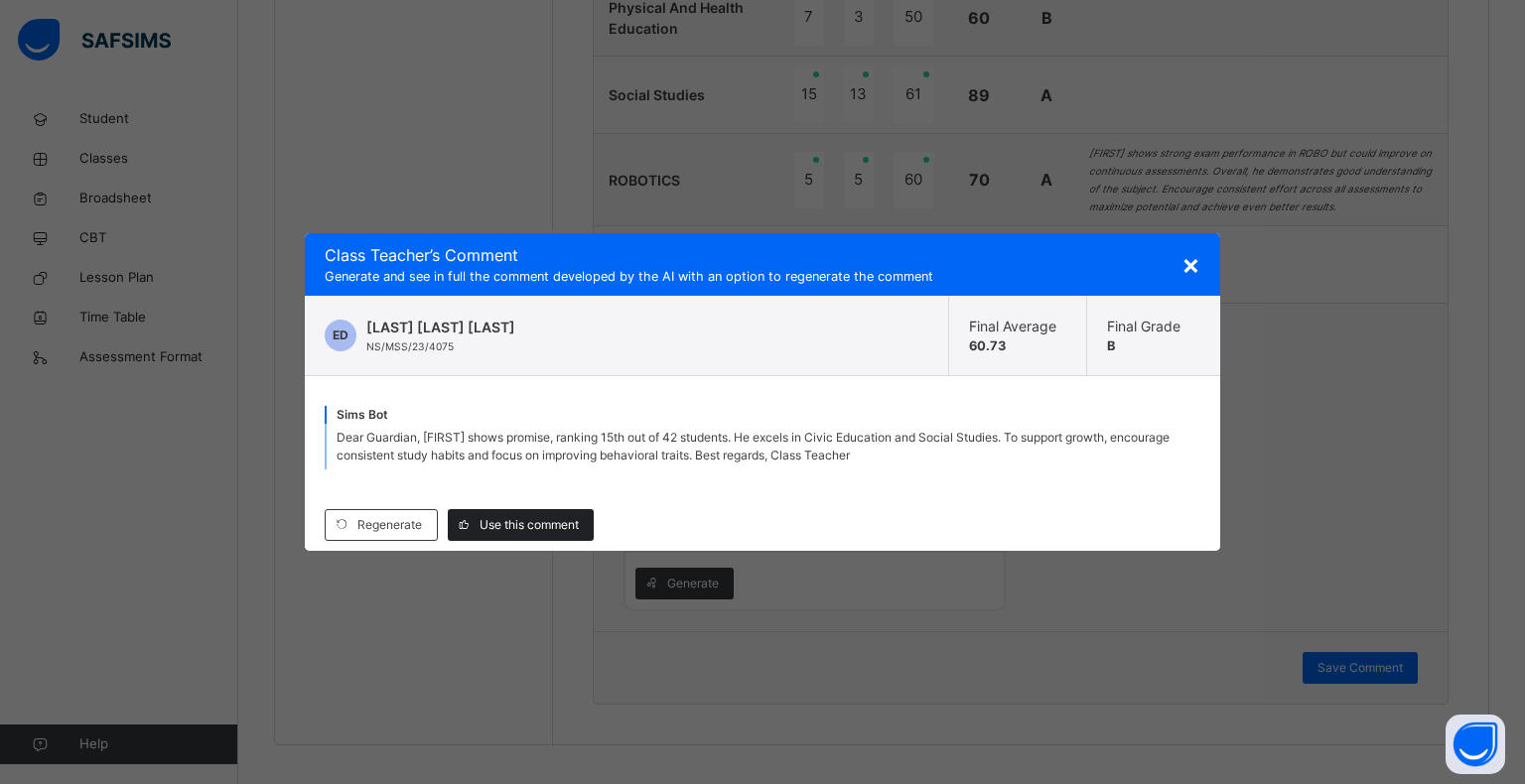 click on "Use this comment" at bounding box center [529, 525] 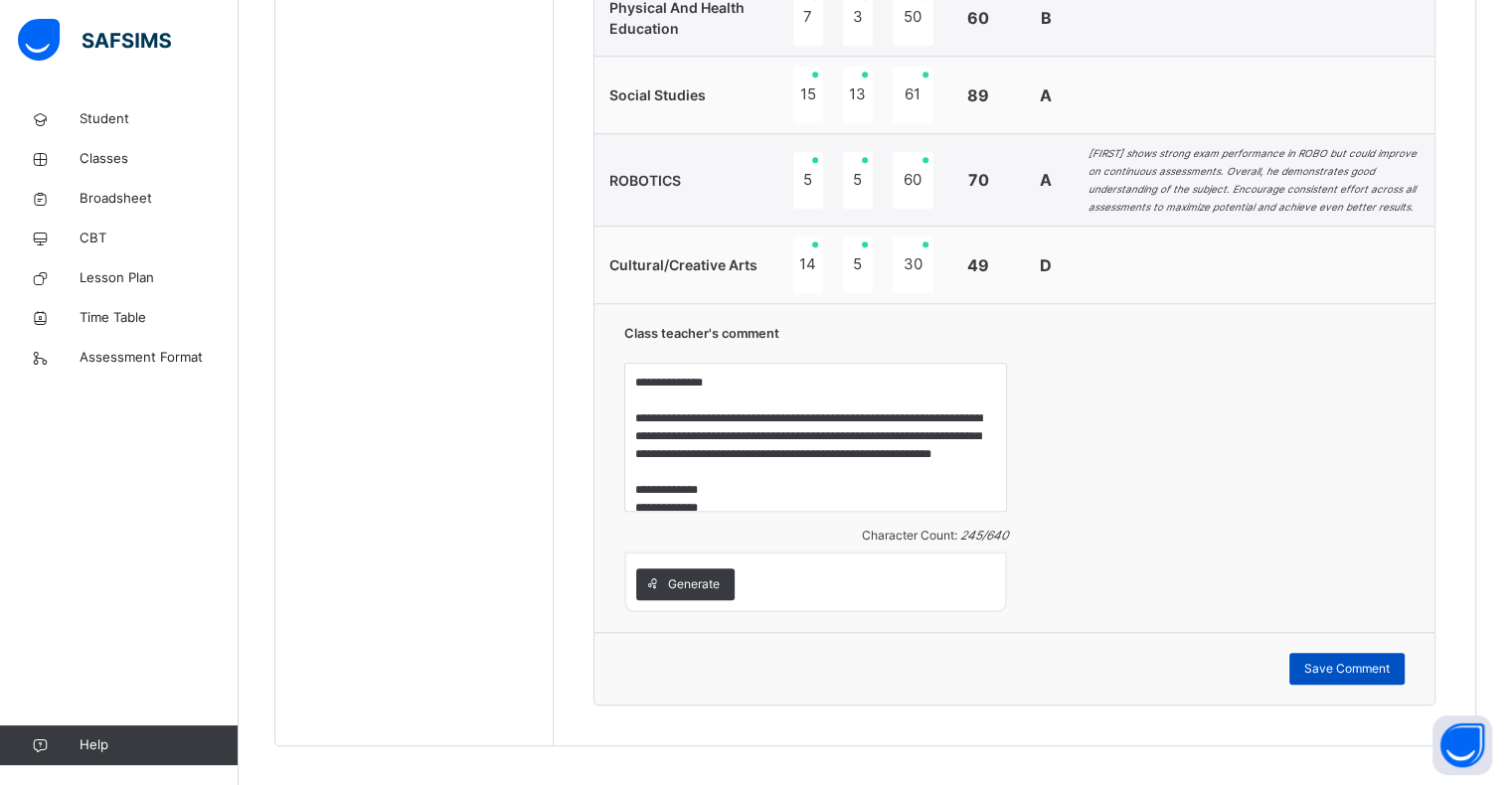 click on "Save Comment" at bounding box center [1347, 669] 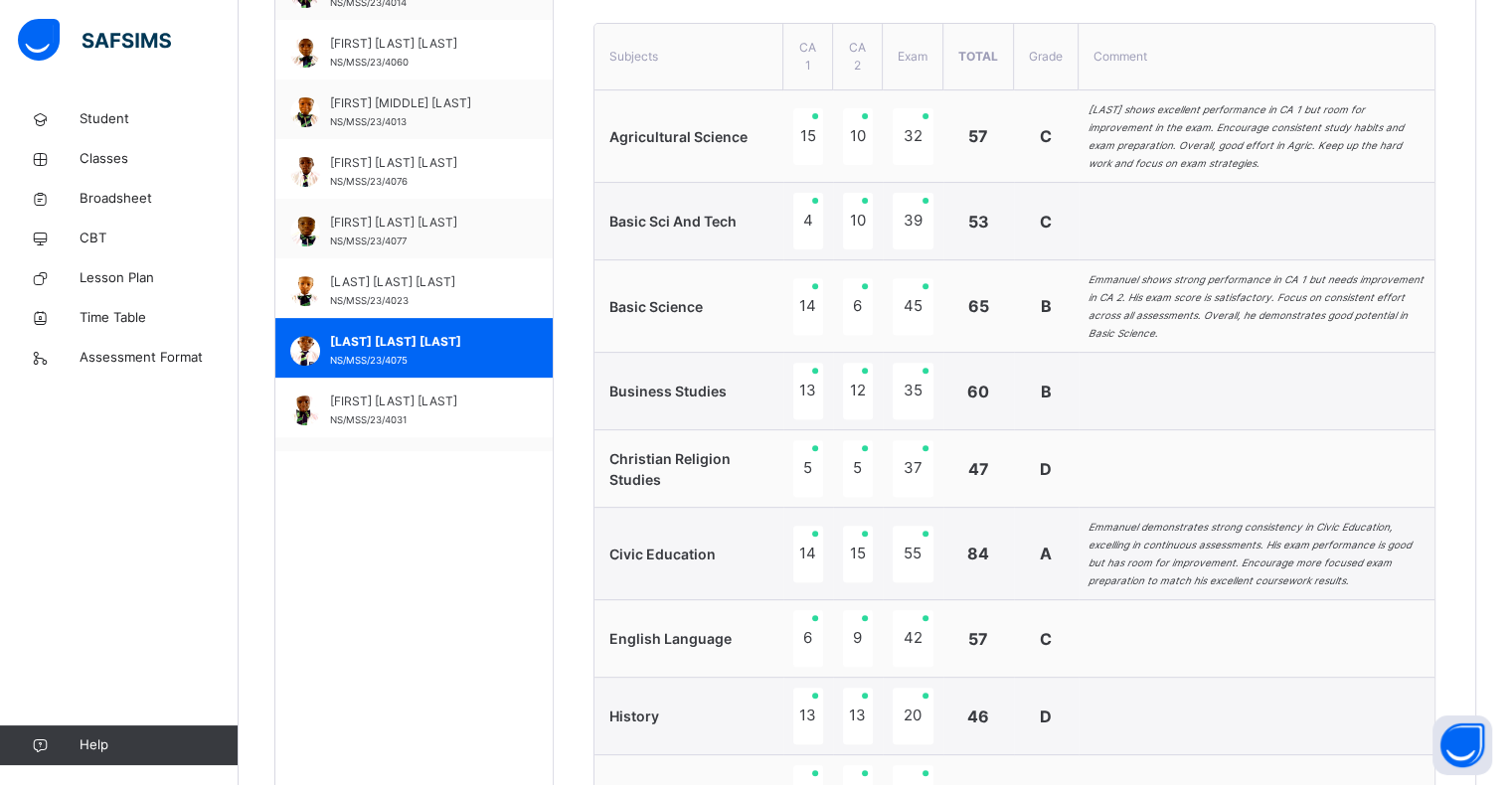 scroll, scrollTop: 691, scrollLeft: 0, axis: vertical 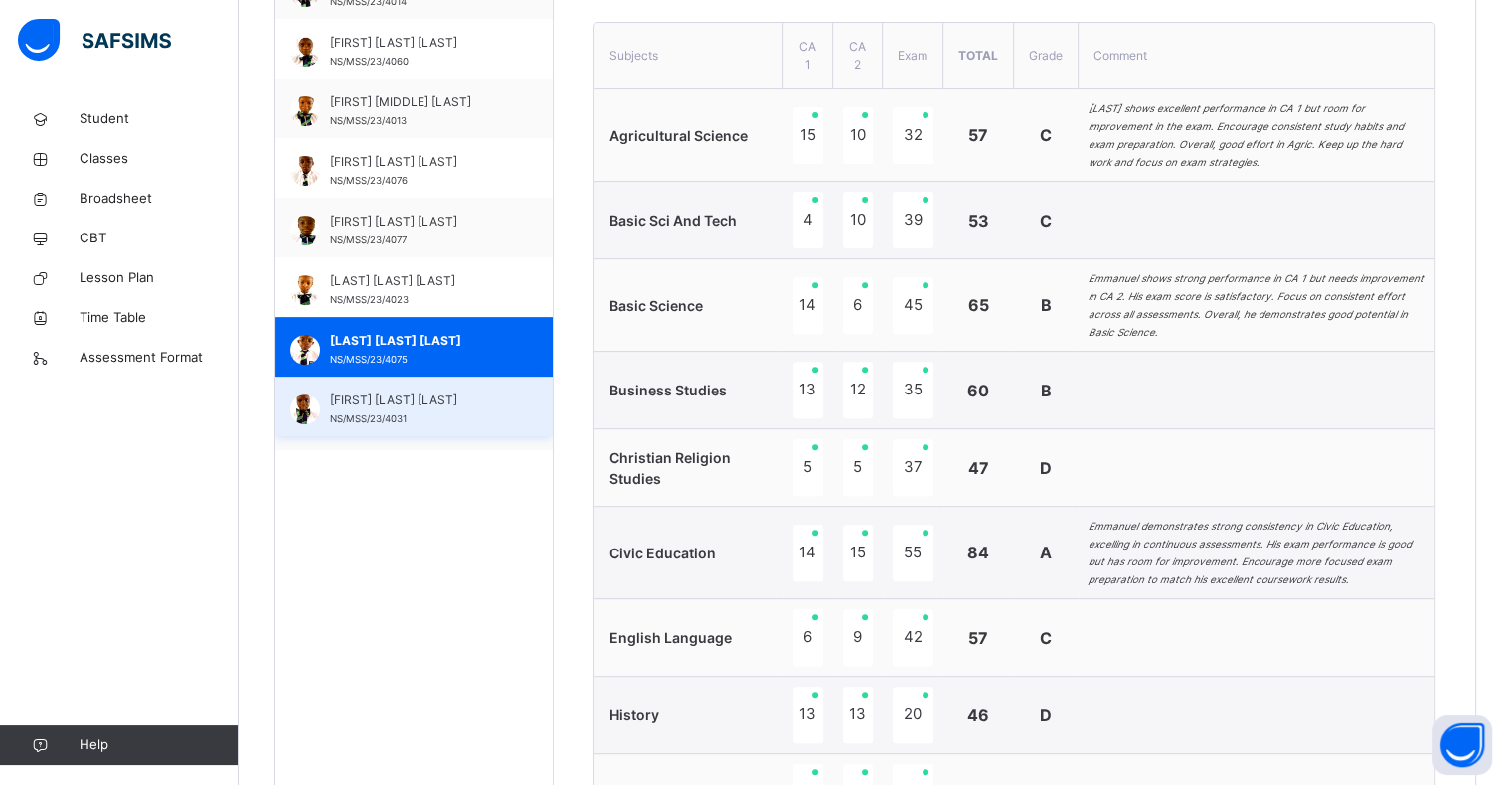 click on "[FIRST] [LAST] [LAST]" at bounding box center [419, 400] 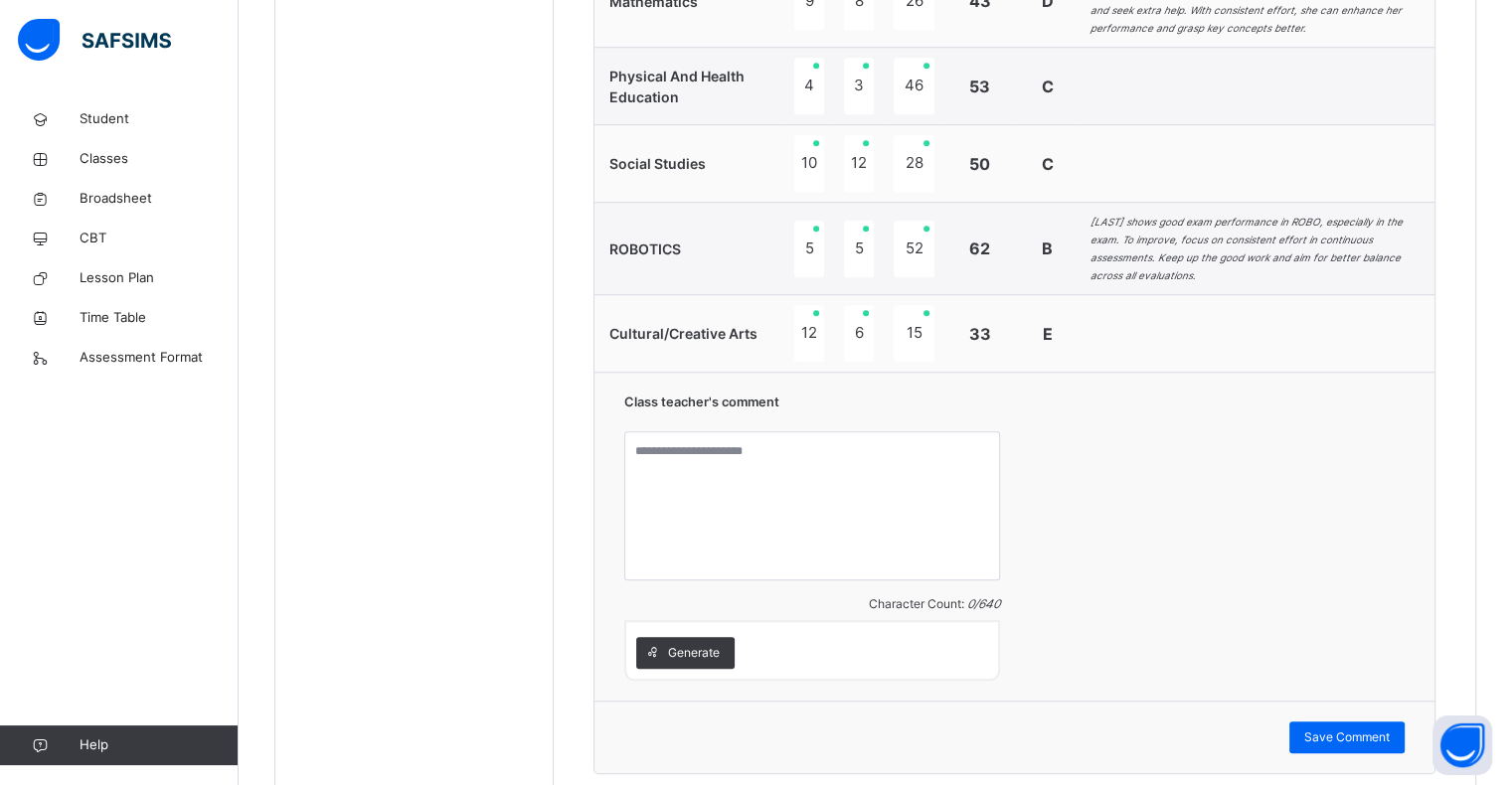 scroll, scrollTop: 1734, scrollLeft: 0, axis: vertical 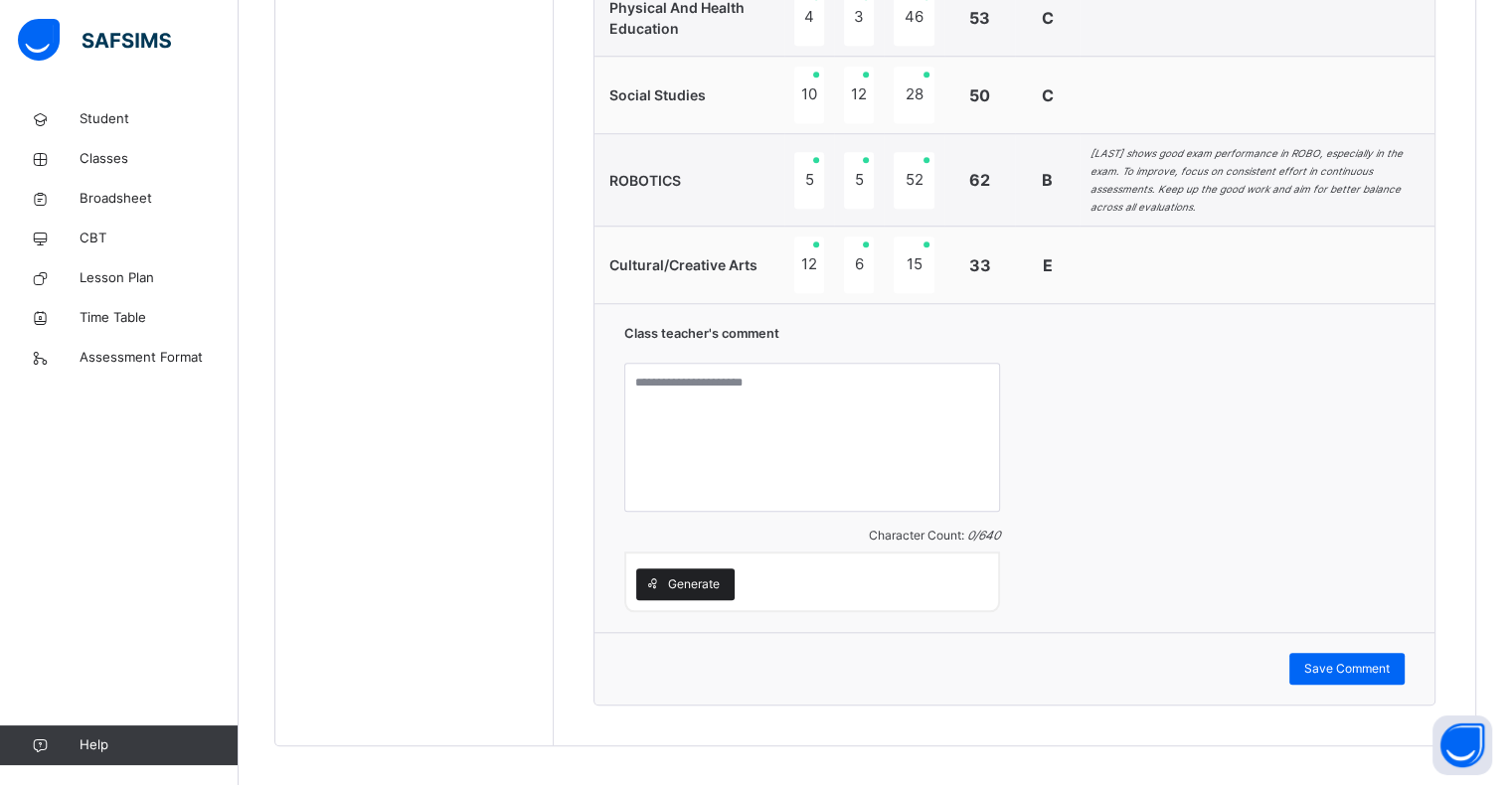 click on "Generate" at bounding box center [694, 584] 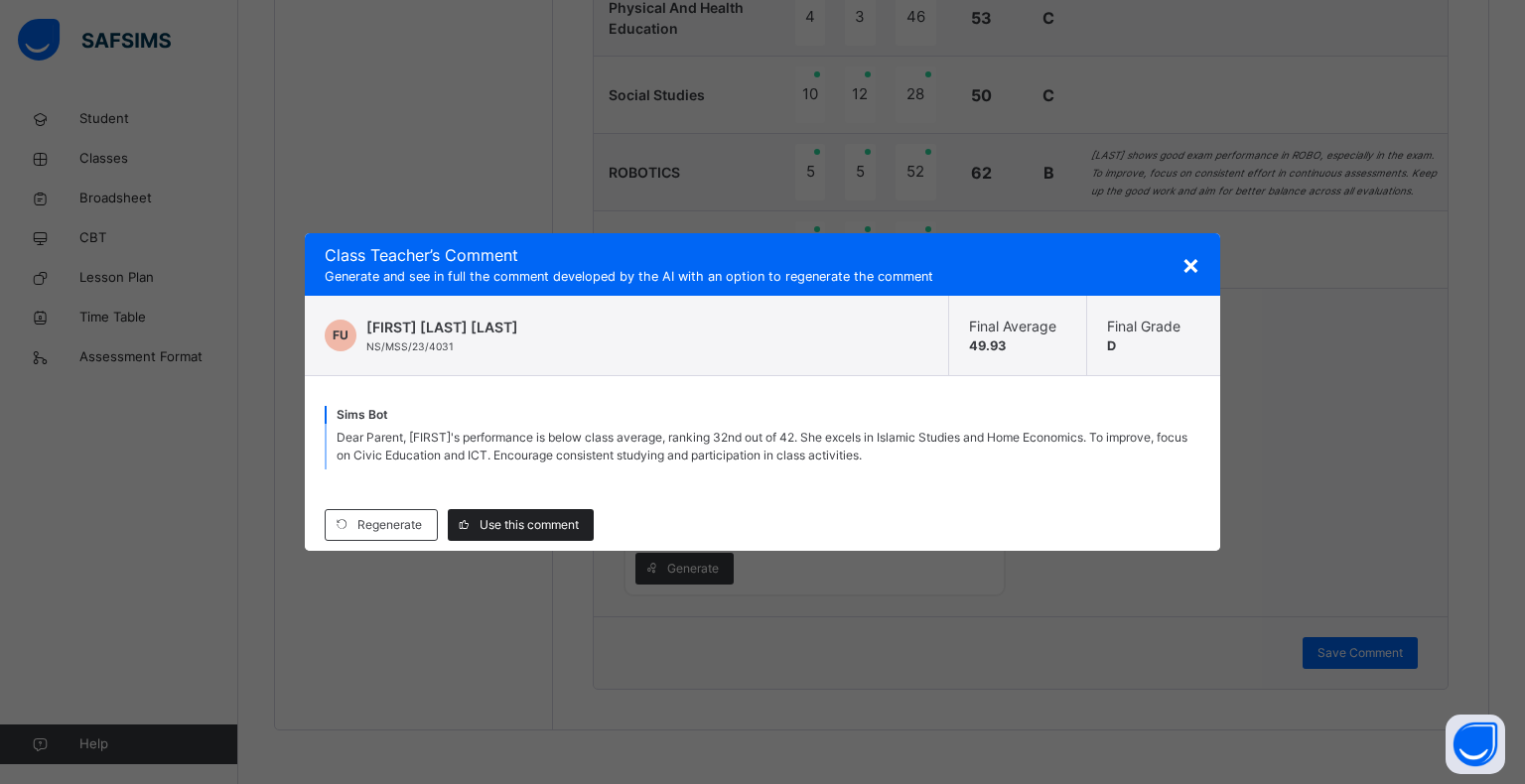 click on "Use this comment" at bounding box center [529, 525] 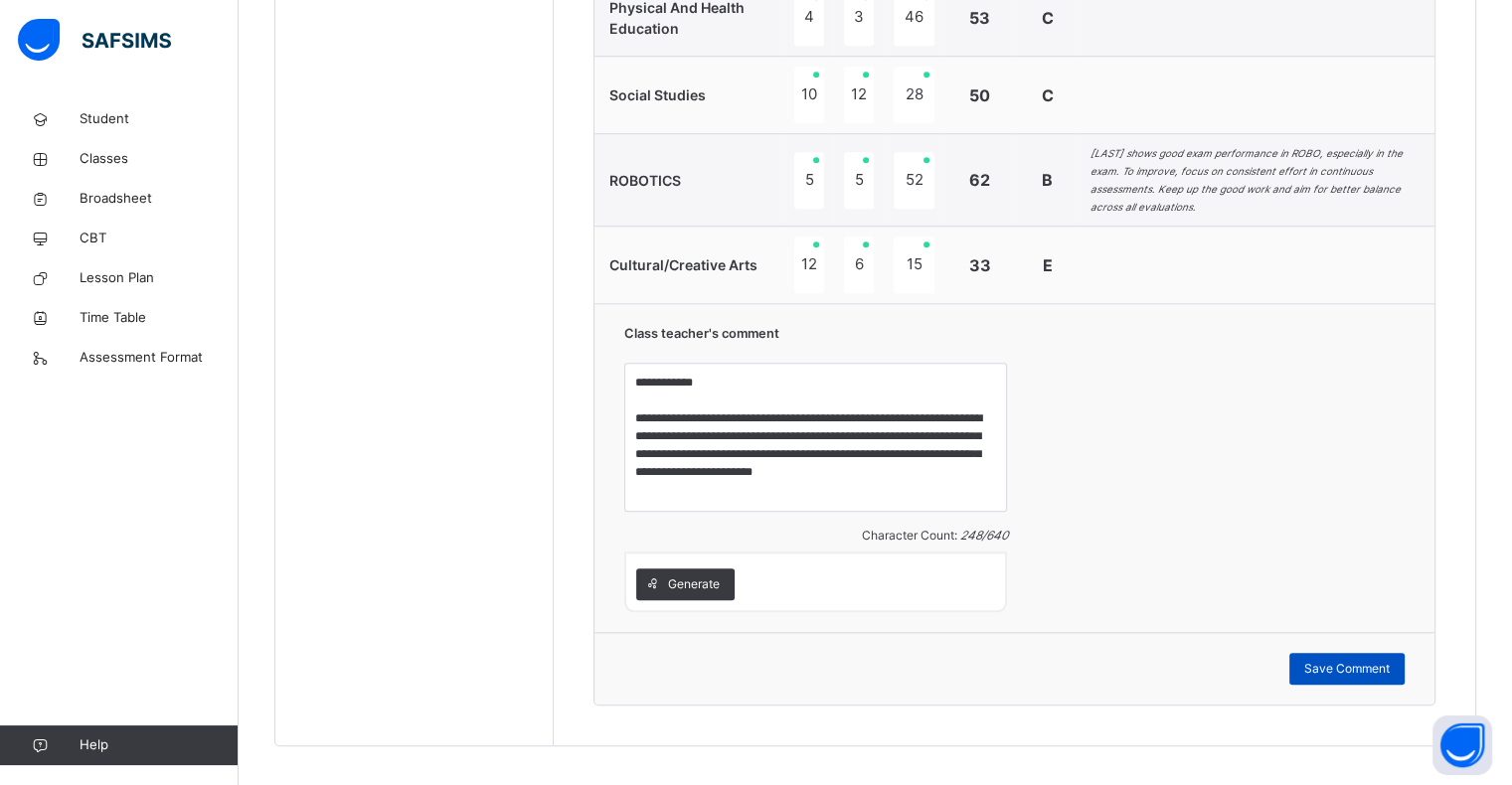 click on "Save Comment" at bounding box center (1347, 669) 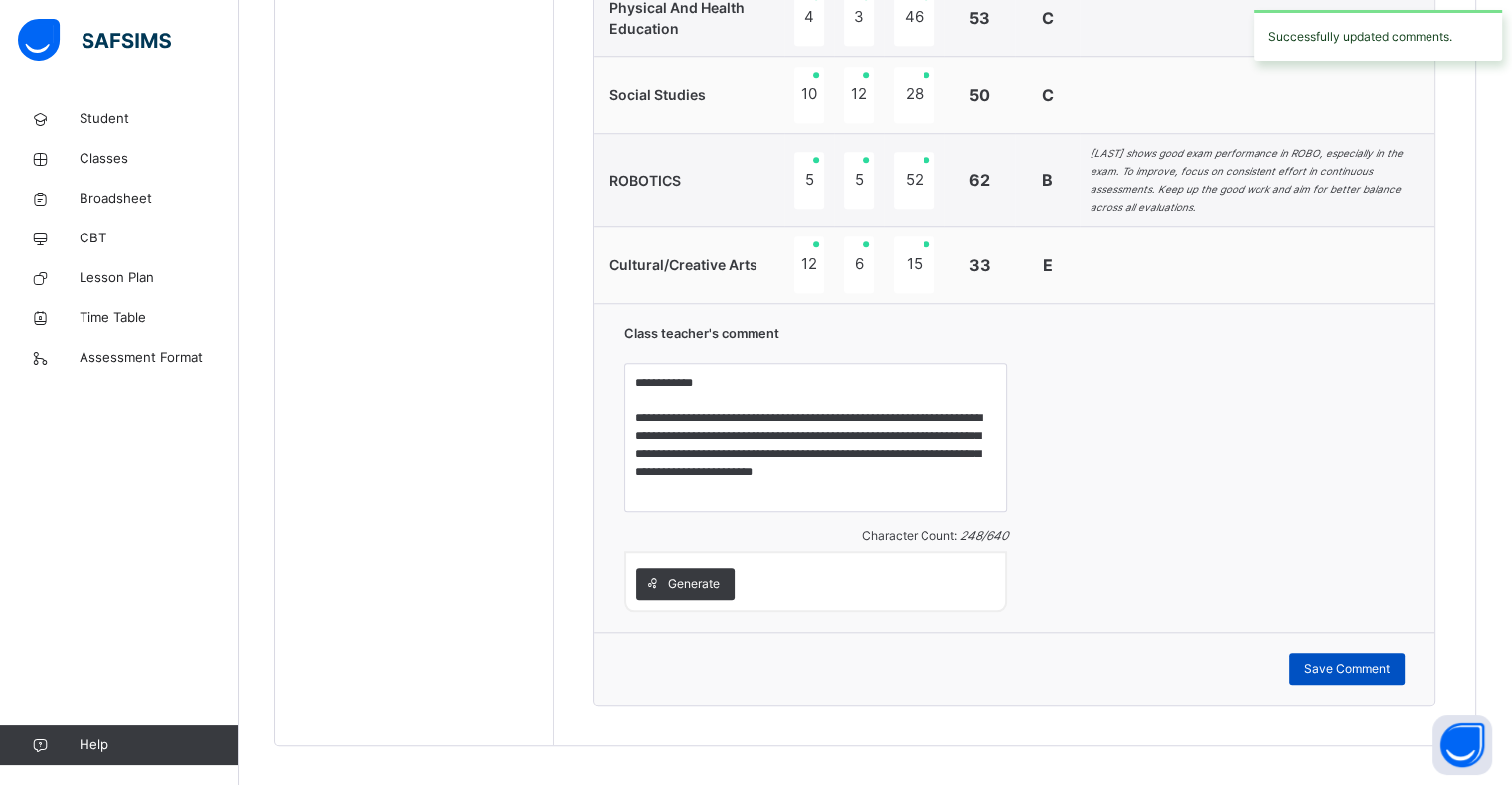 click on "Save Comment" at bounding box center (1347, 669) 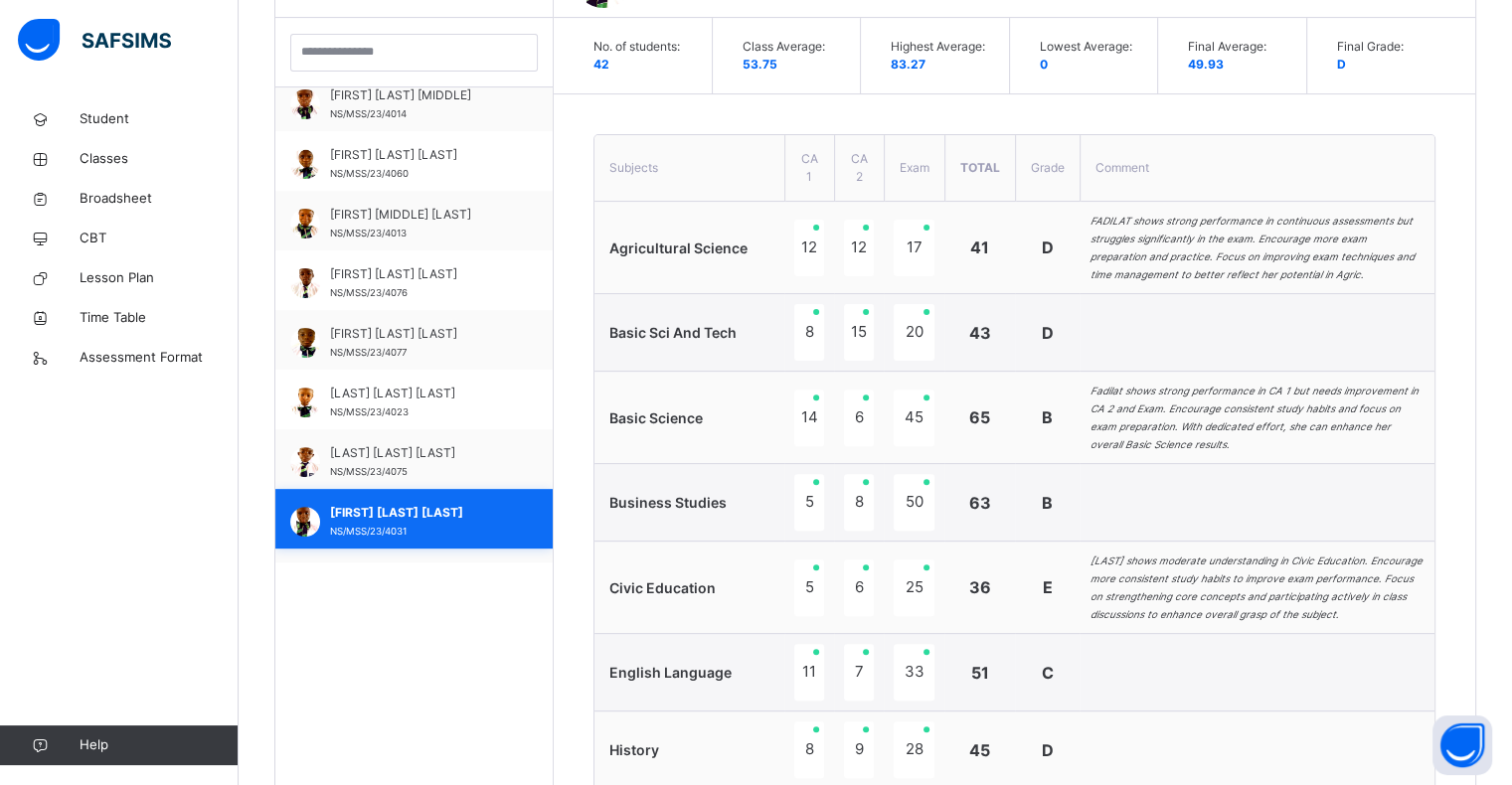 scroll, scrollTop: 576, scrollLeft: 0, axis: vertical 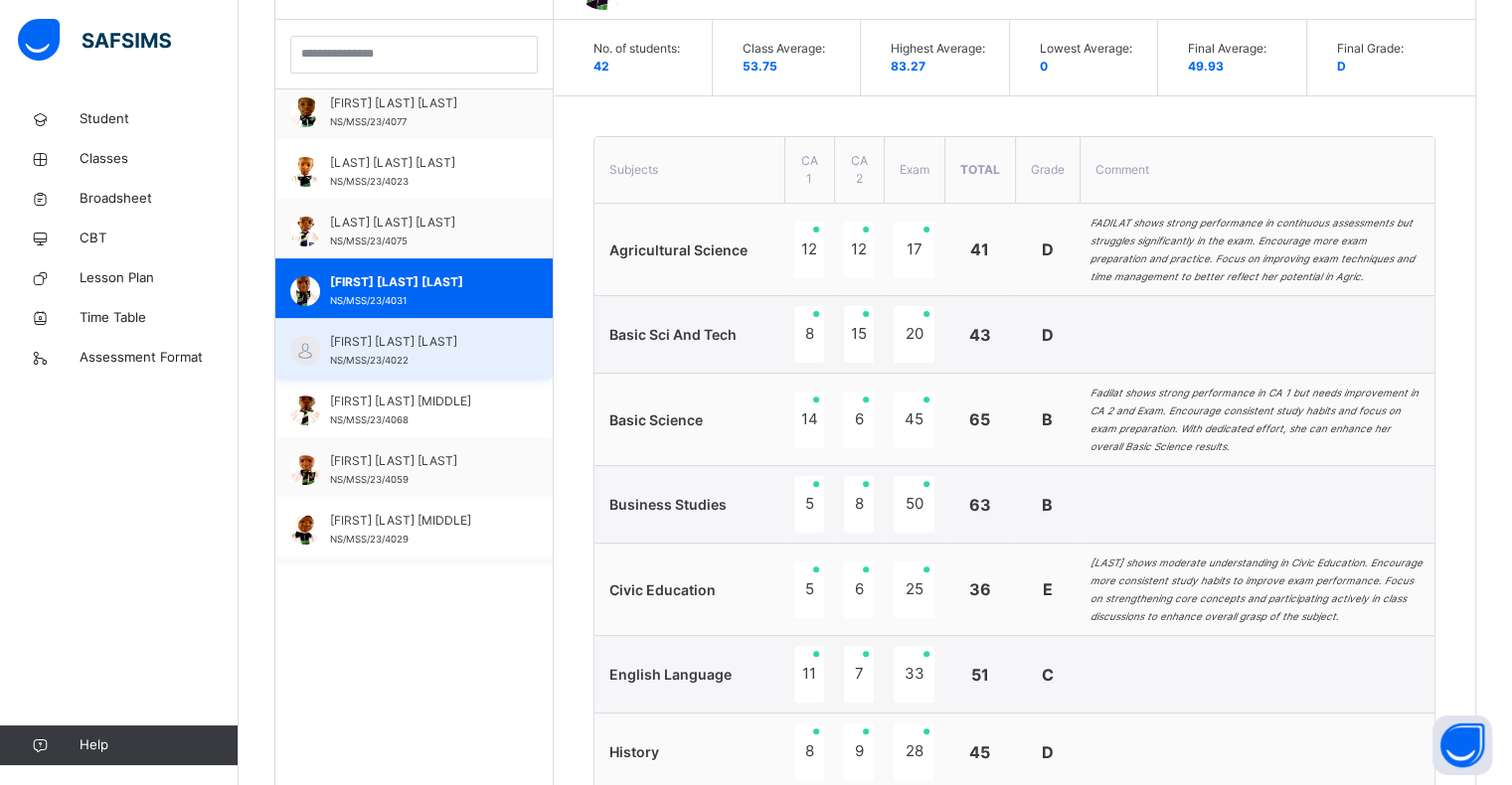 click on "[FIRST] [LAST] [LAST]" at bounding box center [419, 342] 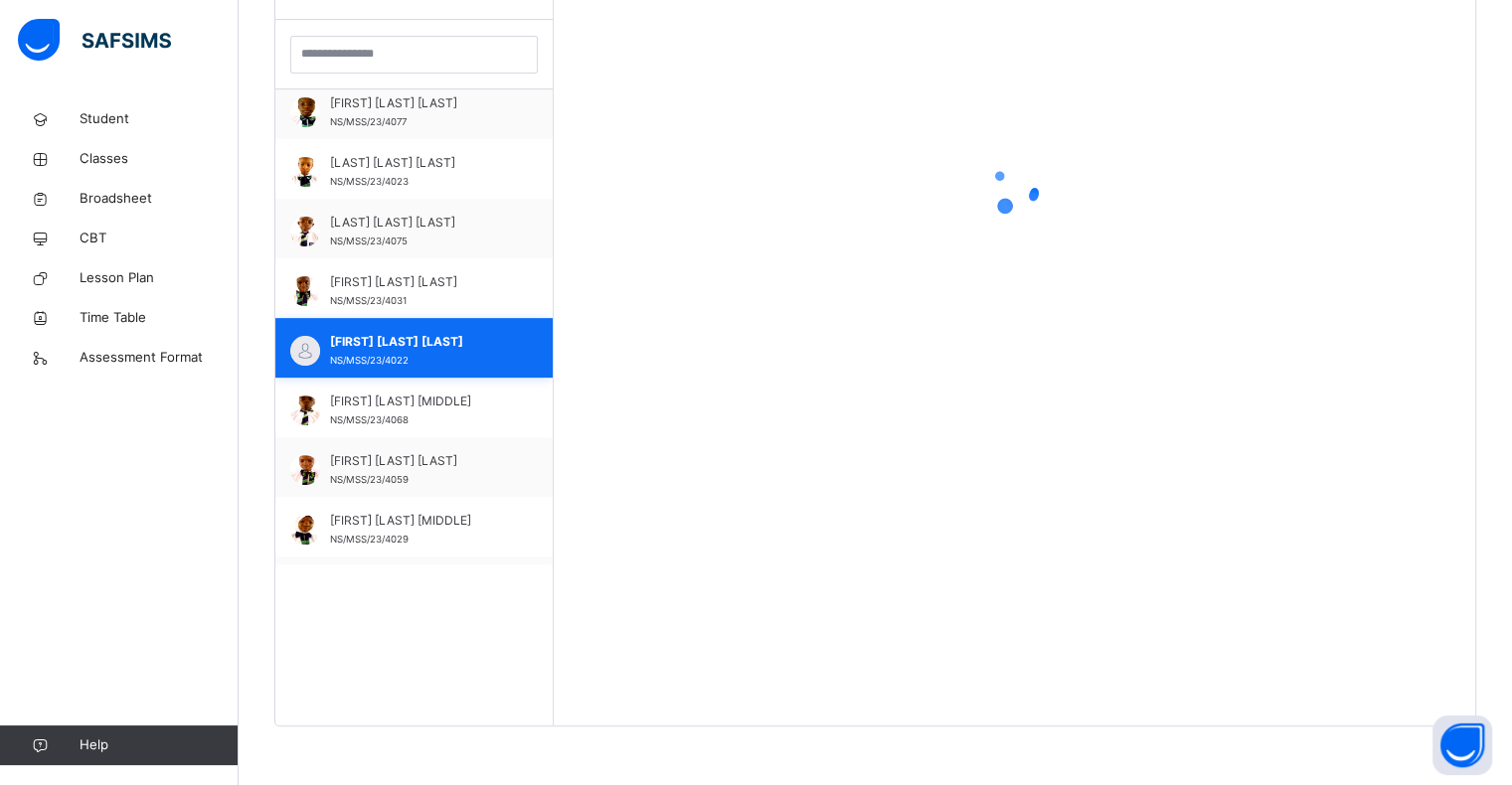 scroll, scrollTop: 576, scrollLeft: 0, axis: vertical 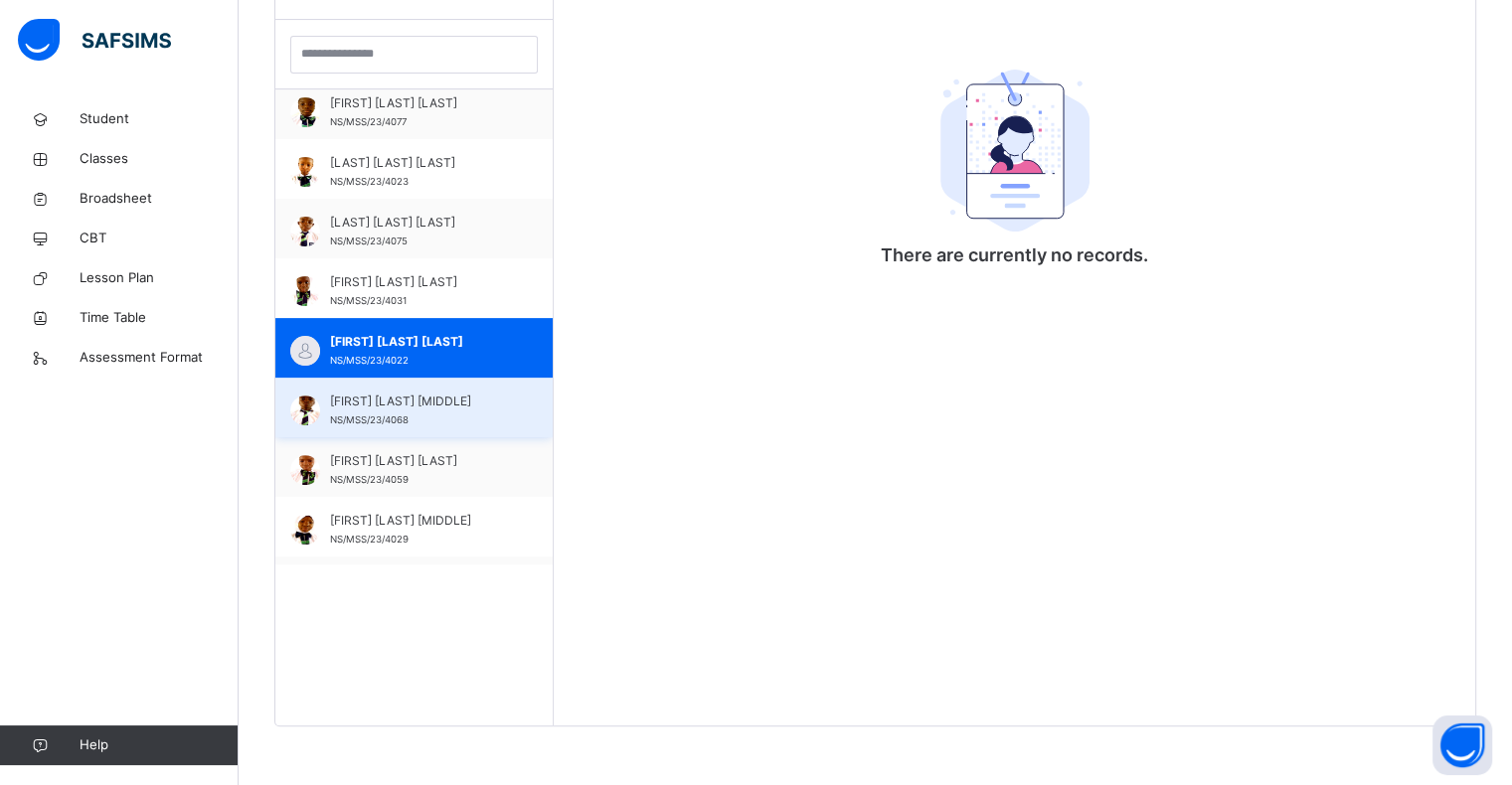 click on "[FIRST] [LAST] [MIDDLE]" at bounding box center [419, 401] 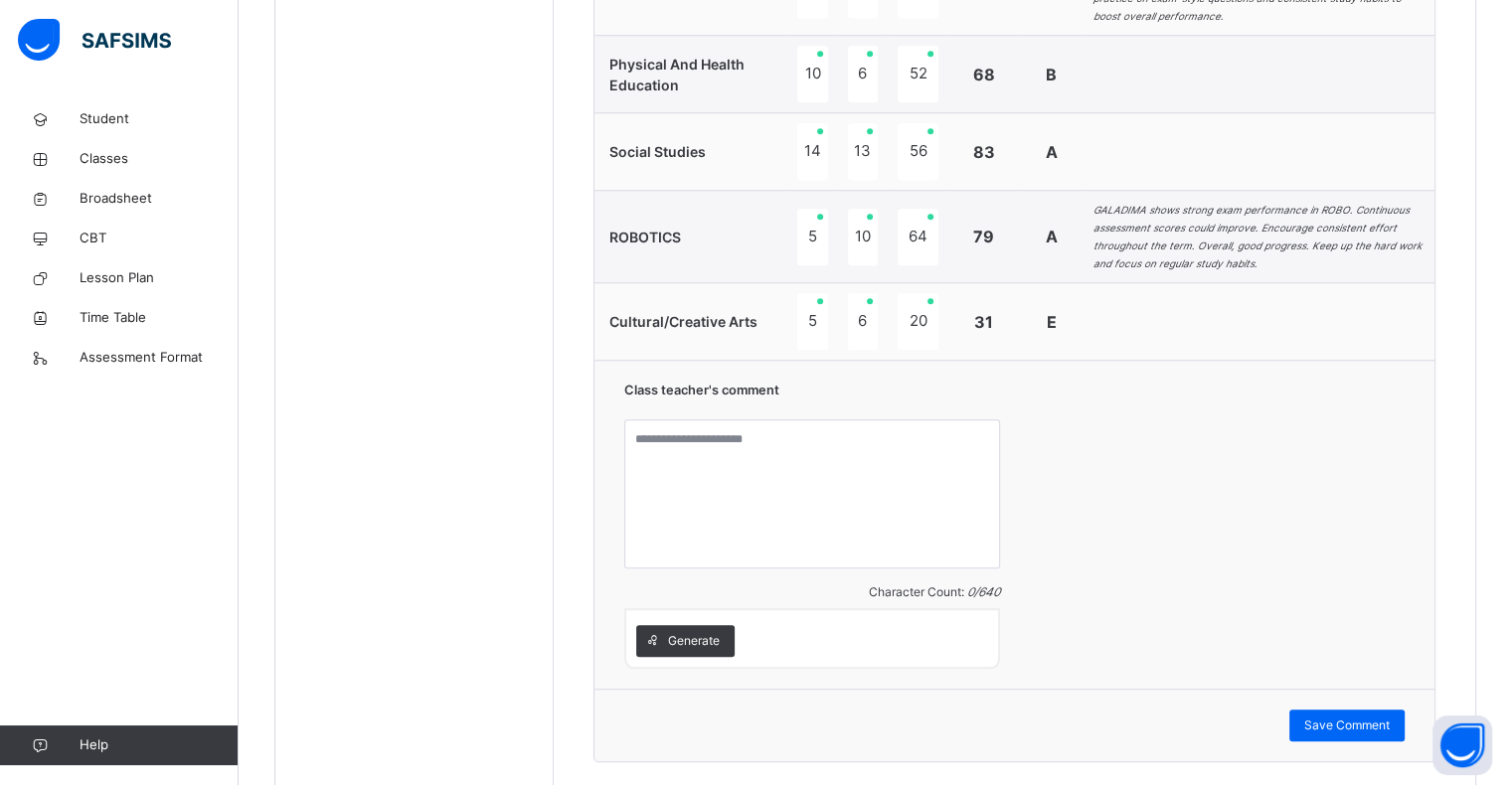 scroll, scrollTop: 1679, scrollLeft: 0, axis: vertical 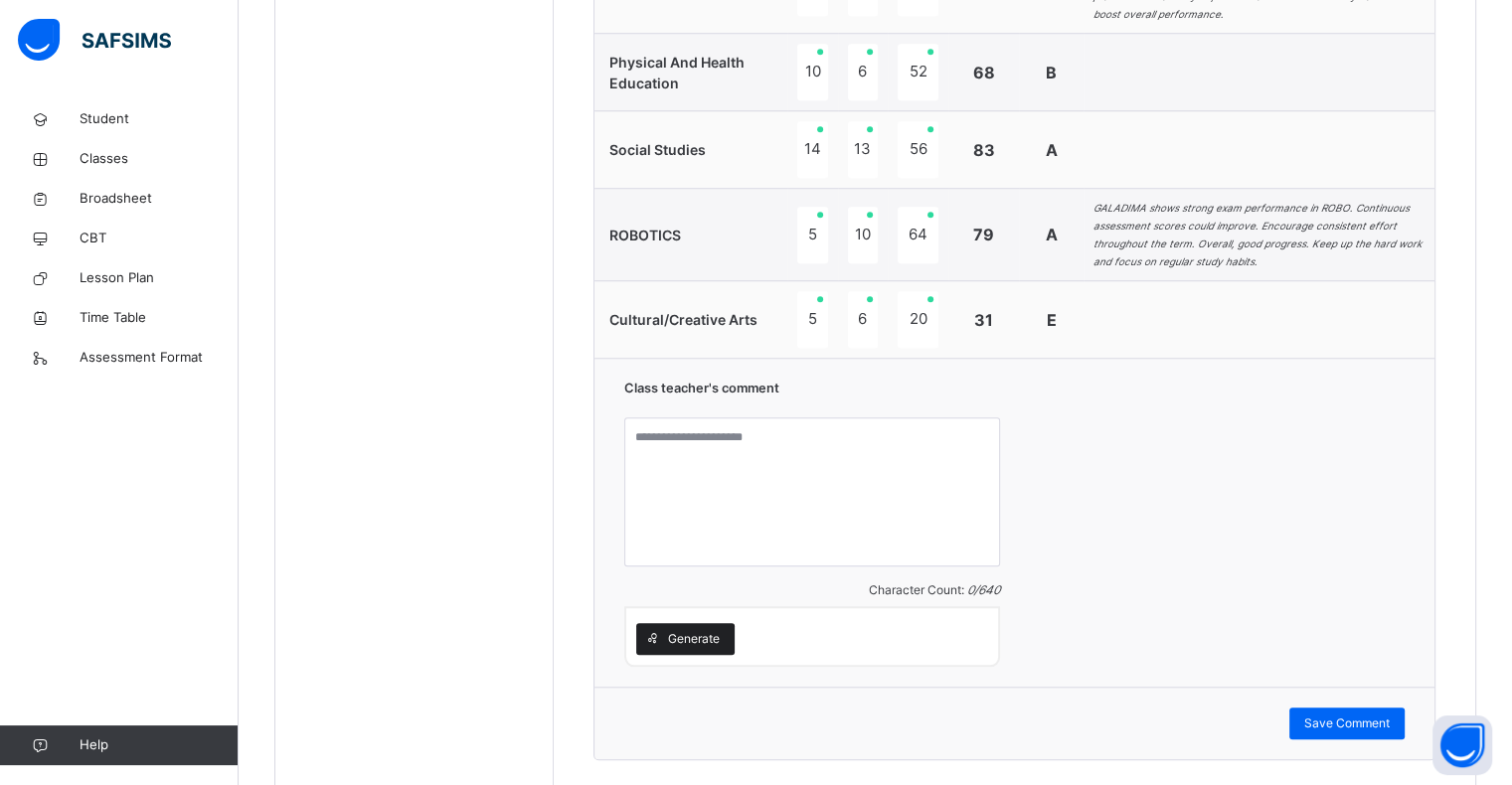 click on "Generate" at bounding box center (694, 639) 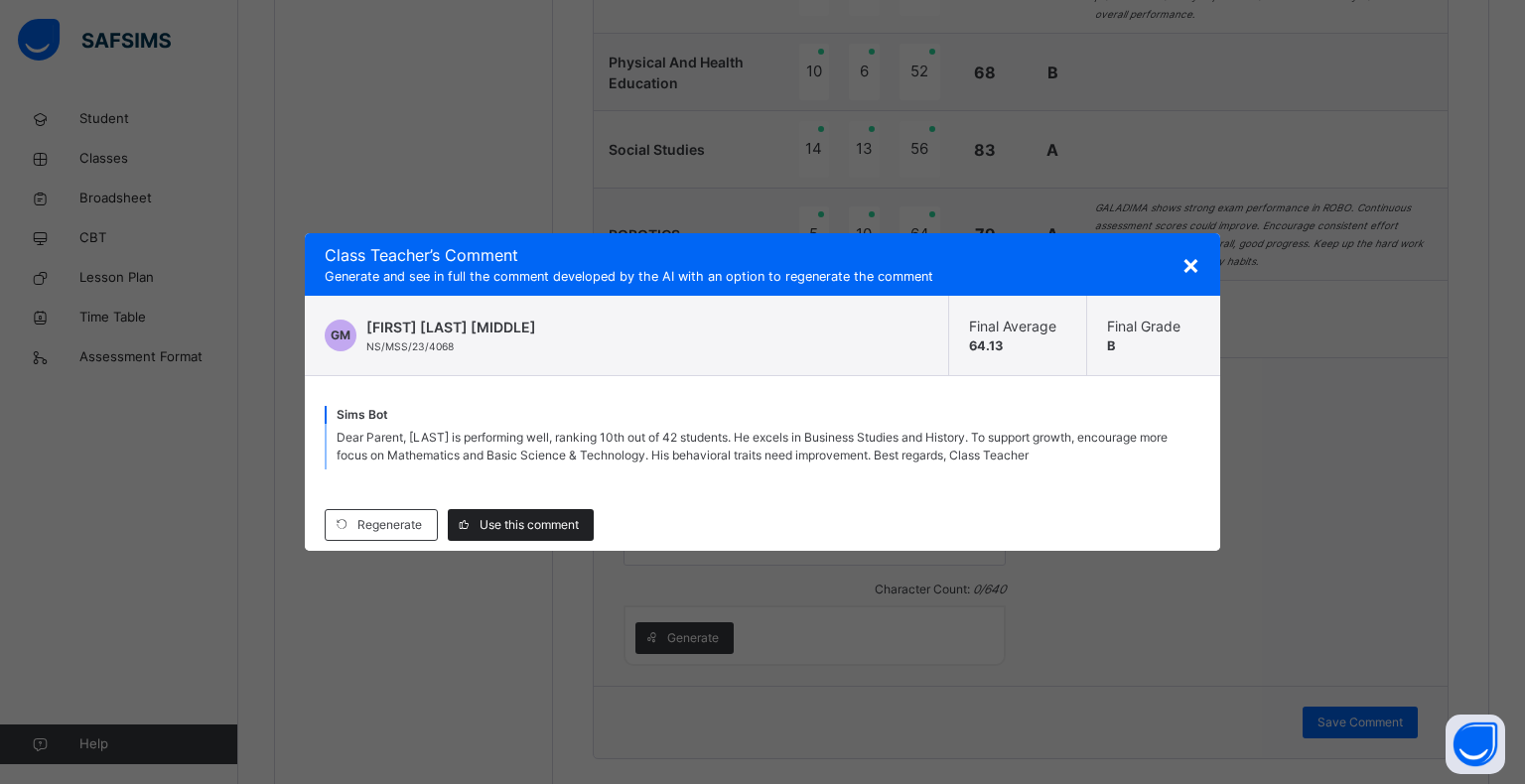 click on "Use this comment" at bounding box center (520, 525) 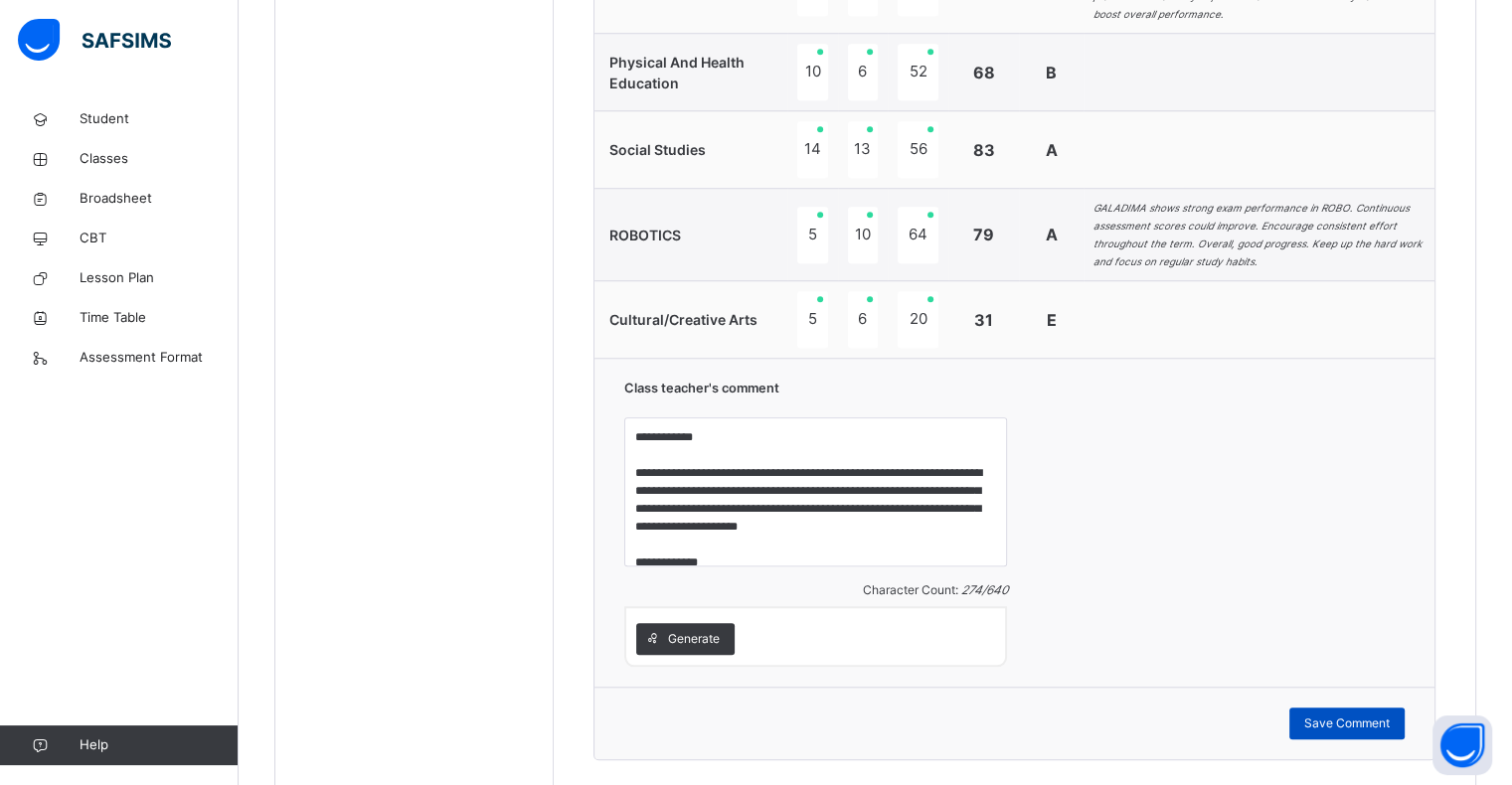 click on "Save Comment" at bounding box center (1347, 723) 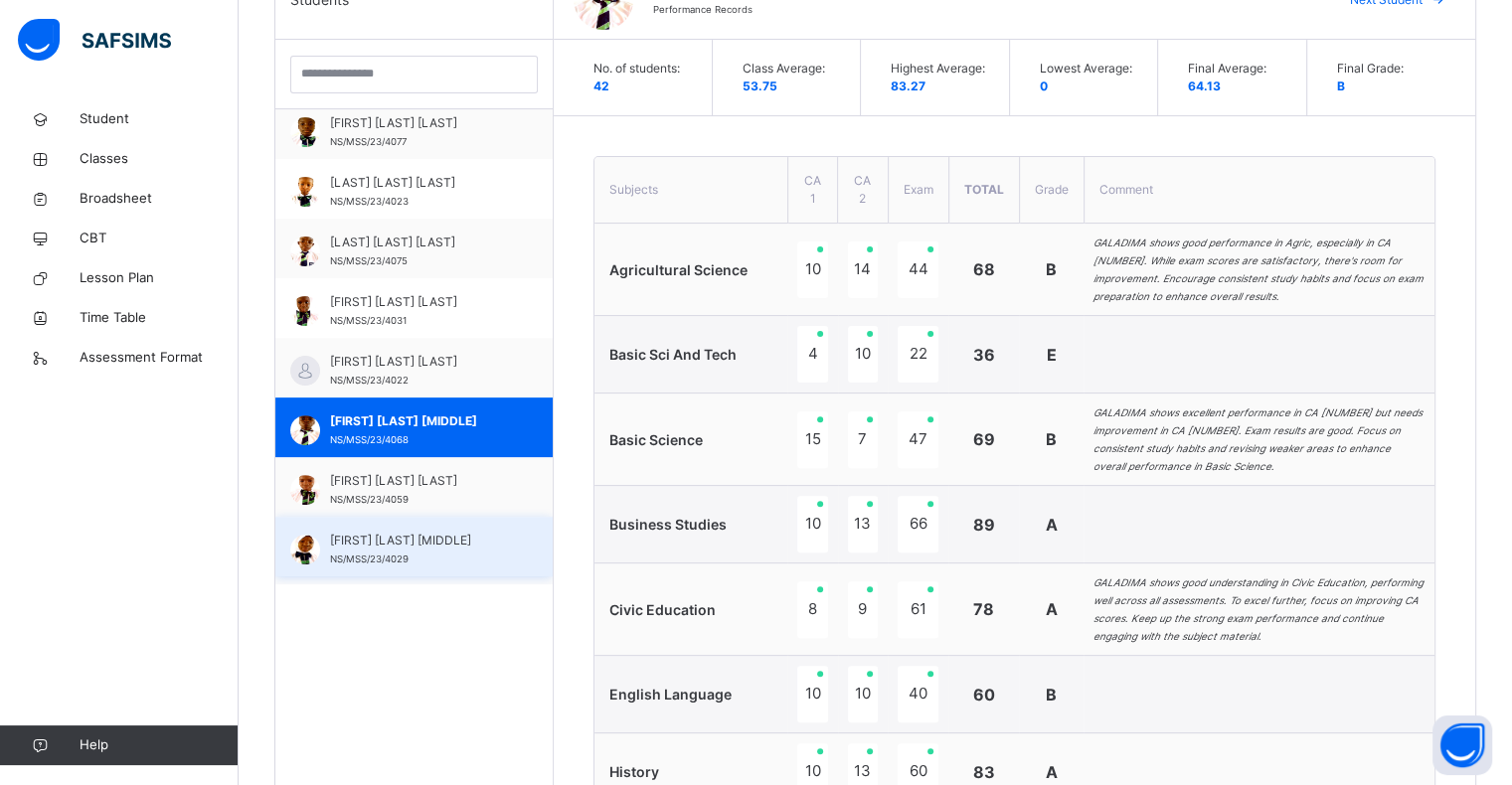 scroll, scrollTop: 547, scrollLeft: 0, axis: vertical 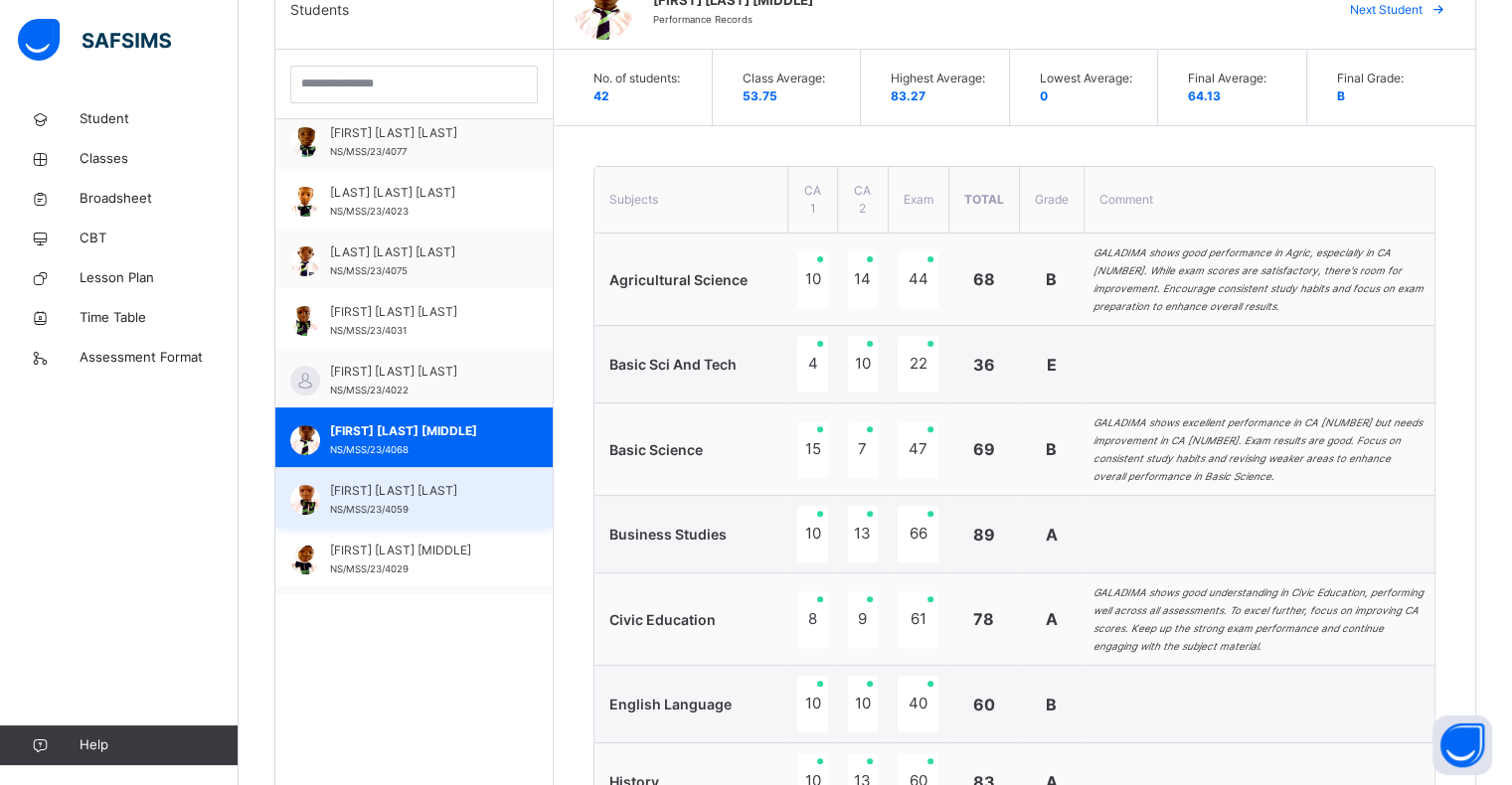 click on "[FIRST] [LAST] [LAST]" at bounding box center (419, 491) 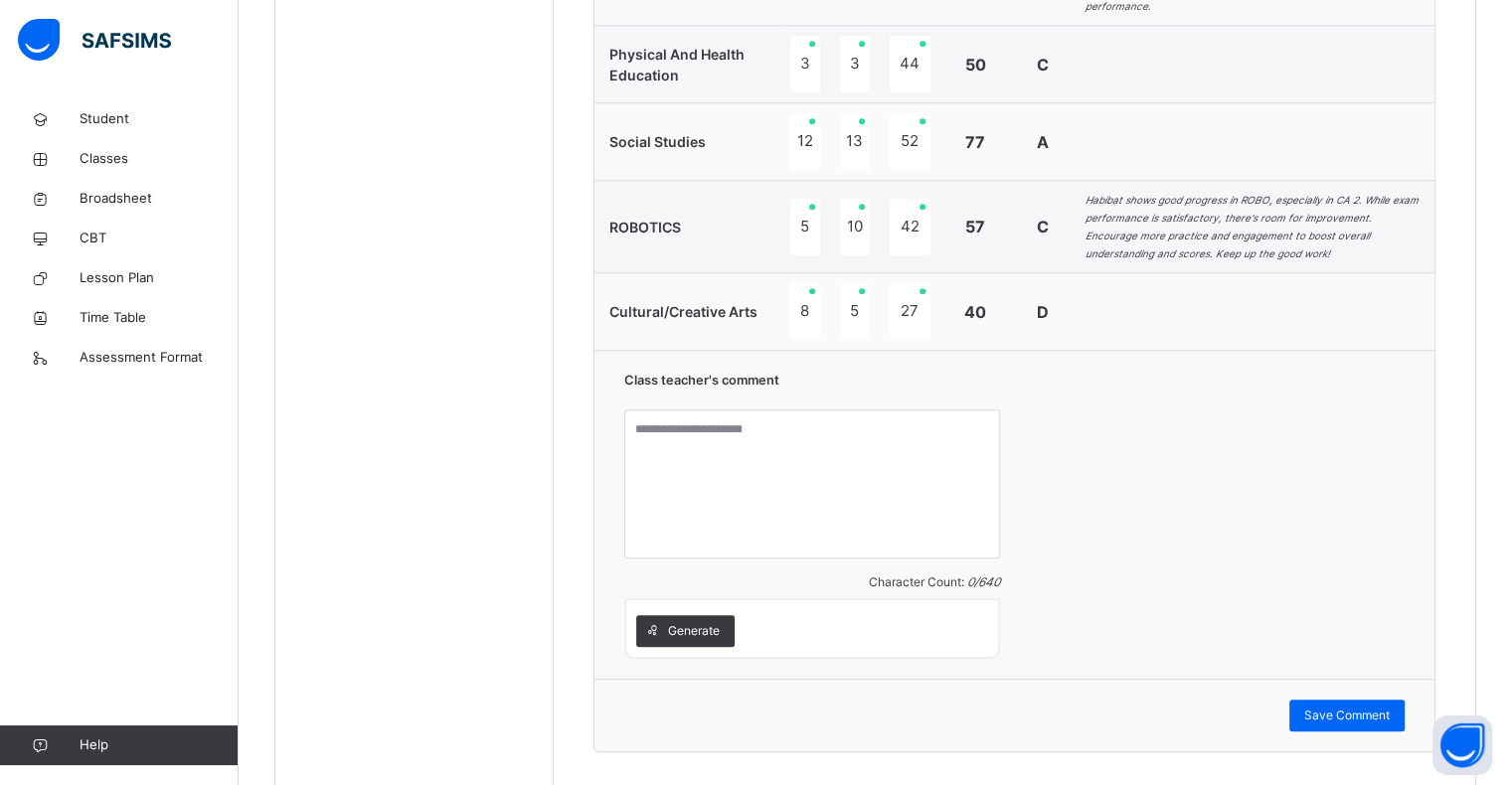 scroll, scrollTop: 1706, scrollLeft: 0, axis: vertical 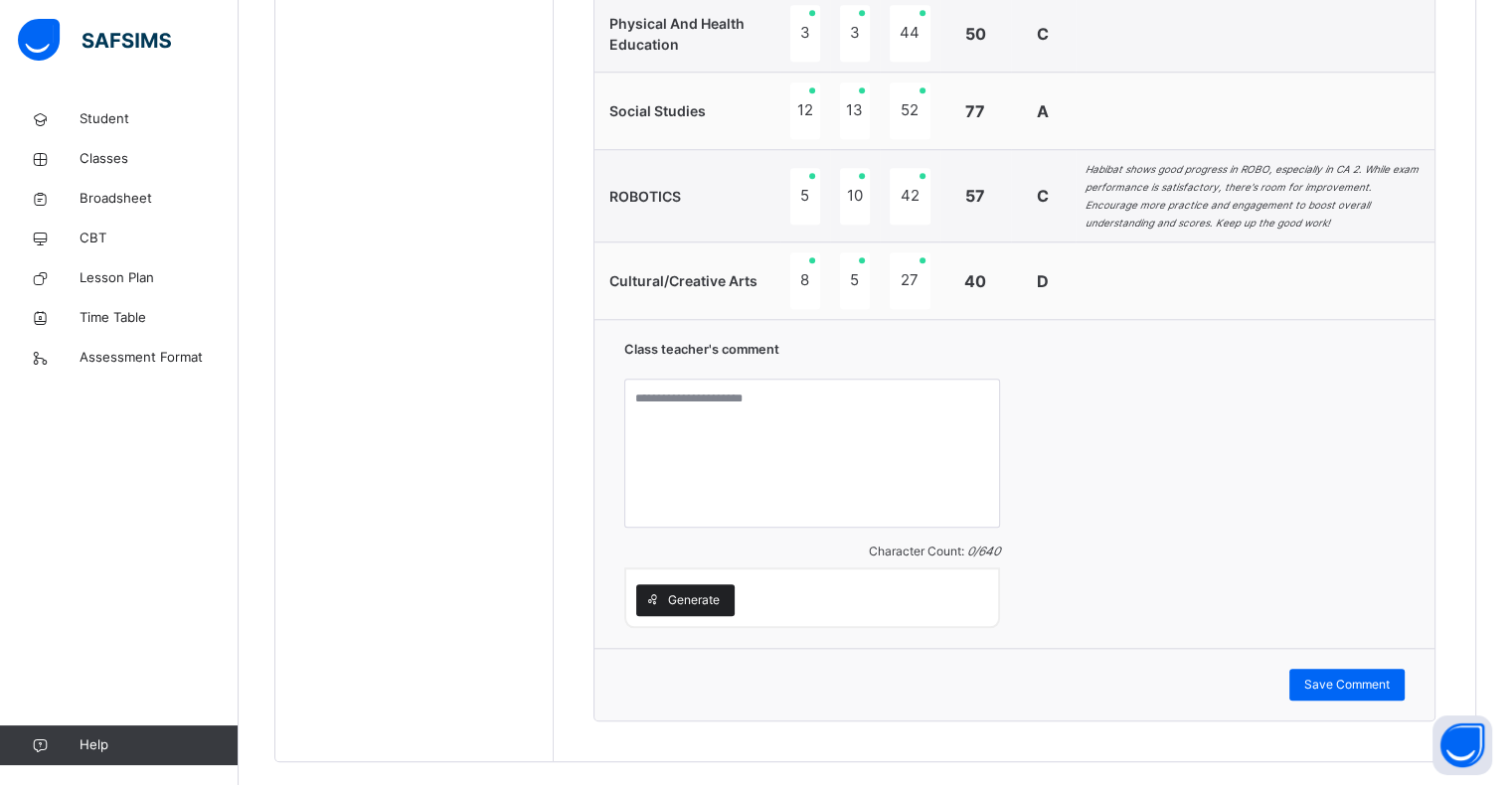 click on "Generate" at bounding box center (694, 600) 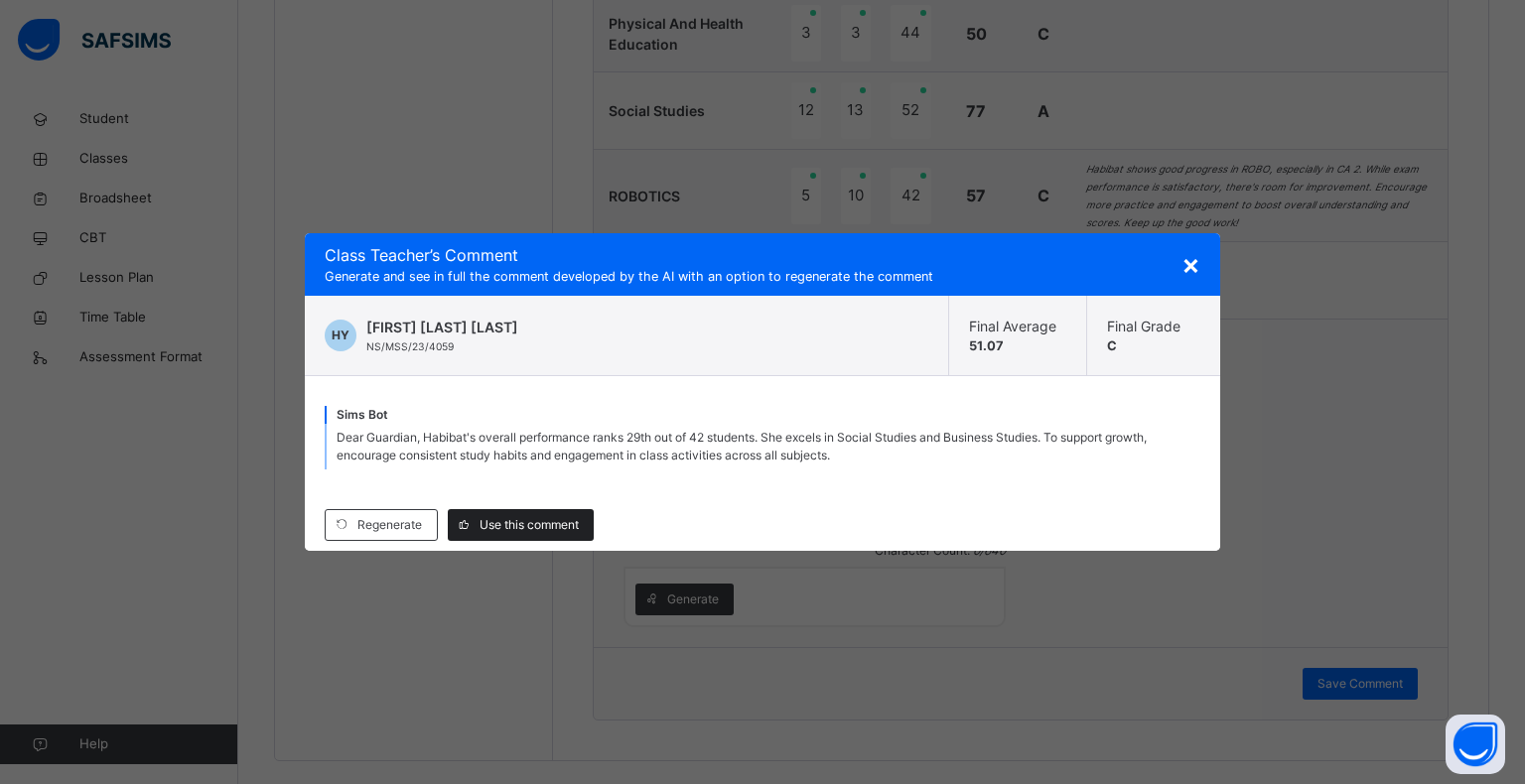 click on "Use this comment" at bounding box center (529, 525) 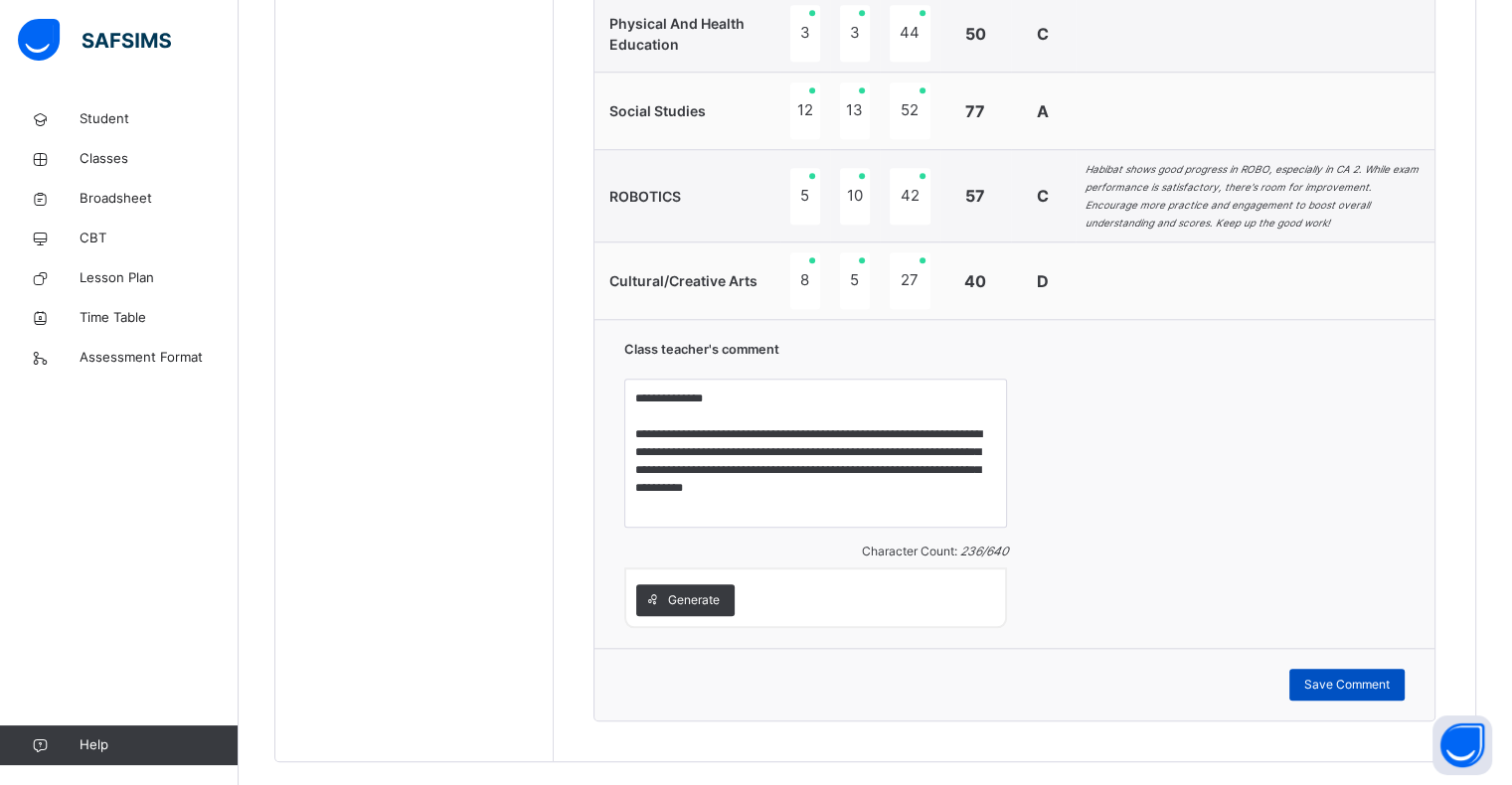 click on "Save Comment" at bounding box center [1347, 685] 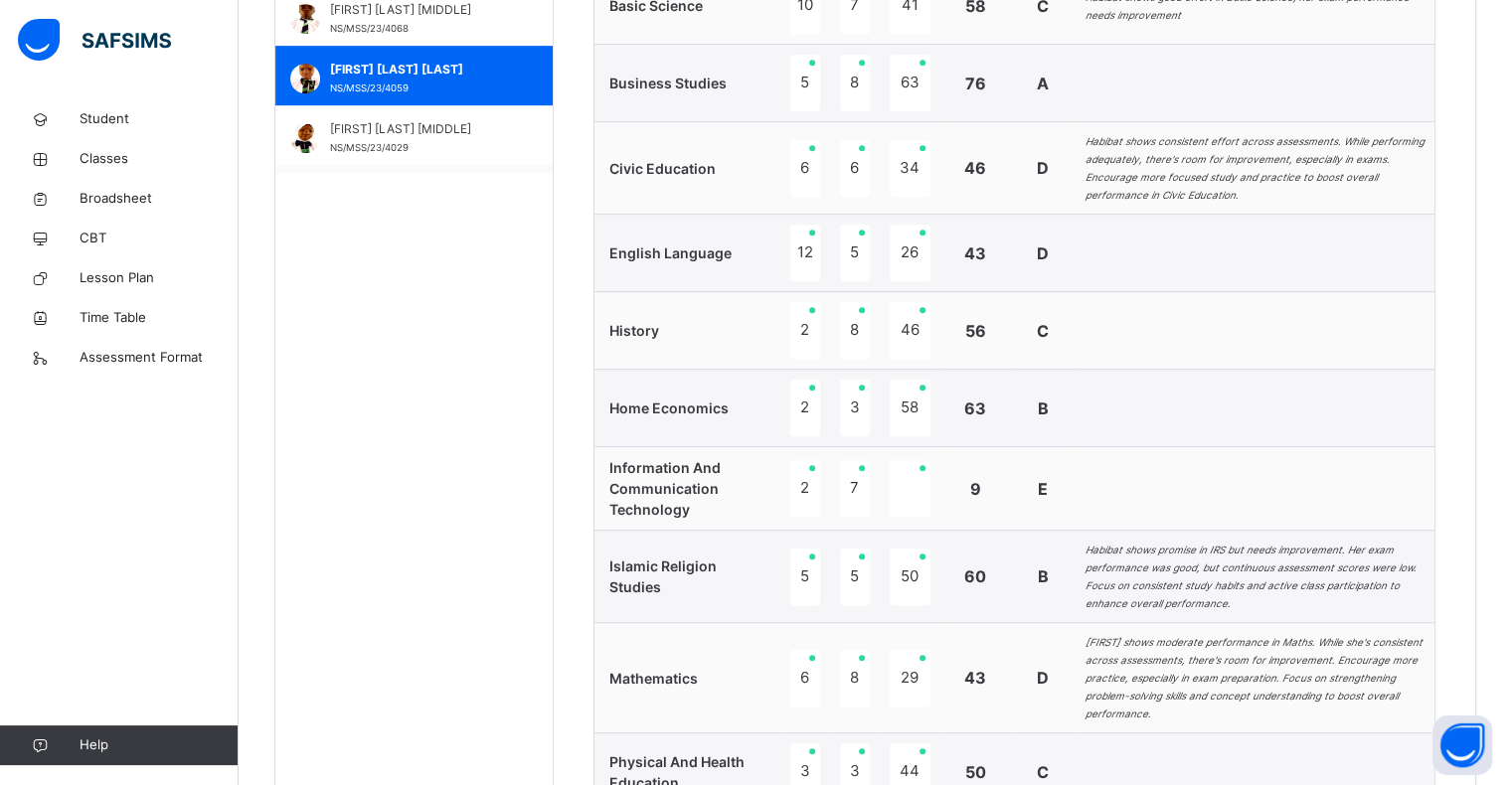 scroll, scrollTop: 963, scrollLeft: 0, axis: vertical 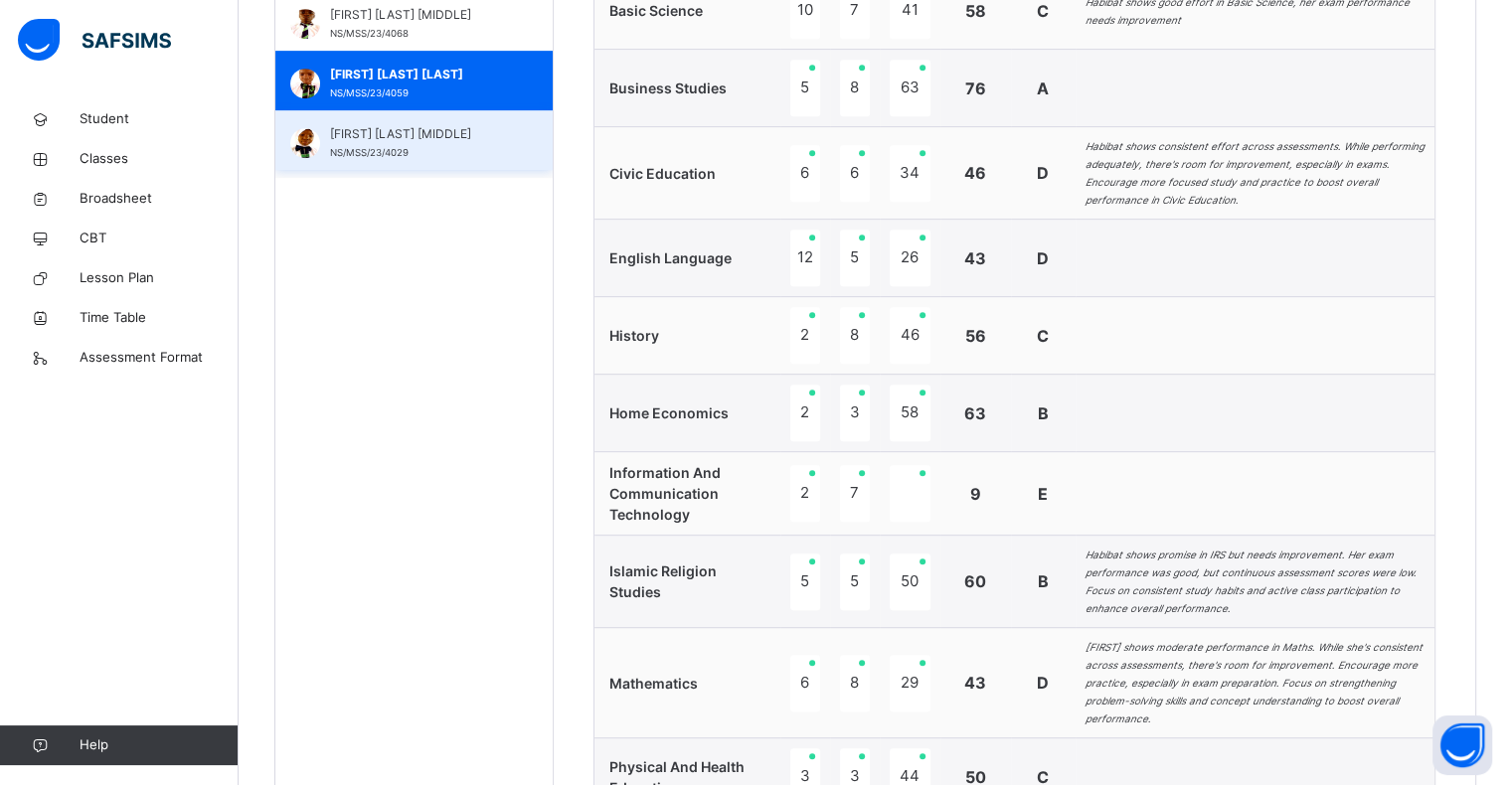 click on "[FIRST] [LAST] [MIDDLE]" at bounding box center (419, 134) 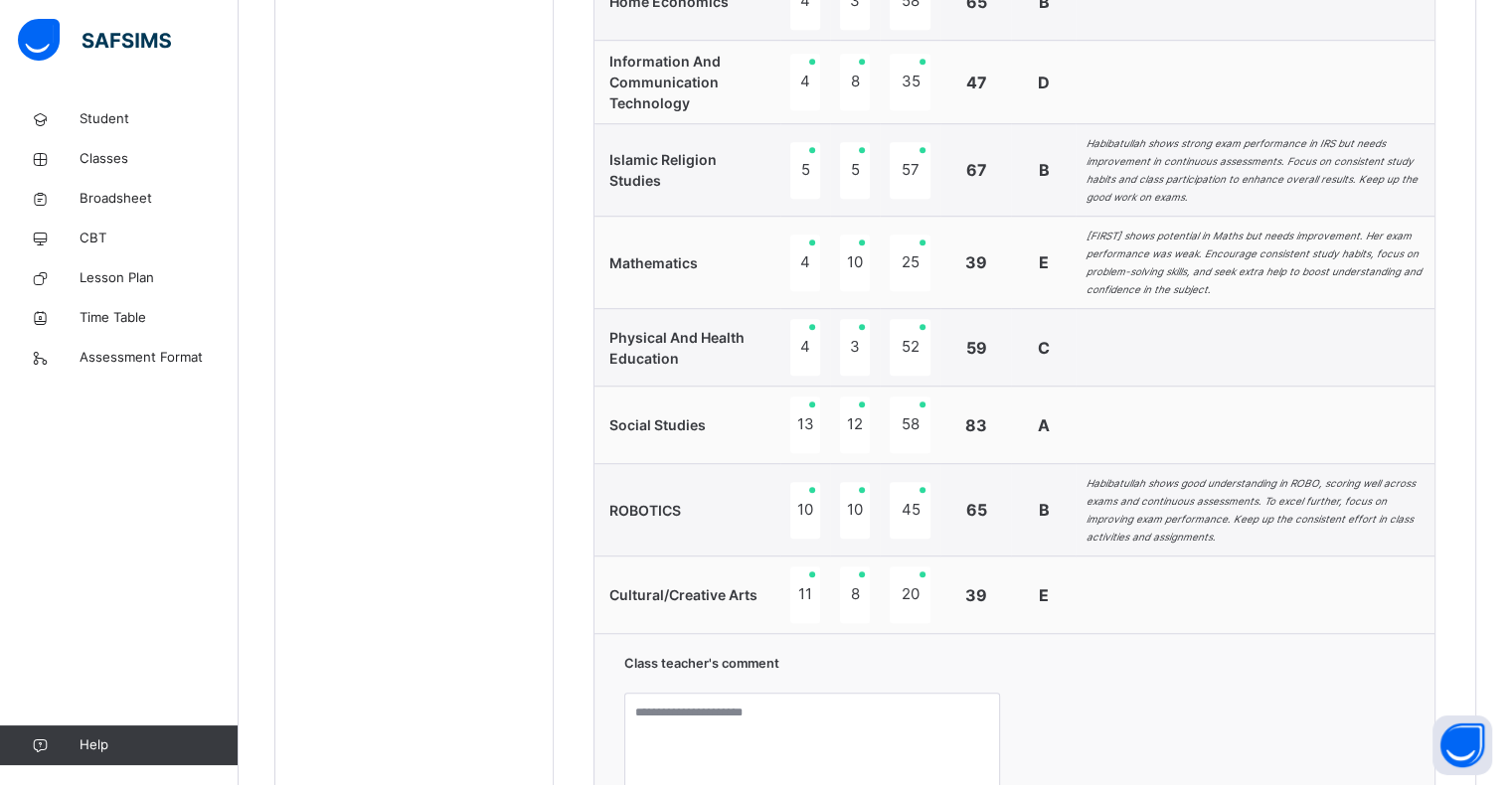 scroll, scrollTop: 1734, scrollLeft: 0, axis: vertical 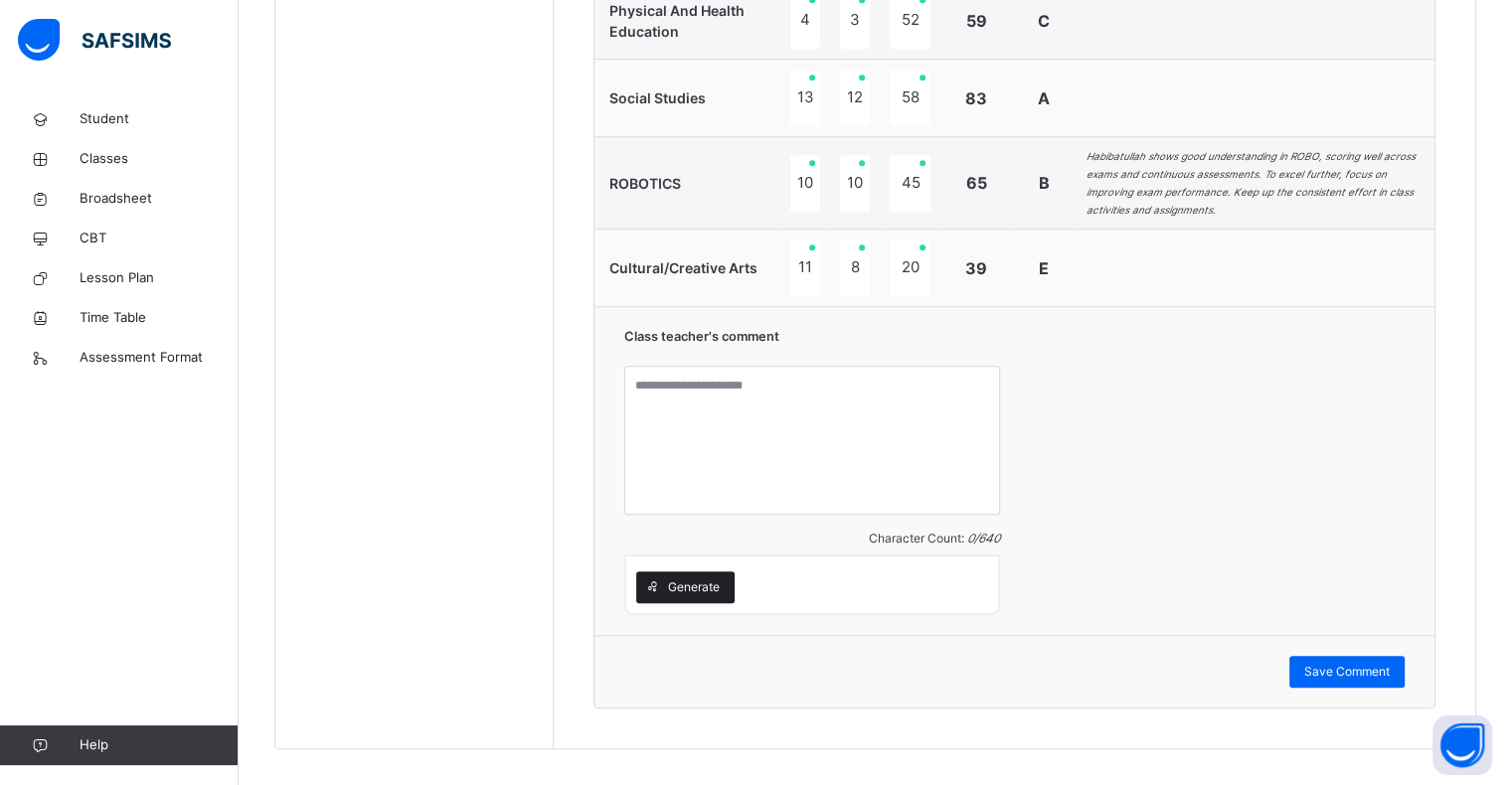 click on "Generate" at bounding box center [694, 587] 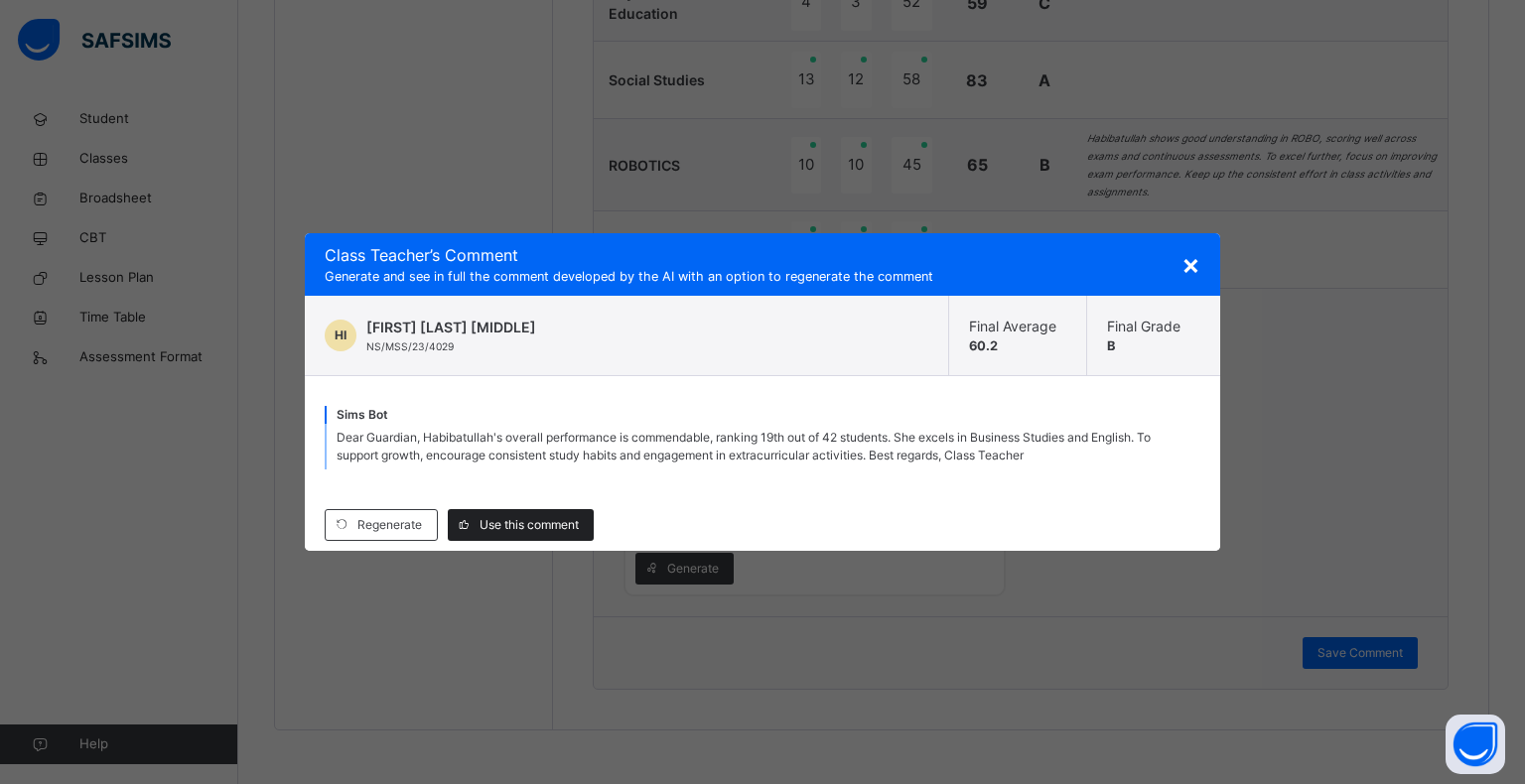 click on "Use this comment" at bounding box center [529, 525] 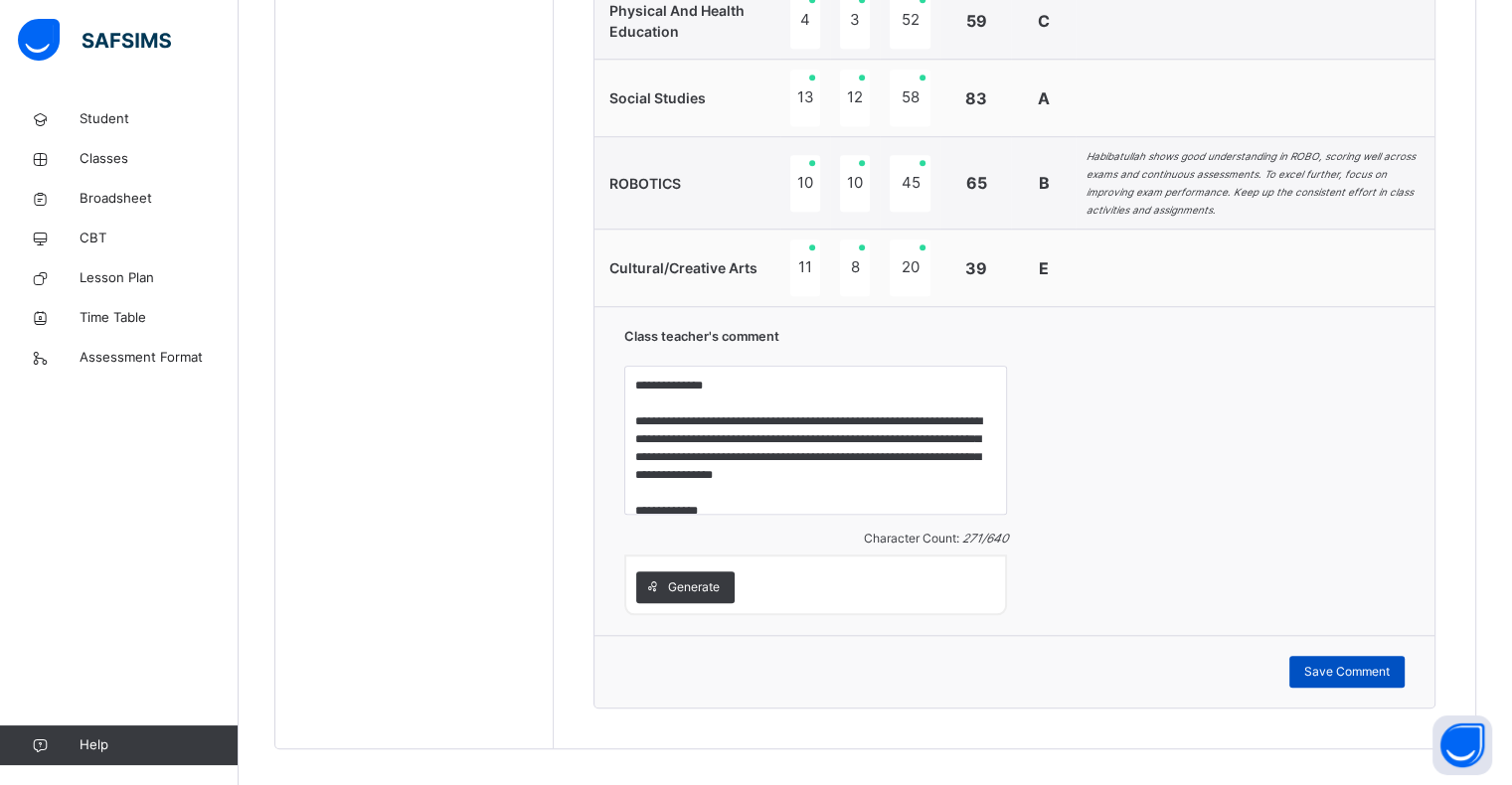 click on "Save Comment" at bounding box center [1347, 672] 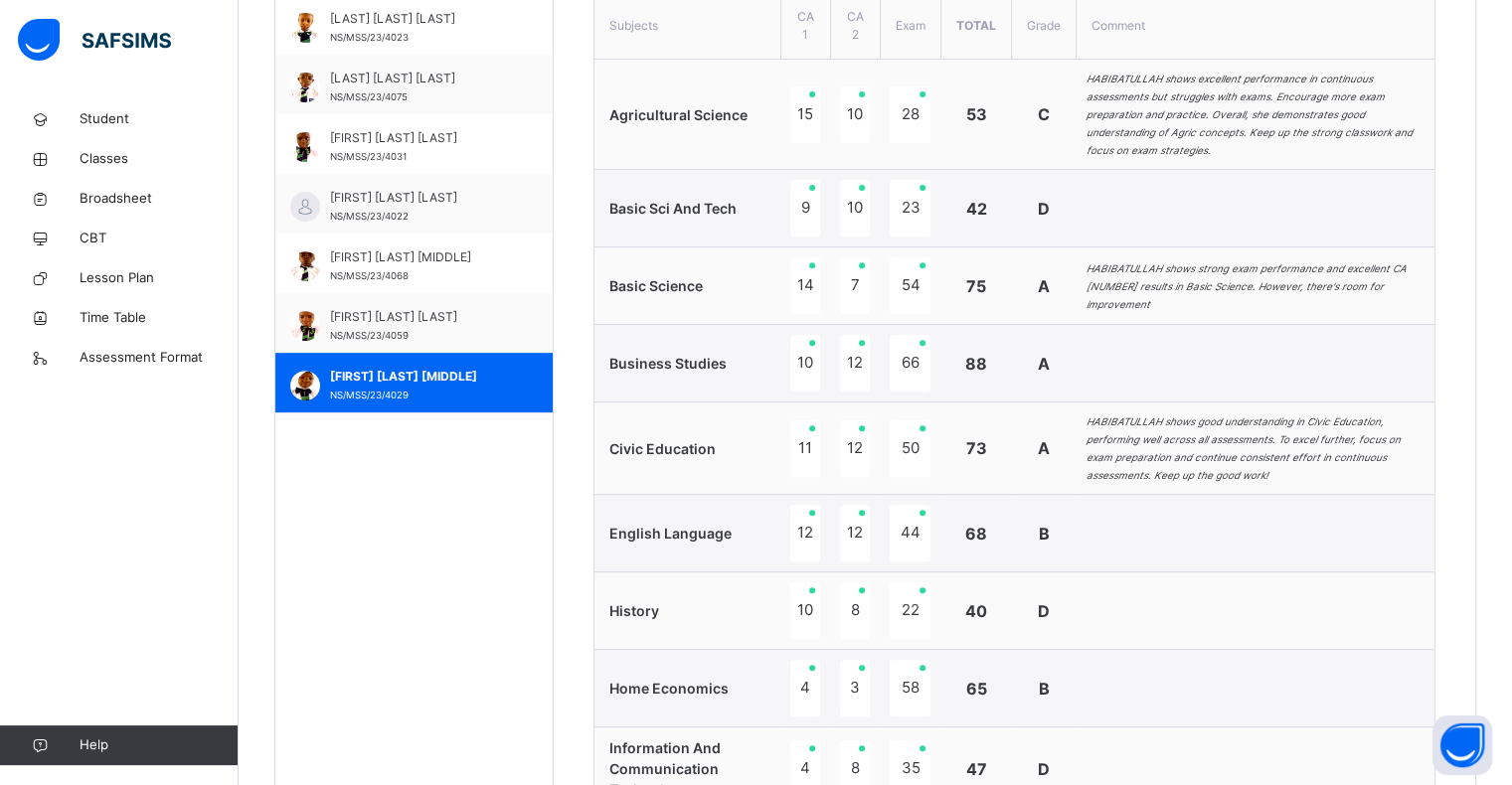 scroll, scrollTop: 701, scrollLeft: 0, axis: vertical 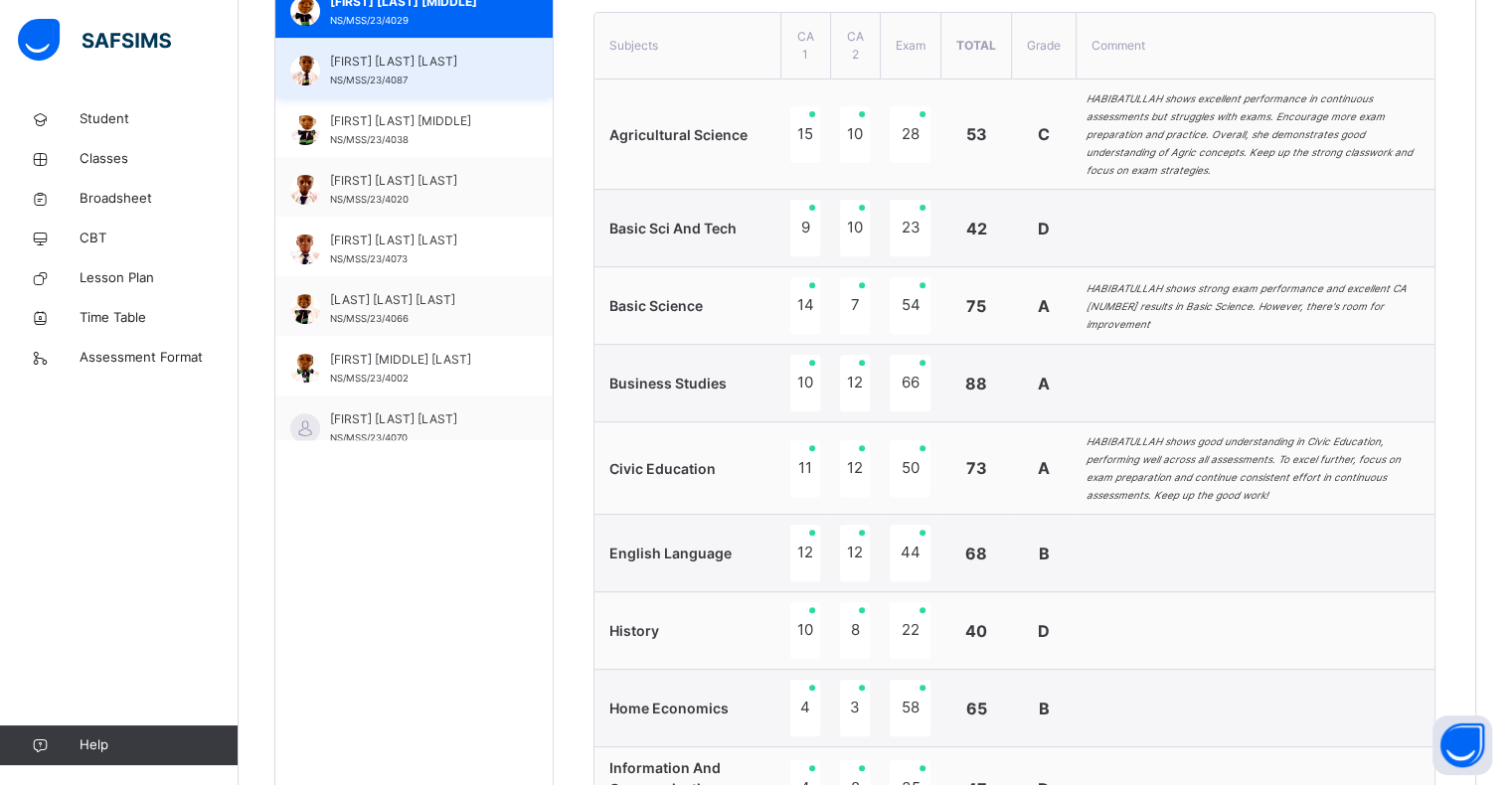 click on "[FIRST] [LAST] [LAST]" at bounding box center [419, 62] 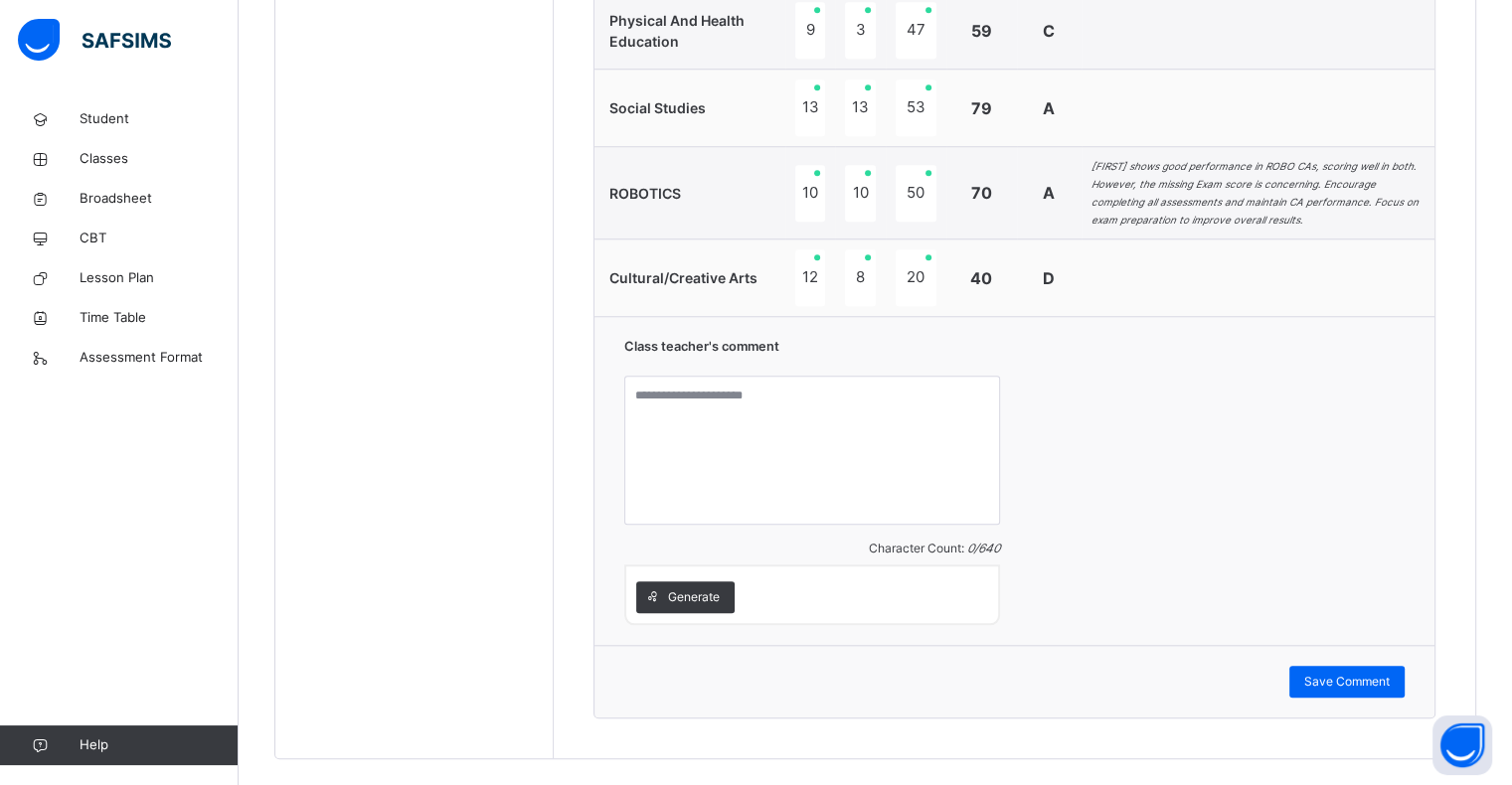 scroll, scrollTop: 1719, scrollLeft: 0, axis: vertical 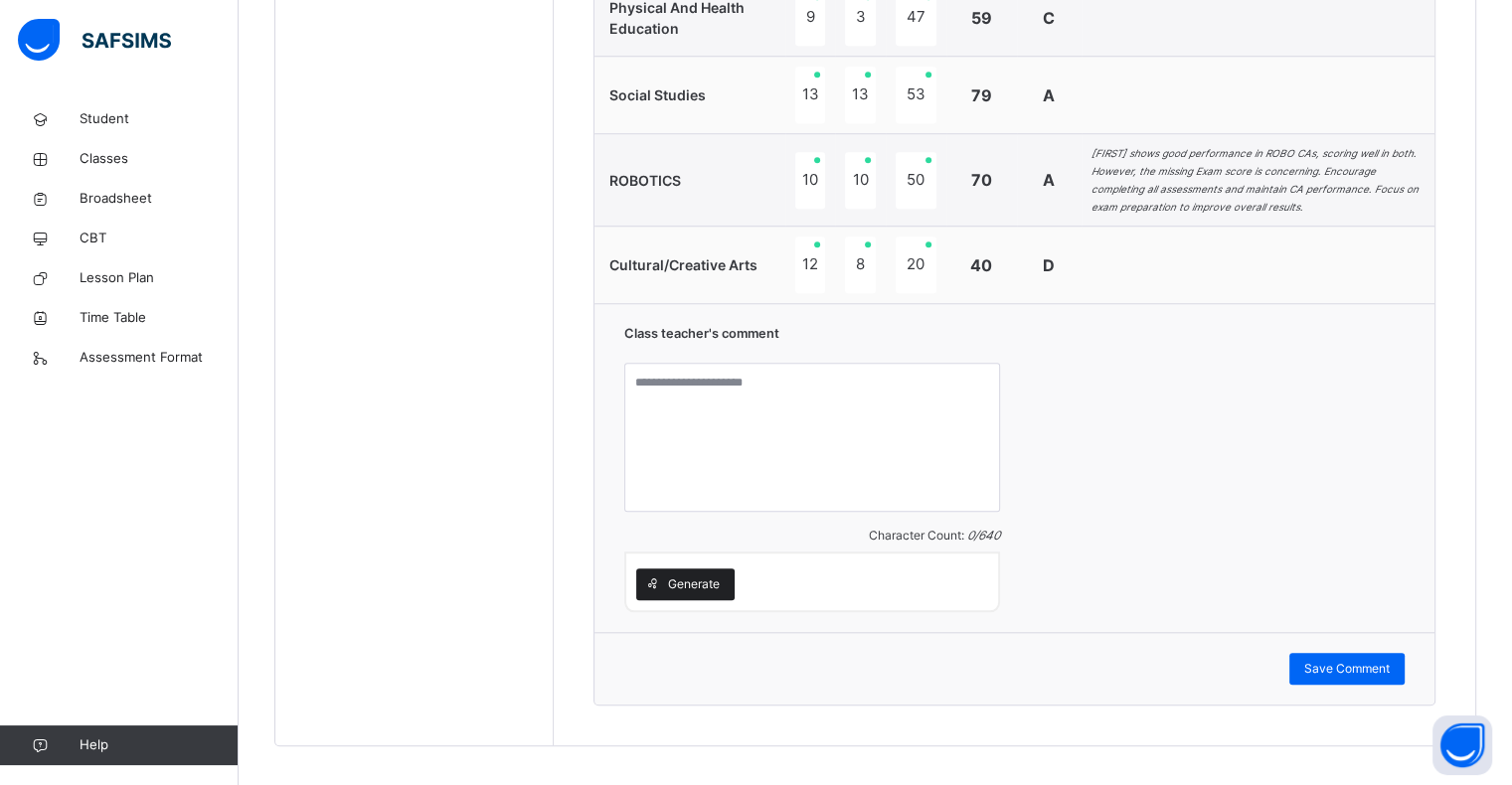click on "Generate" at bounding box center (694, 584) 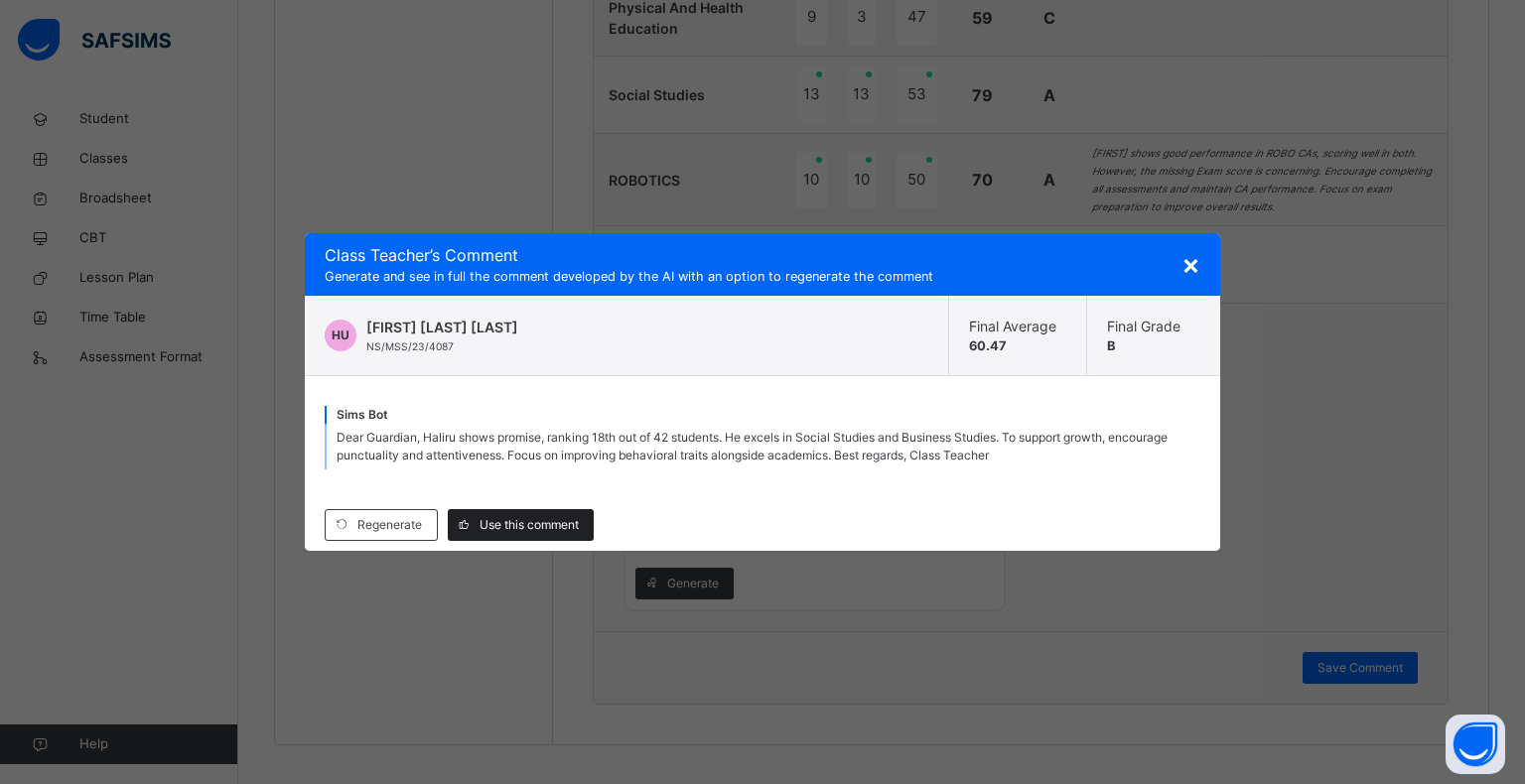 click on "Use this comment" at bounding box center [529, 525] 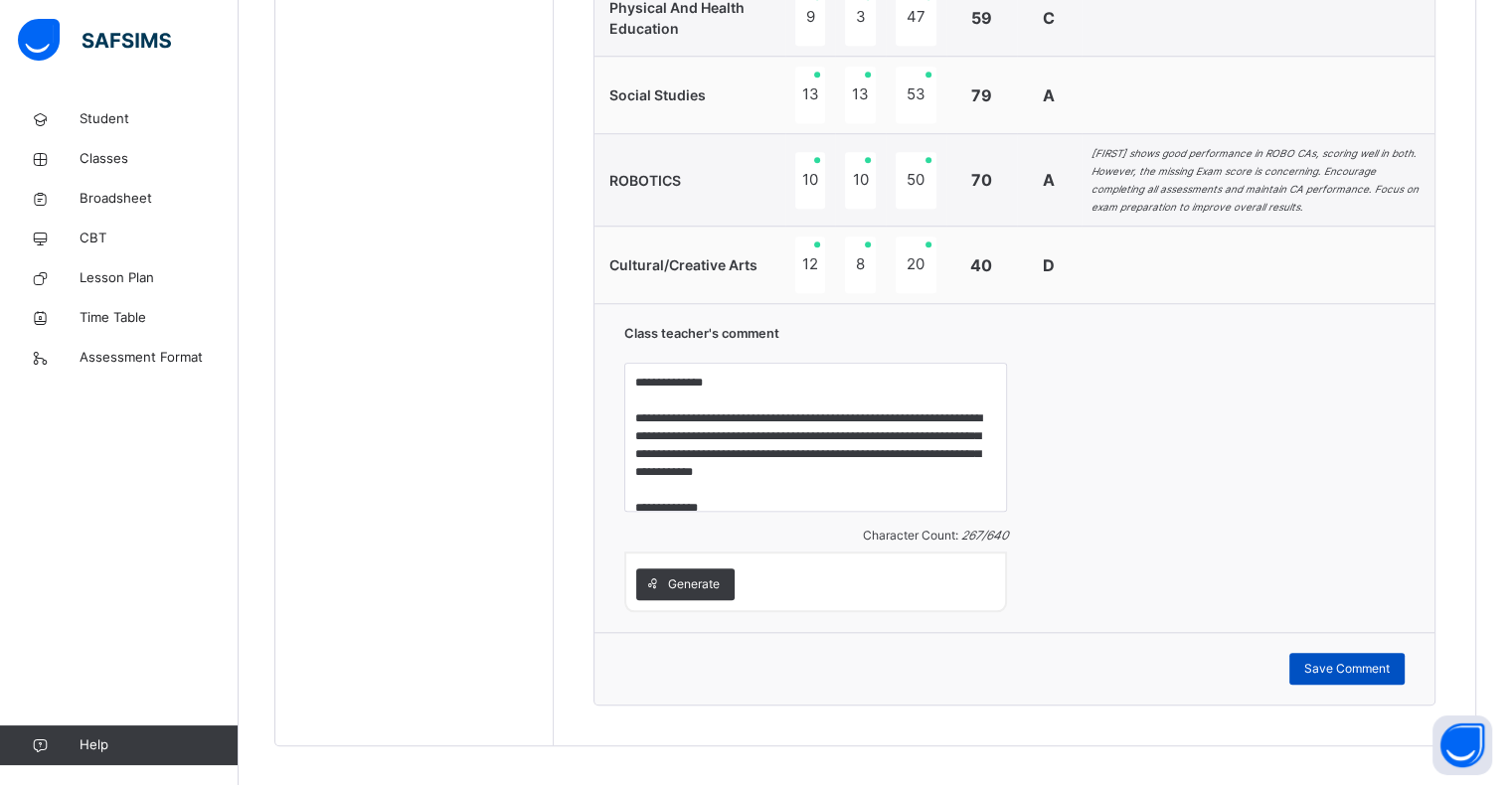 click on "Save Comment" at bounding box center (1347, 669) 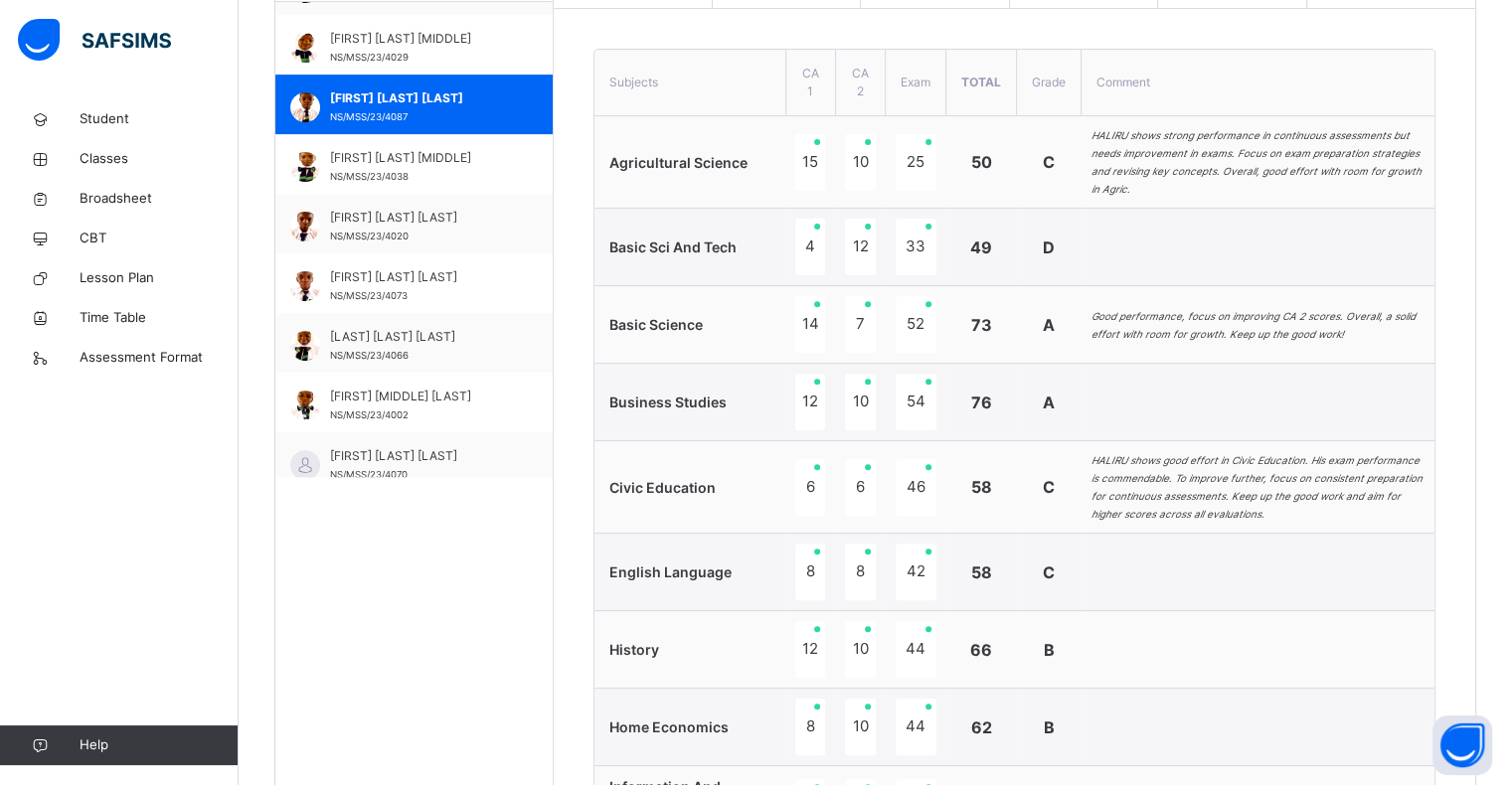 scroll, scrollTop: 661, scrollLeft: 0, axis: vertical 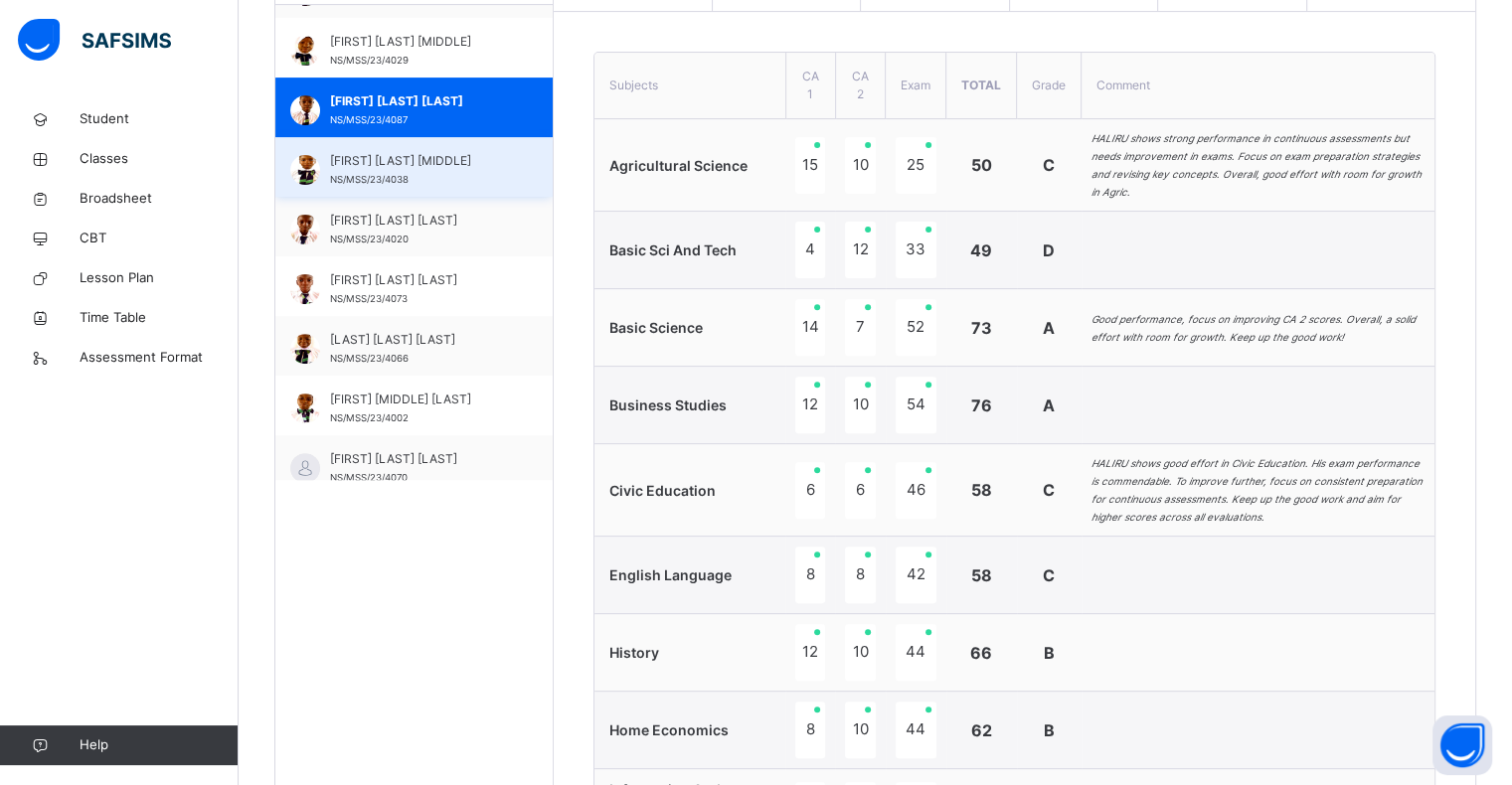 click on "[FIRST] [LAST] [MIDDLE]" at bounding box center [419, 161] 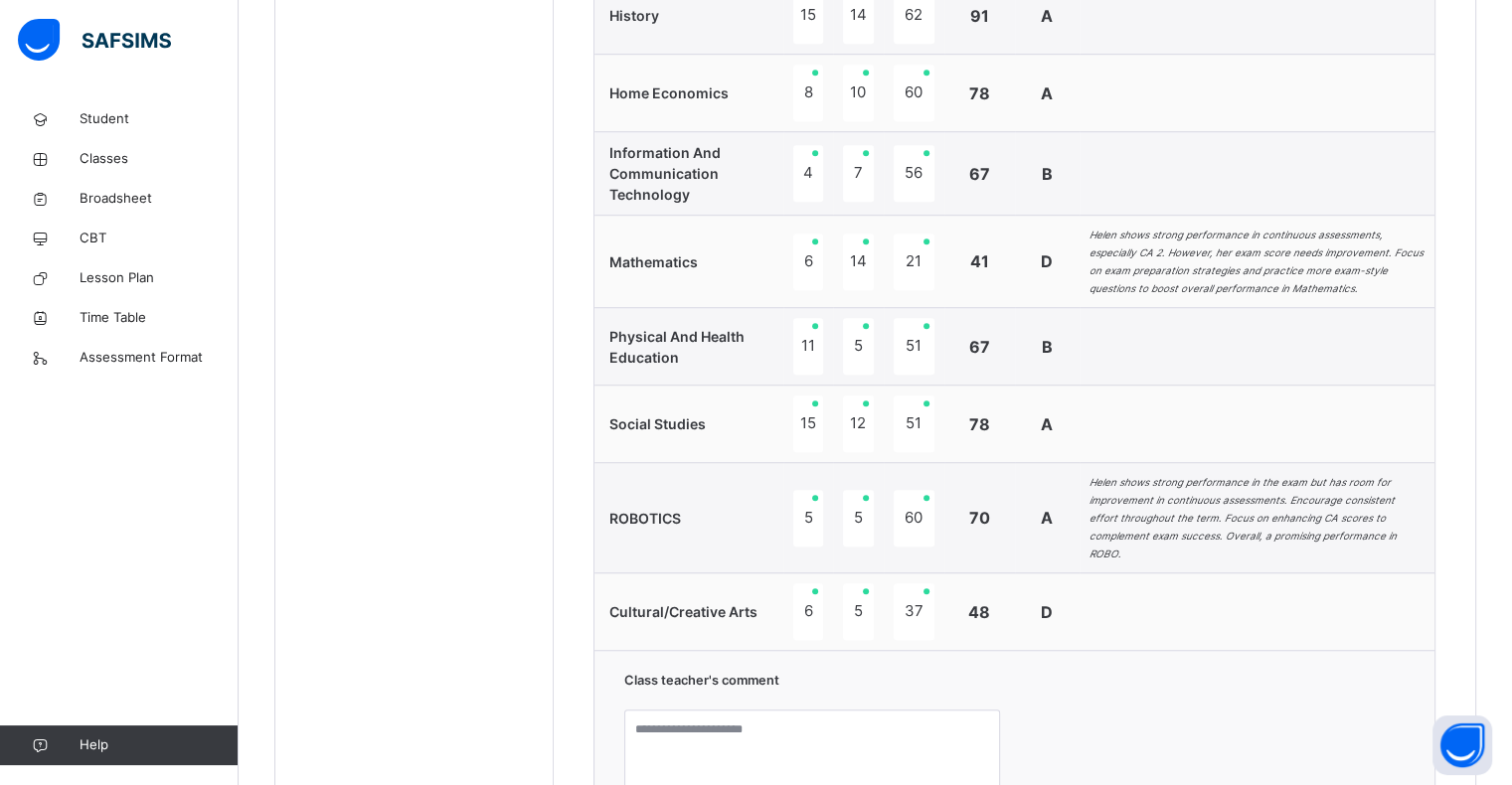 scroll, scrollTop: 1719, scrollLeft: 0, axis: vertical 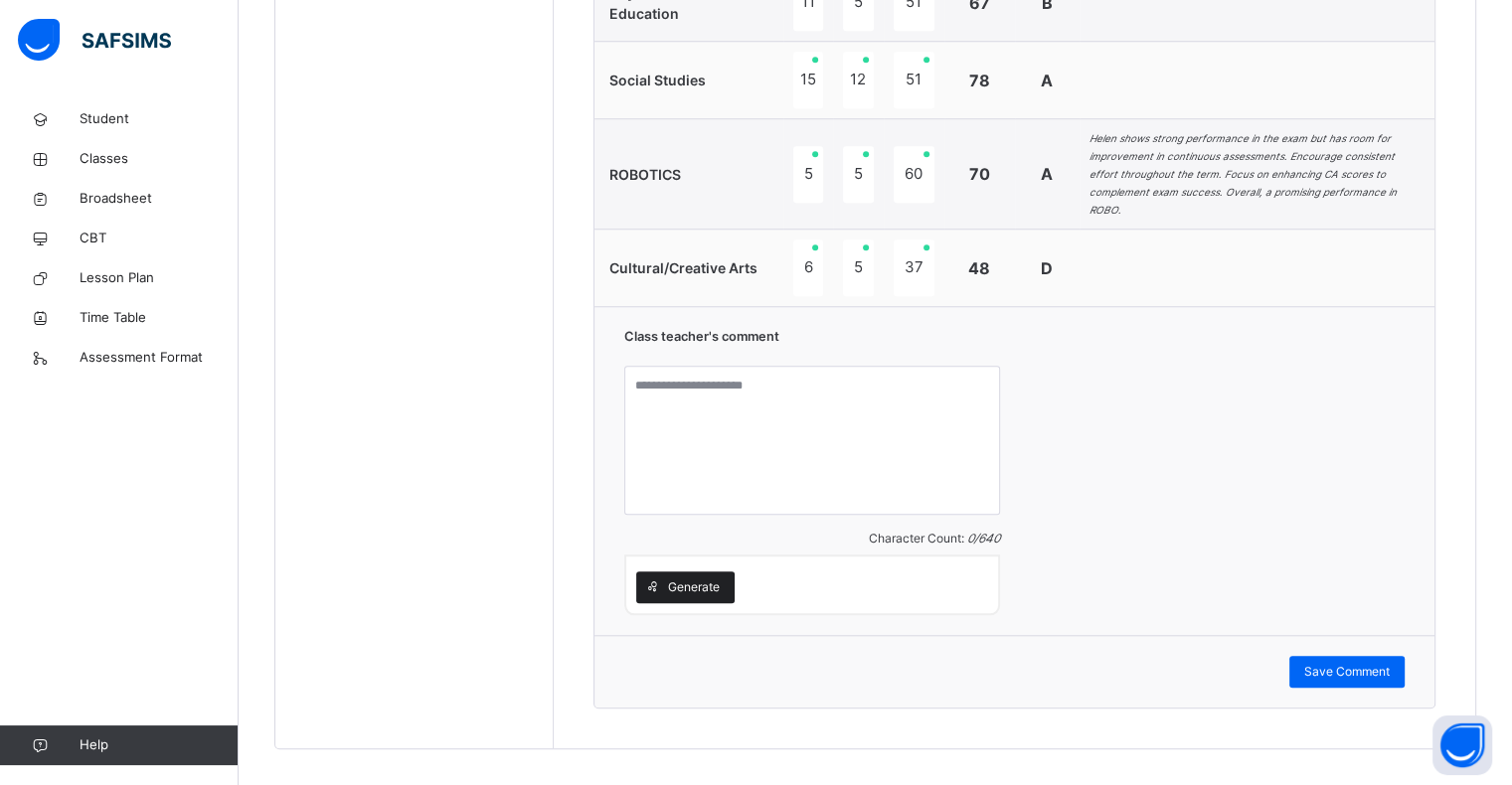 click on "Generate" at bounding box center [694, 587] 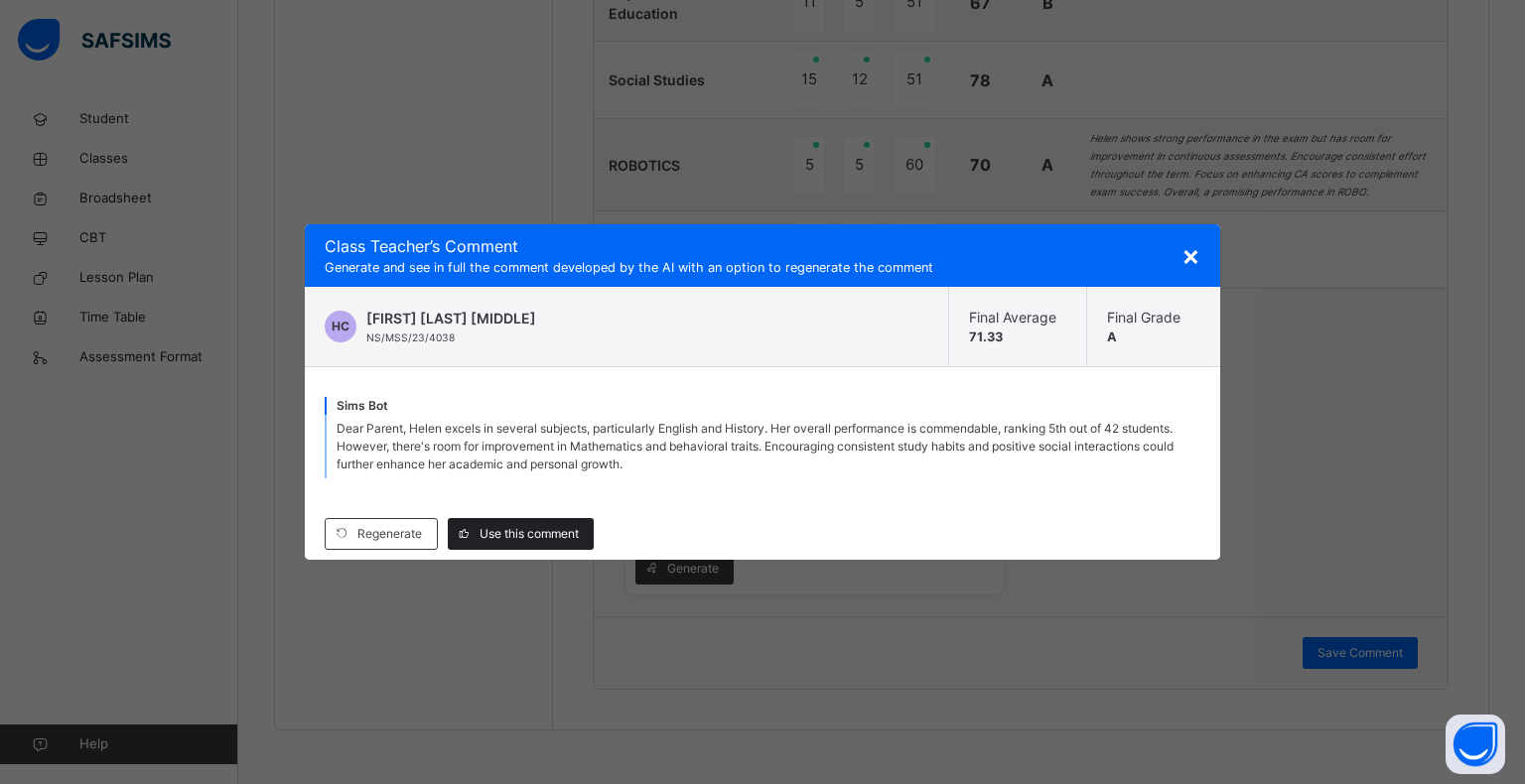 click on "Use this comment" at bounding box center [520, 534] 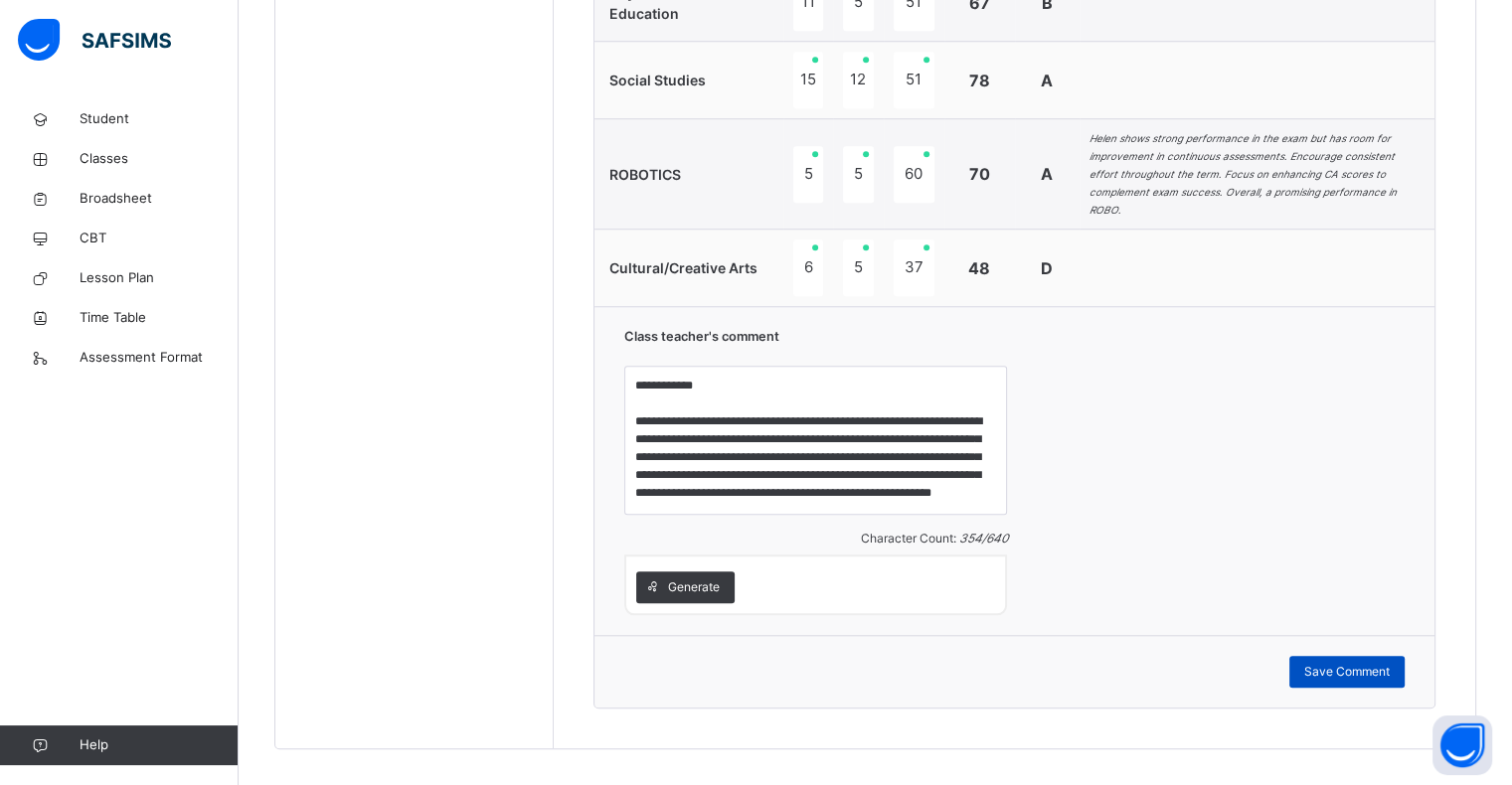click on "Save Comment" at bounding box center [1347, 672] 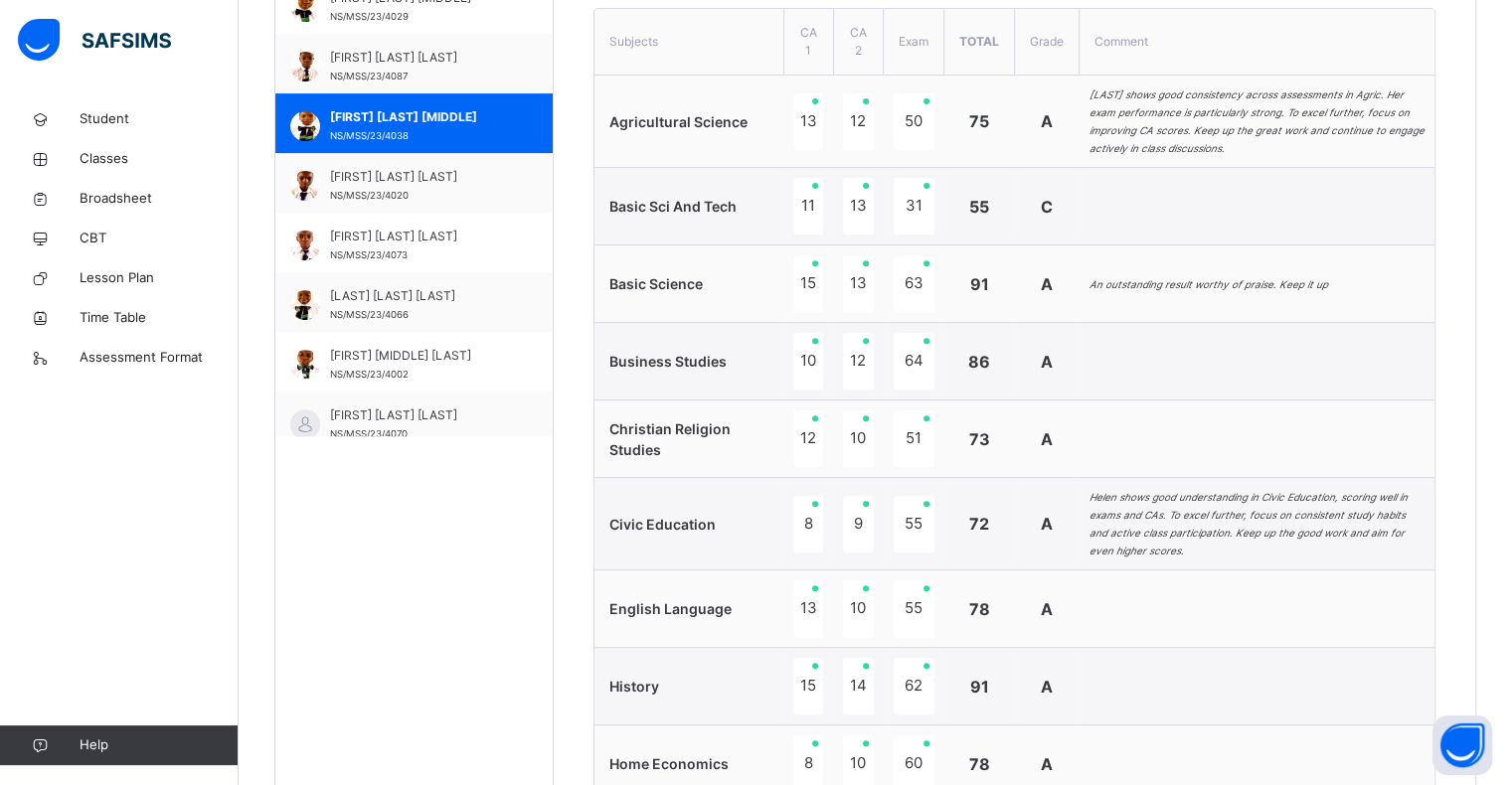 scroll, scrollTop: 703, scrollLeft: 0, axis: vertical 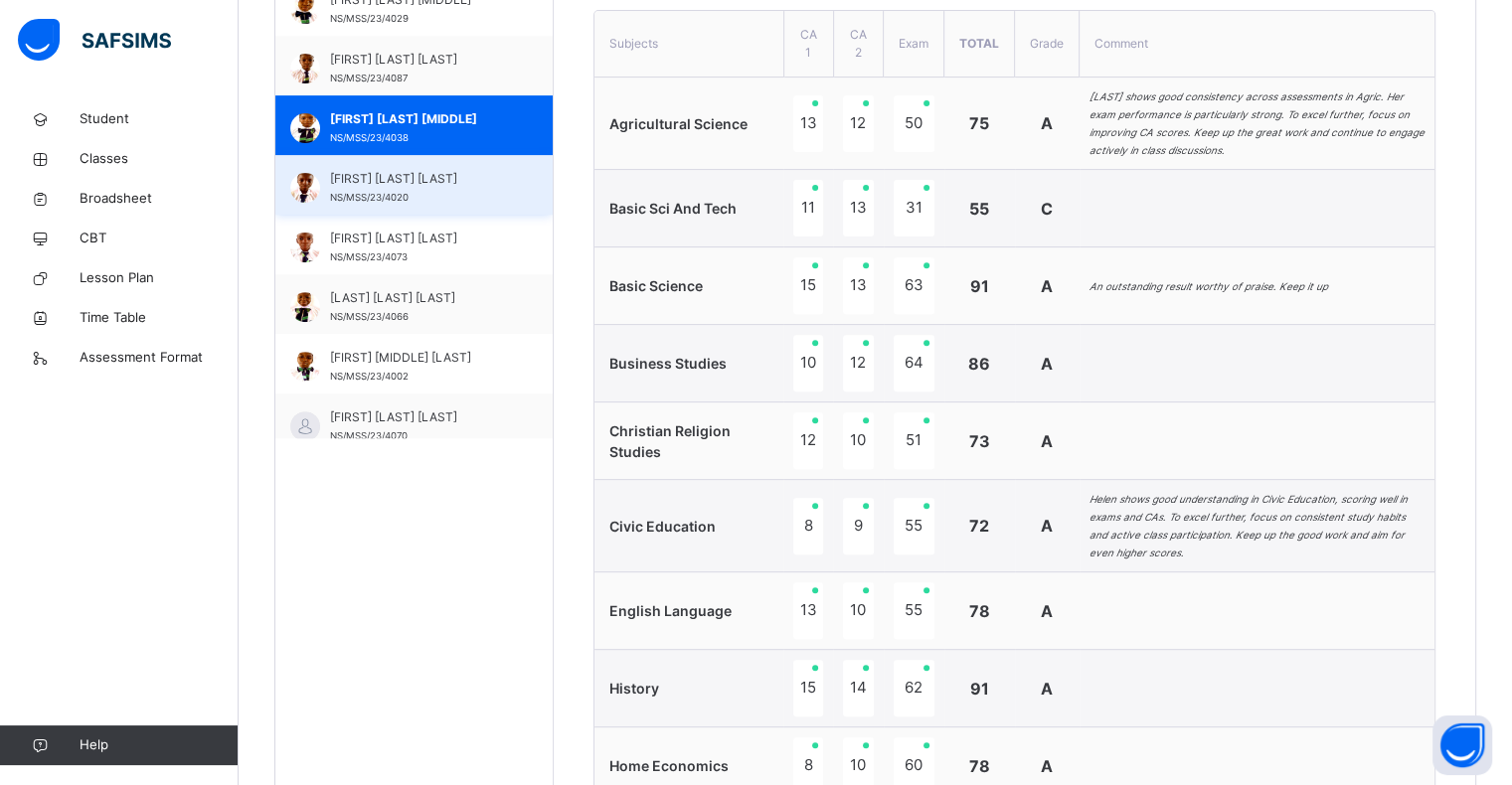 click on "[FIRST] [LAST] [LAST]" at bounding box center [419, 179] 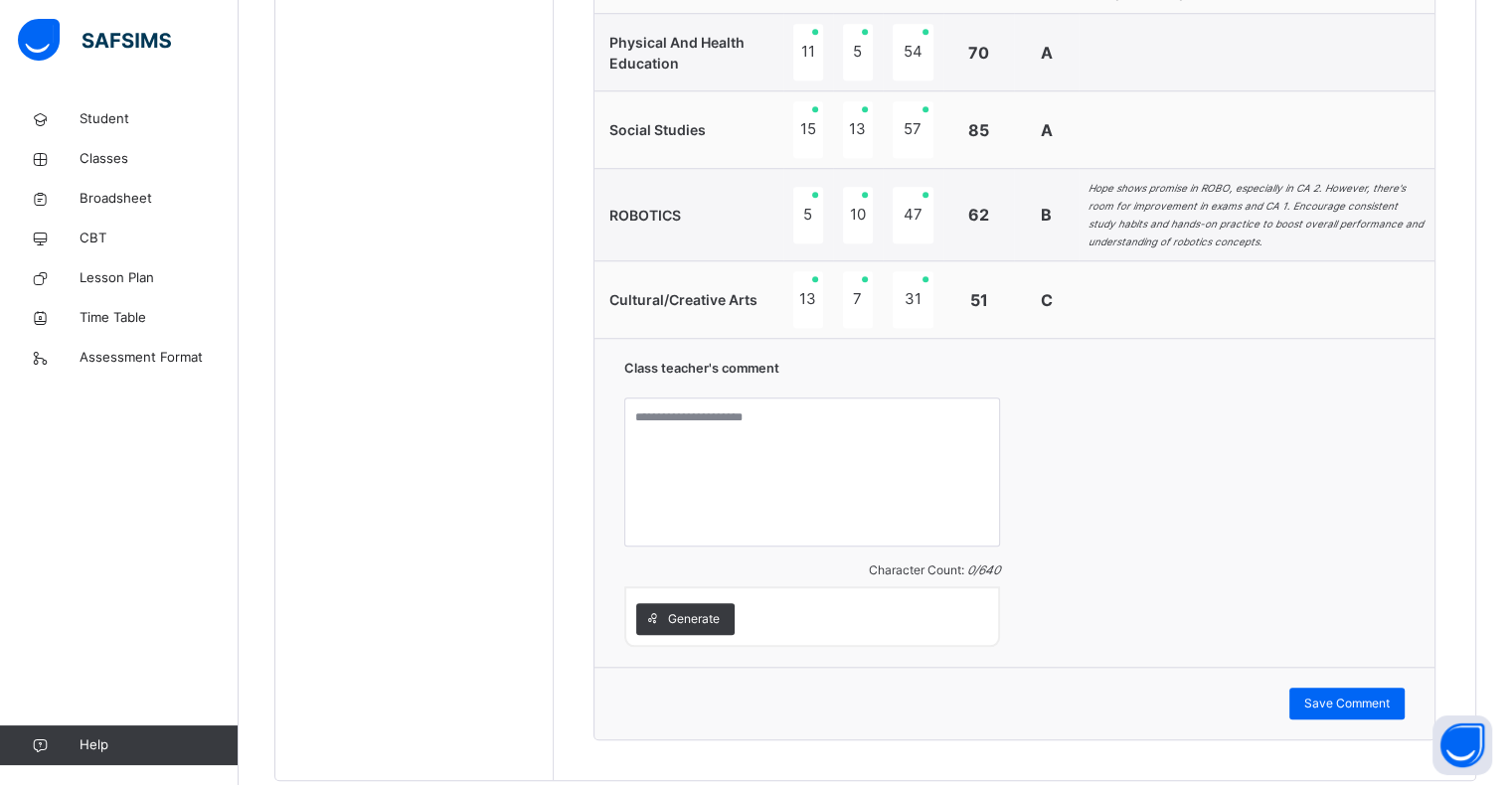 scroll, scrollTop: 1719, scrollLeft: 0, axis: vertical 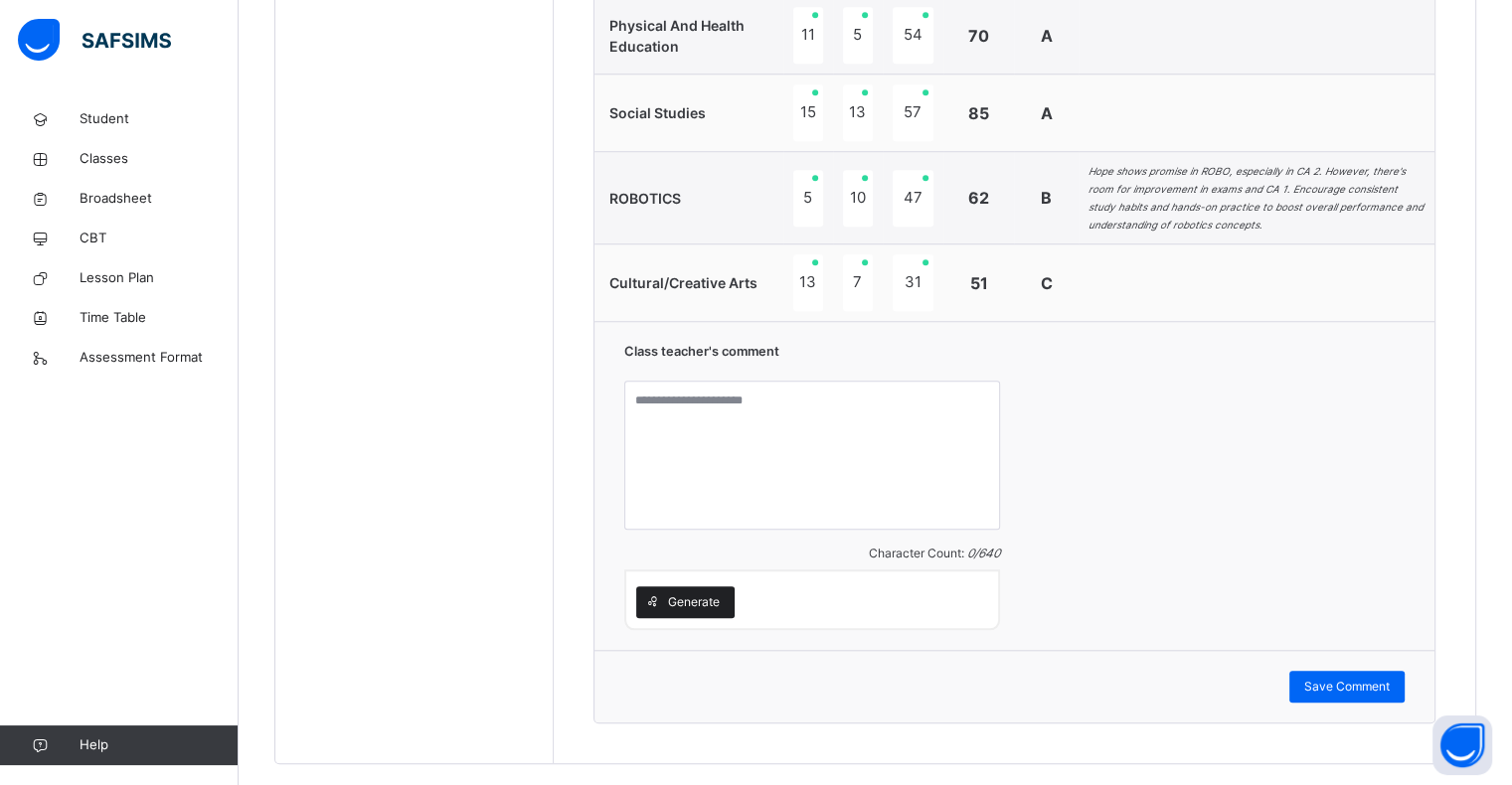 click on "Generate" at bounding box center [694, 602] 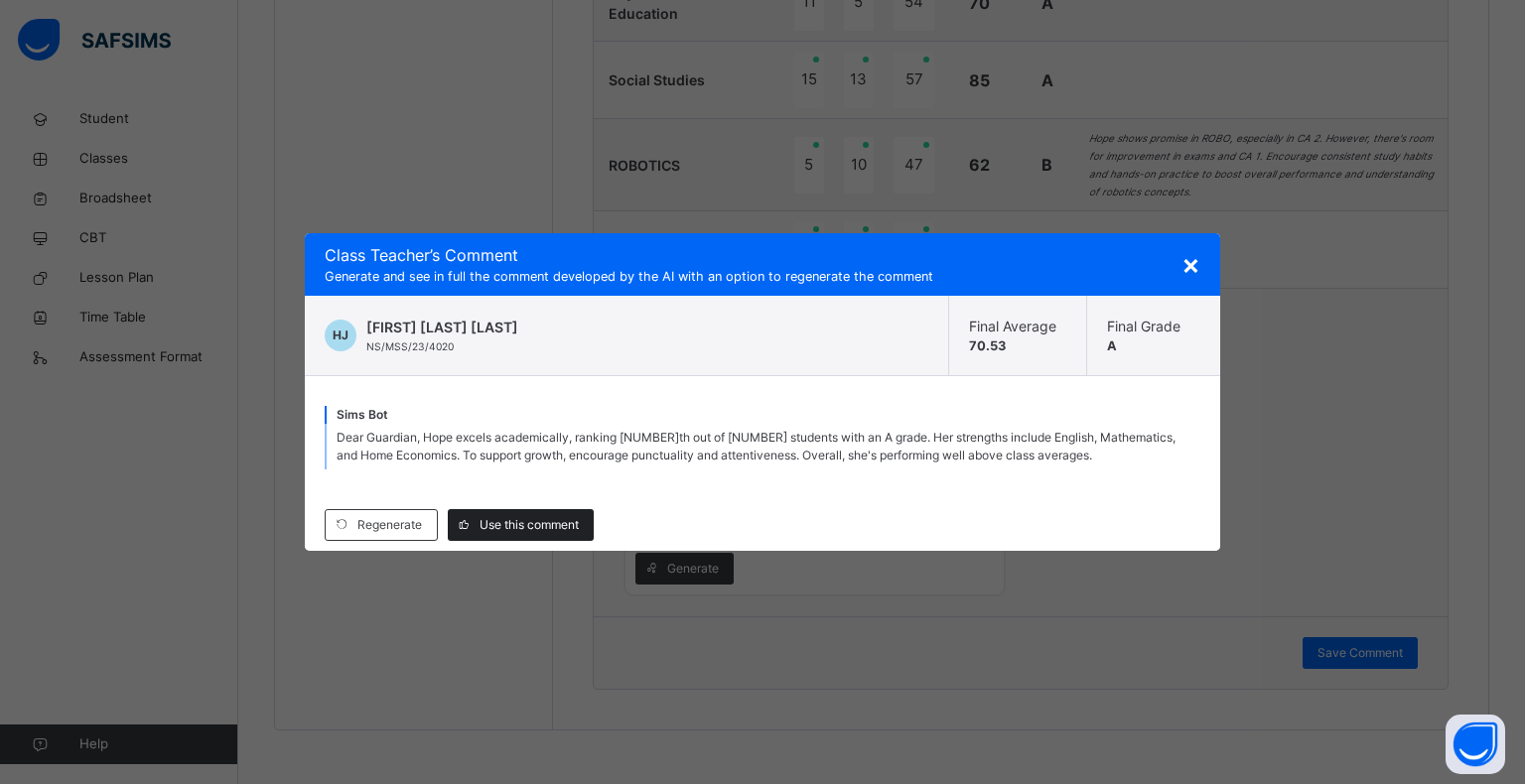 click on "Use this comment" at bounding box center (529, 525) 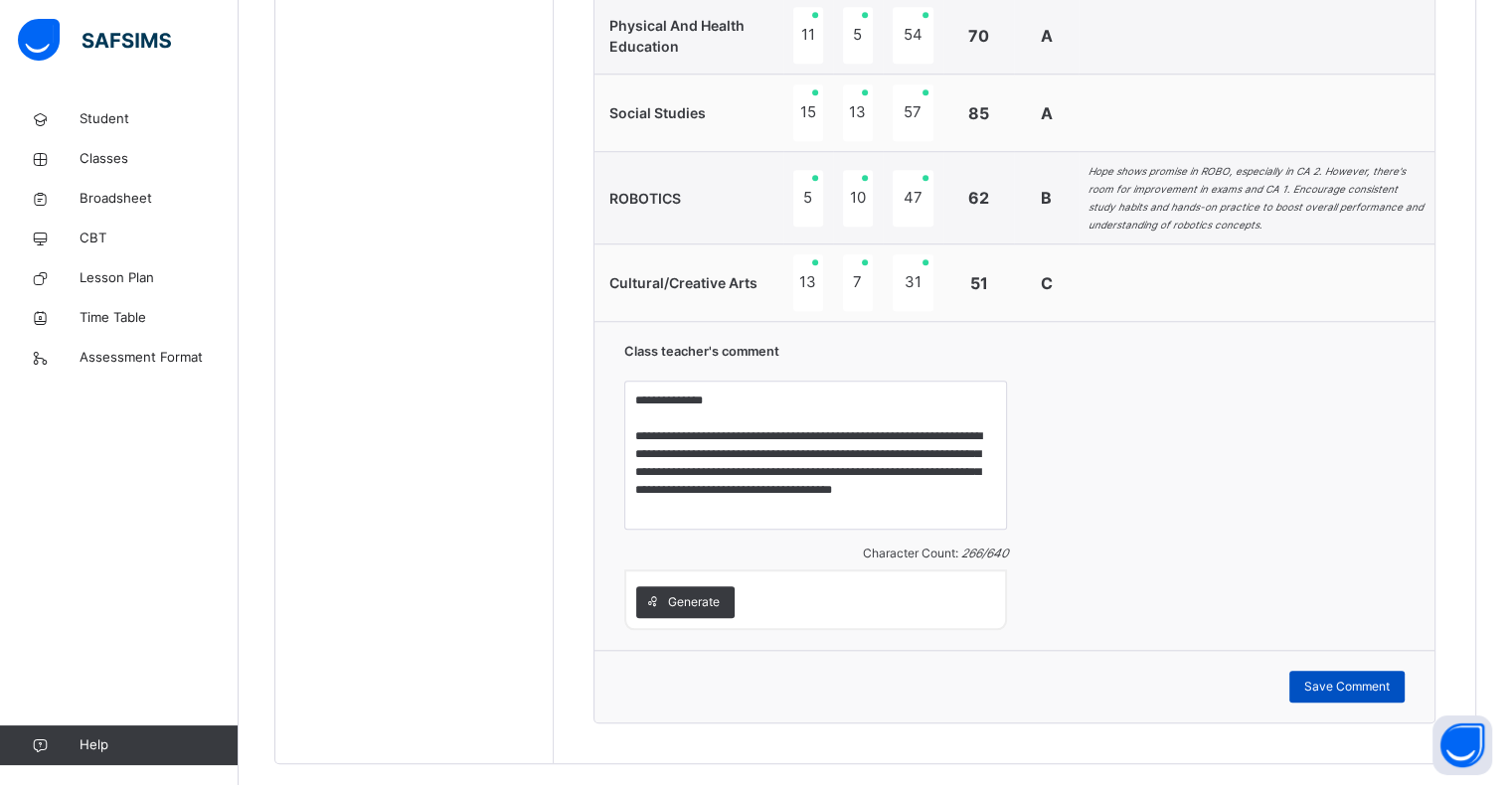 click on "Save Comment" at bounding box center (1347, 687) 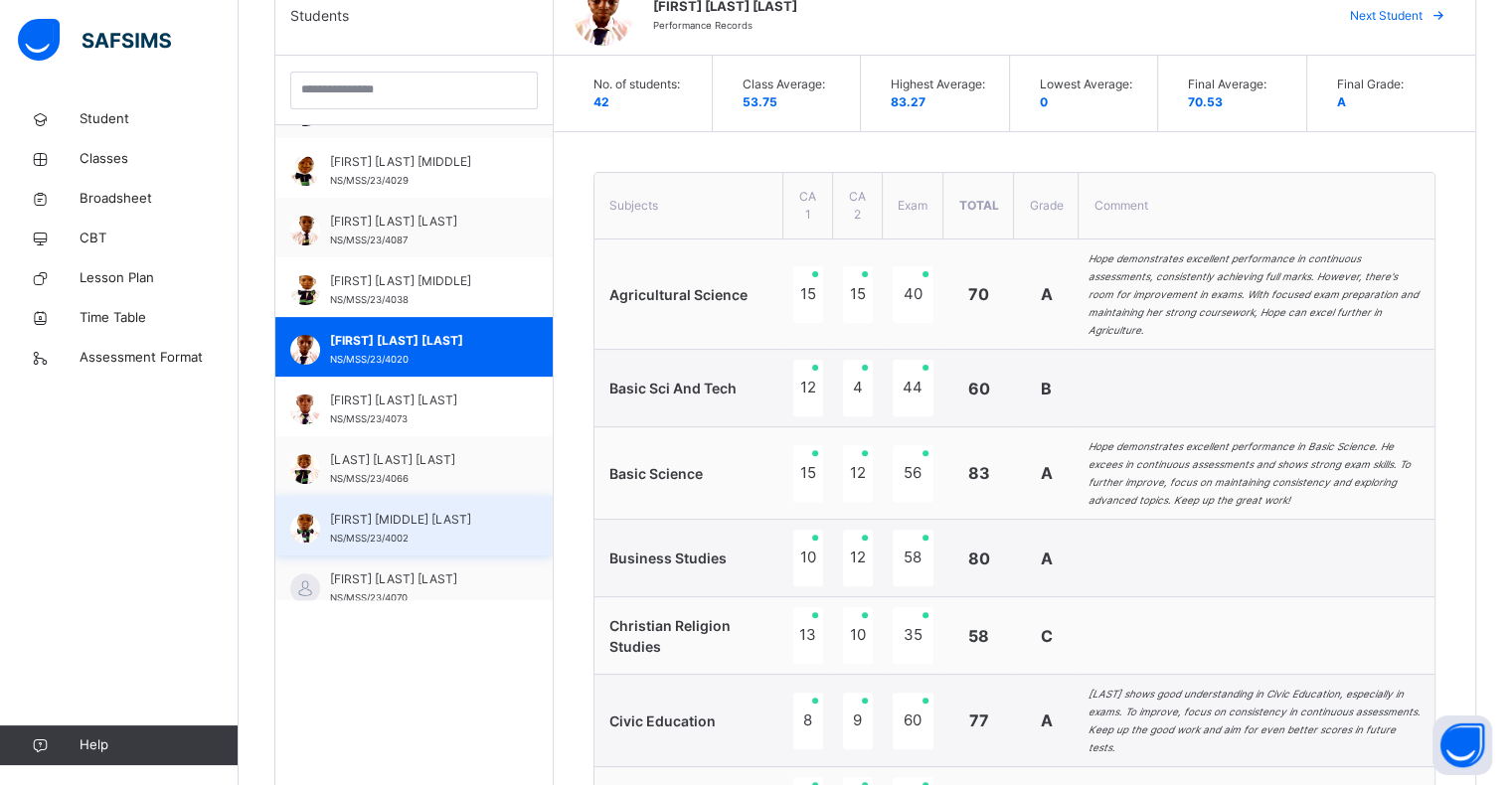 scroll, scrollTop: 534, scrollLeft: 0, axis: vertical 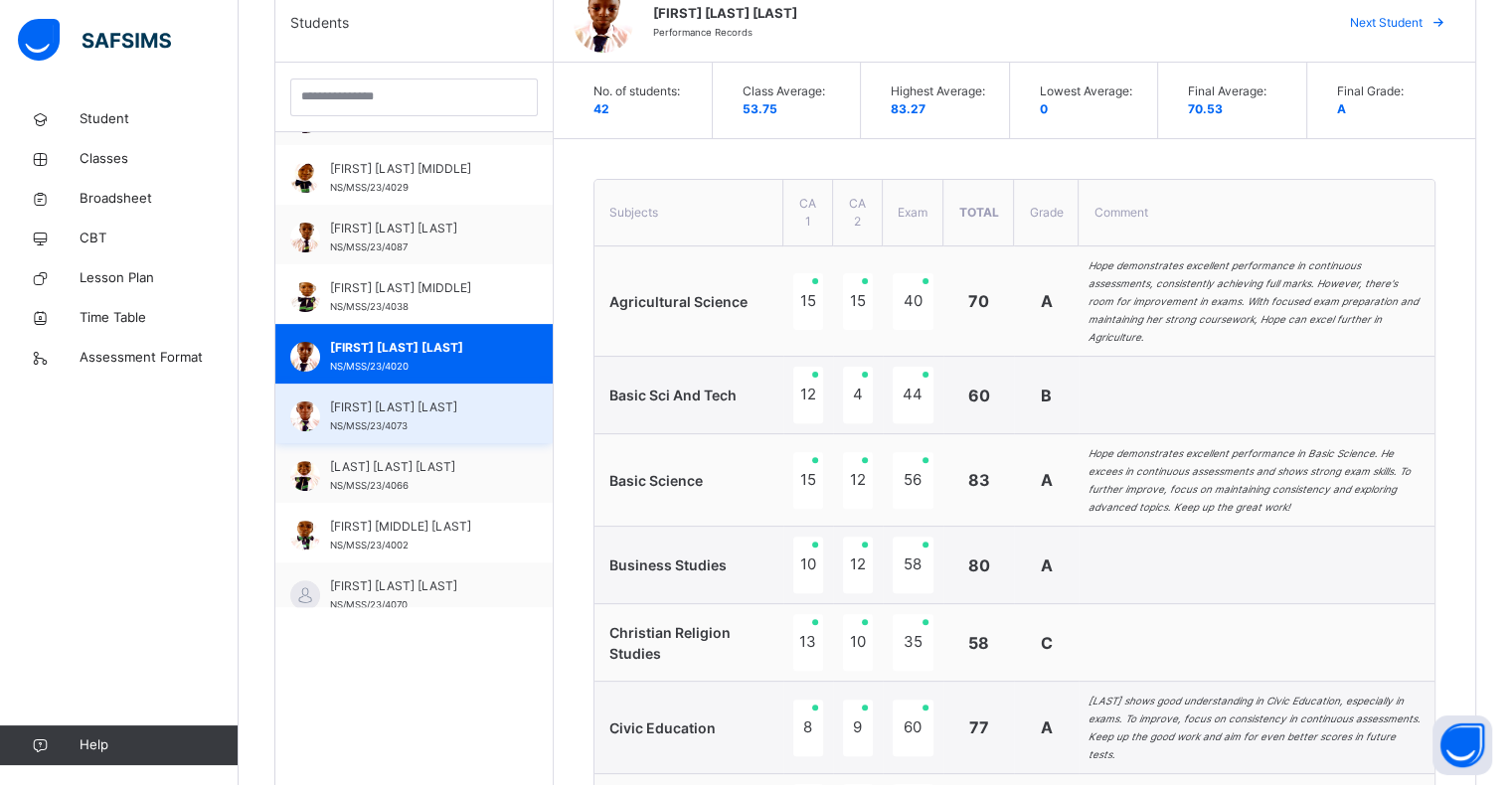 click on "[FIRST] [LAST] [ID]" at bounding box center (419, 416) 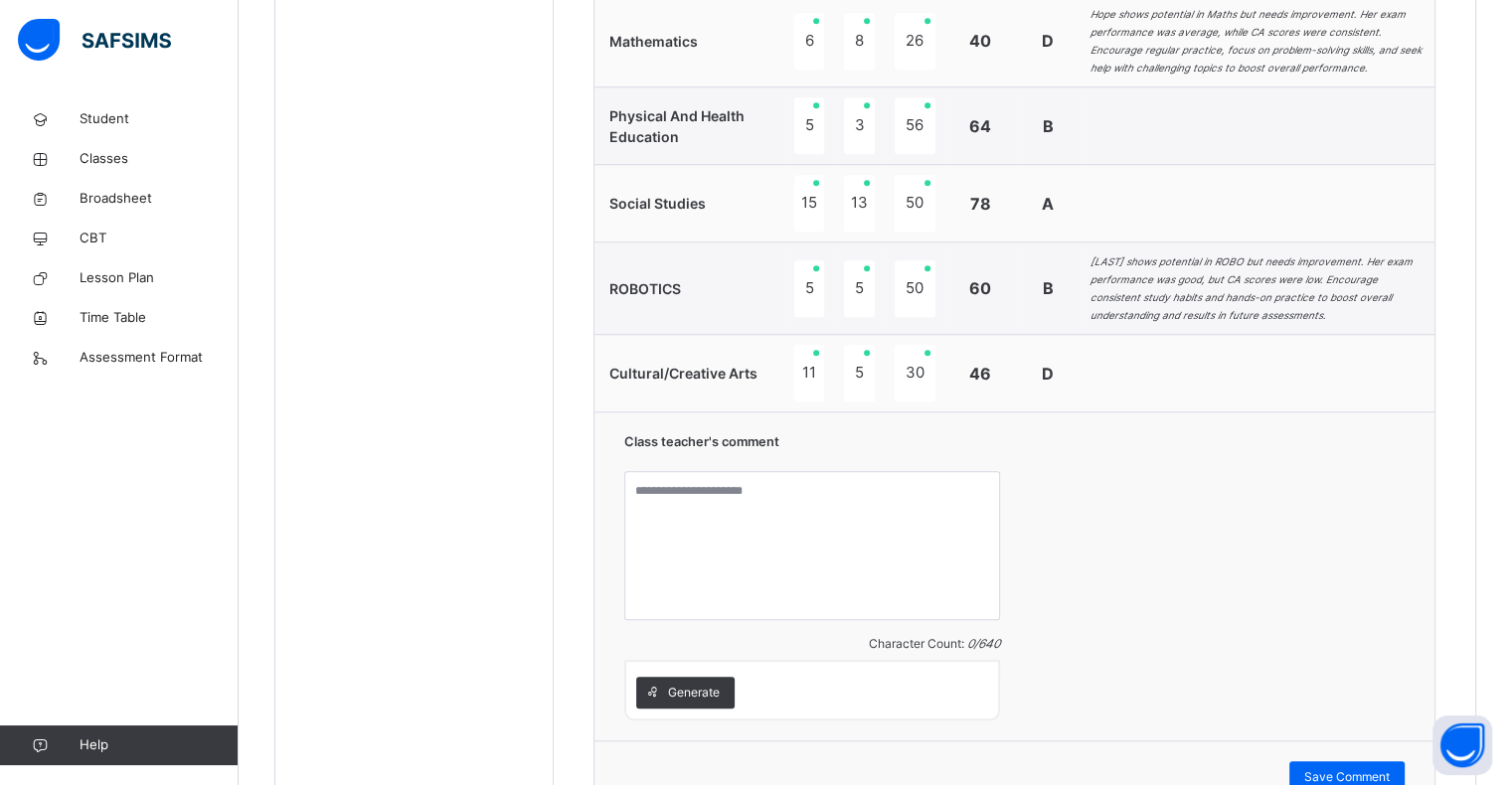 scroll, scrollTop: 1719, scrollLeft: 0, axis: vertical 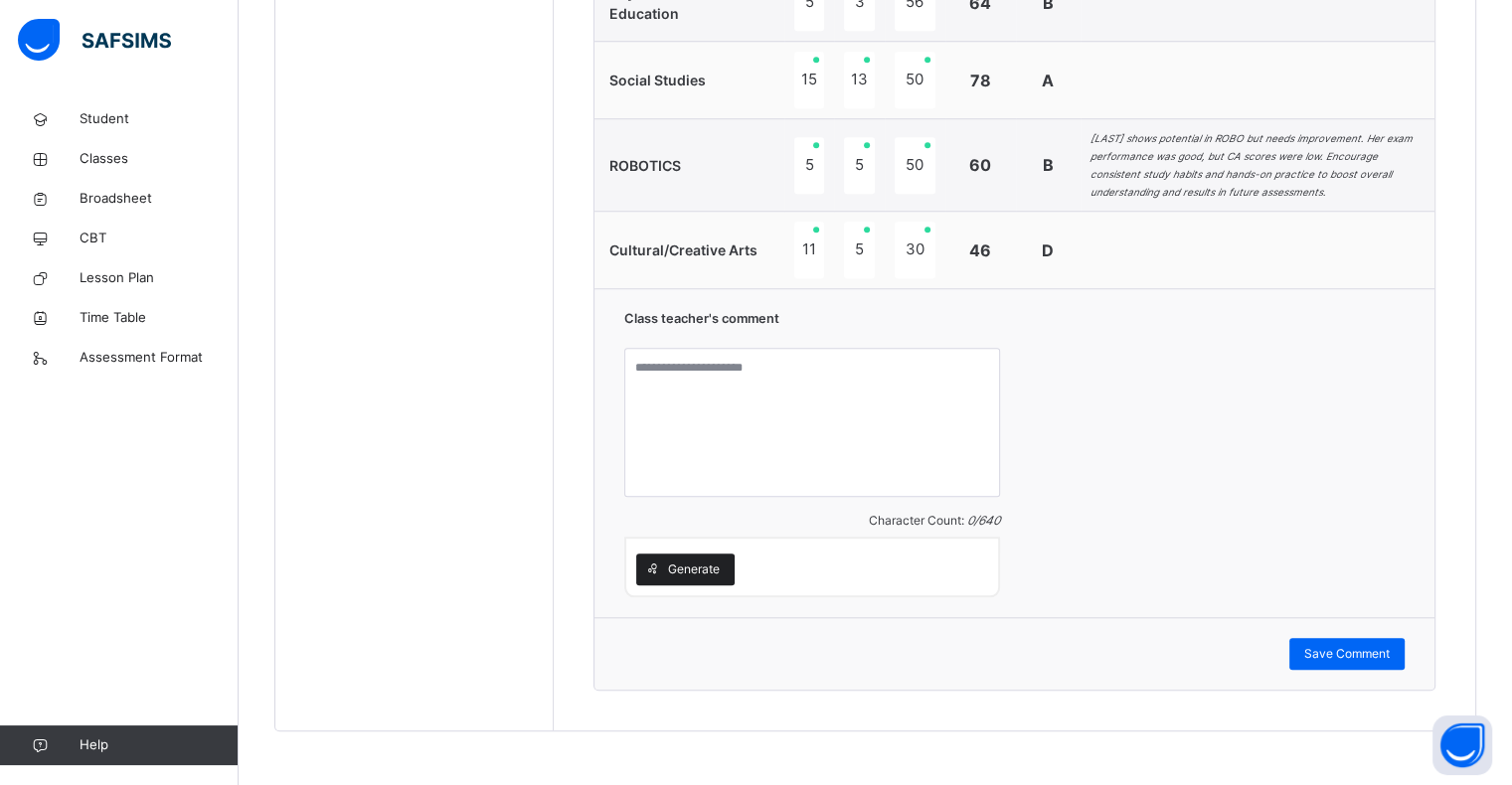 click on "Generate" at bounding box center [694, 569] 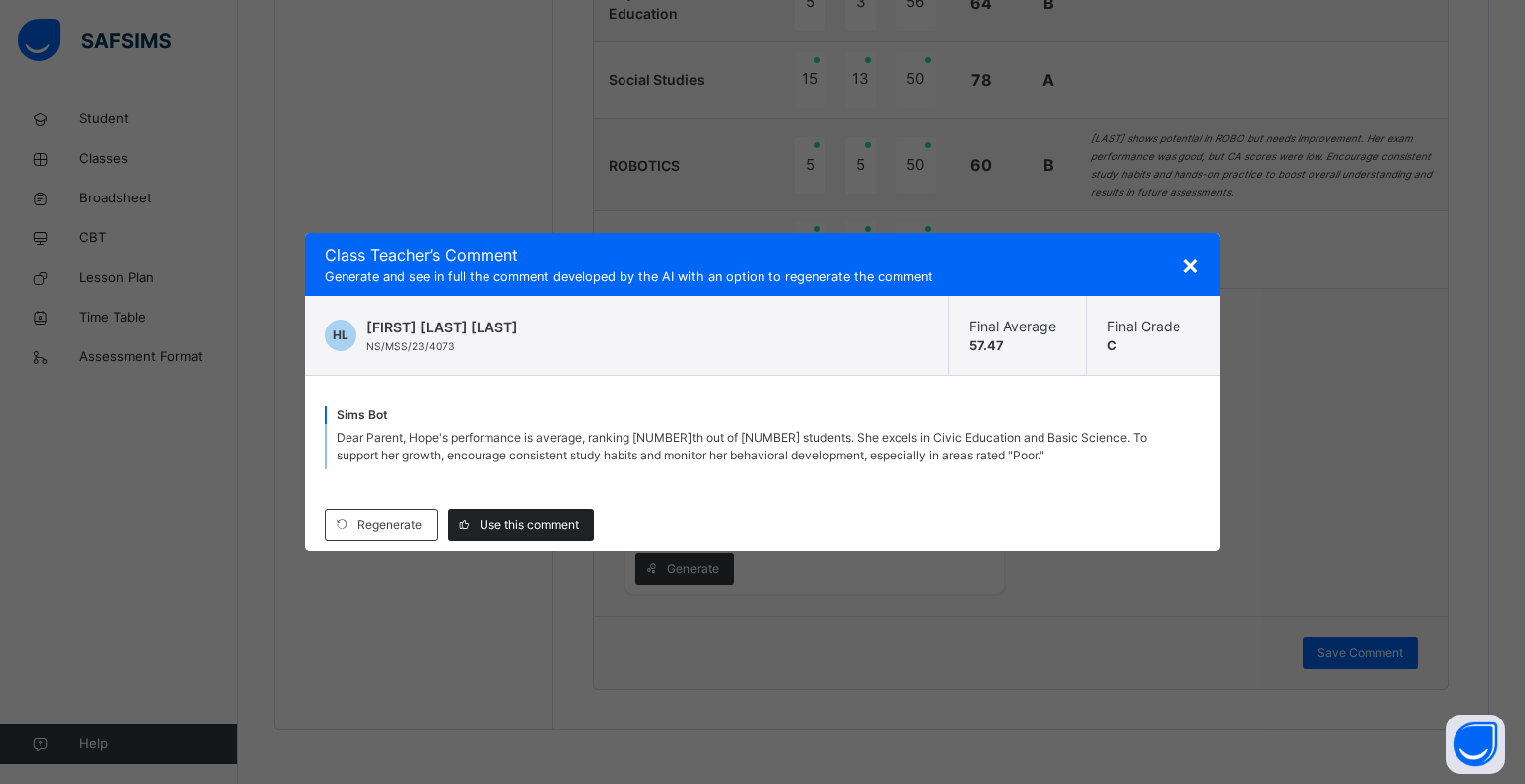 click on "Use this comment" at bounding box center (529, 525) 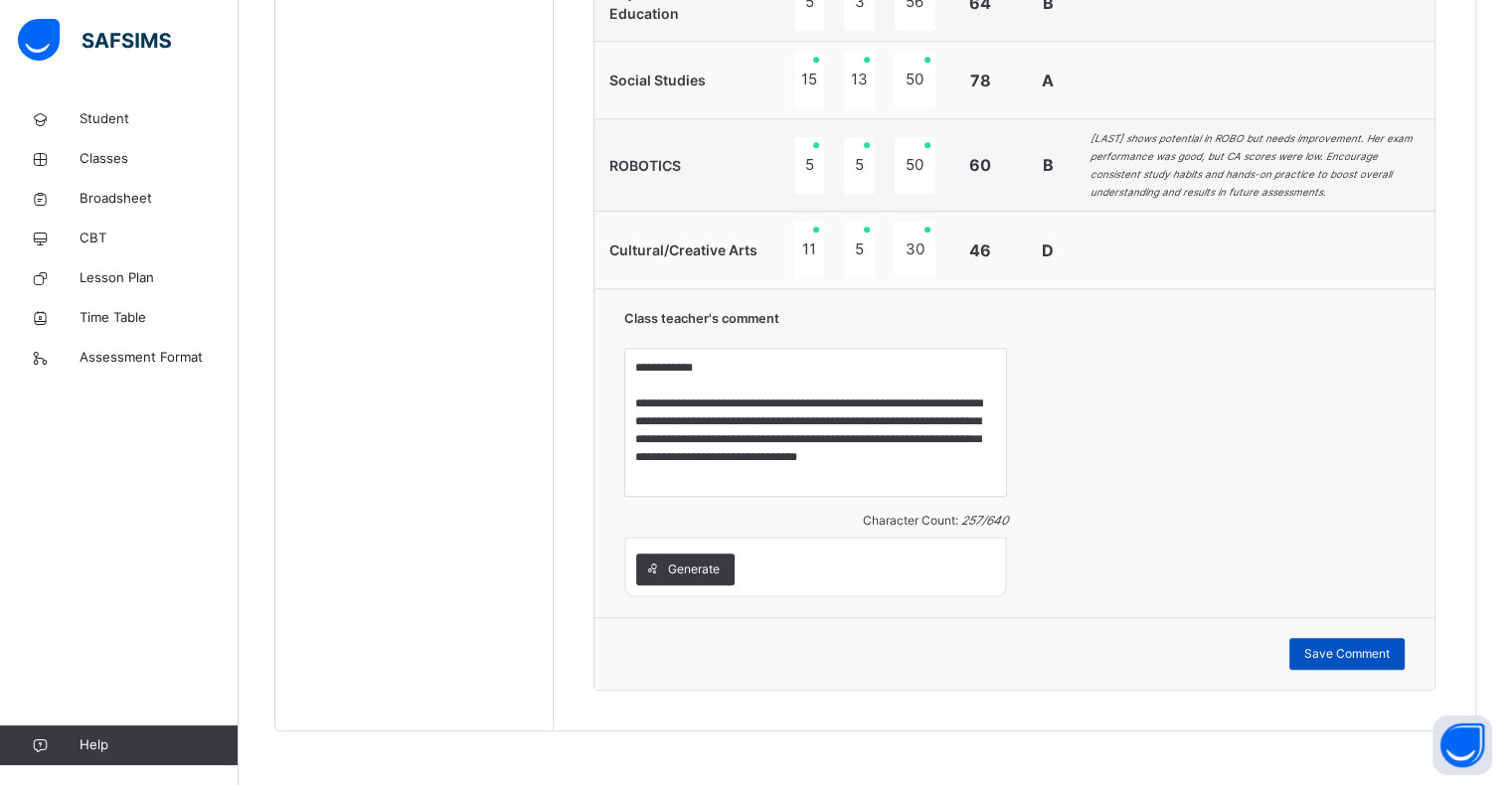 click on "Save Comment" at bounding box center (1347, 654) 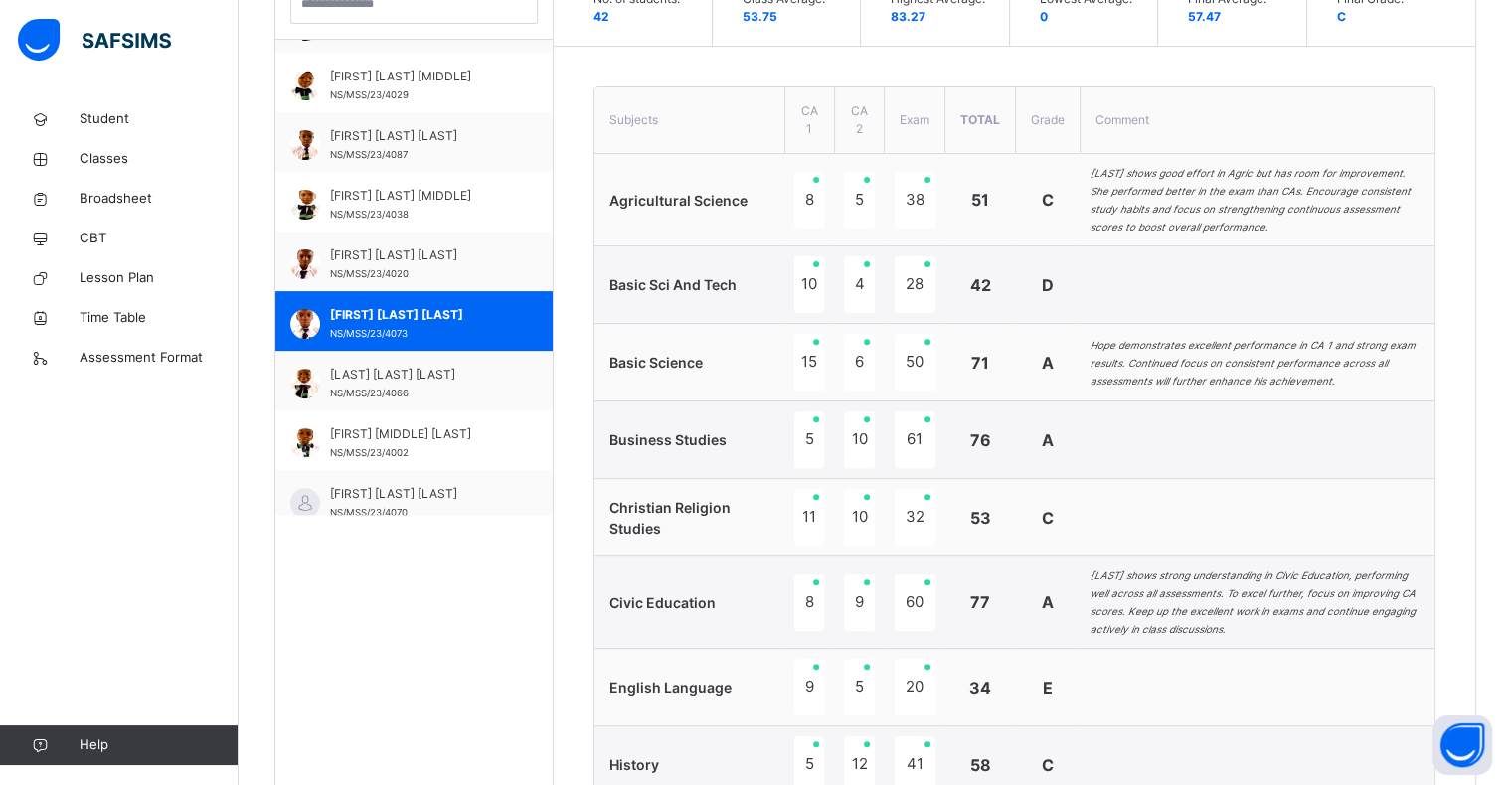 scroll, scrollTop: 606, scrollLeft: 0, axis: vertical 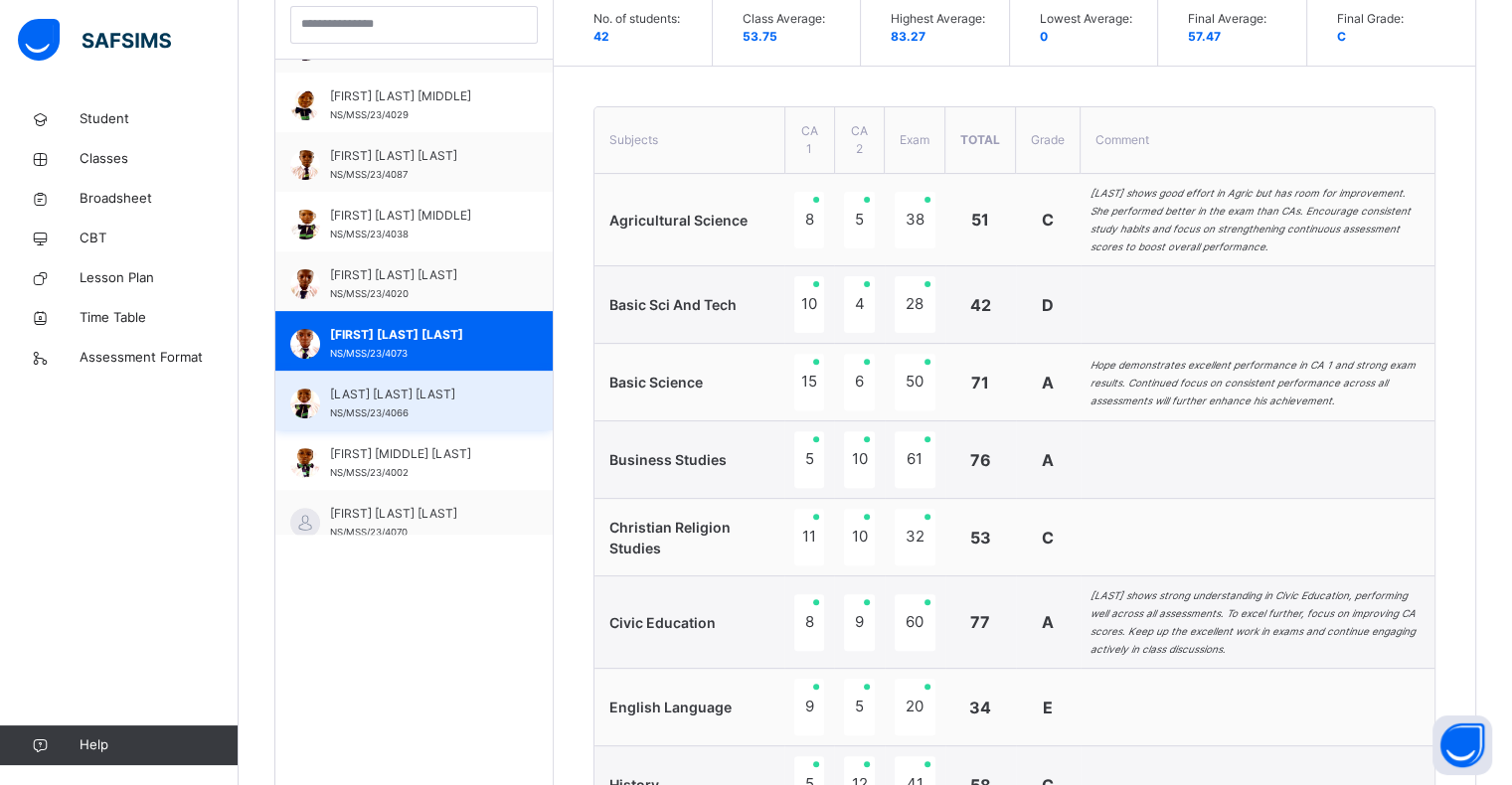 click on "[LAST] [LAST] [LAST]" at bounding box center [419, 394] 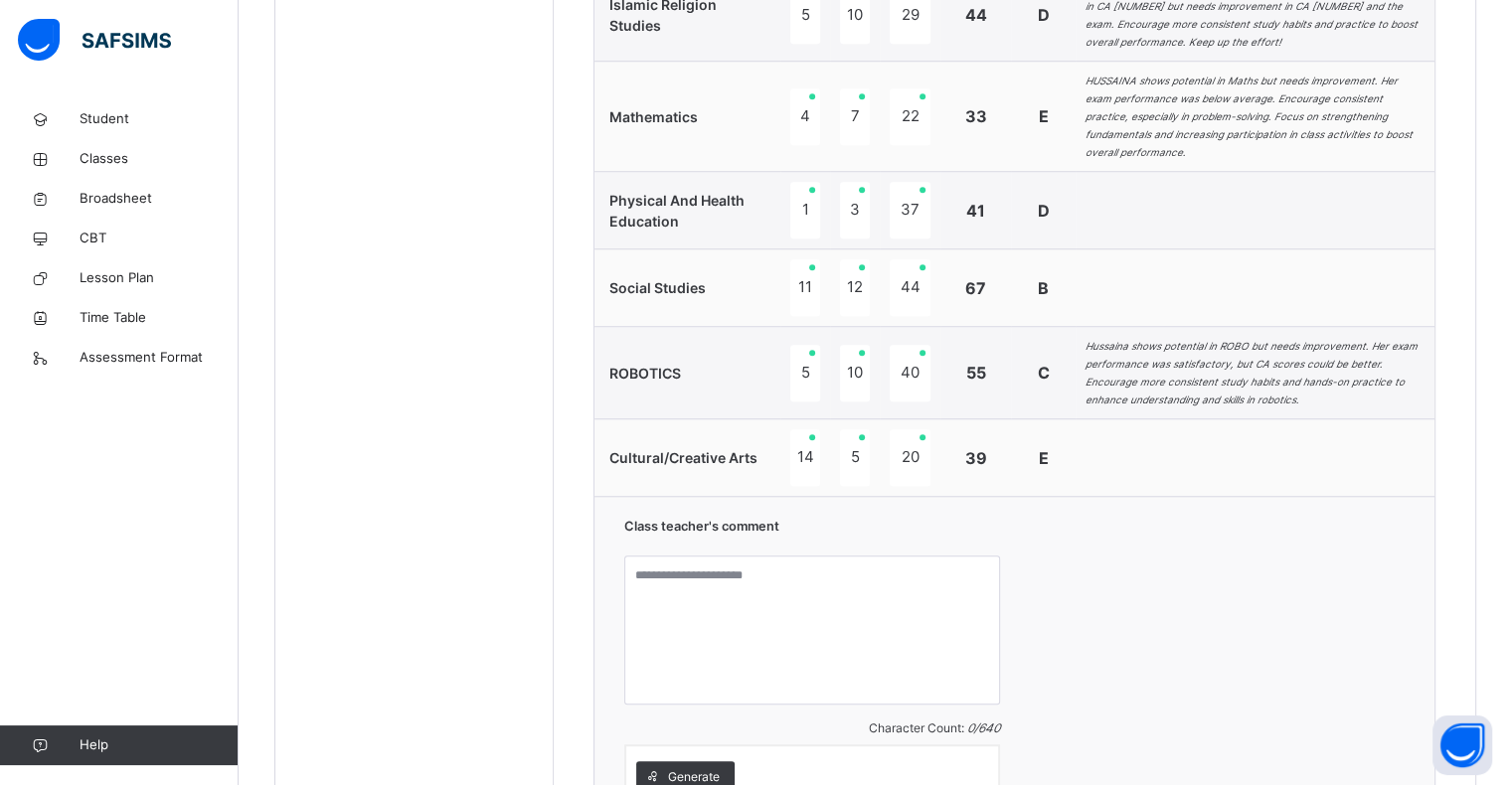 scroll, scrollTop: 1749, scrollLeft: 0, axis: vertical 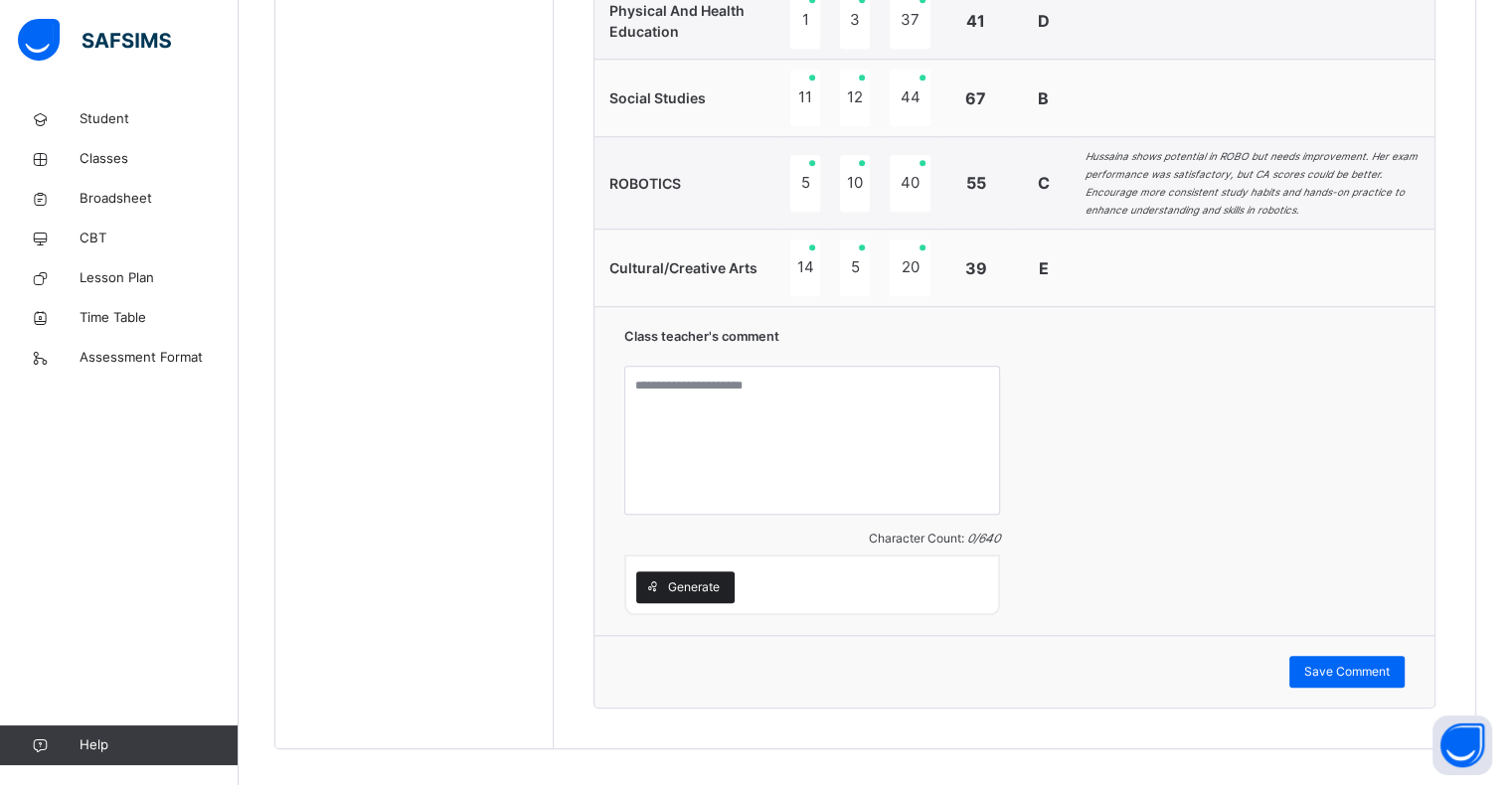 click on "Generate" at bounding box center [694, 587] 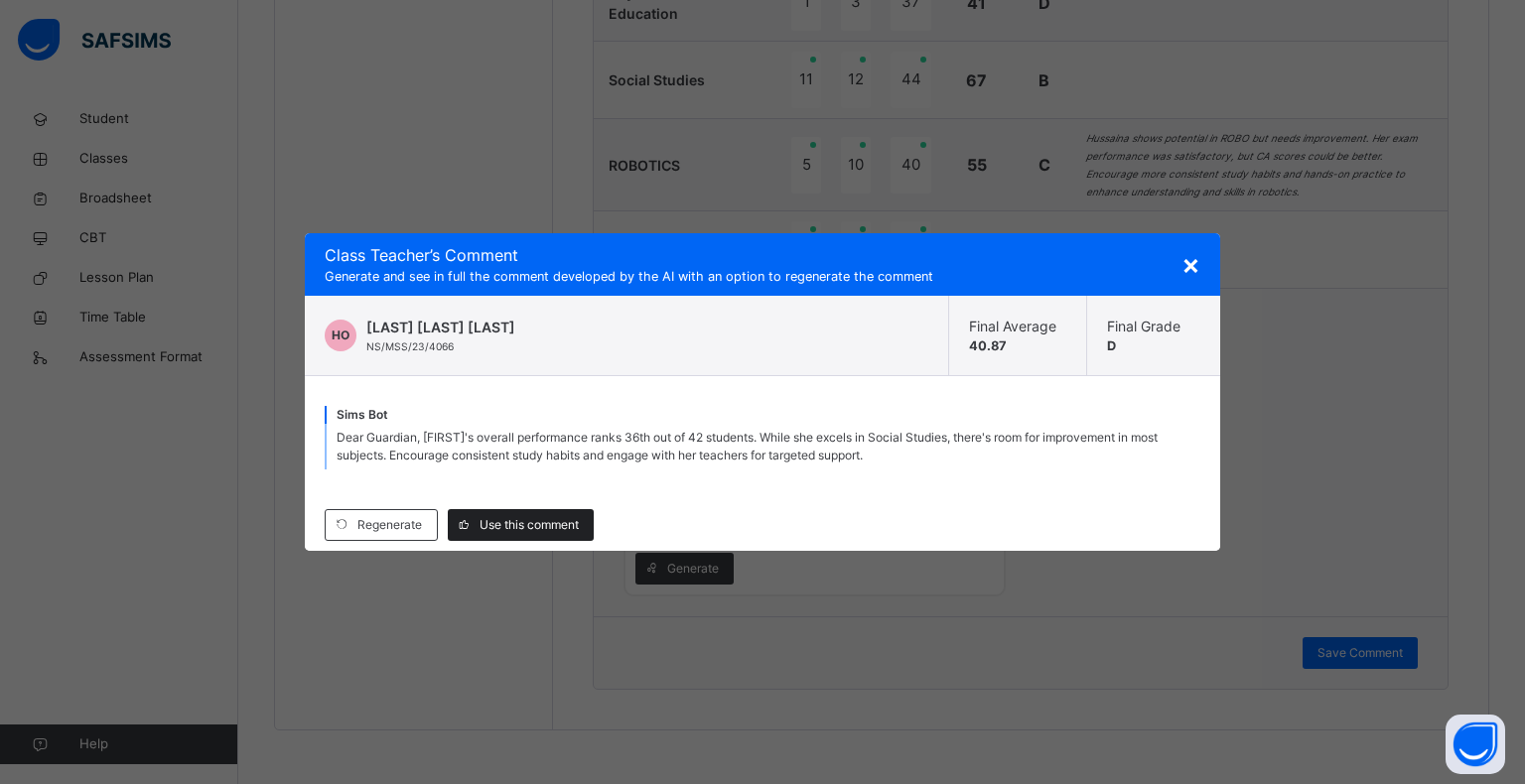 click on "Use this comment" at bounding box center [520, 525] 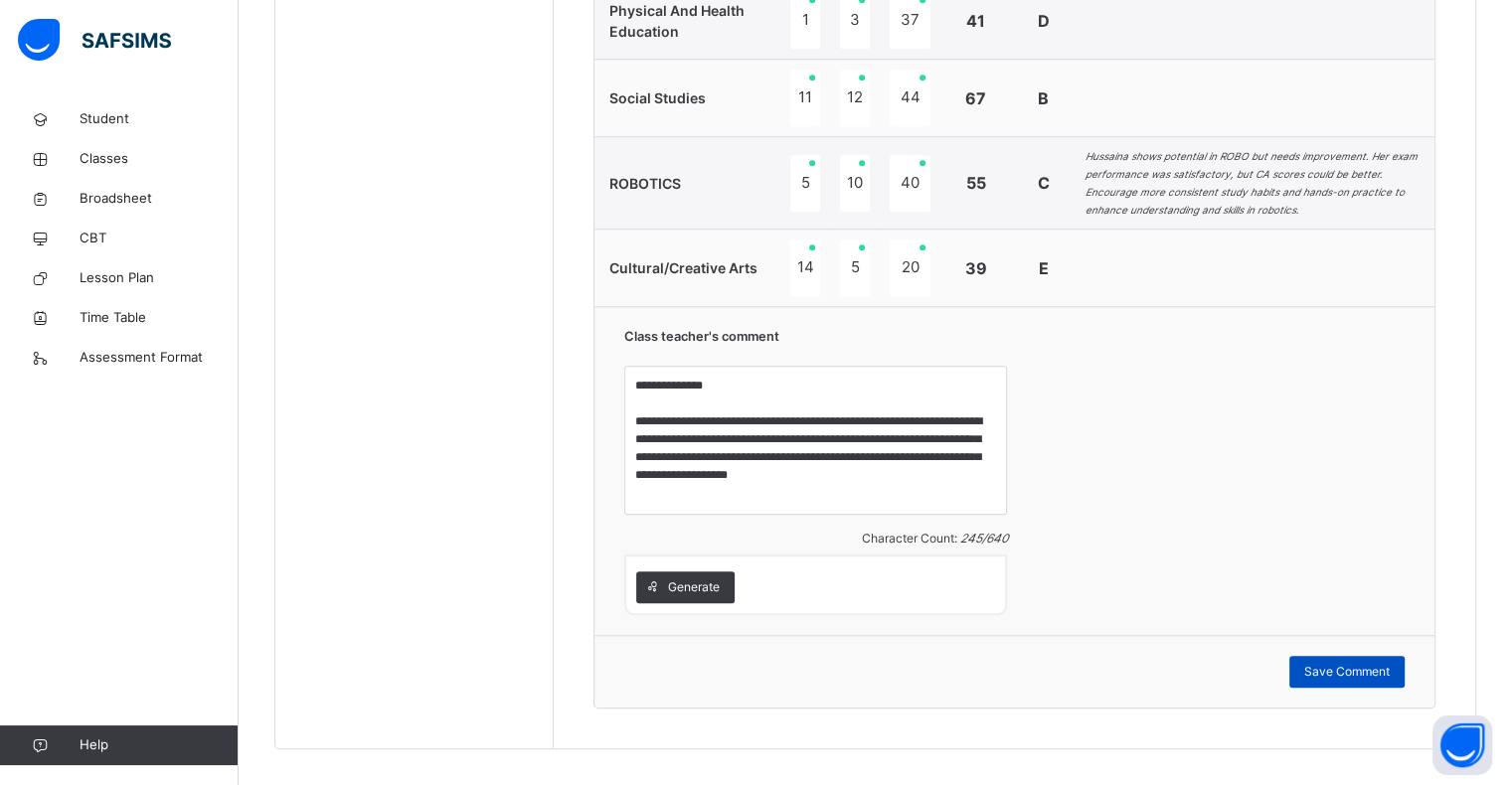 click on "Save Comment" at bounding box center [1347, 672] 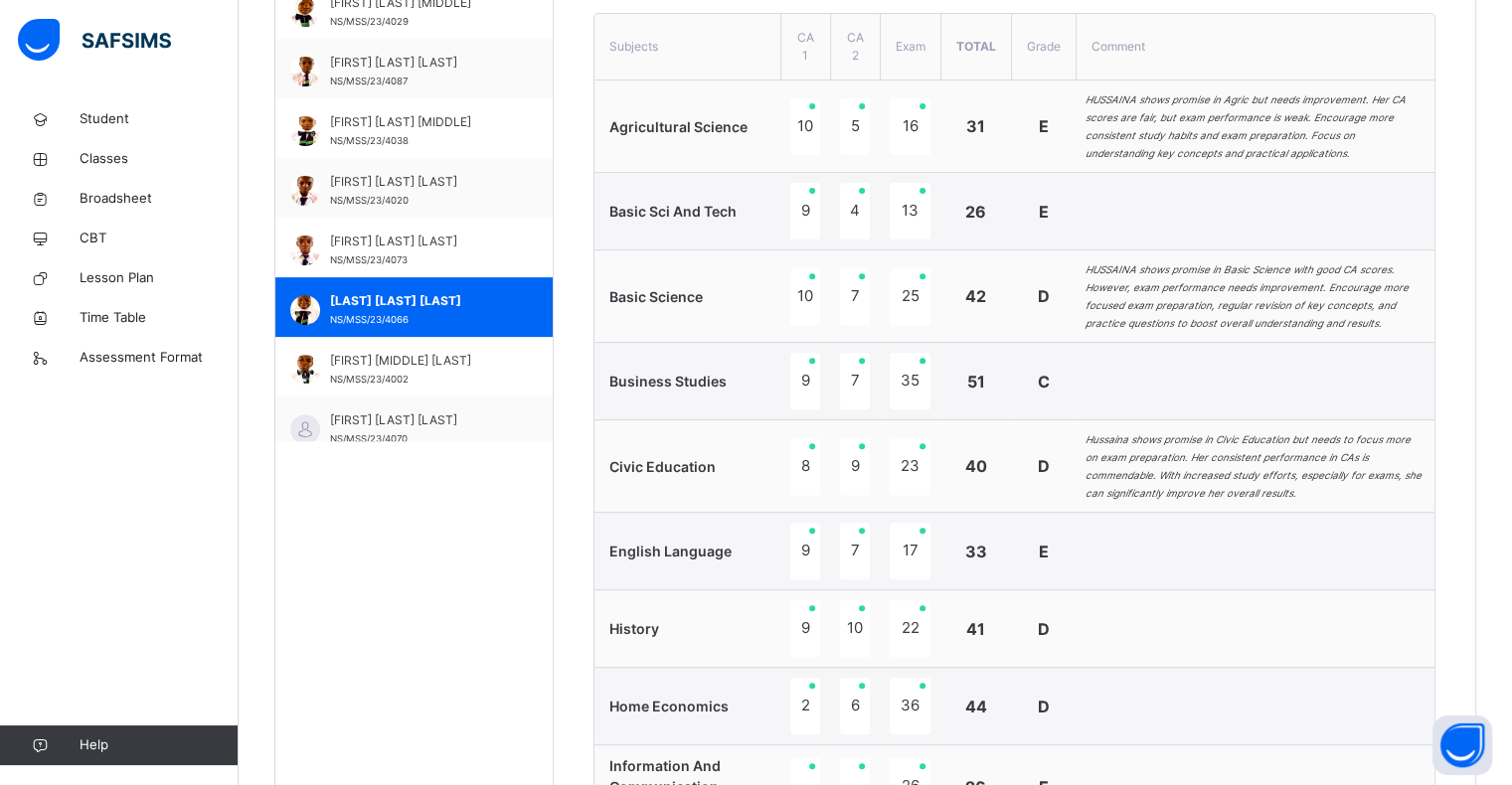 scroll, scrollTop: 700, scrollLeft: 0, axis: vertical 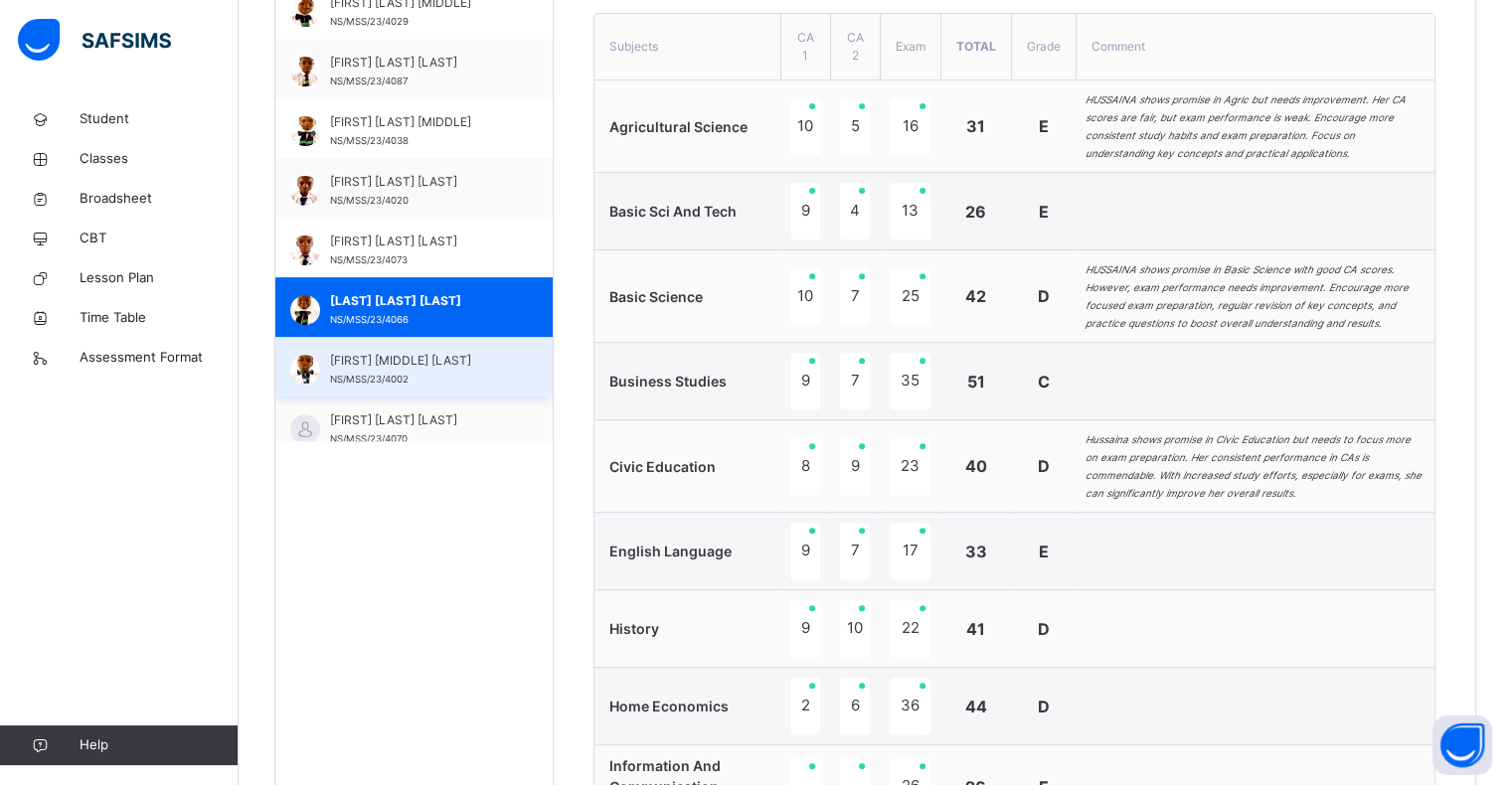 click on "[FIRST] [LAST] [LAST]" at bounding box center (419, 370) 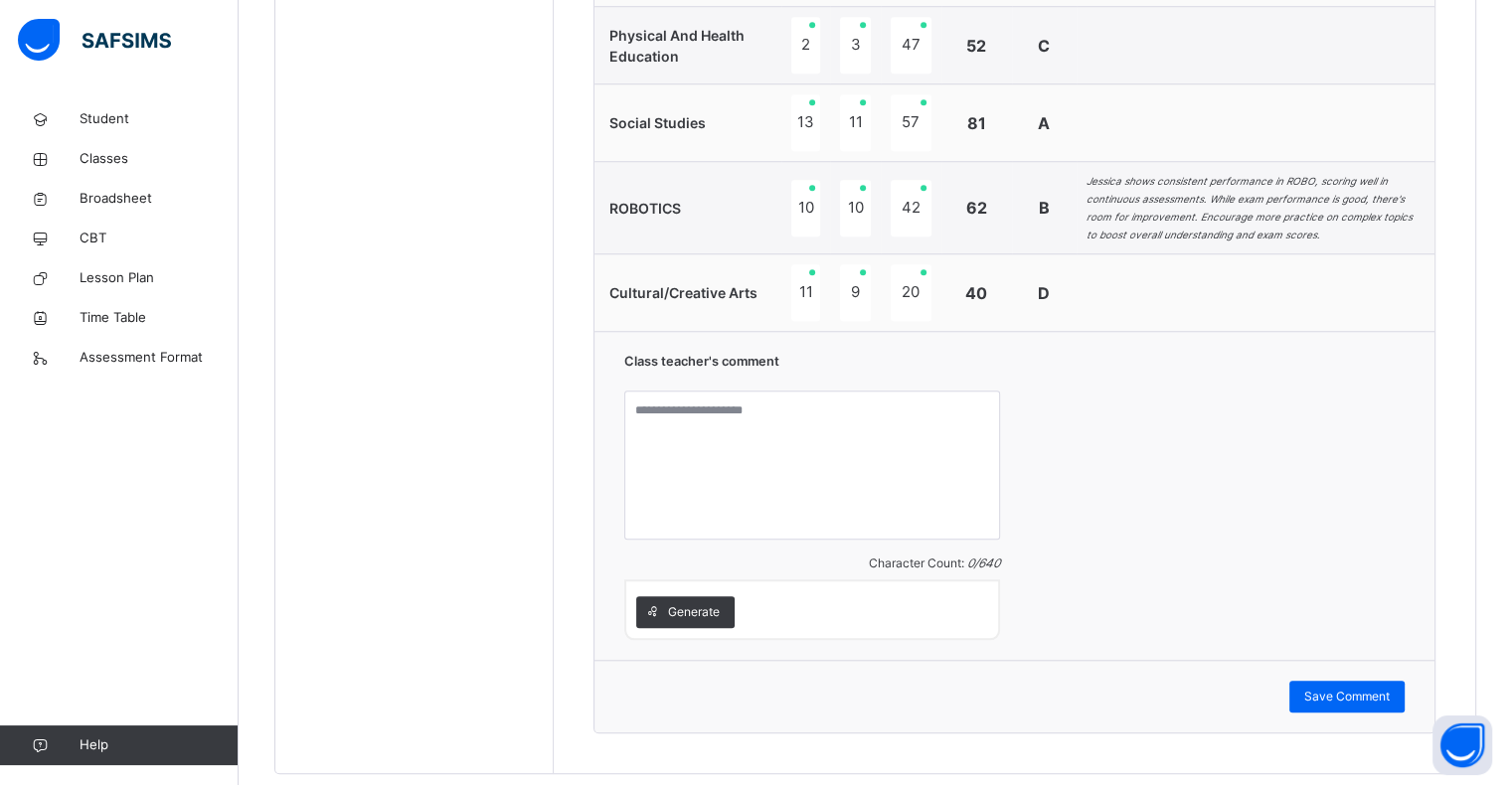 scroll, scrollTop: 1713, scrollLeft: 0, axis: vertical 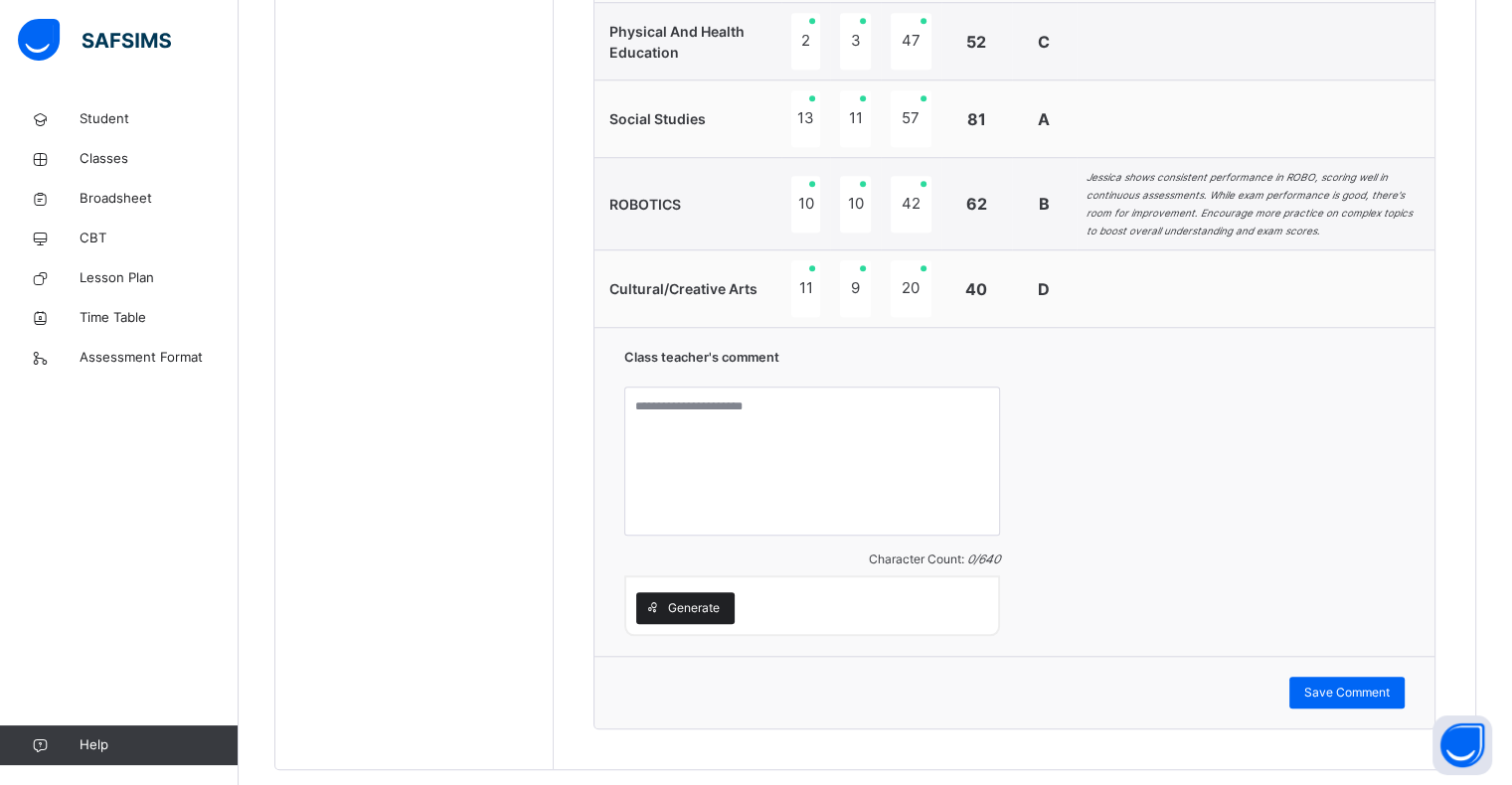 click on "Generate" at bounding box center [694, 608] 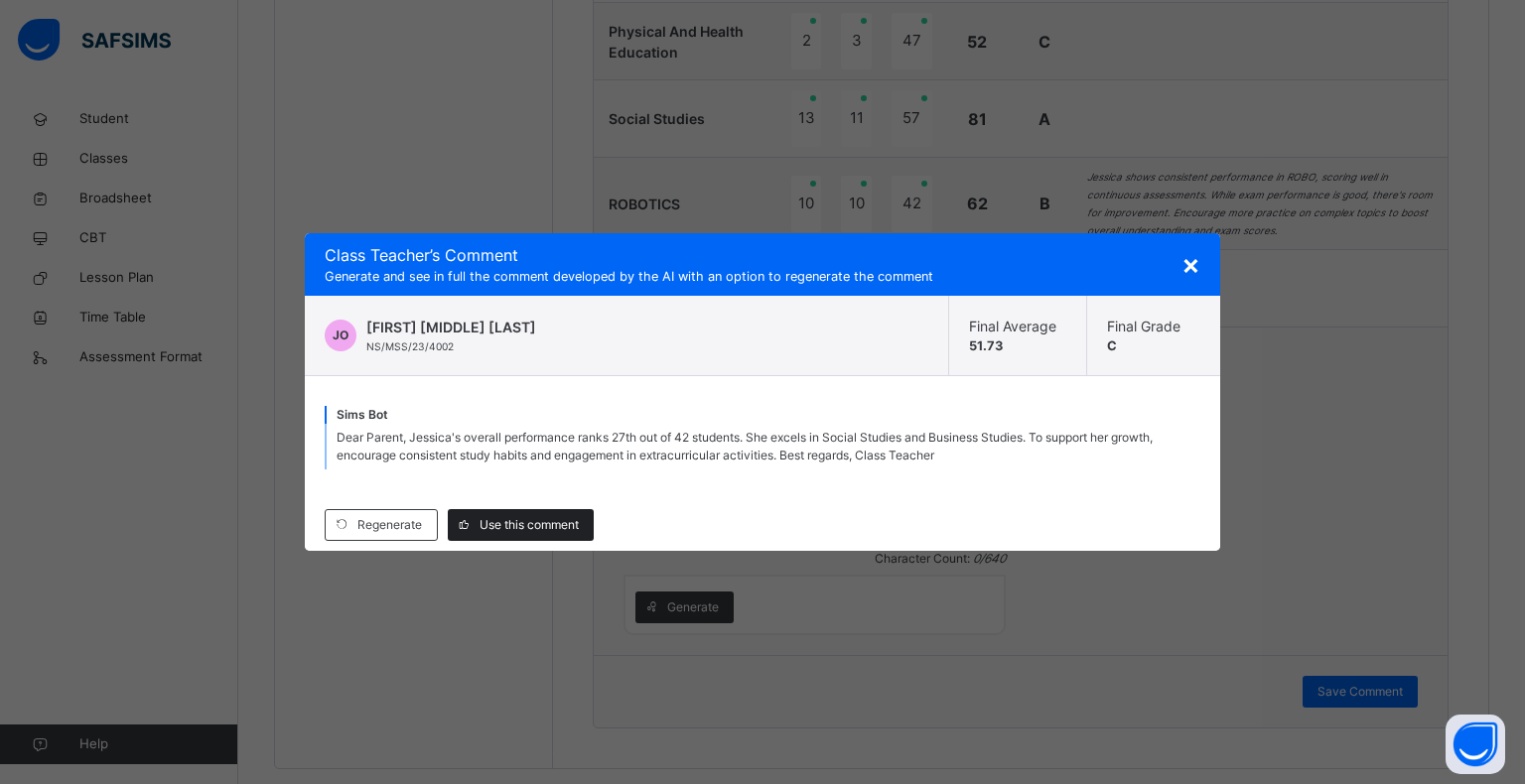 click on "Use this comment" at bounding box center [529, 525] 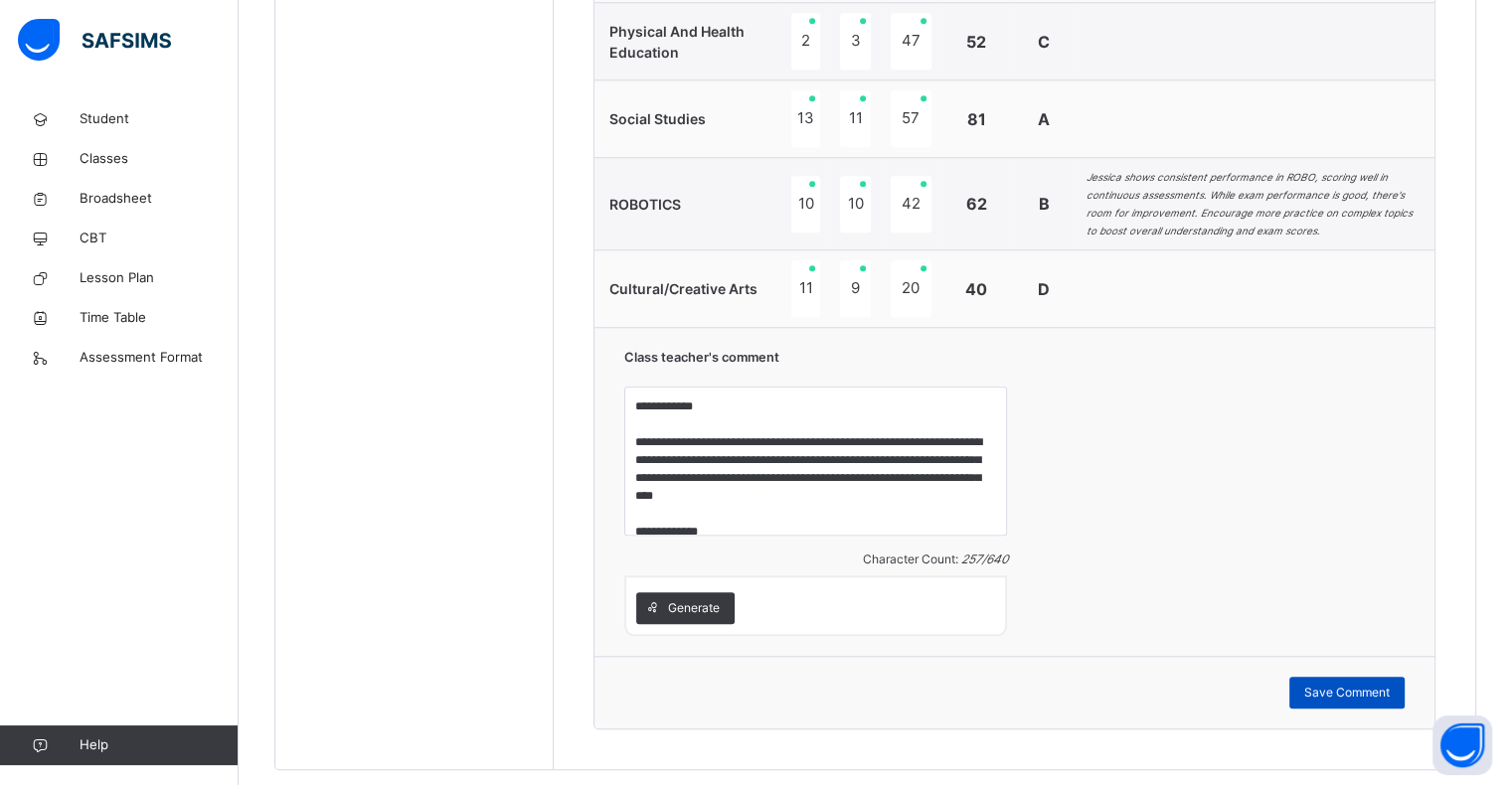 click on "Save Comment" at bounding box center (1347, 693) 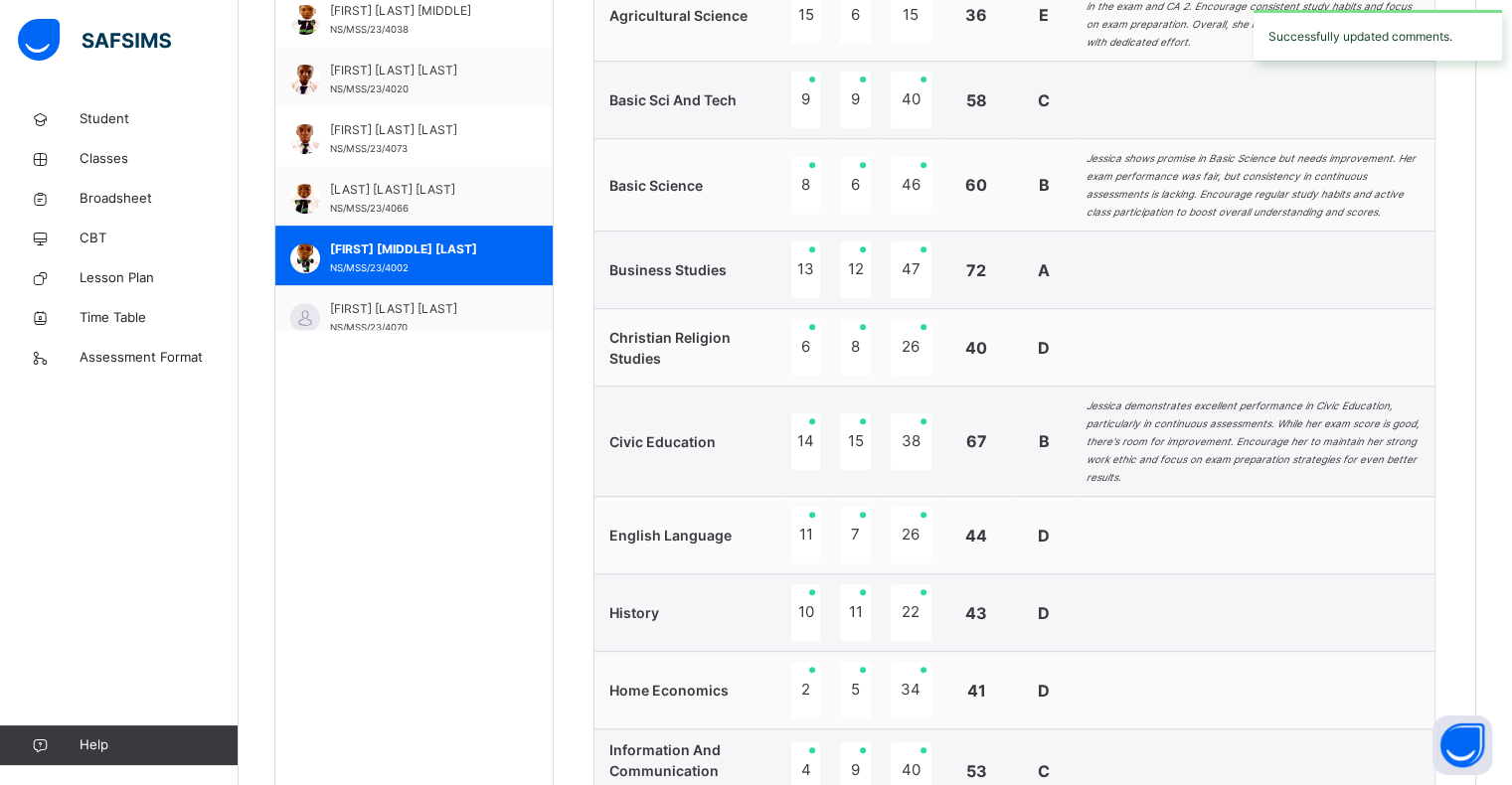 scroll, scrollTop: 805, scrollLeft: 0, axis: vertical 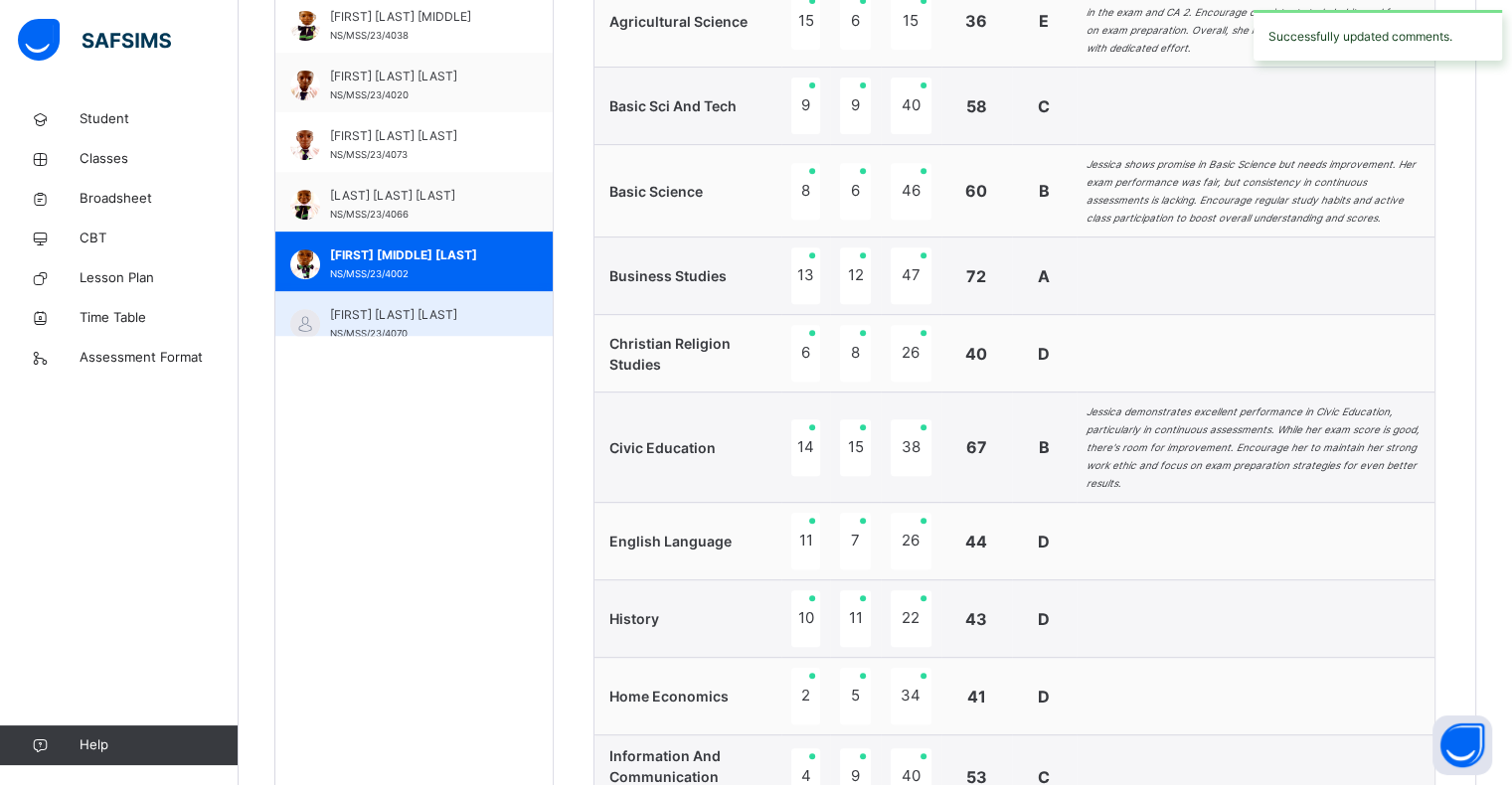 click on "[FIRST] [LAST] [LAST]" at bounding box center [419, 315] 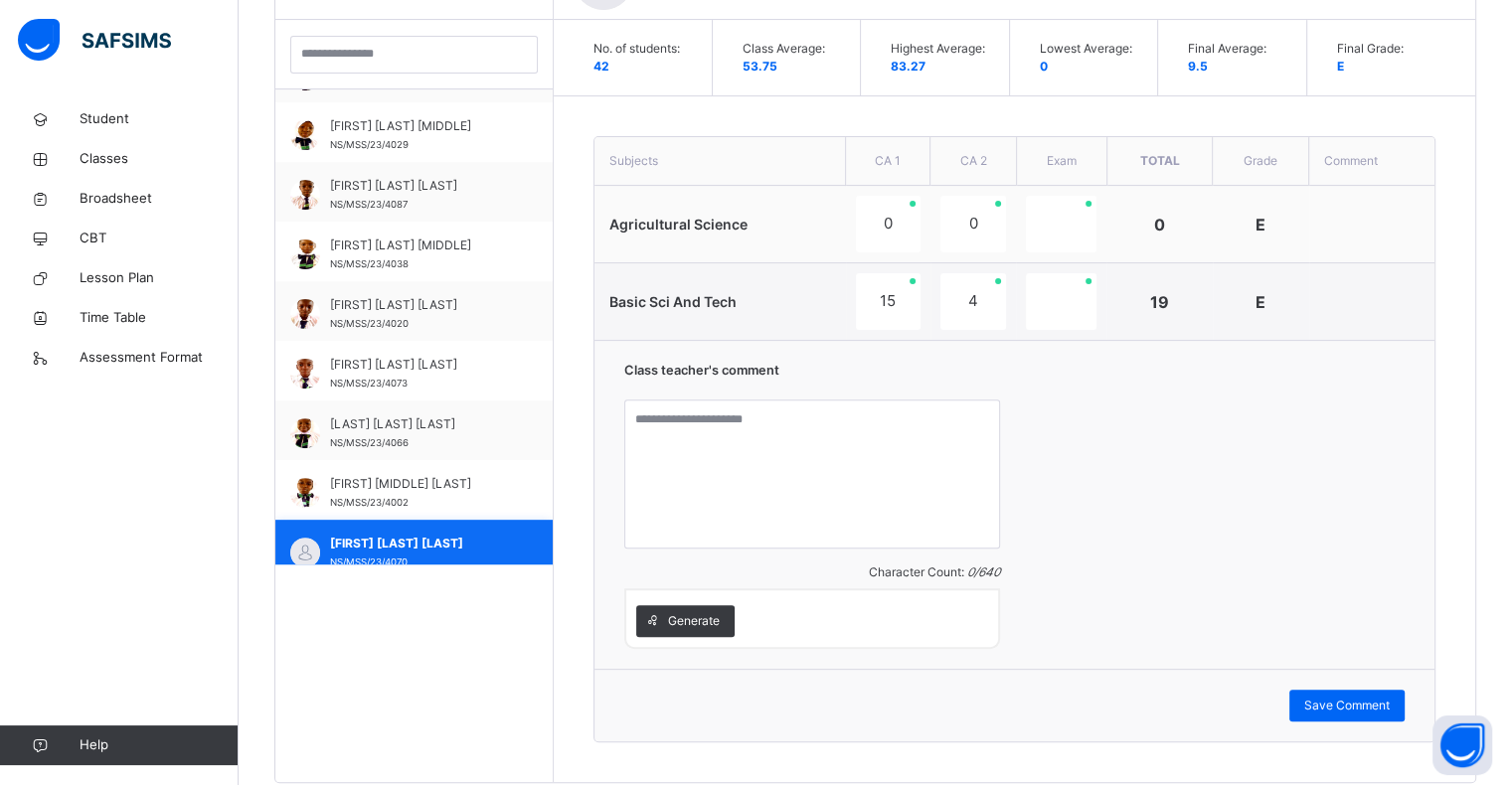 scroll, scrollTop: 631, scrollLeft: 0, axis: vertical 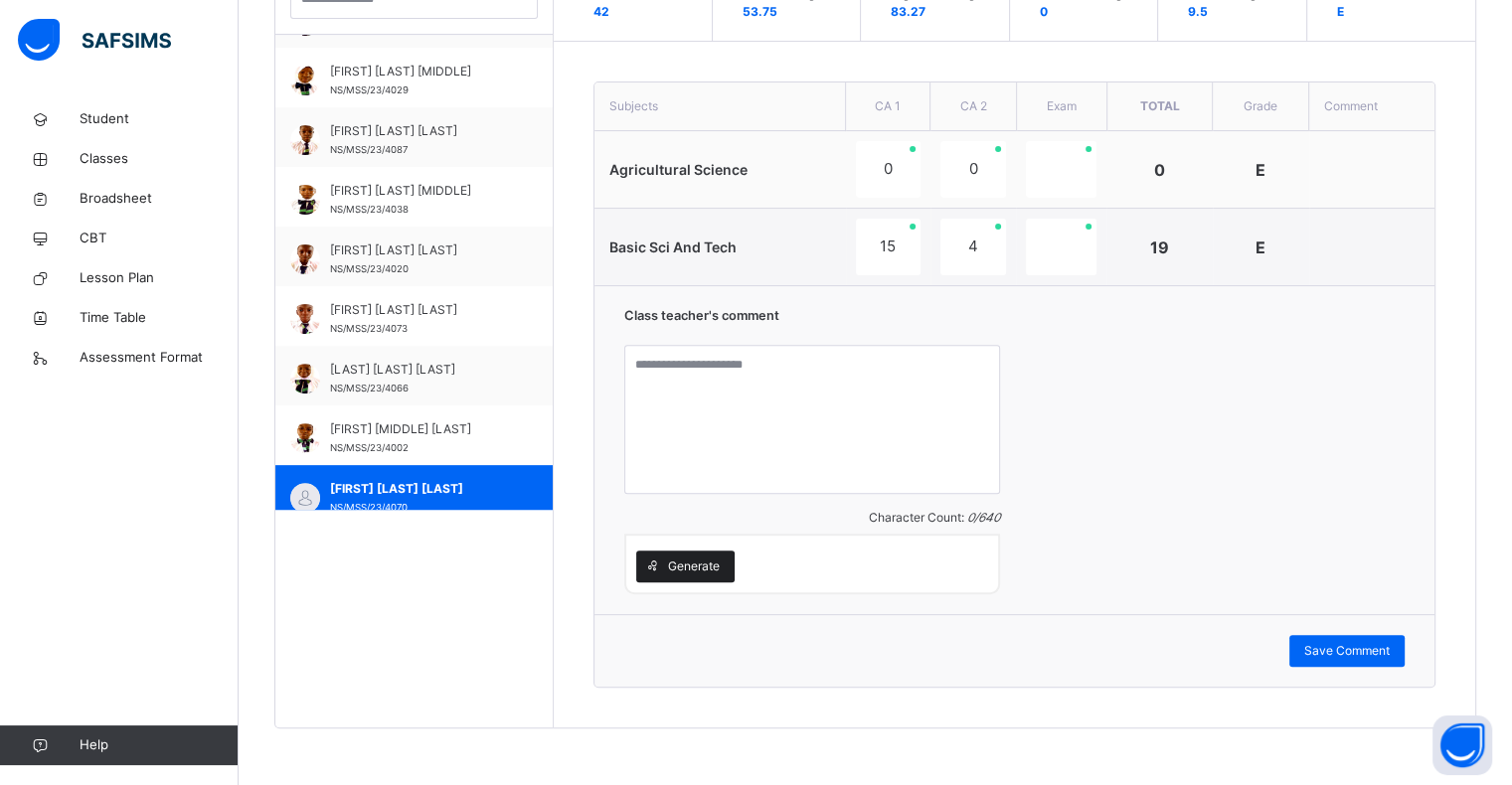 click on "Generate" at bounding box center (685, 566) 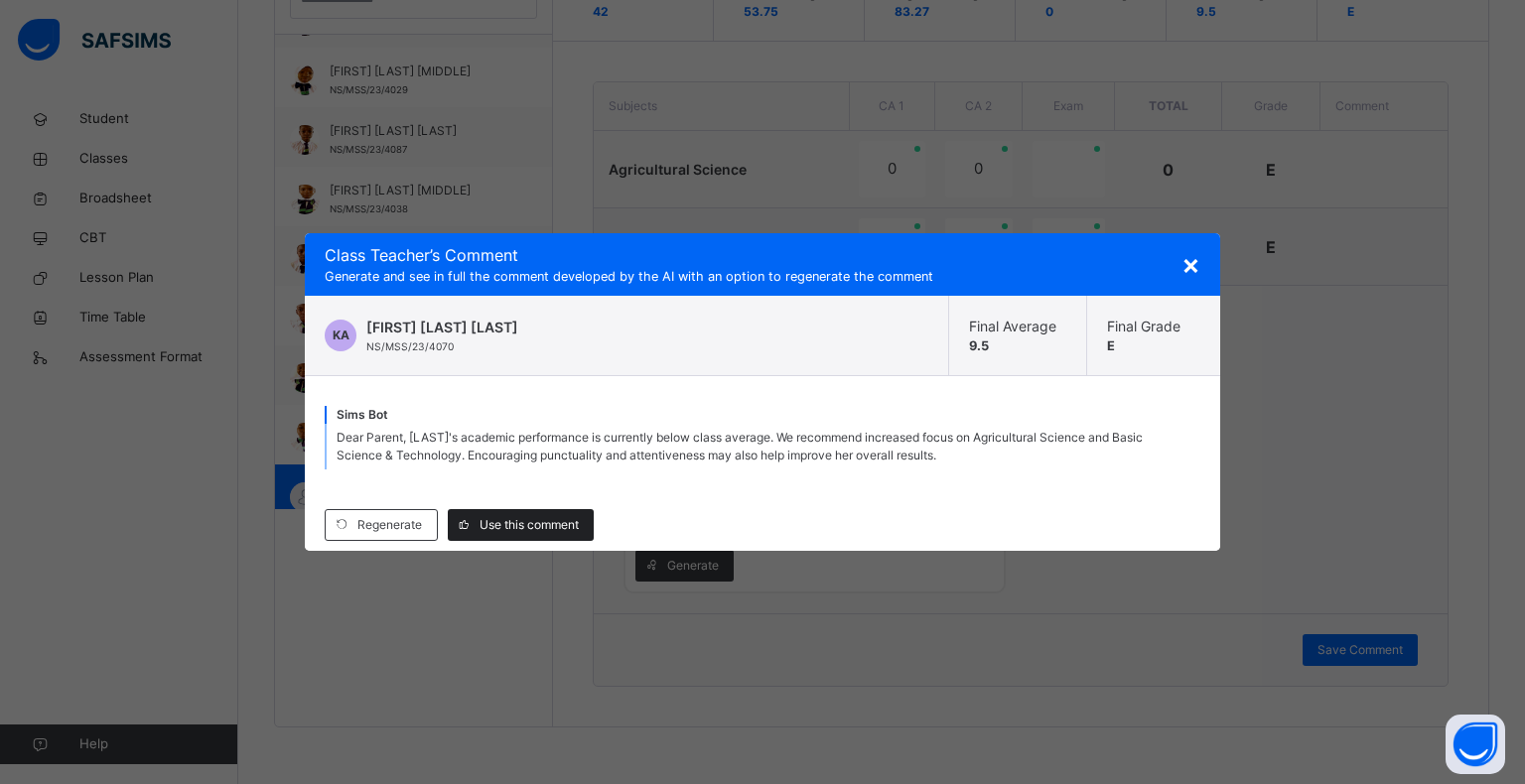 click on "Use this comment" at bounding box center [529, 525] 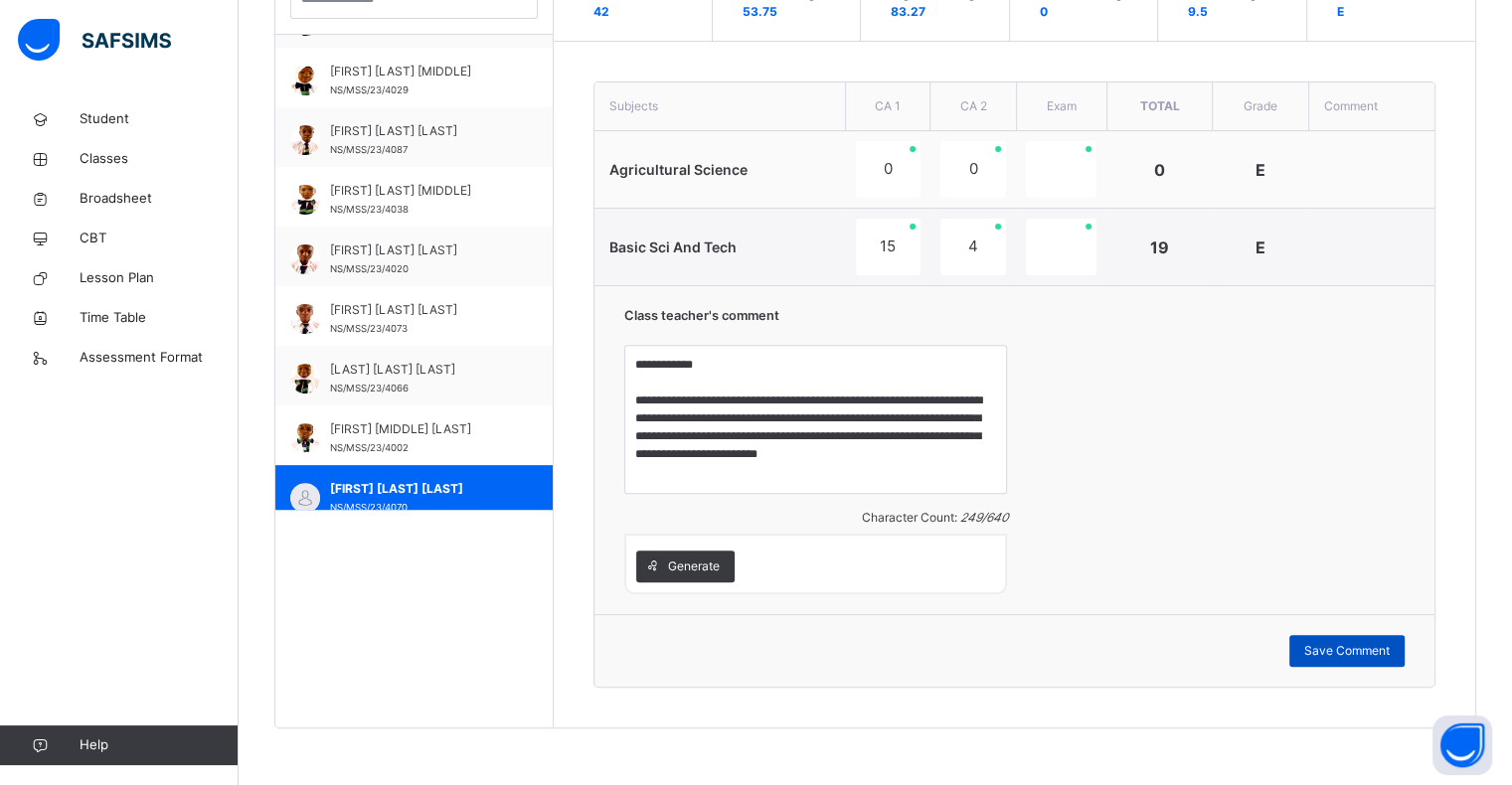 click on "Save Comment" at bounding box center (1347, 651) 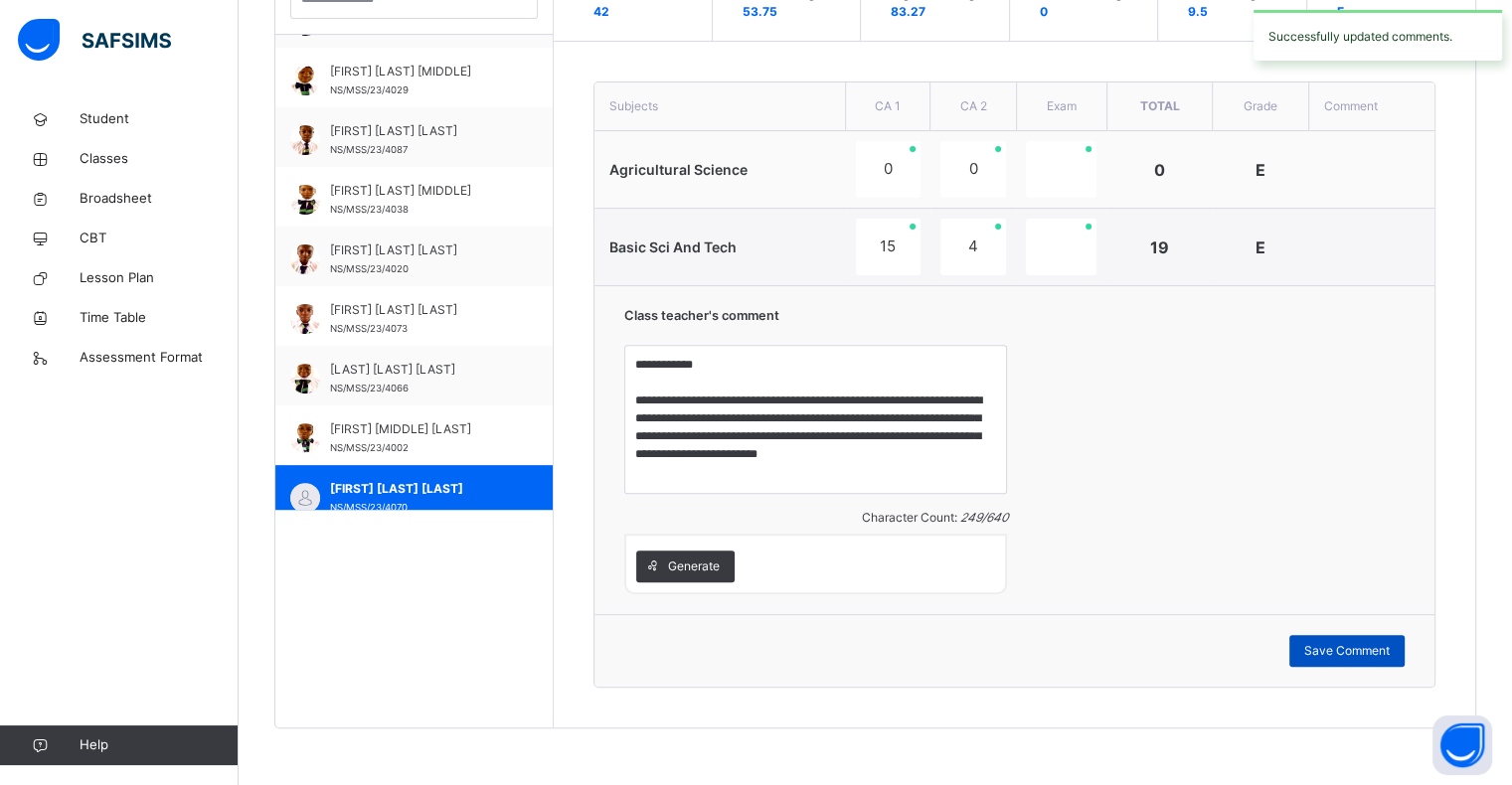 click on "Save Comment" at bounding box center [1347, 651] 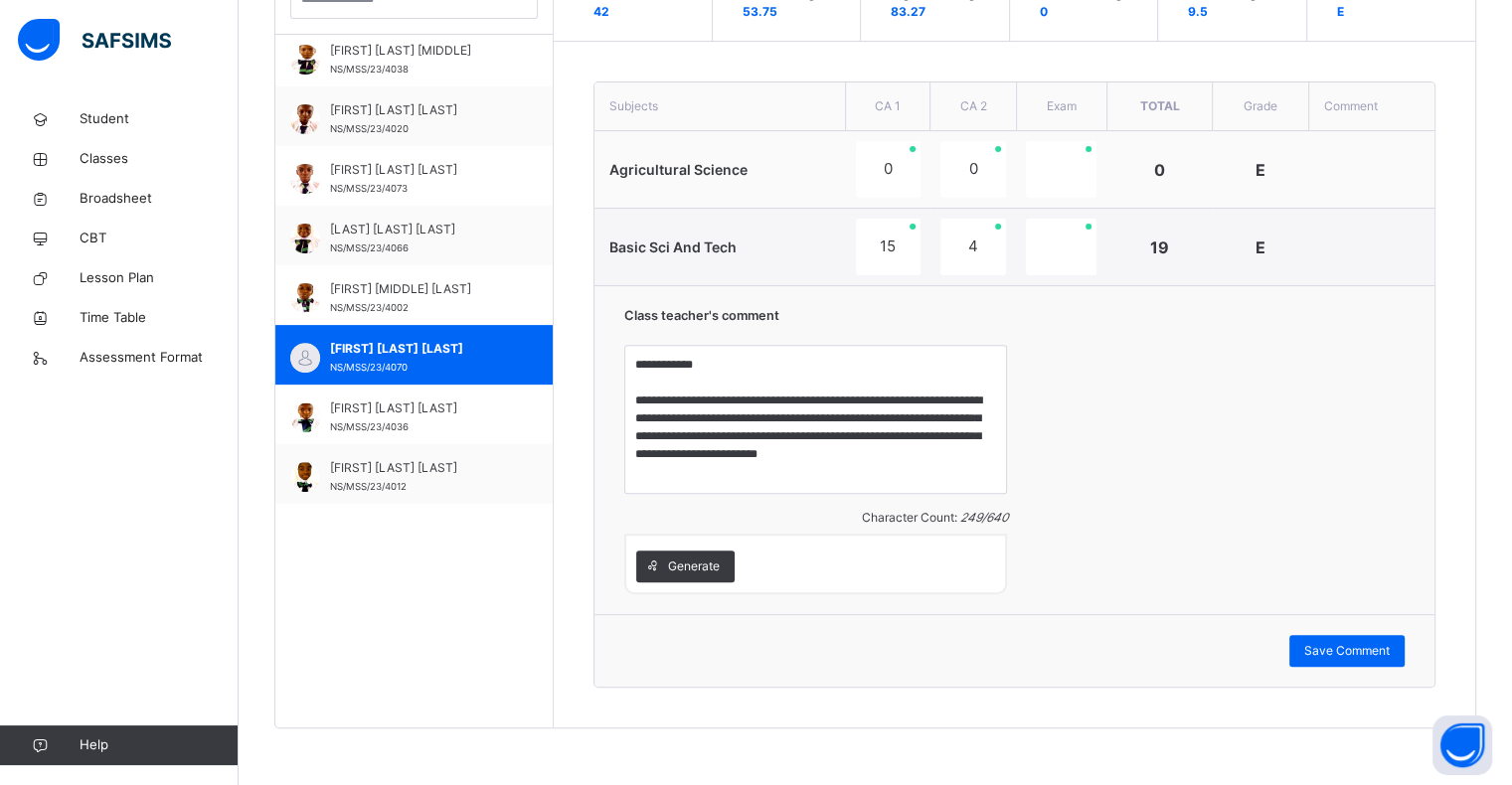 scroll, scrollTop: 1494, scrollLeft: 0, axis: vertical 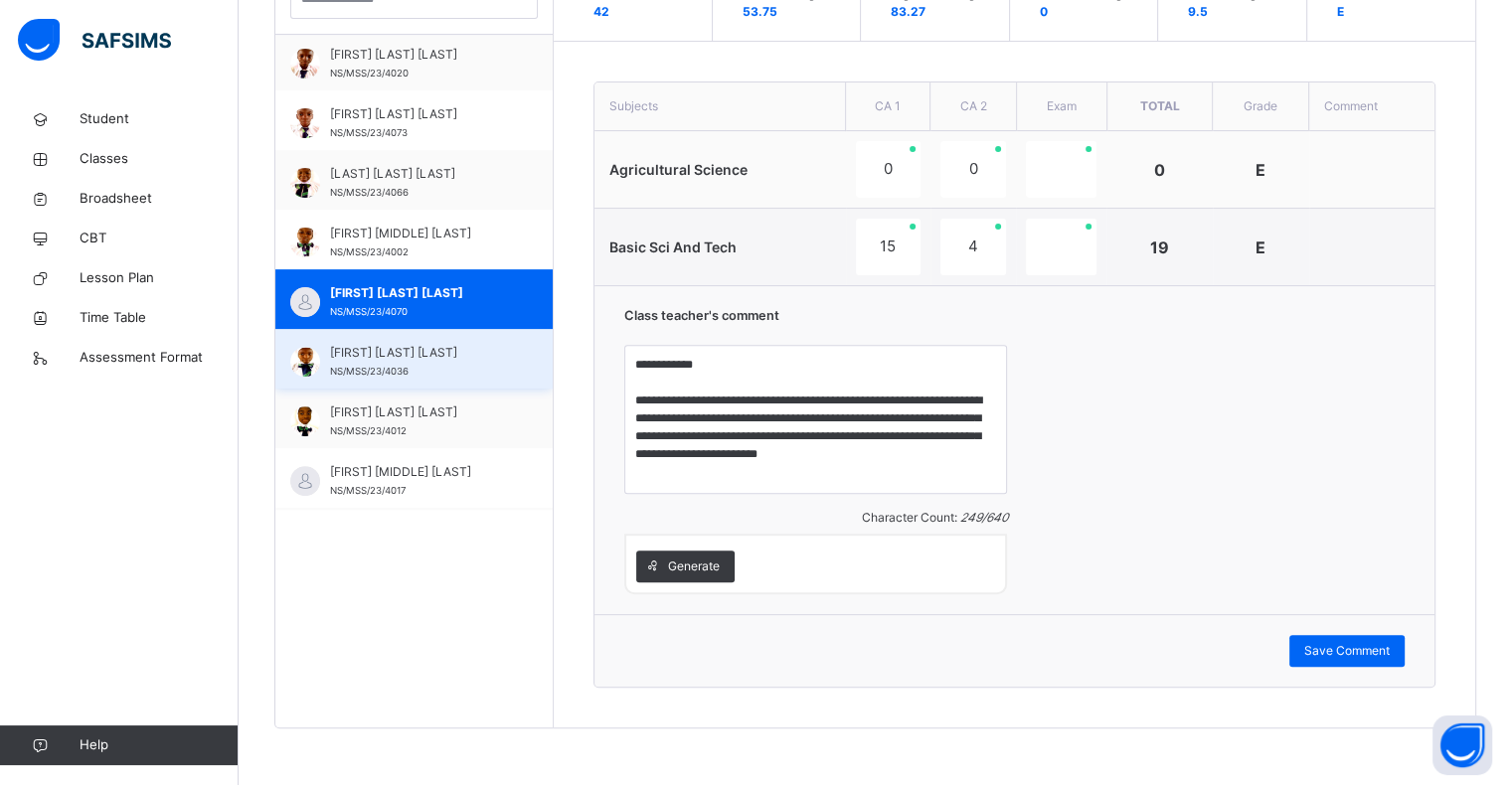 click on "[FIRST] [LAST] [LAST]" at bounding box center [419, 353] 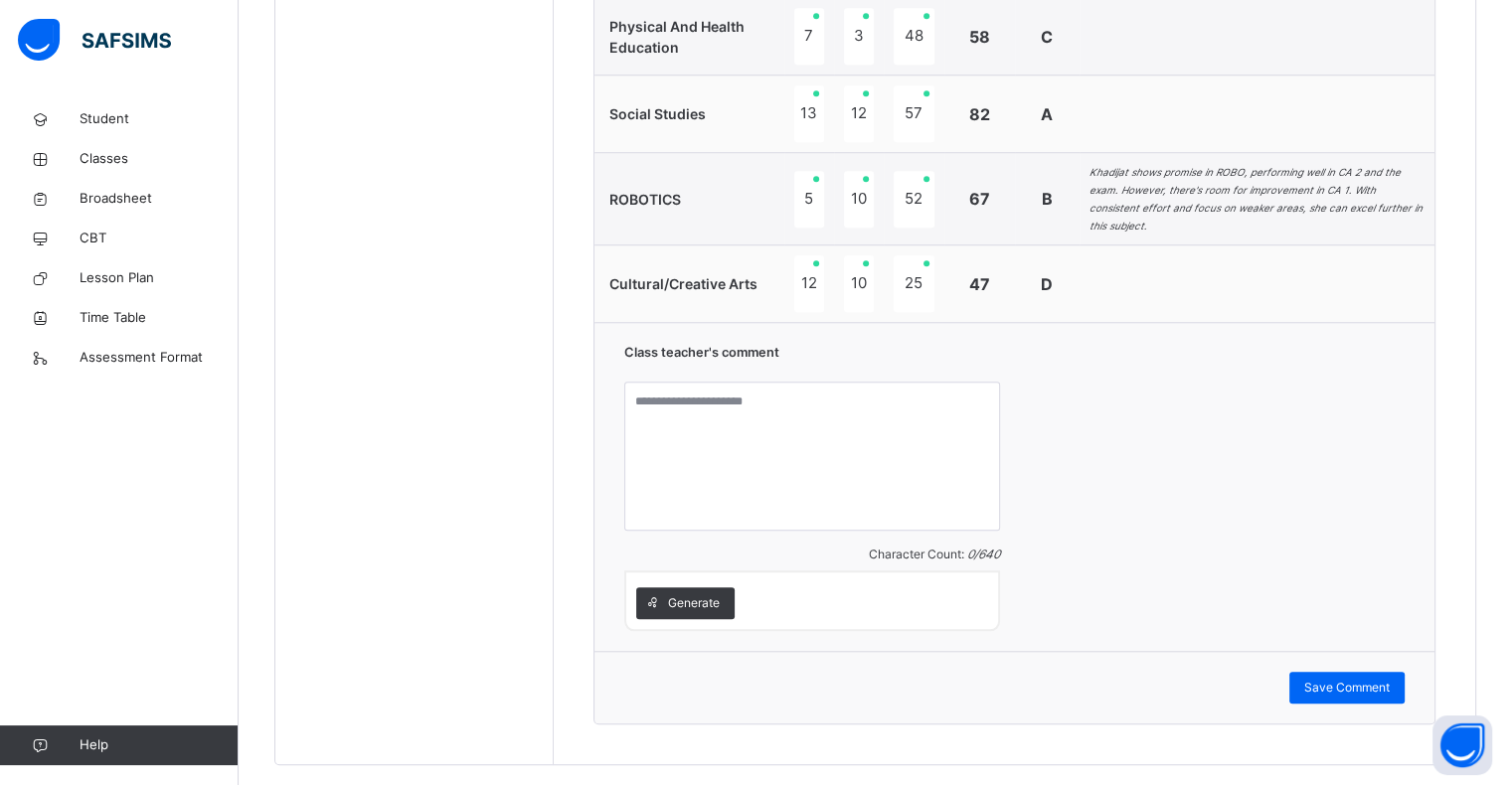 scroll, scrollTop: 1734, scrollLeft: 0, axis: vertical 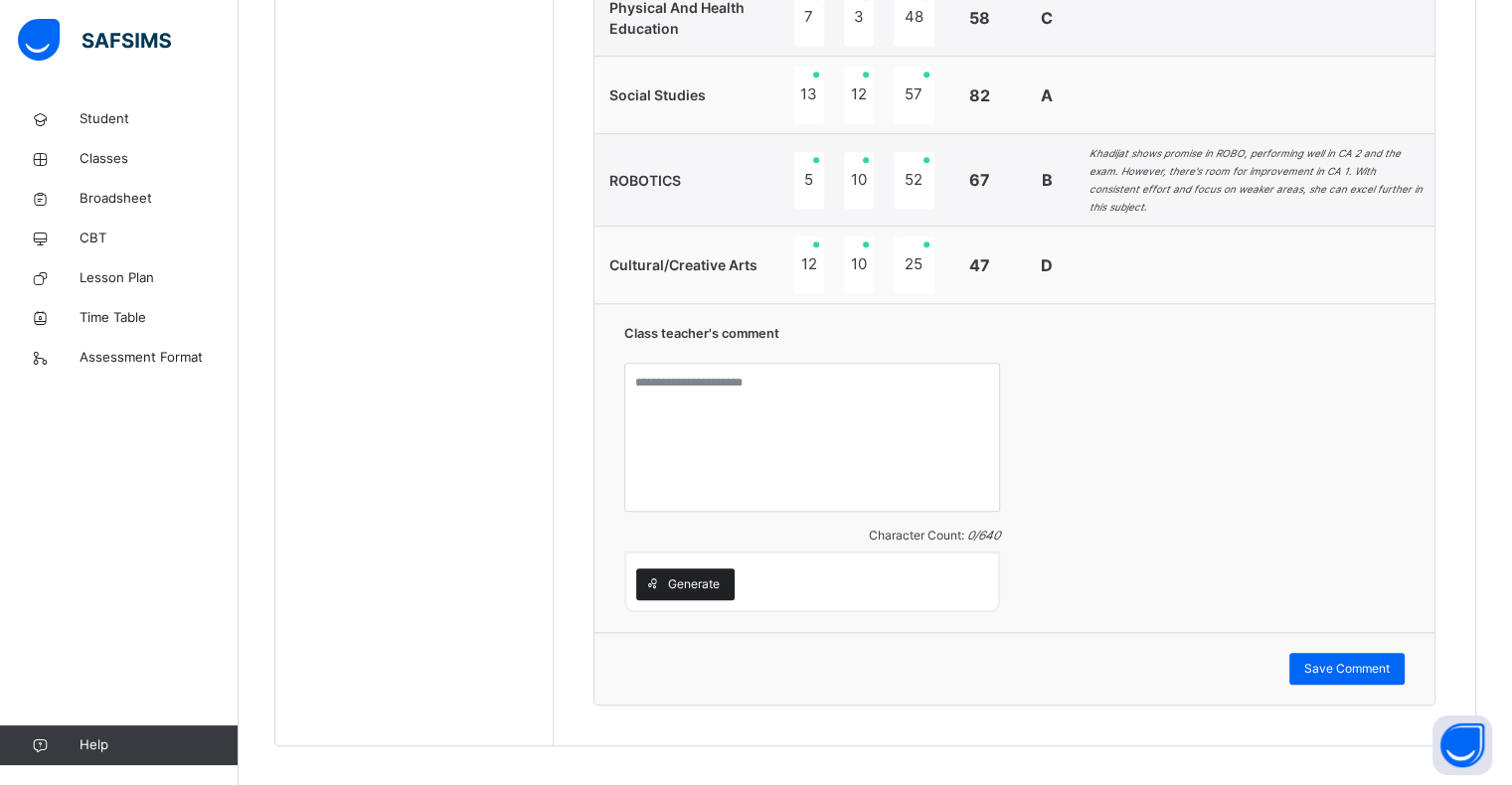 click on "Generate" at bounding box center (694, 584) 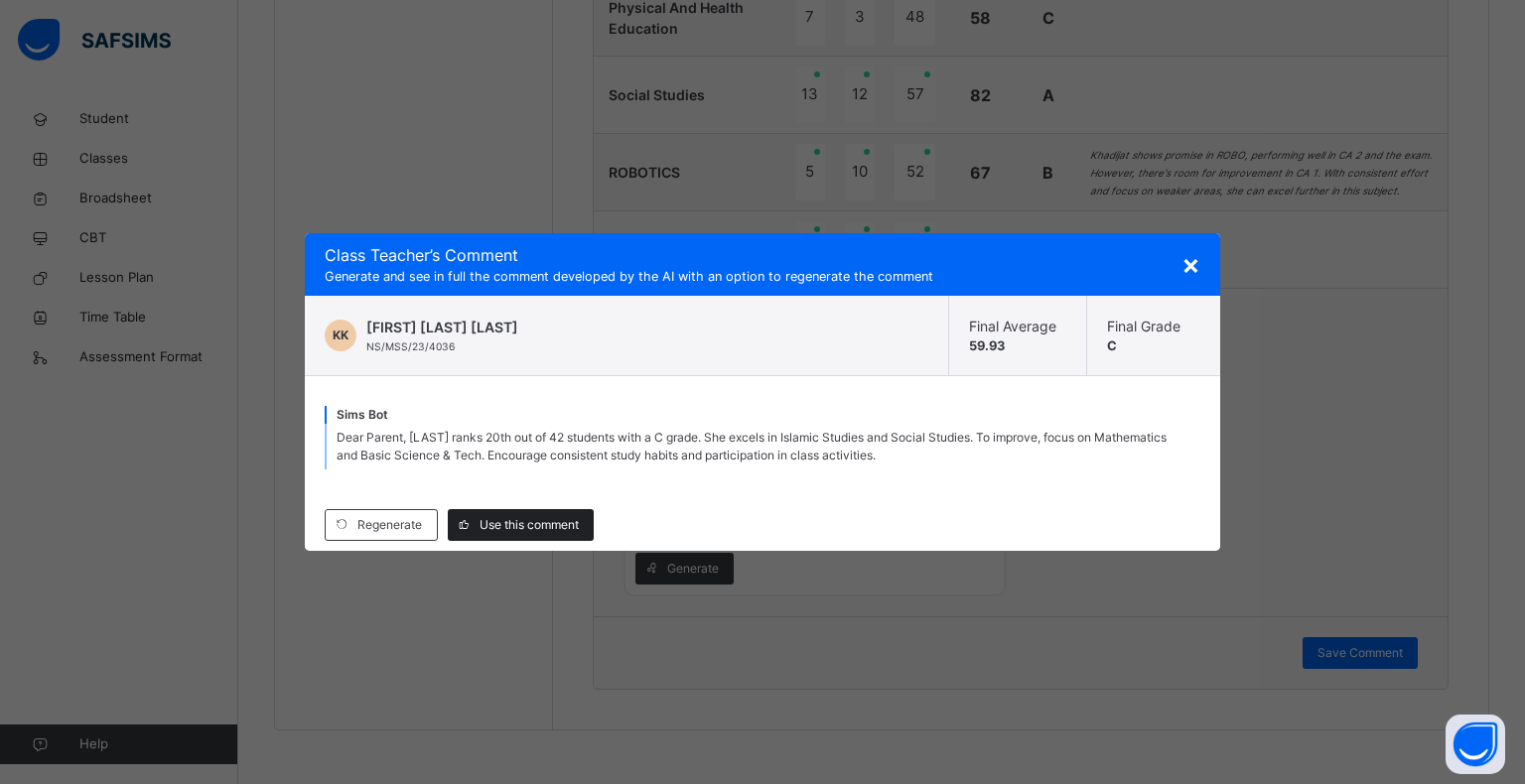 click on "Use this comment" at bounding box center (529, 525) 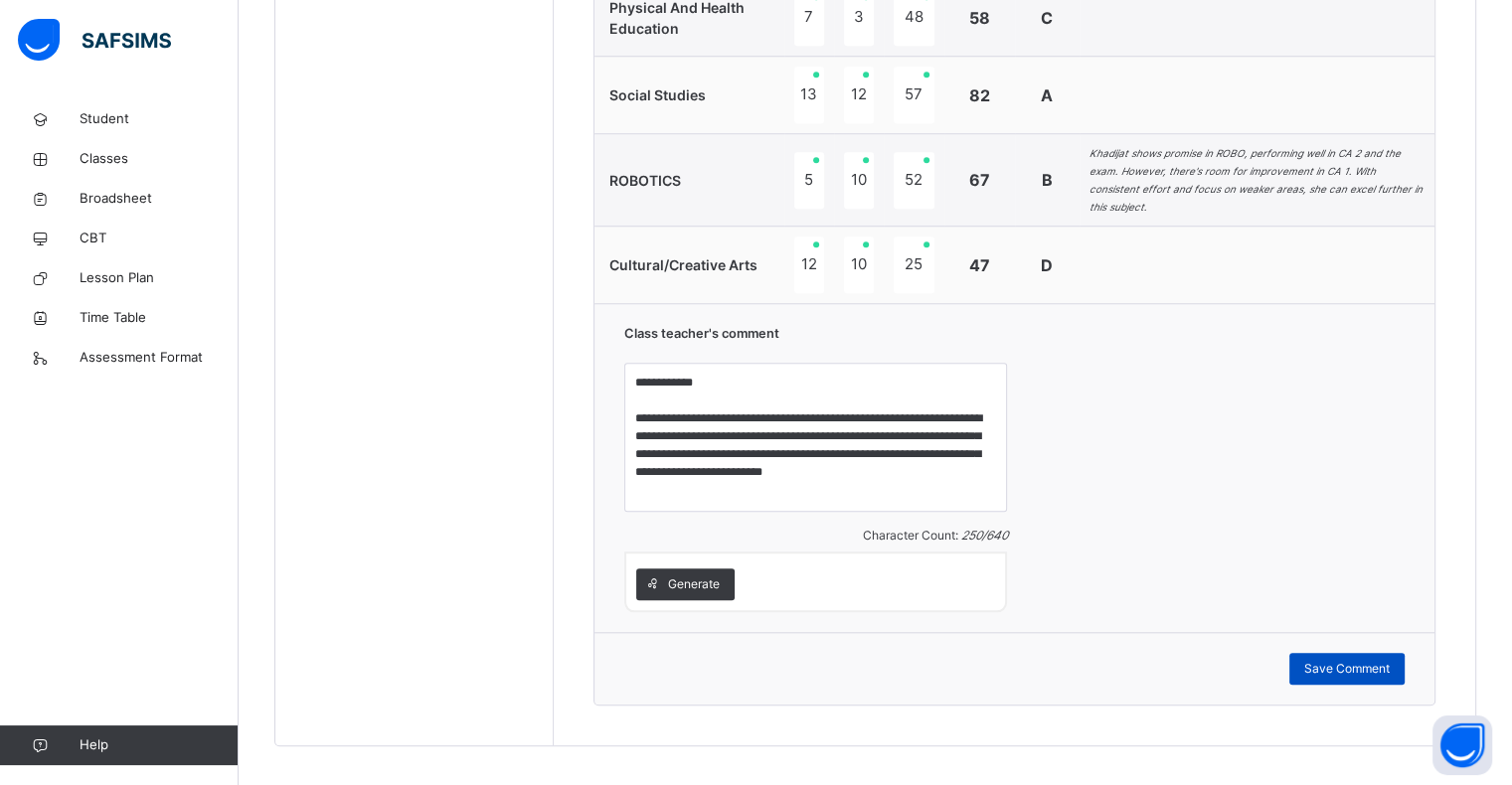 click on "Save Comment" at bounding box center (1347, 669) 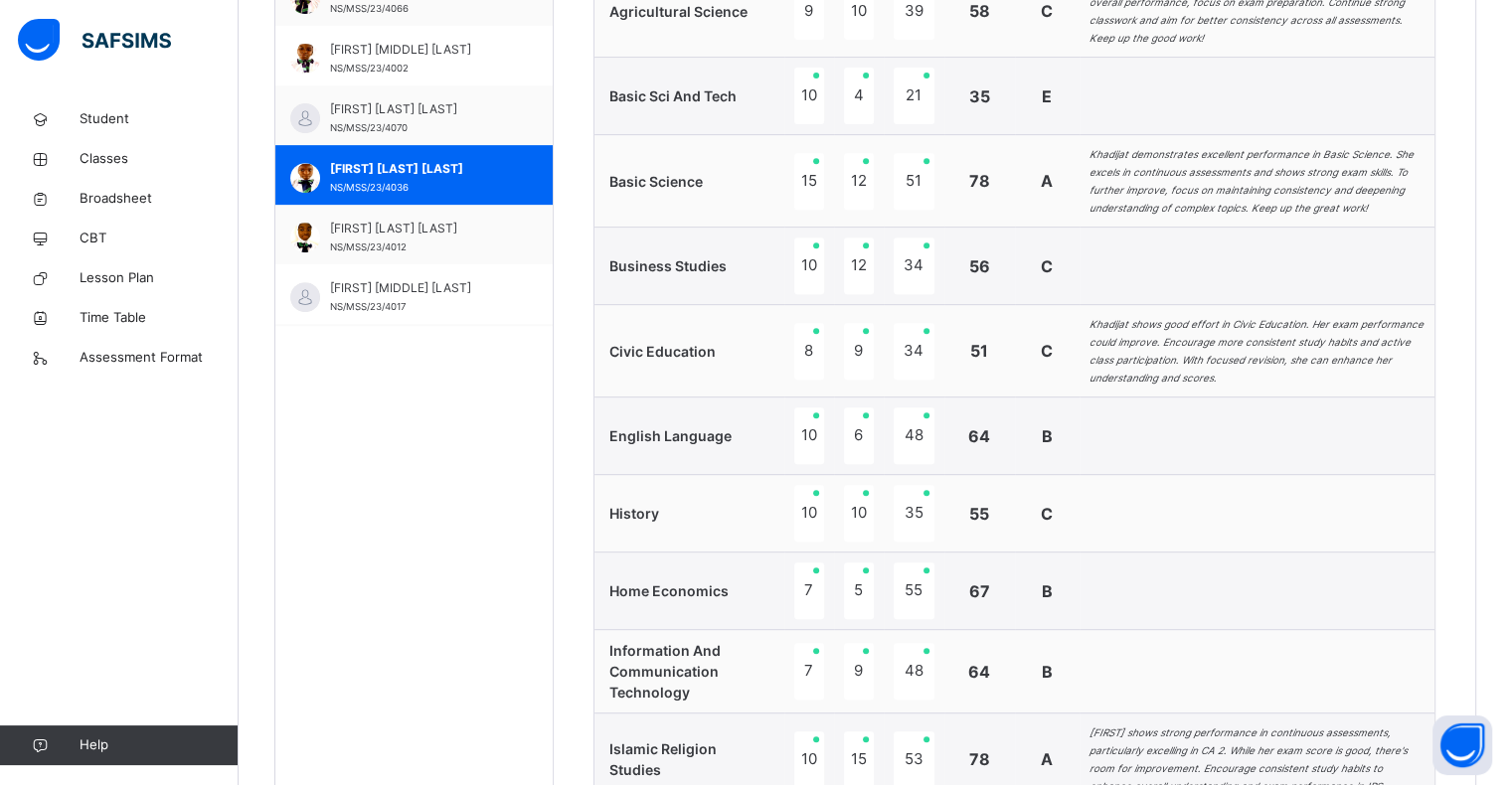 scroll, scrollTop: 811, scrollLeft: 0, axis: vertical 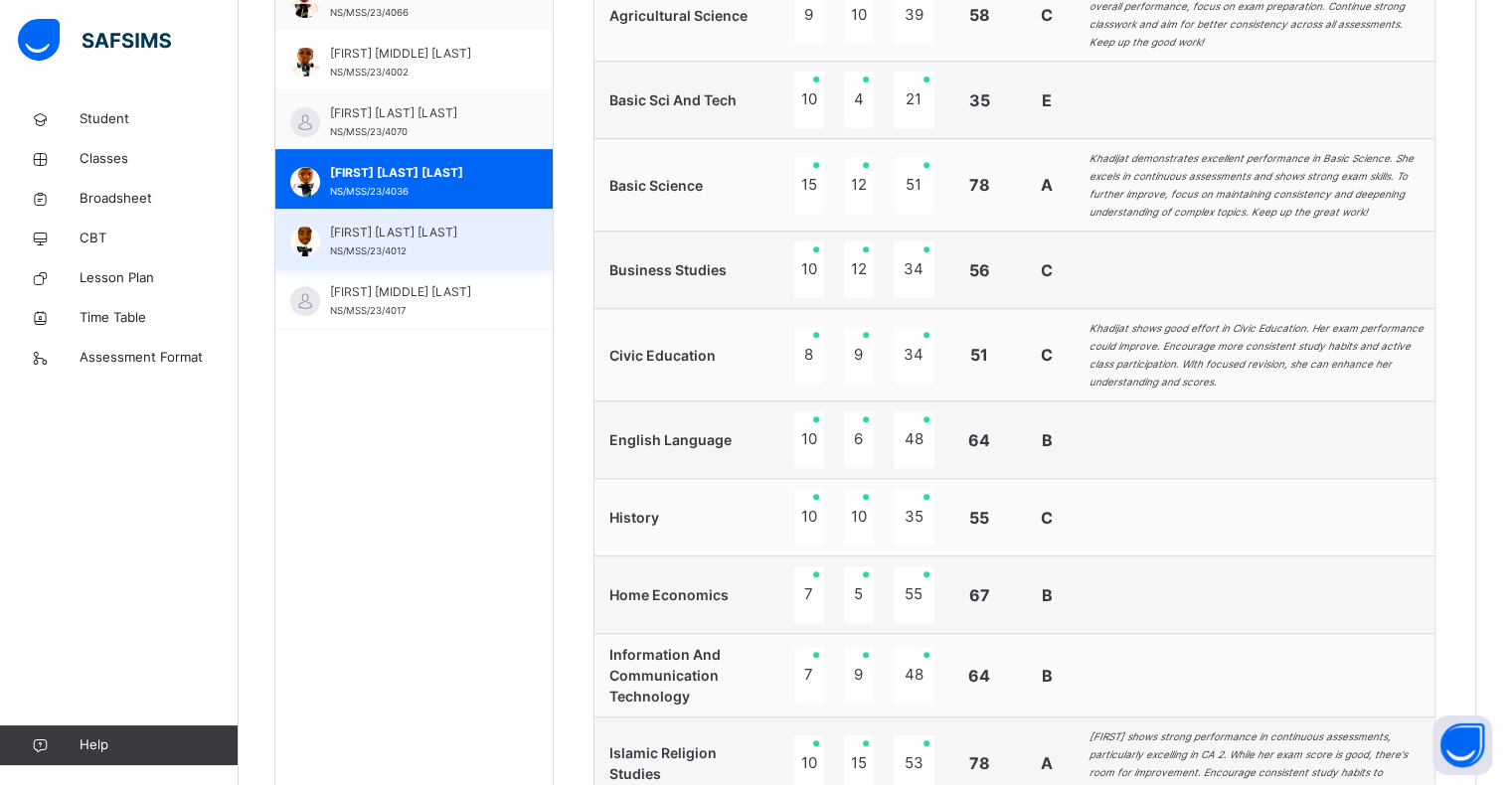 click on "[FIRST] [LAST] [LAST]" at bounding box center [419, 233] 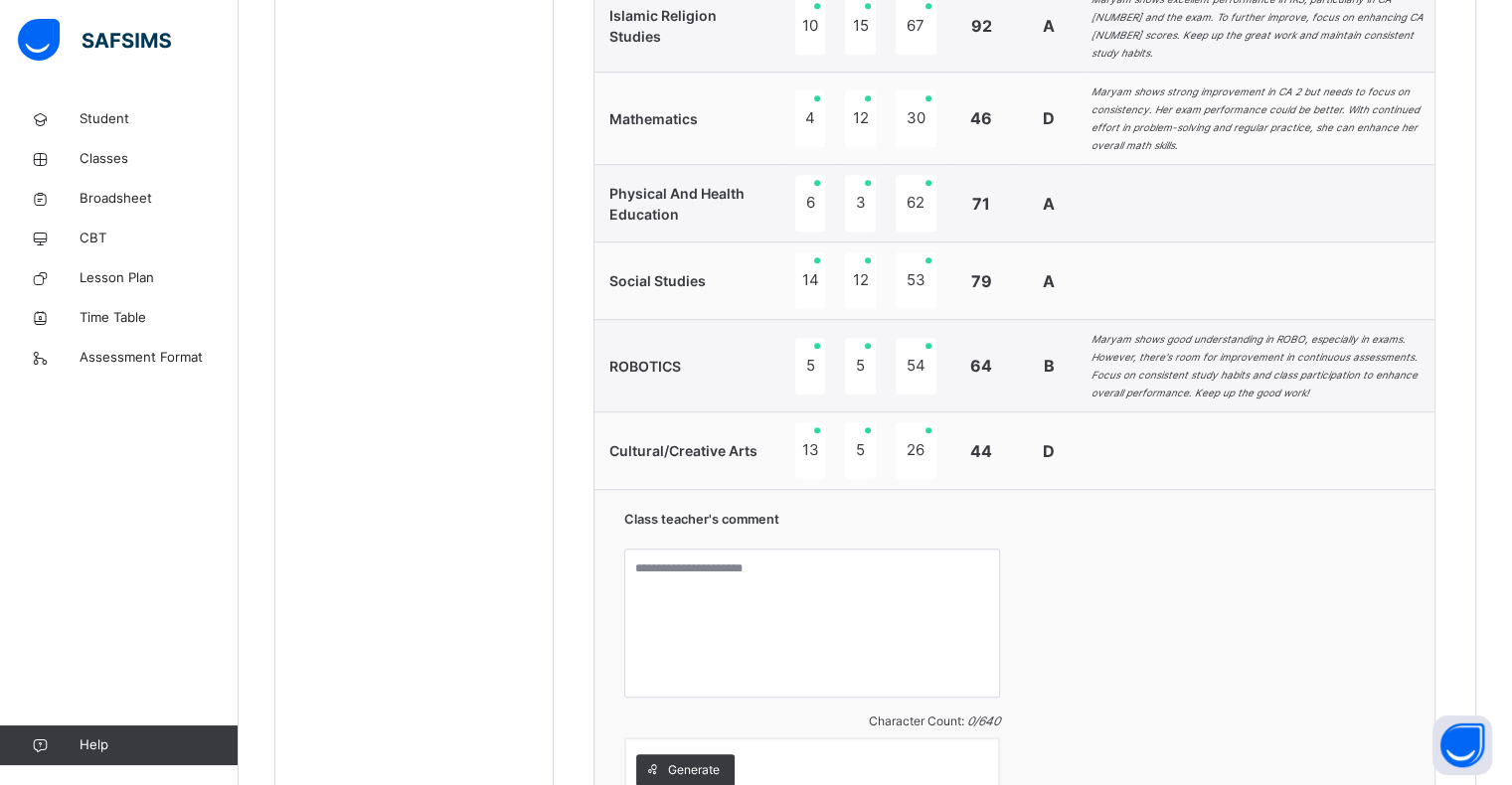 scroll, scrollTop: 1614, scrollLeft: 0, axis: vertical 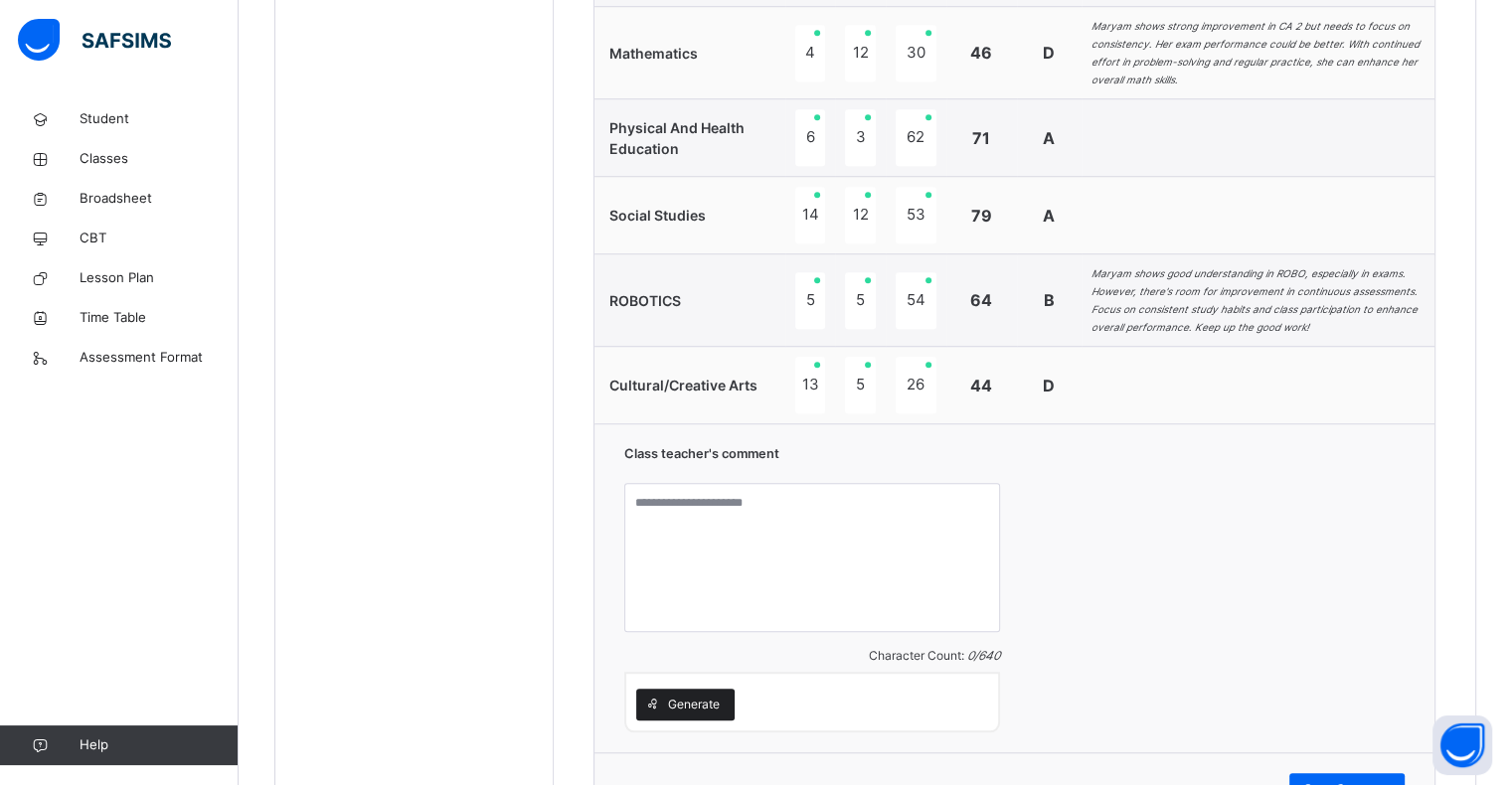 click on "Generate" at bounding box center (694, 705) 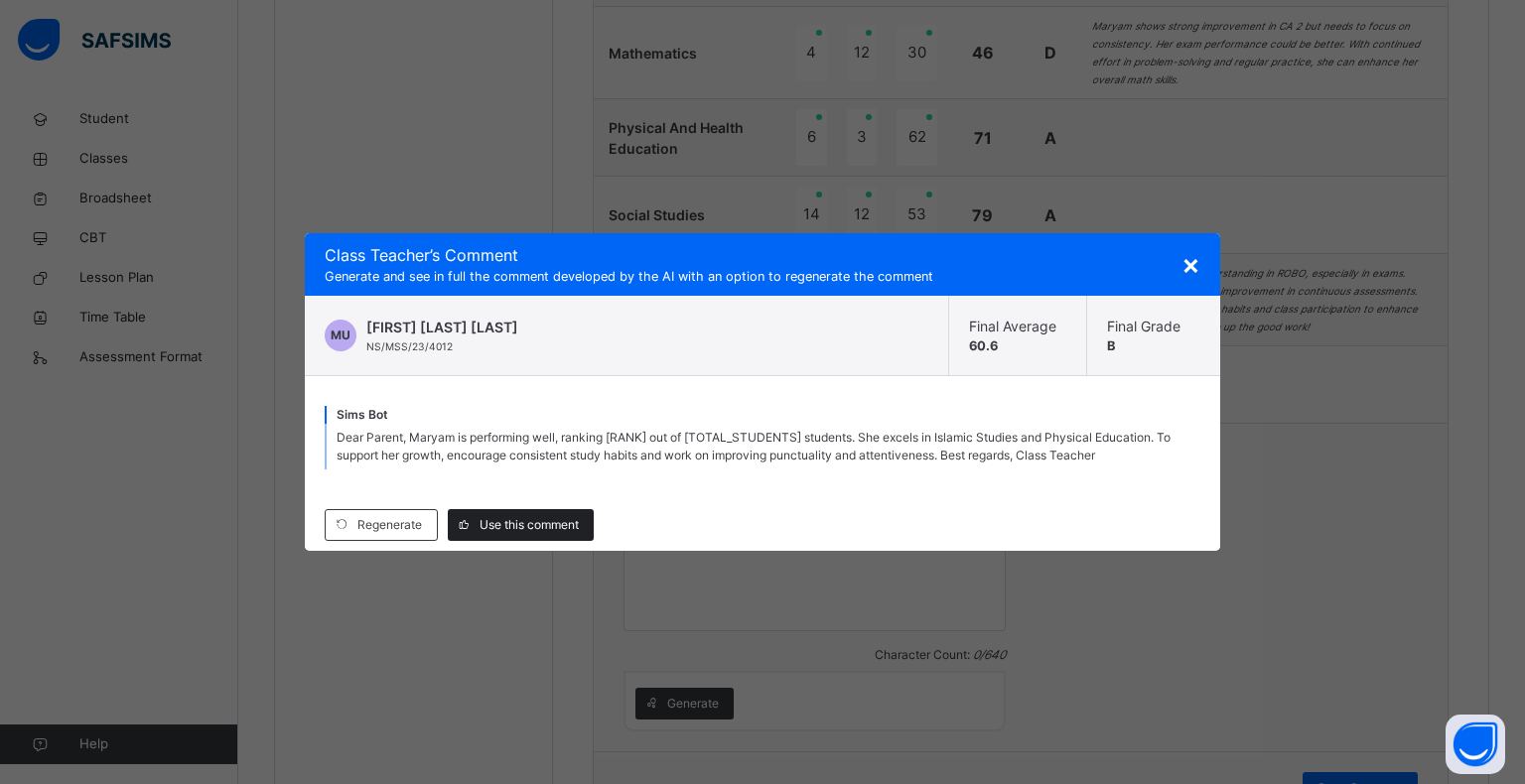 click on "Use this comment" at bounding box center (529, 525) 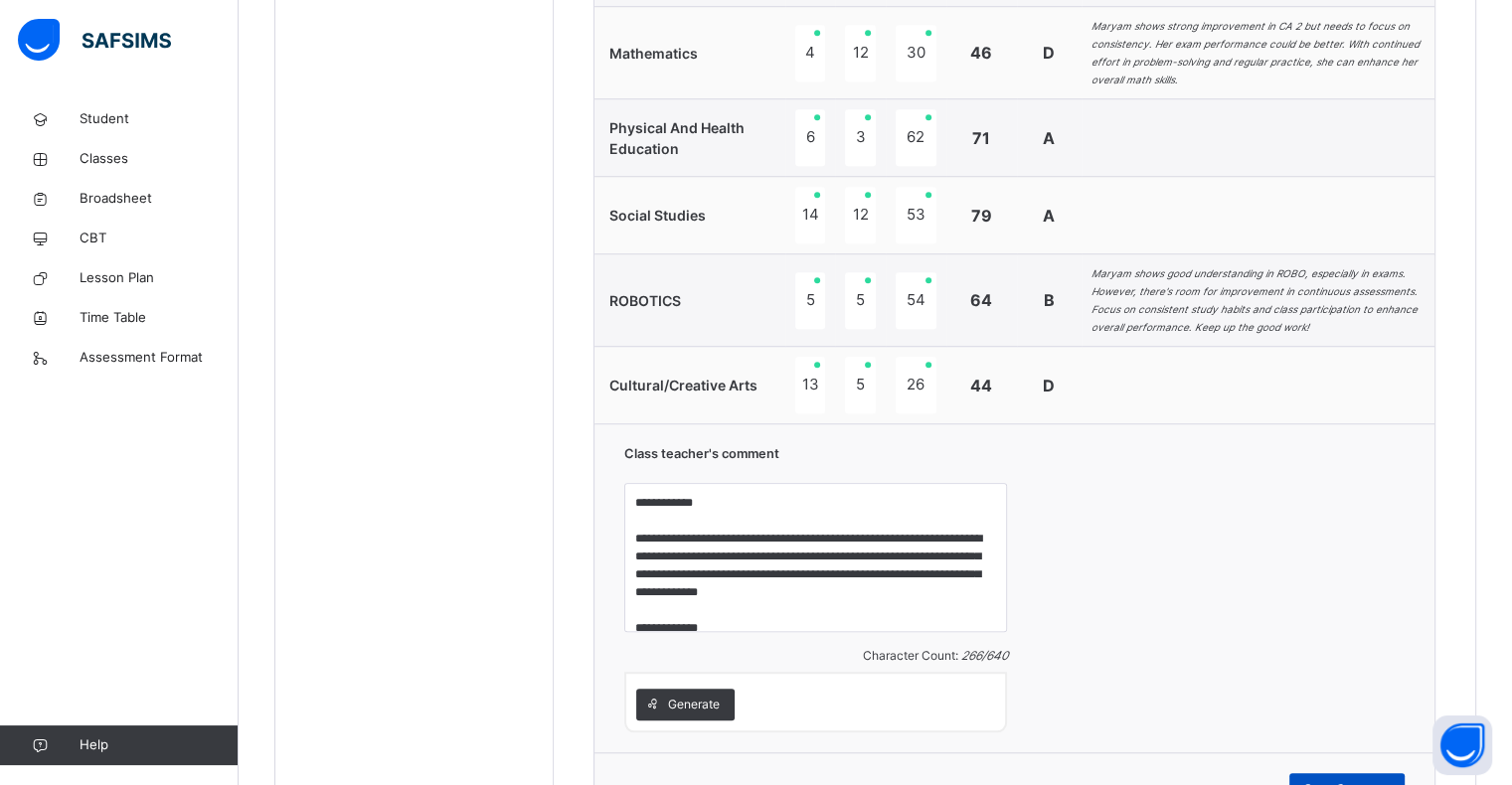 click on "Save Comment" at bounding box center [1347, 789] 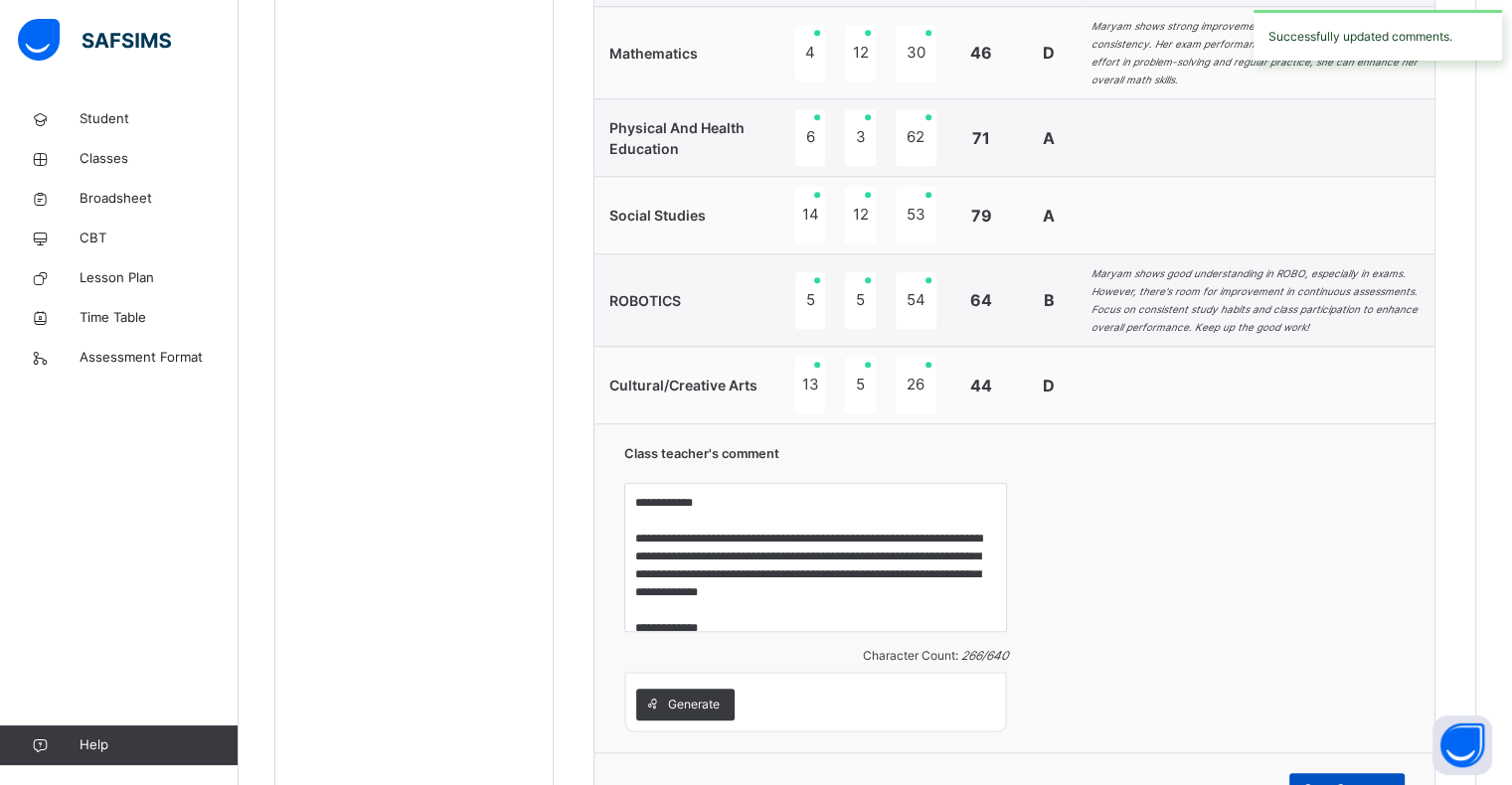 click on "Save Comment" at bounding box center [1347, 789] 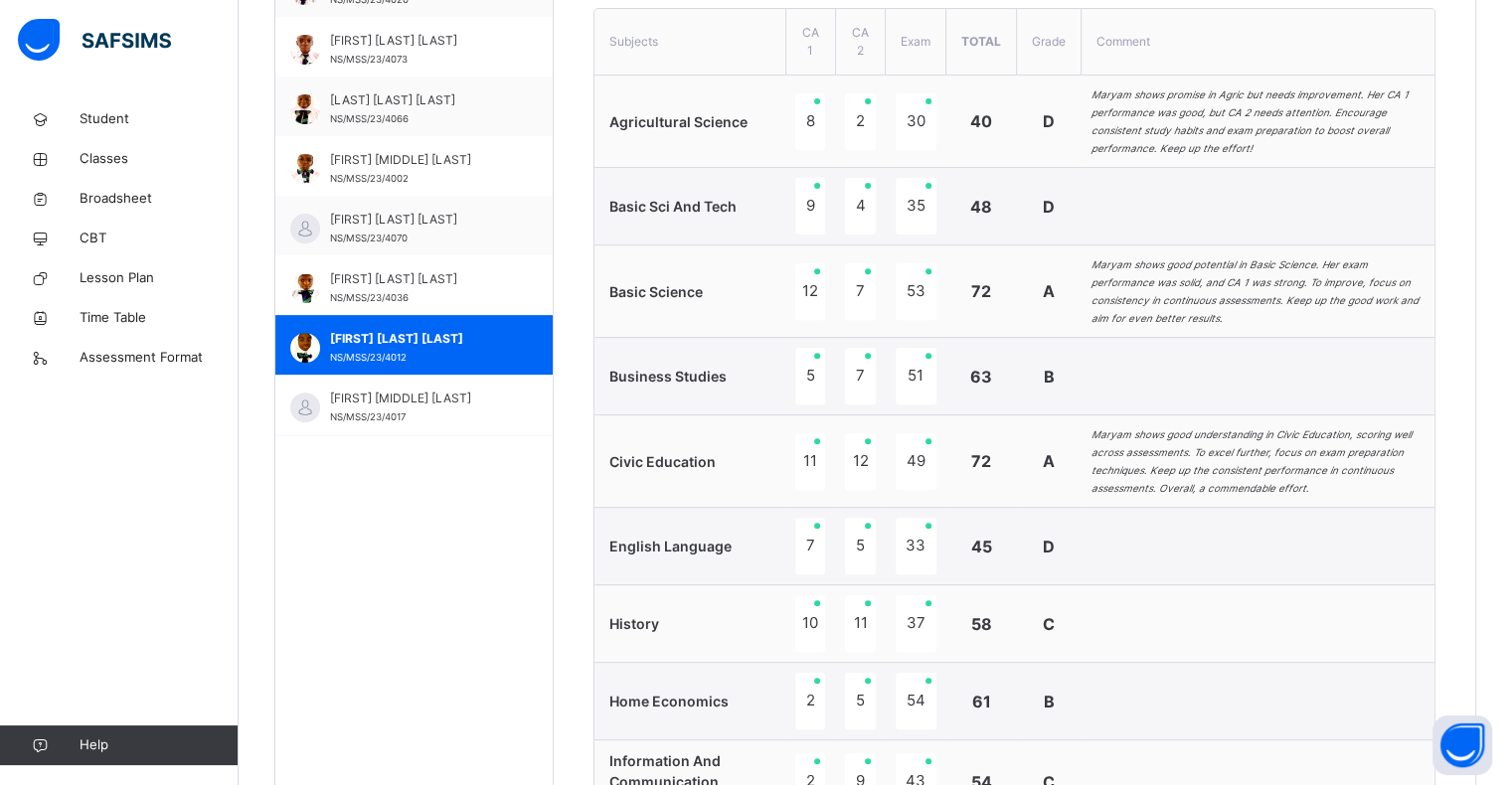 scroll, scrollTop: 693, scrollLeft: 0, axis: vertical 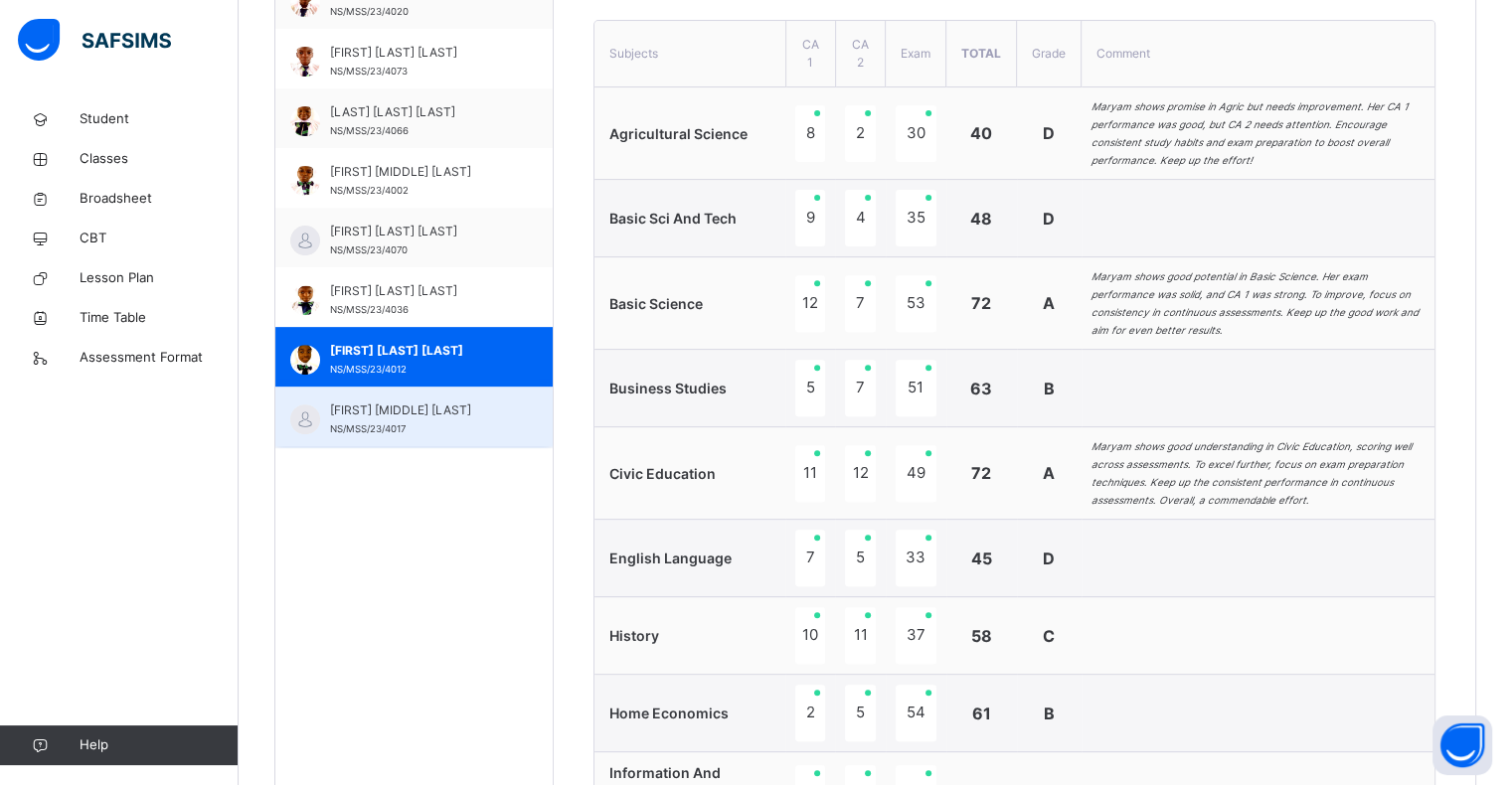 click on "[FIRST] [MIDDLE] [LAST]" at bounding box center [419, 410] 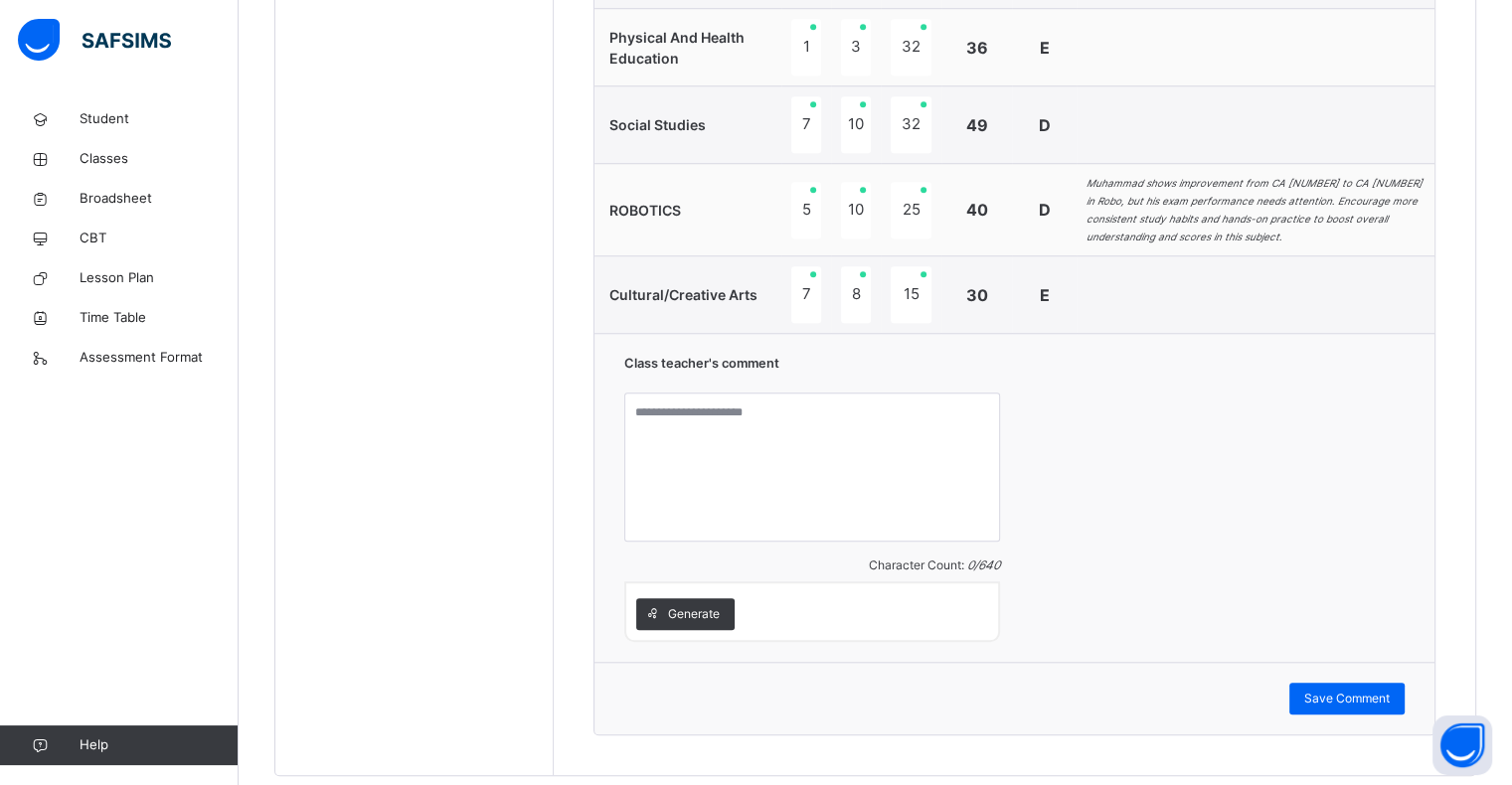 scroll, scrollTop: 1656, scrollLeft: 0, axis: vertical 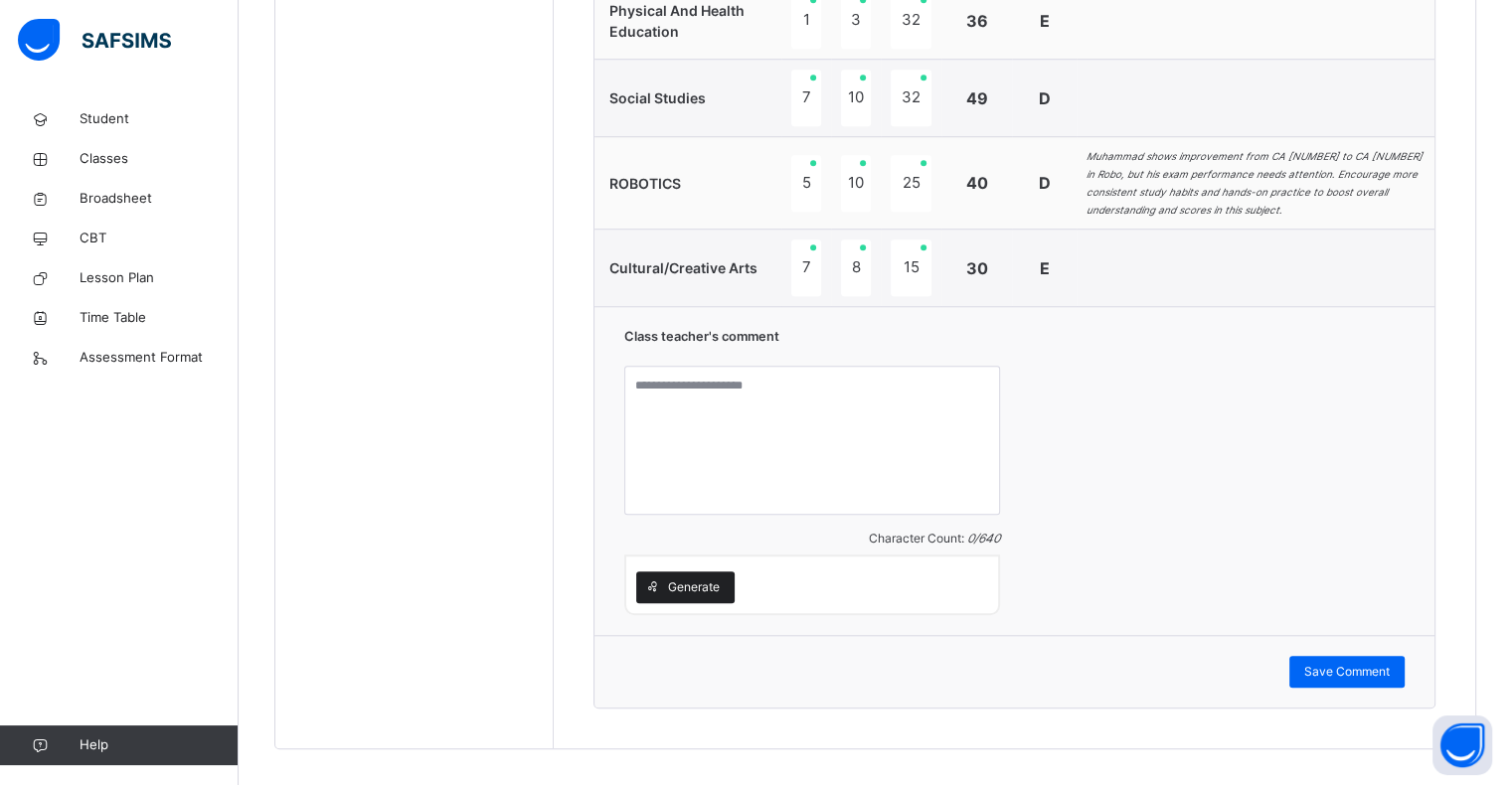 click on "Generate" at bounding box center [694, 587] 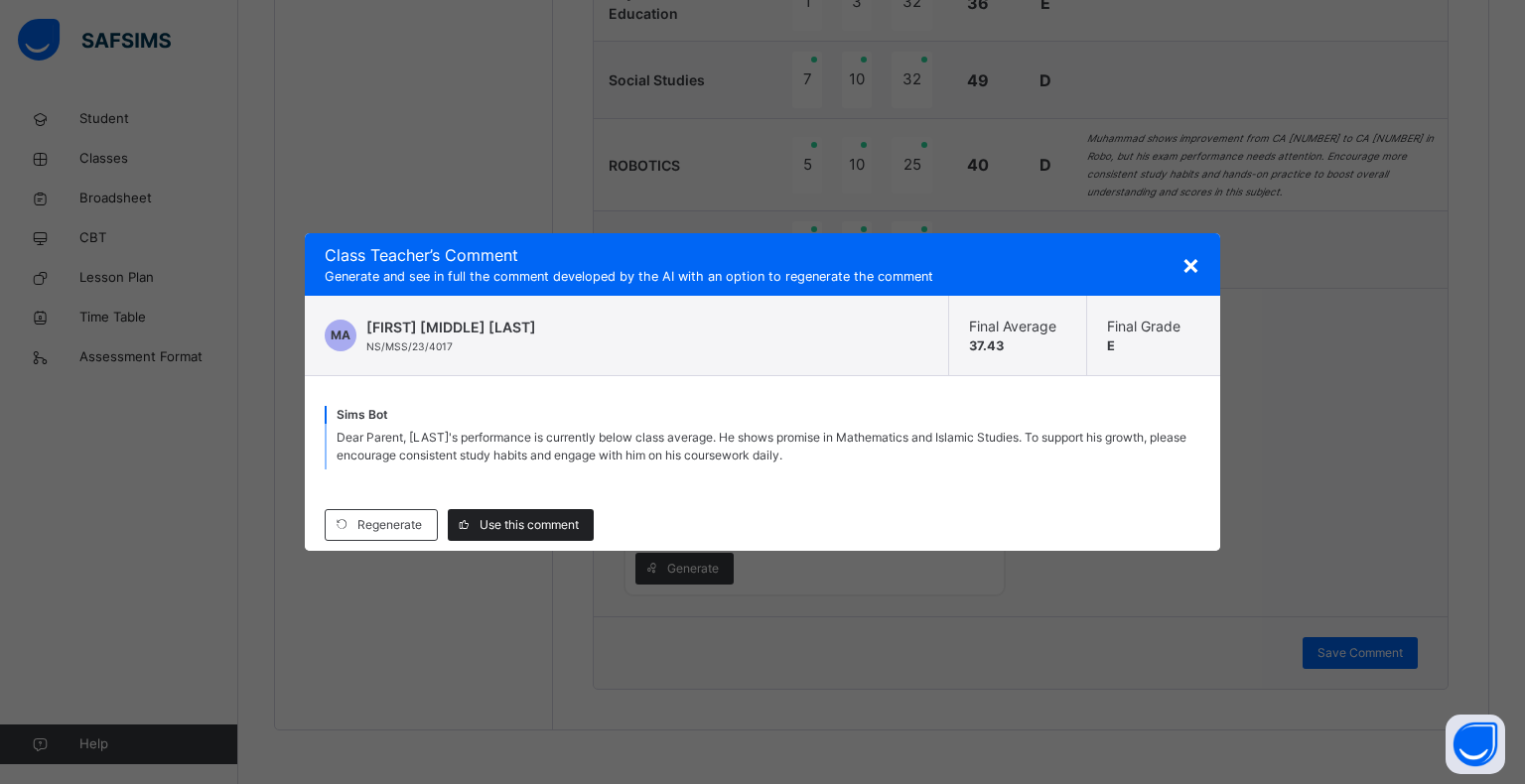 click on "Use this comment" at bounding box center (529, 525) 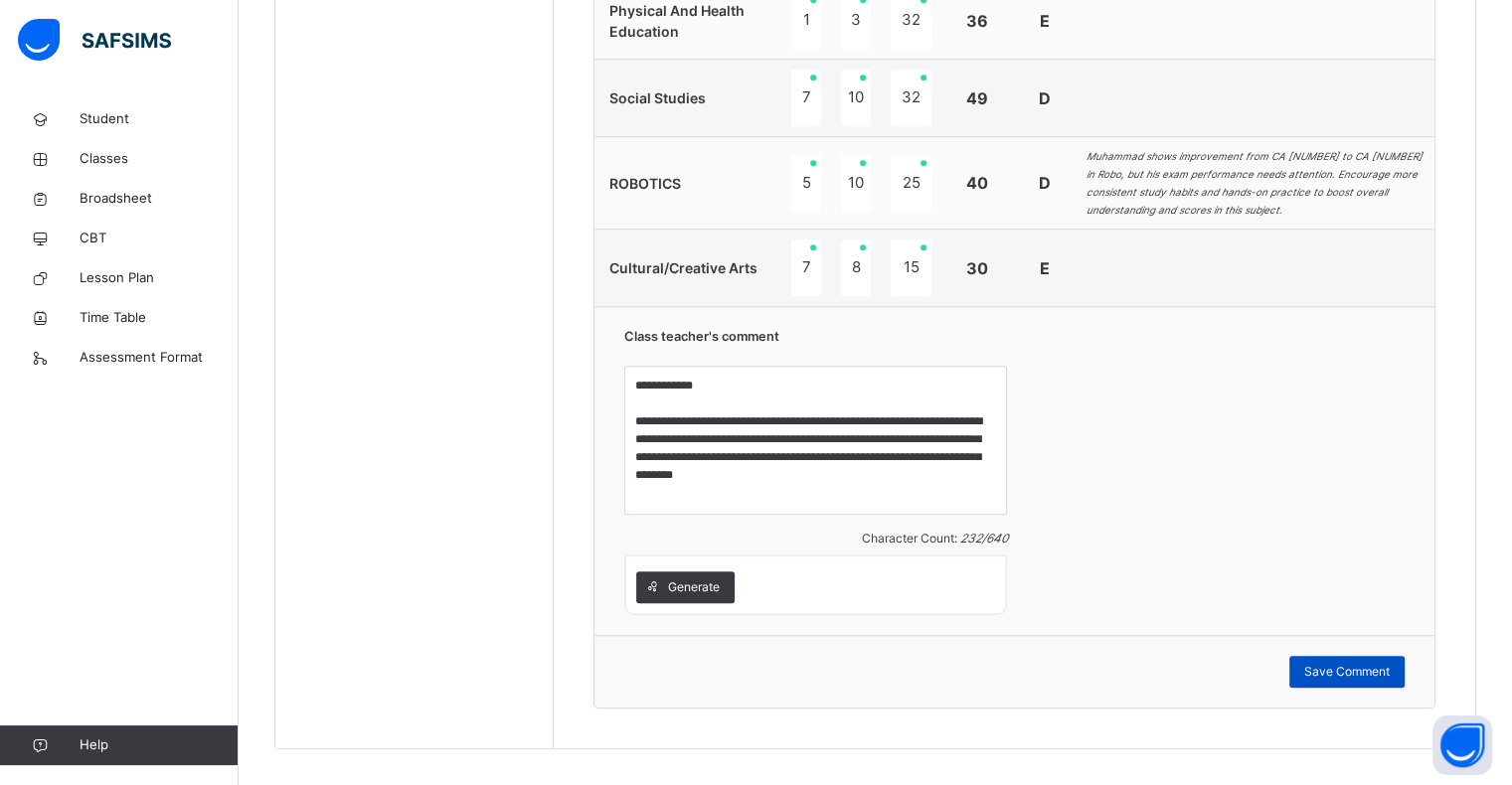 click on "Save Comment" at bounding box center (1347, 672) 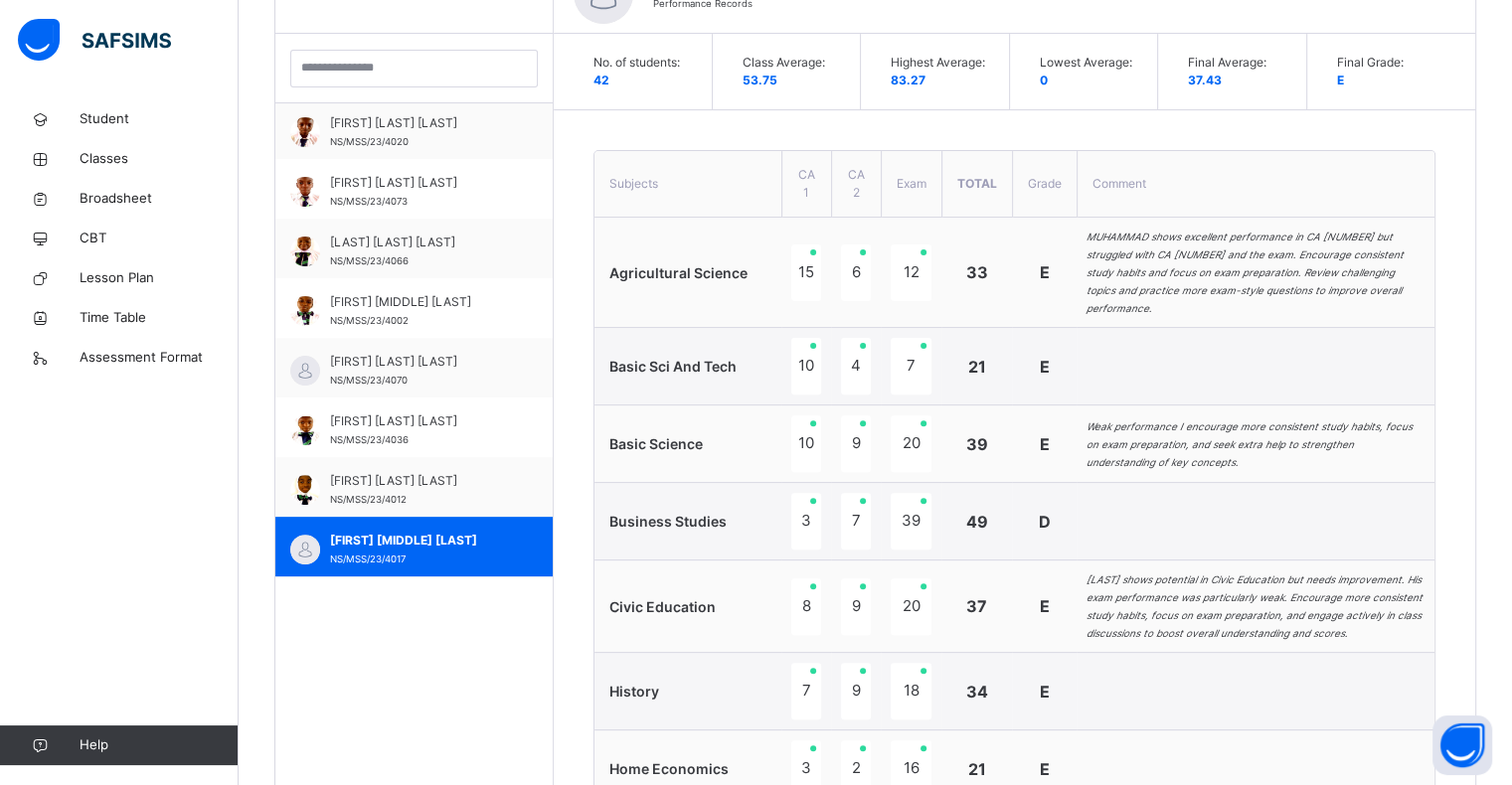 scroll, scrollTop: 556, scrollLeft: 0, axis: vertical 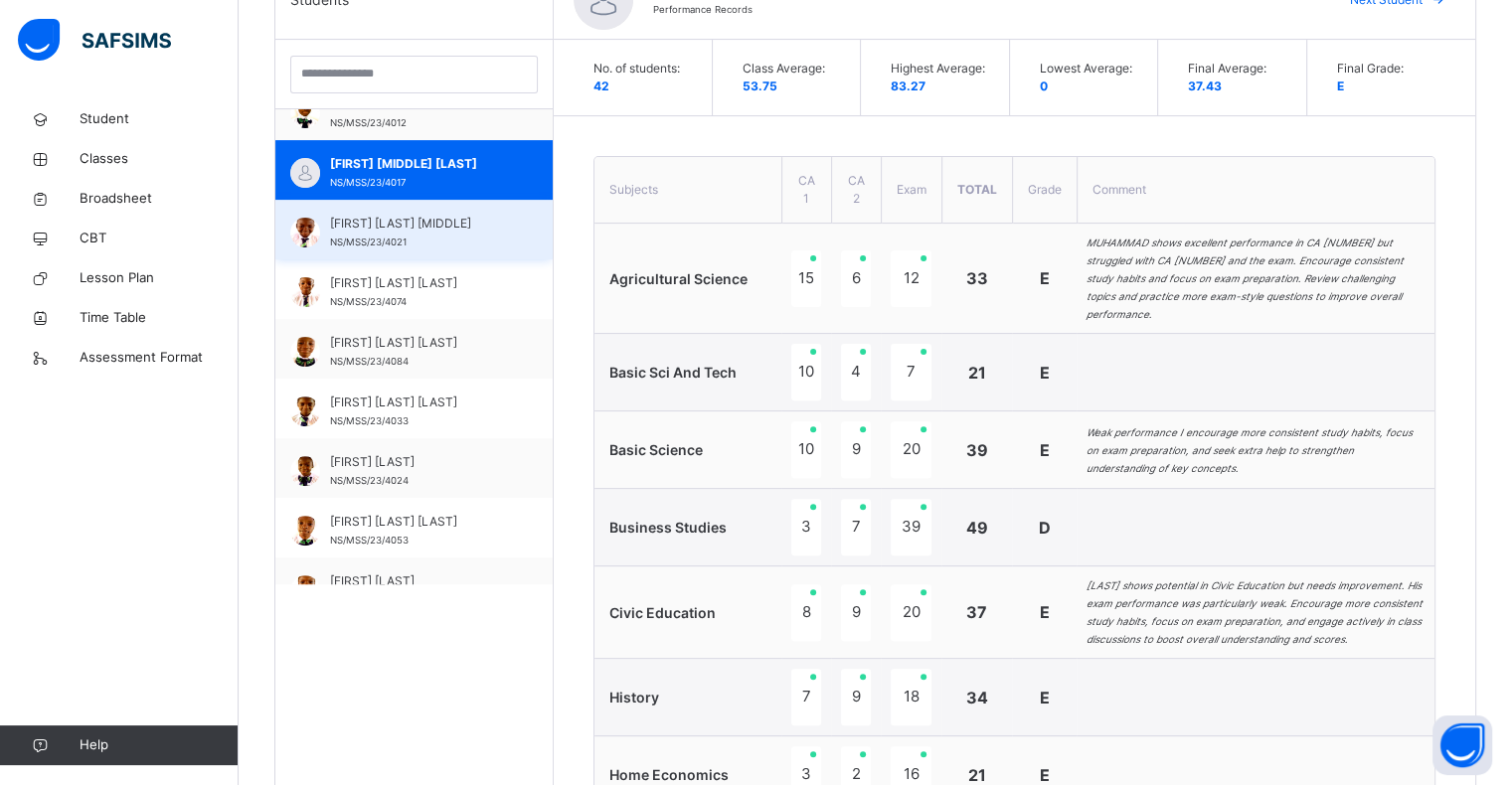 click on "[FIRST] [LAST] [ID]" at bounding box center [419, 233] 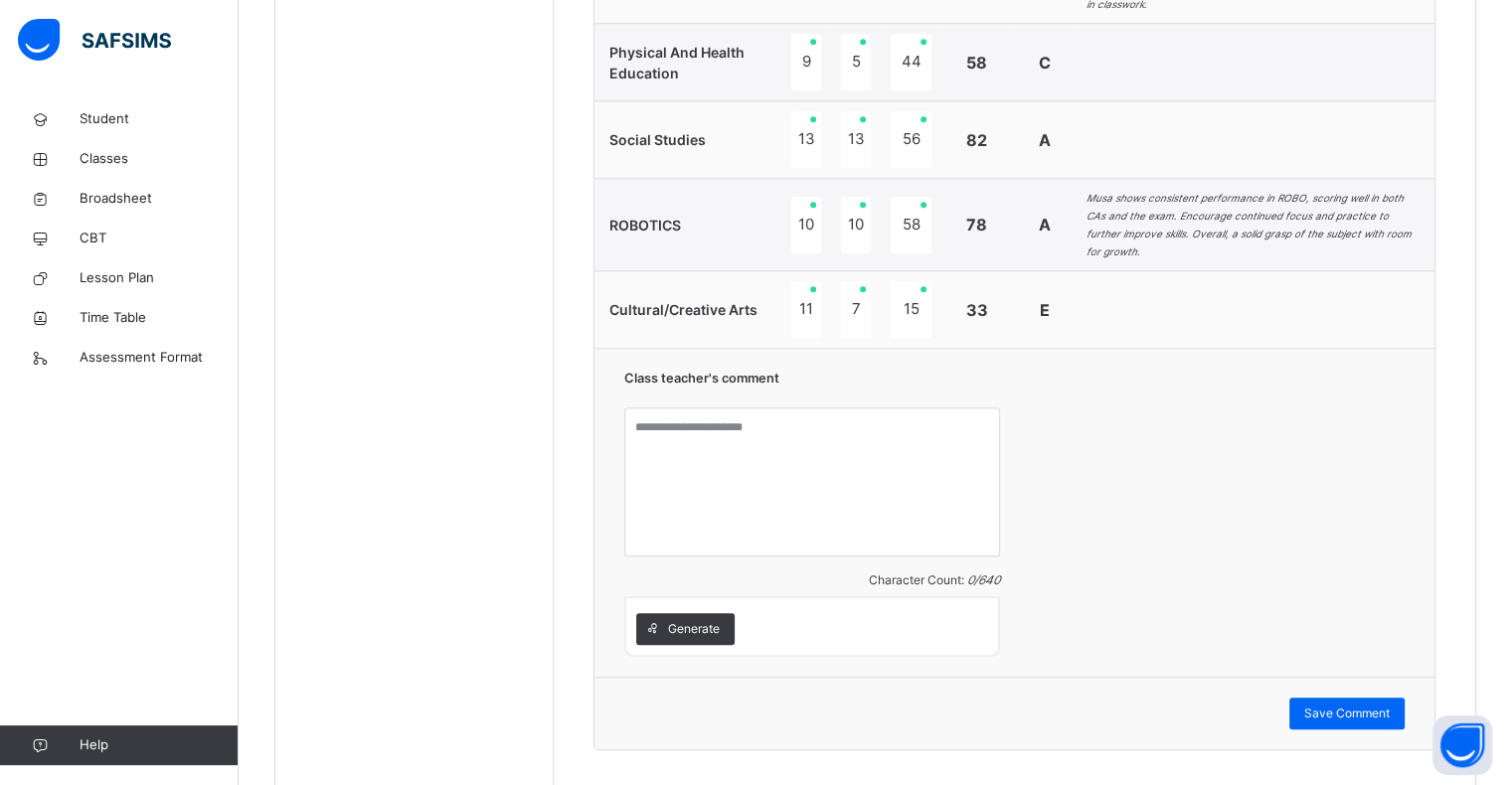 scroll, scrollTop: 1734, scrollLeft: 0, axis: vertical 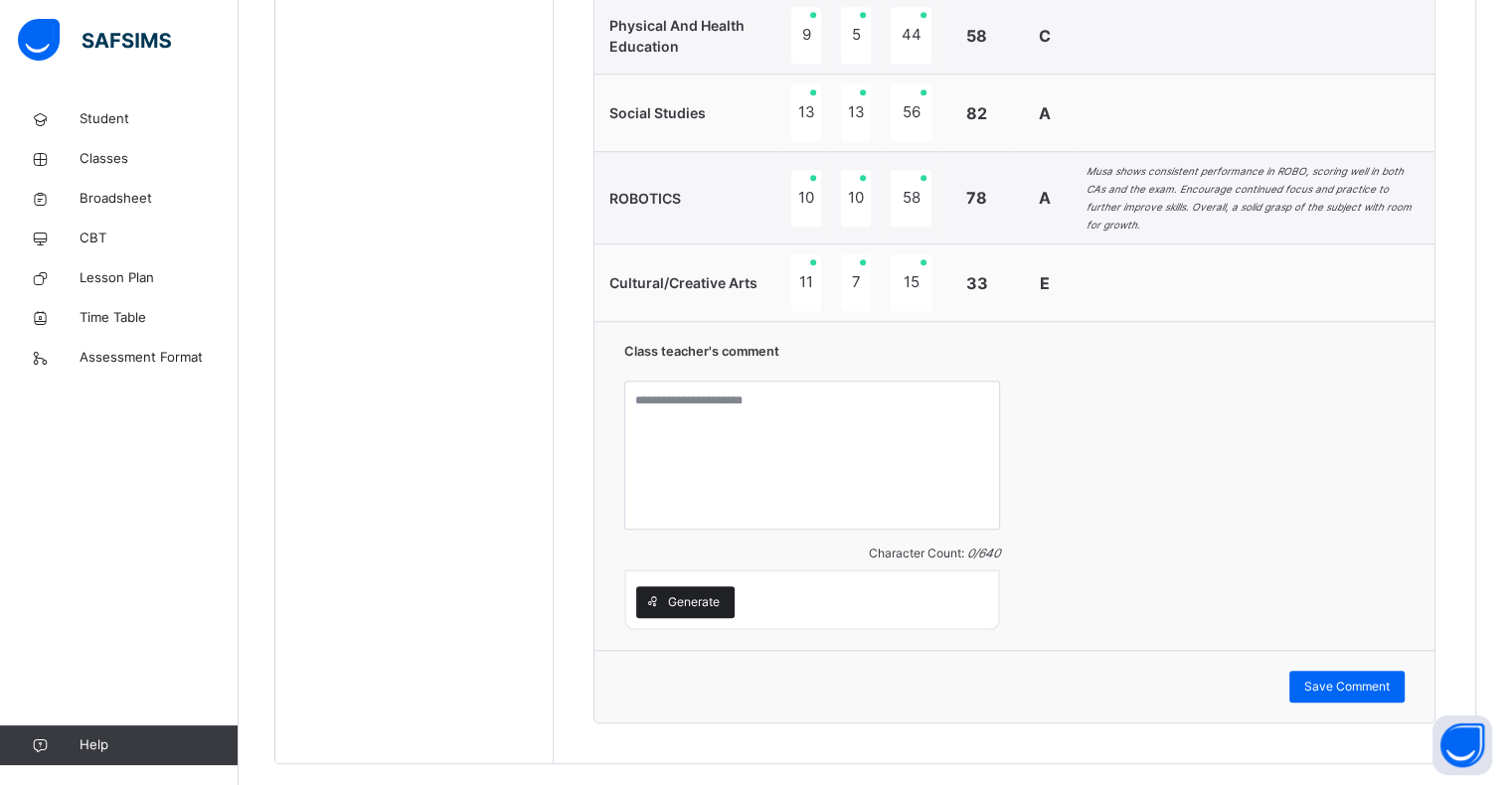 click on "Generate" at bounding box center (694, 602) 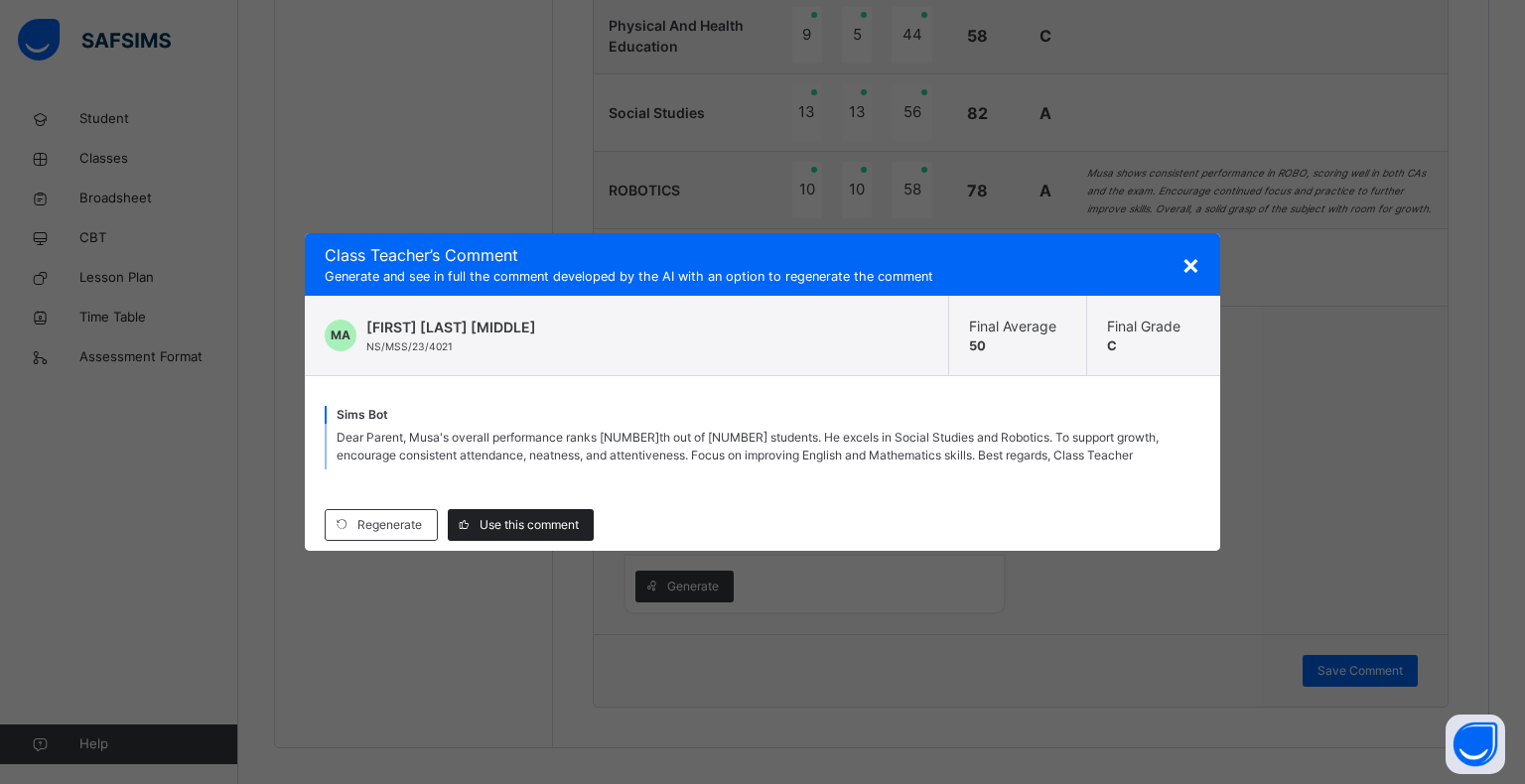 click on "Use this comment" at bounding box center [529, 525] 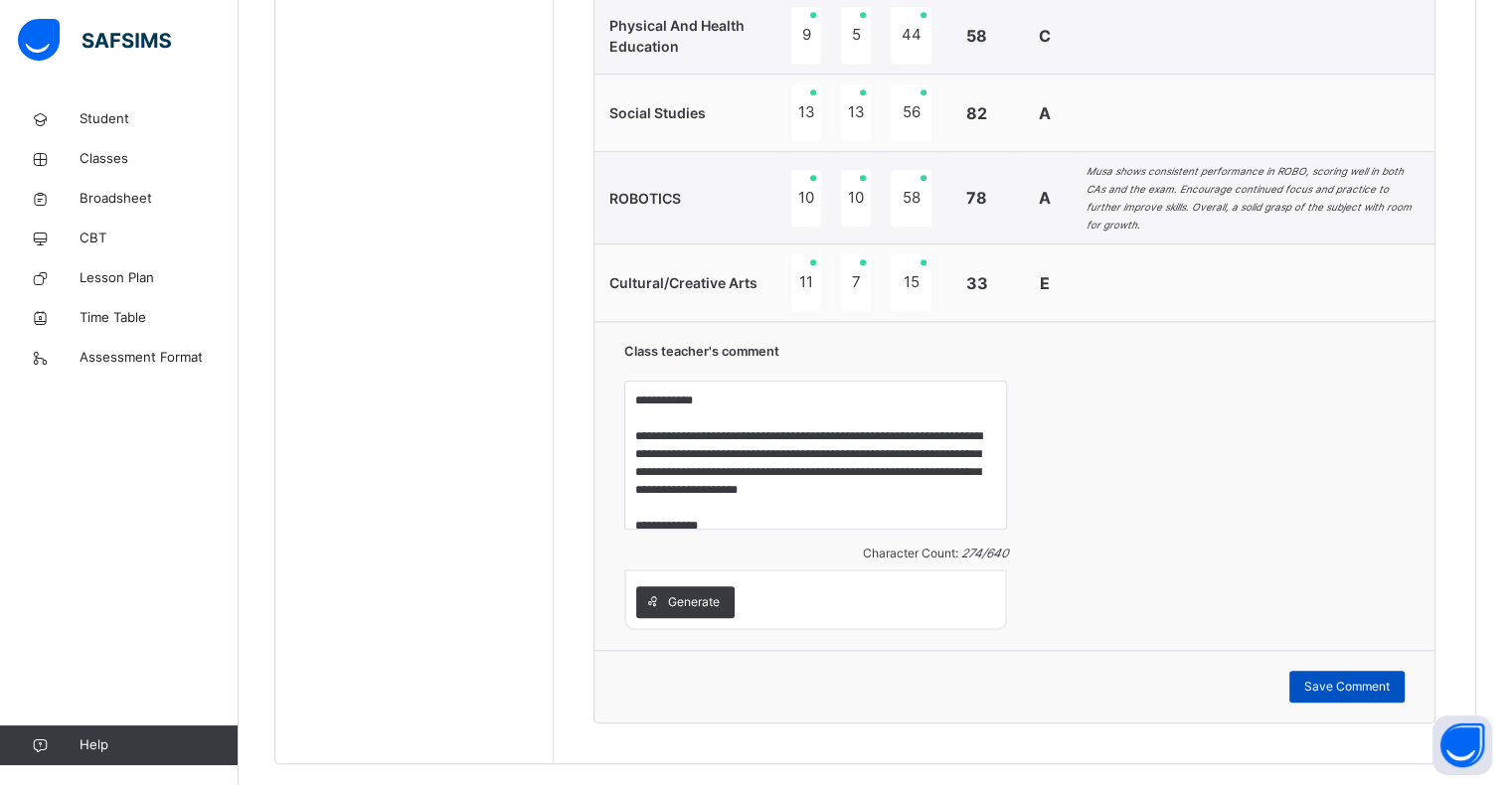 click on "Save Comment" at bounding box center [1347, 687] 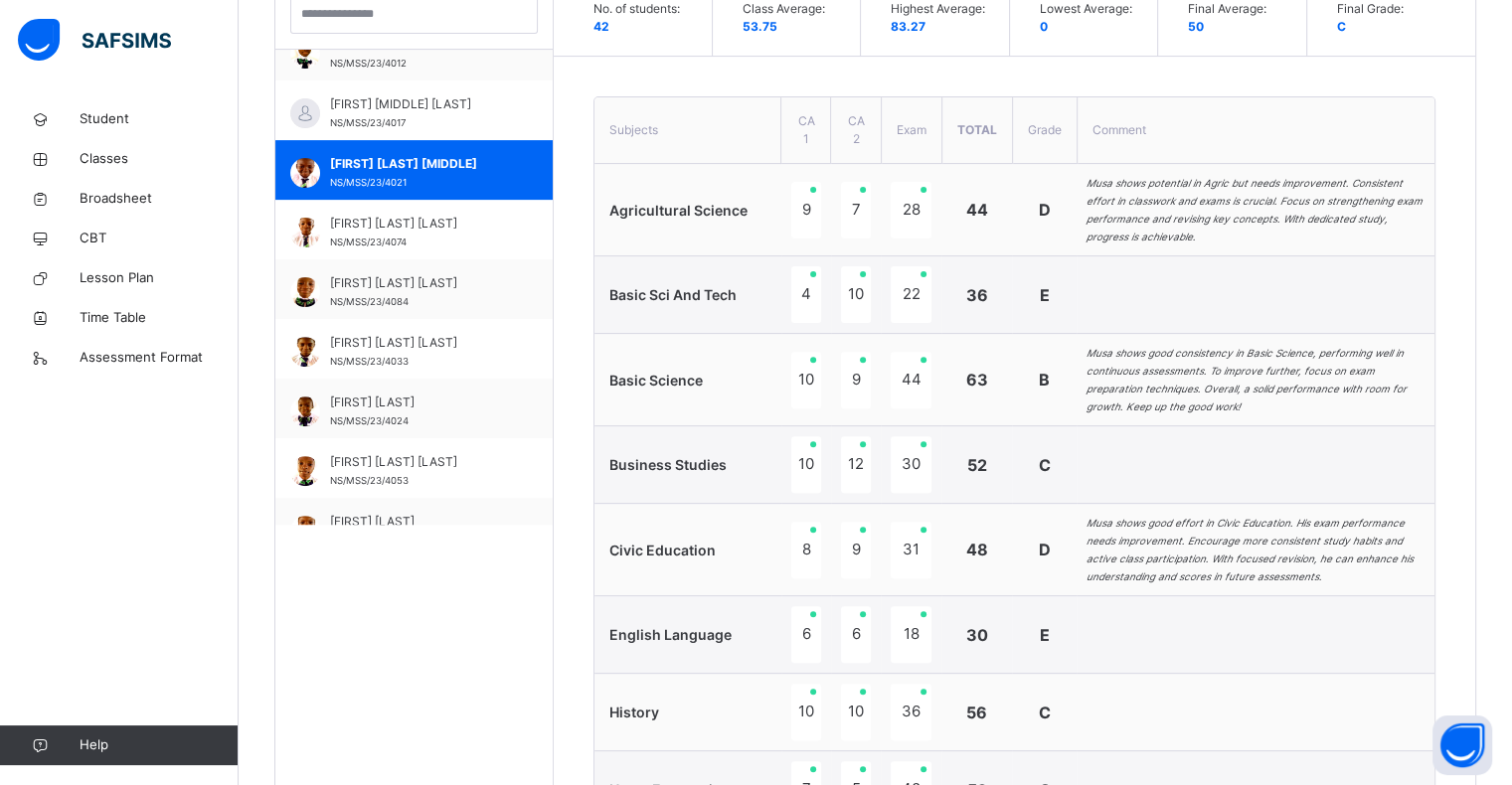 scroll, scrollTop: 612, scrollLeft: 0, axis: vertical 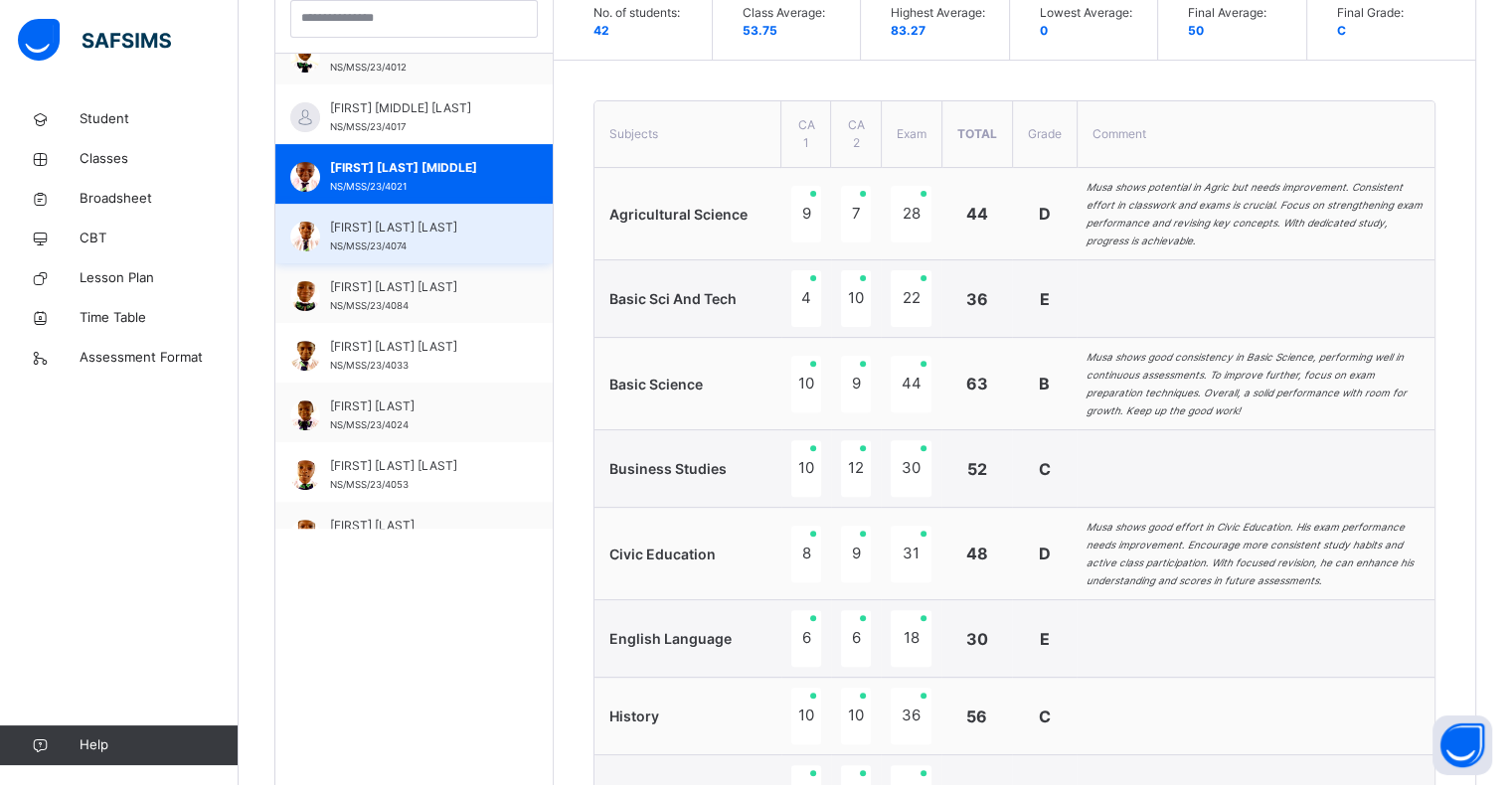 click on "[FIRST] [LAST] [LAST]" at bounding box center (419, 228) 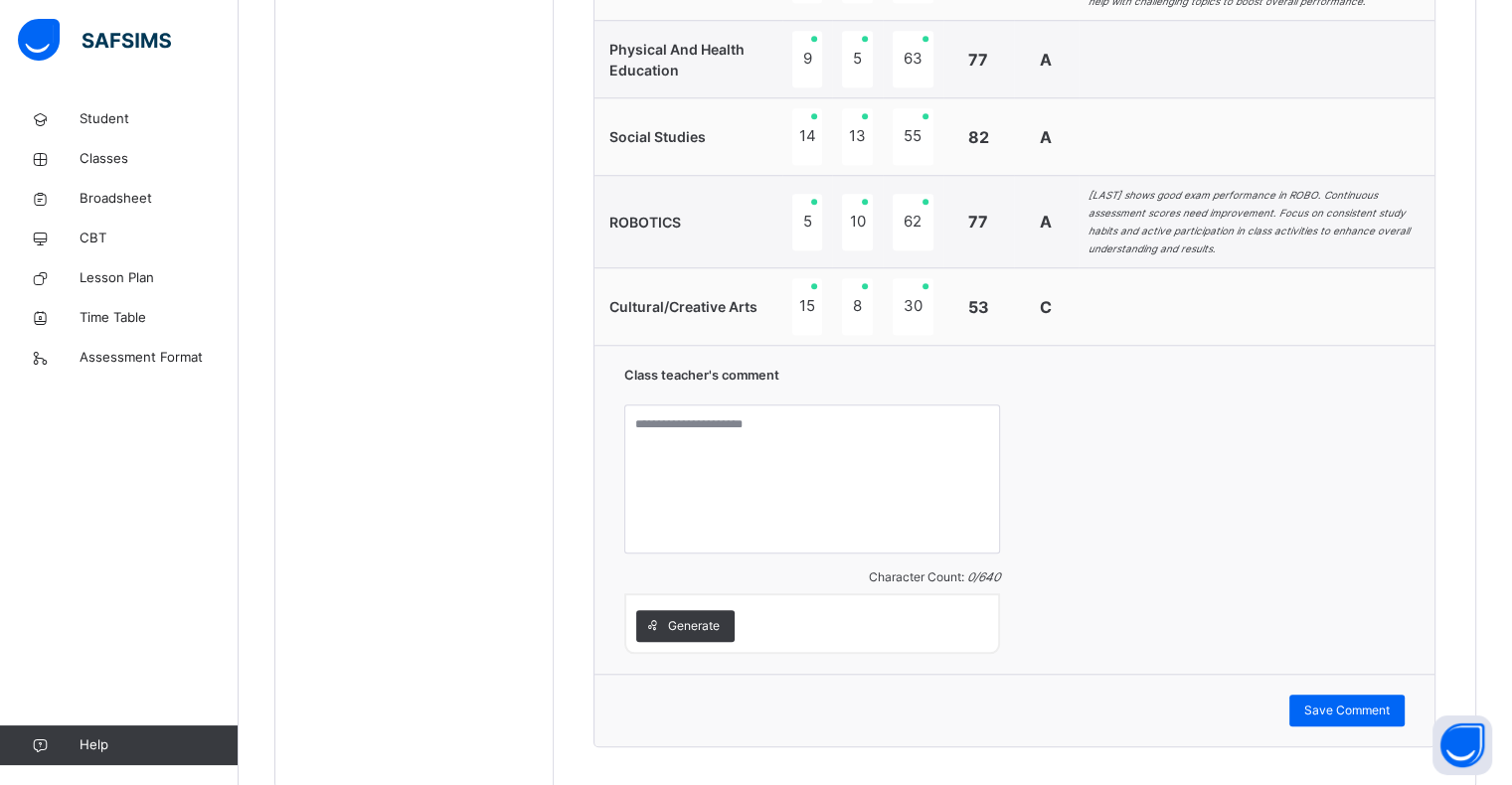 scroll, scrollTop: 1734, scrollLeft: 0, axis: vertical 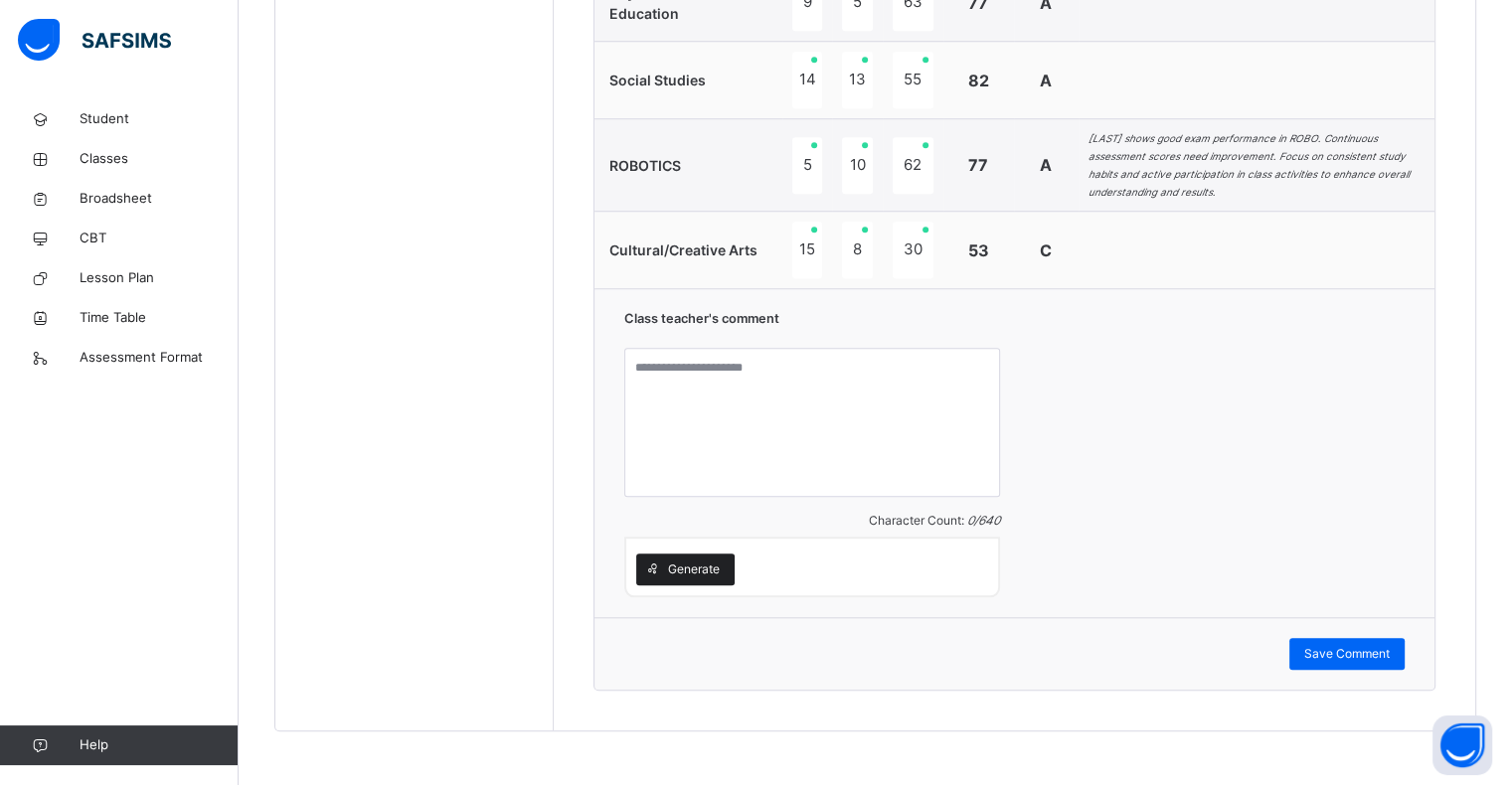 click on "Generate" at bounding box center [694, 569] 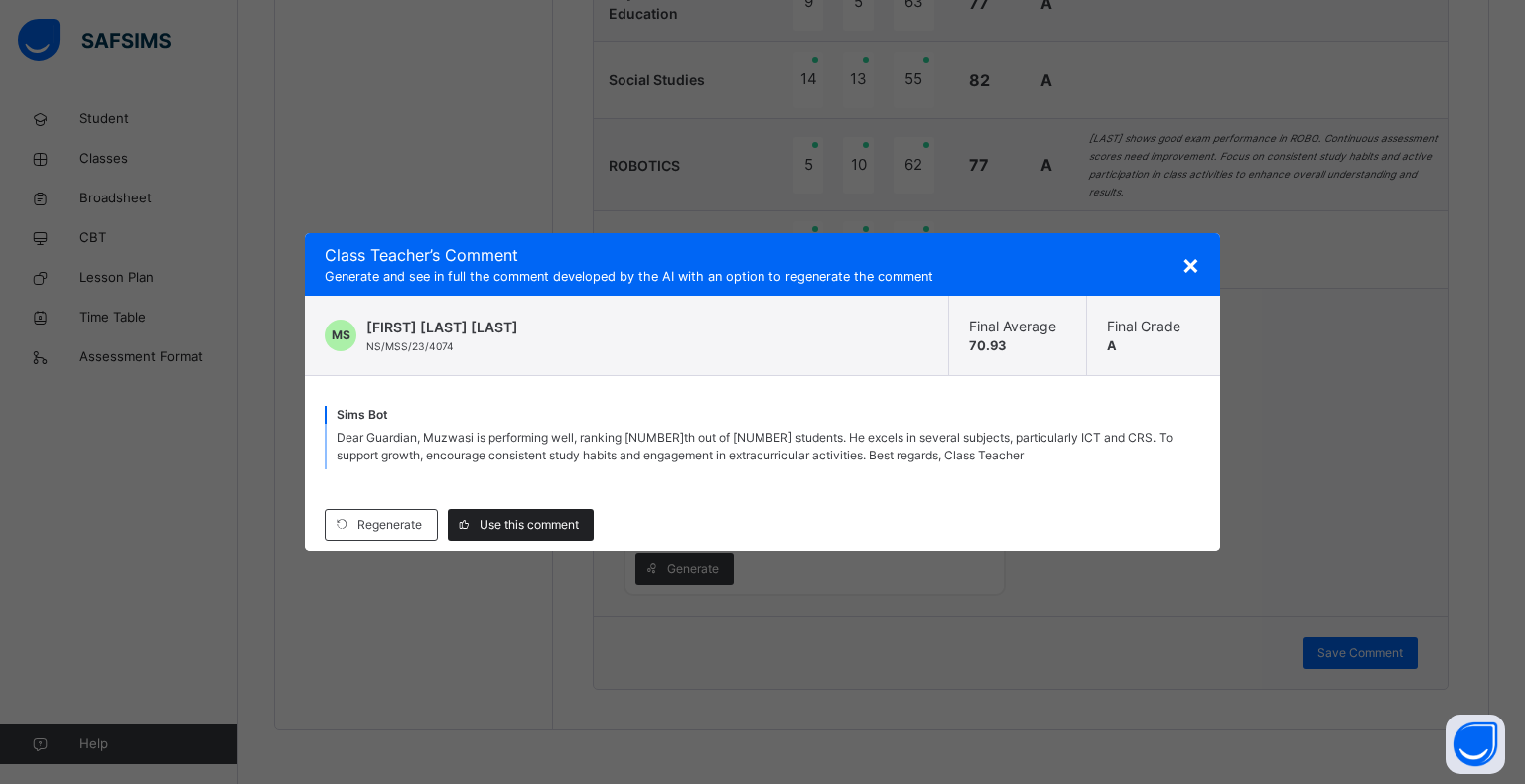 click on "Use this comment" at bounding box center [529, 525] 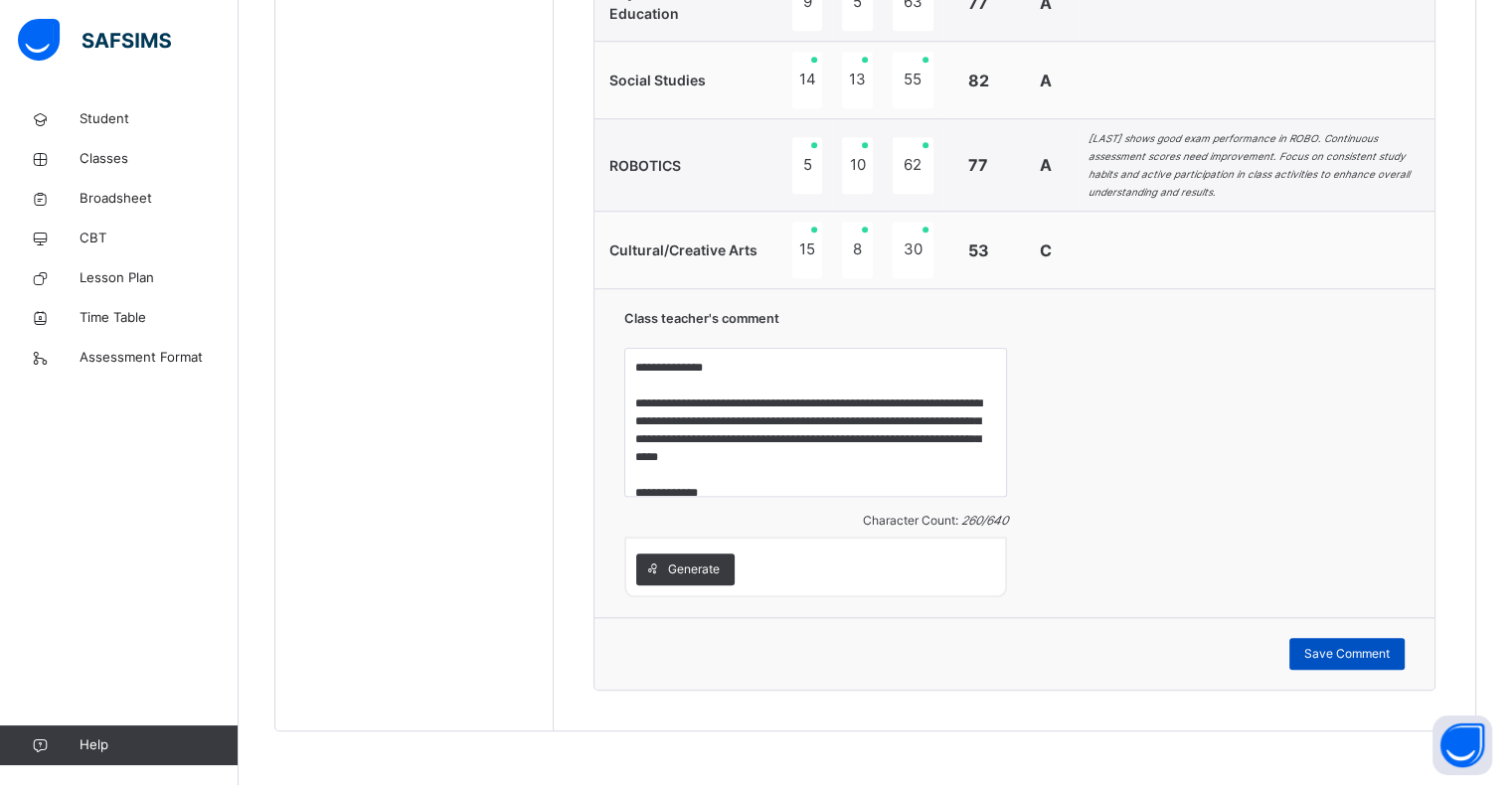 click on "Save Comment" at bounding box center [1347, 654] 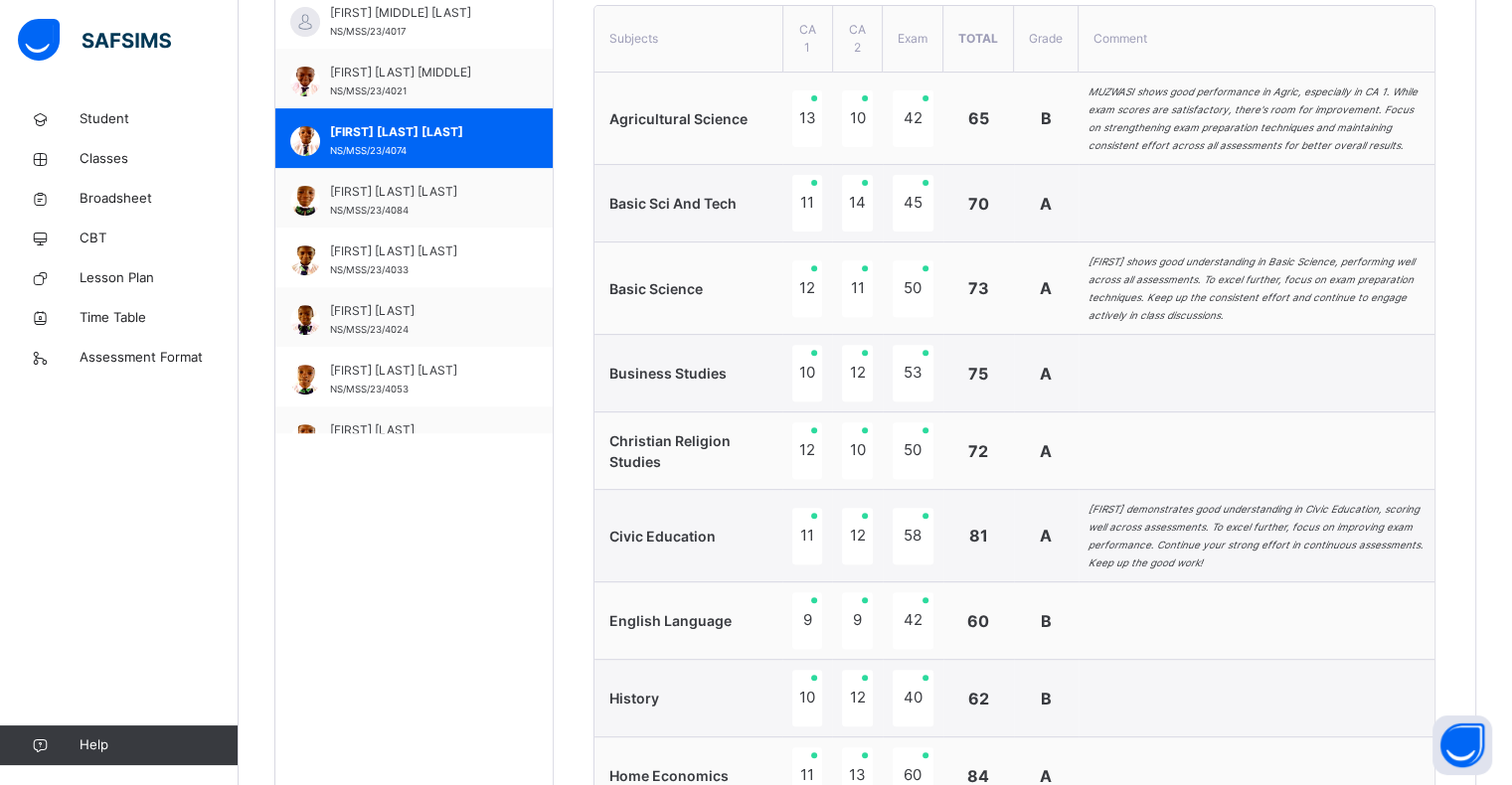 scroll, scrollTop: 678, scrollLeft: 0, axis: vertical 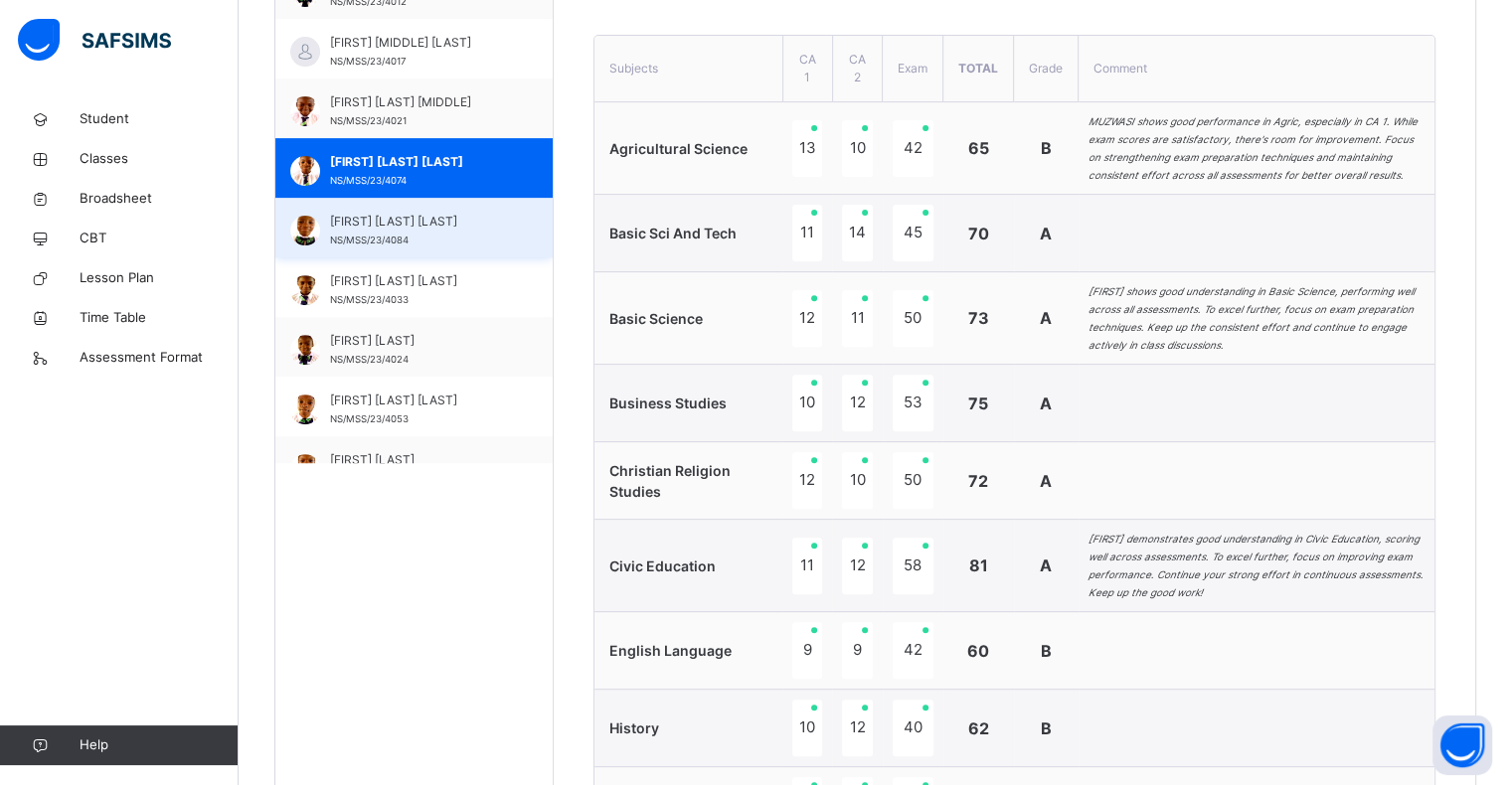 click on "[FIRST] [LAST] [LAST]" at bounding box center (419, 222) 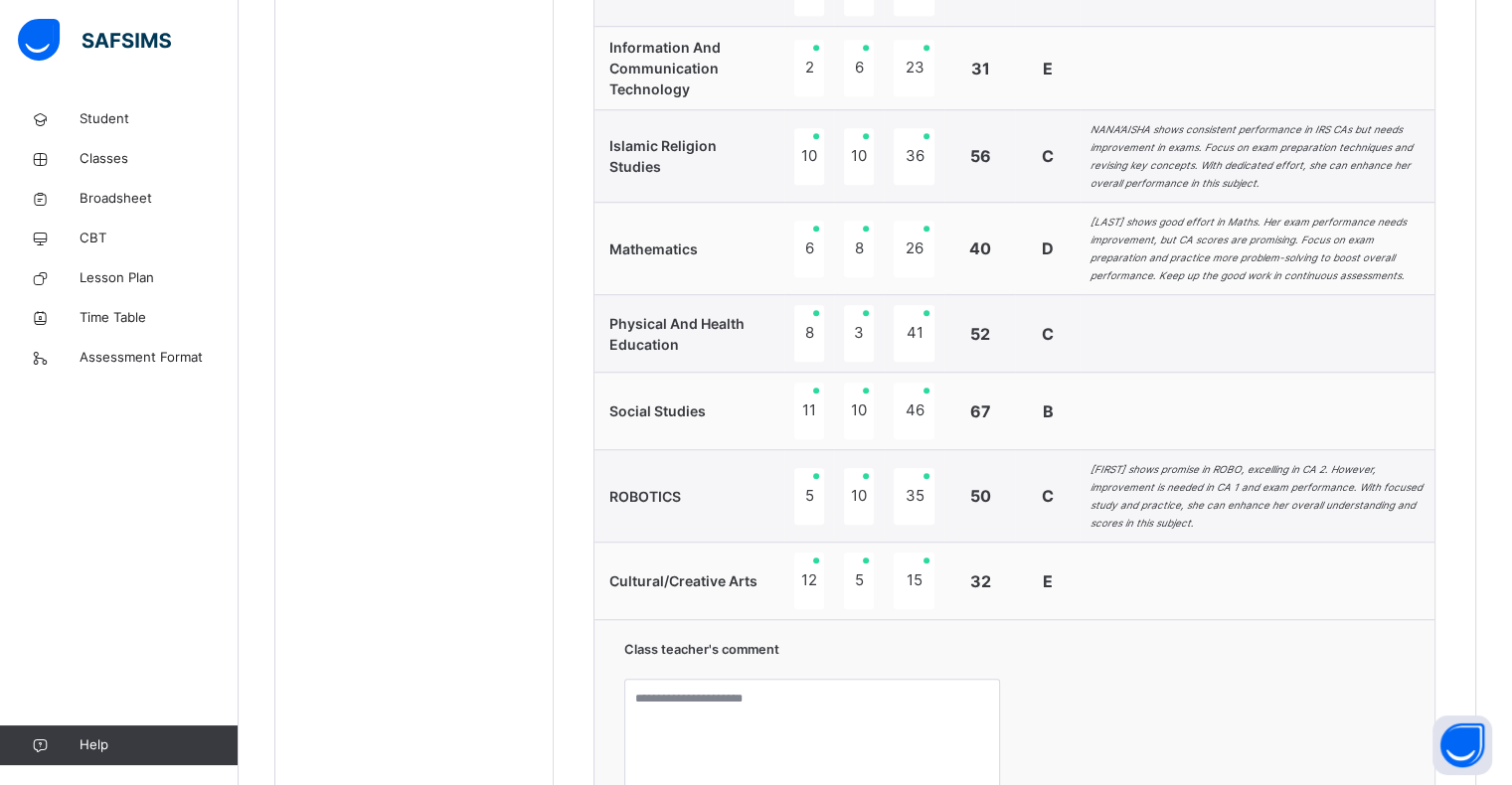 scroll, scrollTop: 1749, scrollLeft: 0, axis: vertical 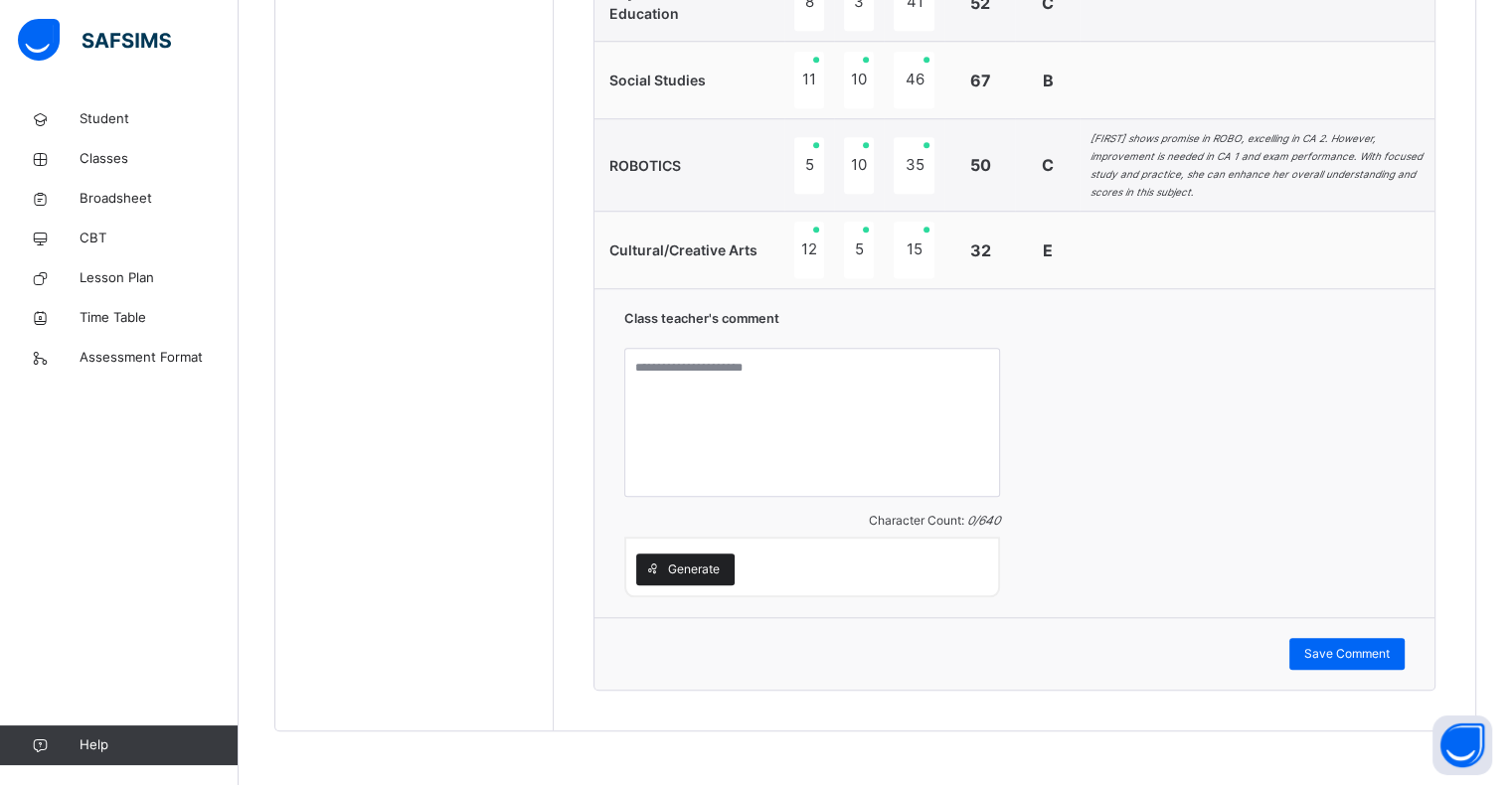 click on "Generate" at bounding box center (694, 569) 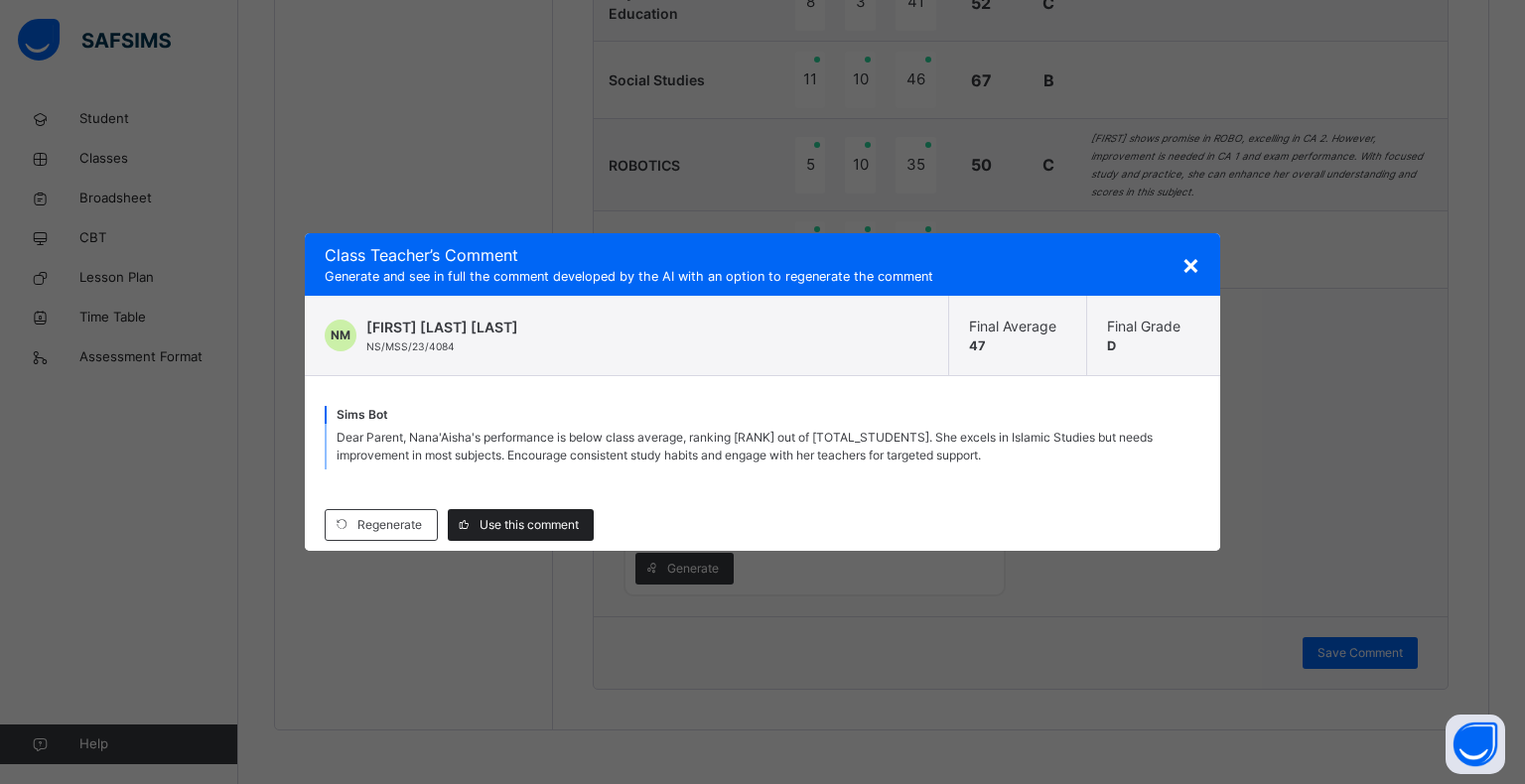 click on "Use this comment" at bounding box center [529, 525] 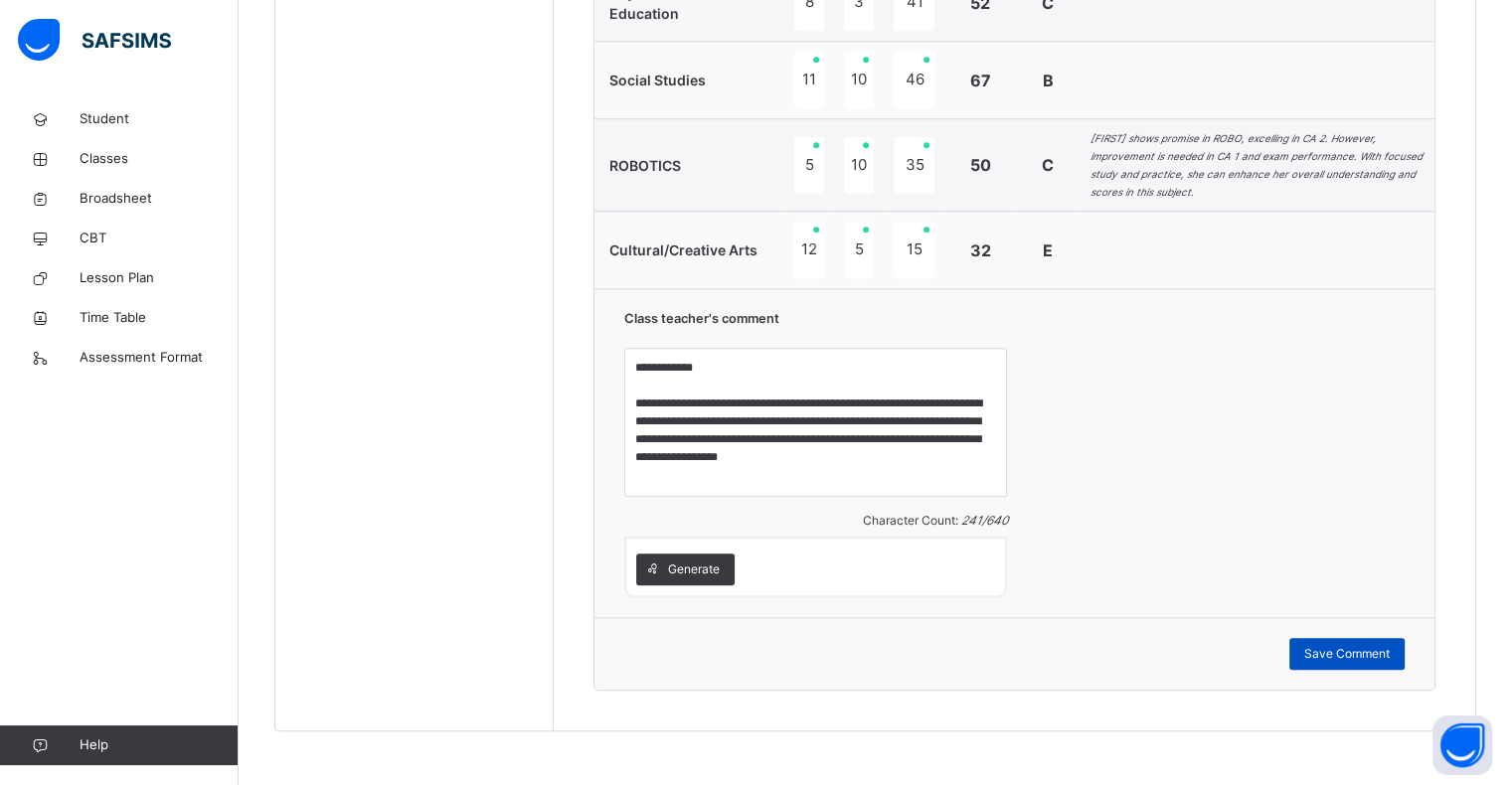 click on "Save Comment" at bounding box center (1347, 654) 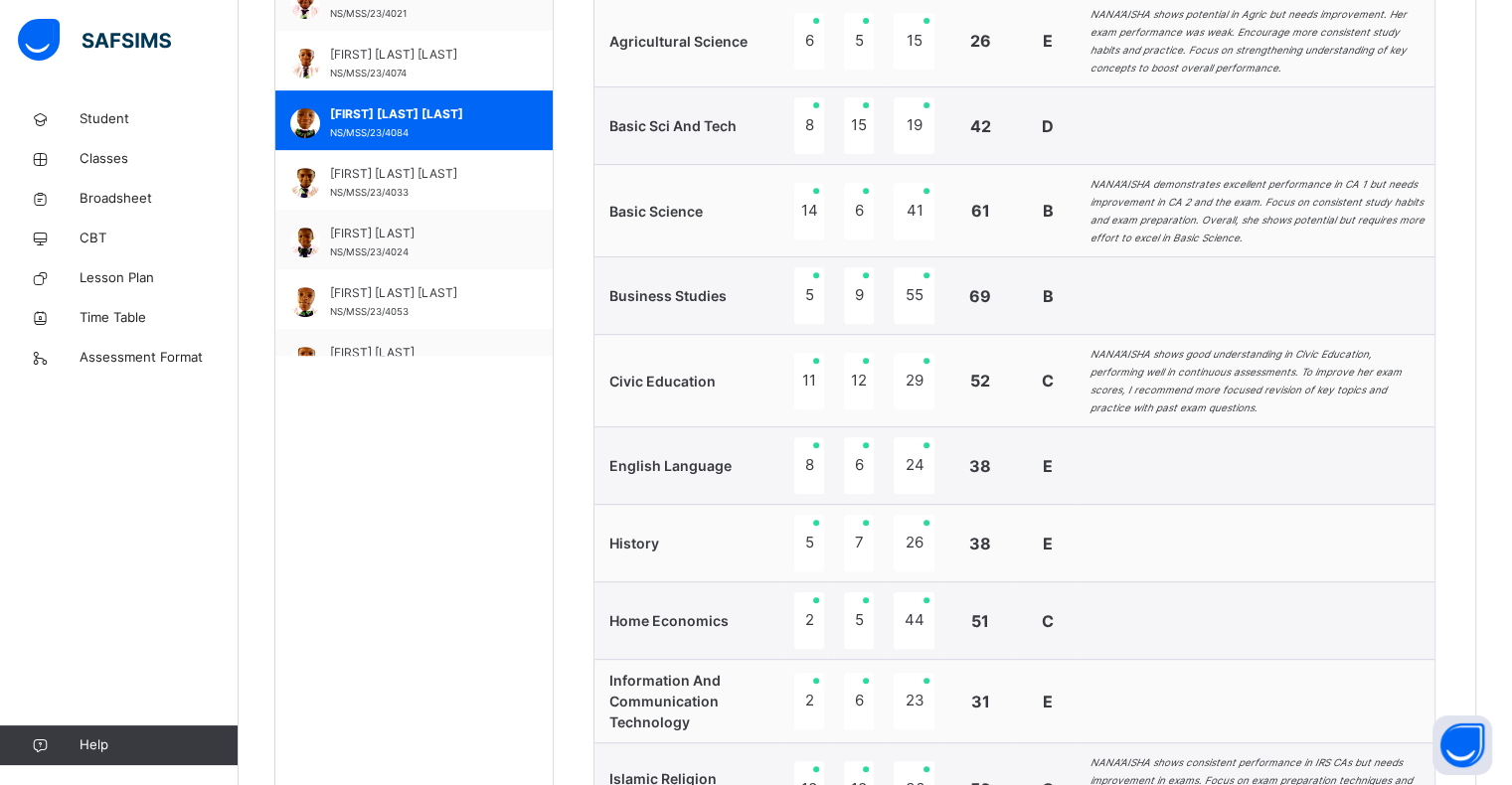 scroll, scrollTop: 775, scrollLeft: 0, axis: vertical 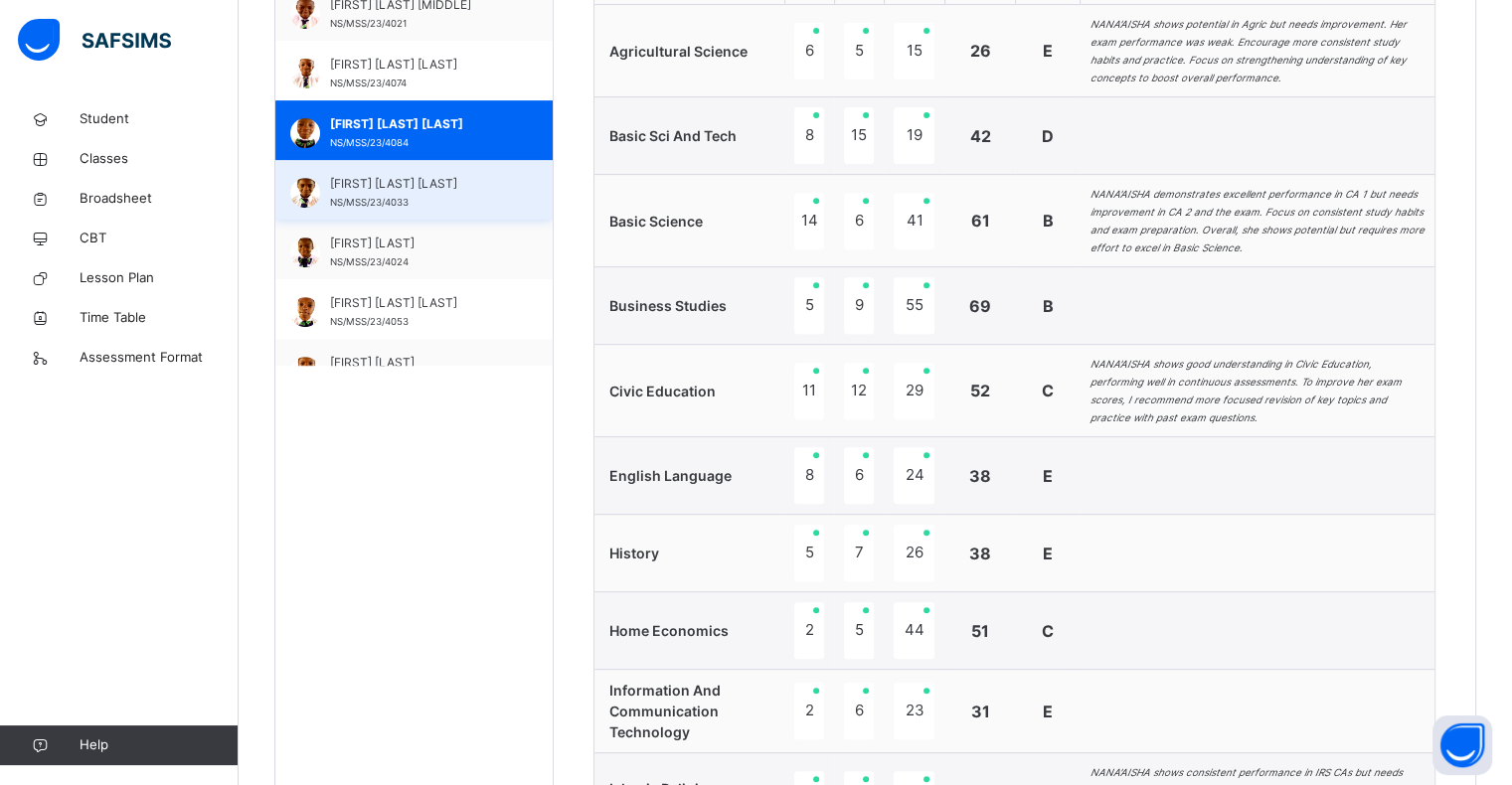 click on "NS/MSS/23/4033" at bounding box center [369, 202] 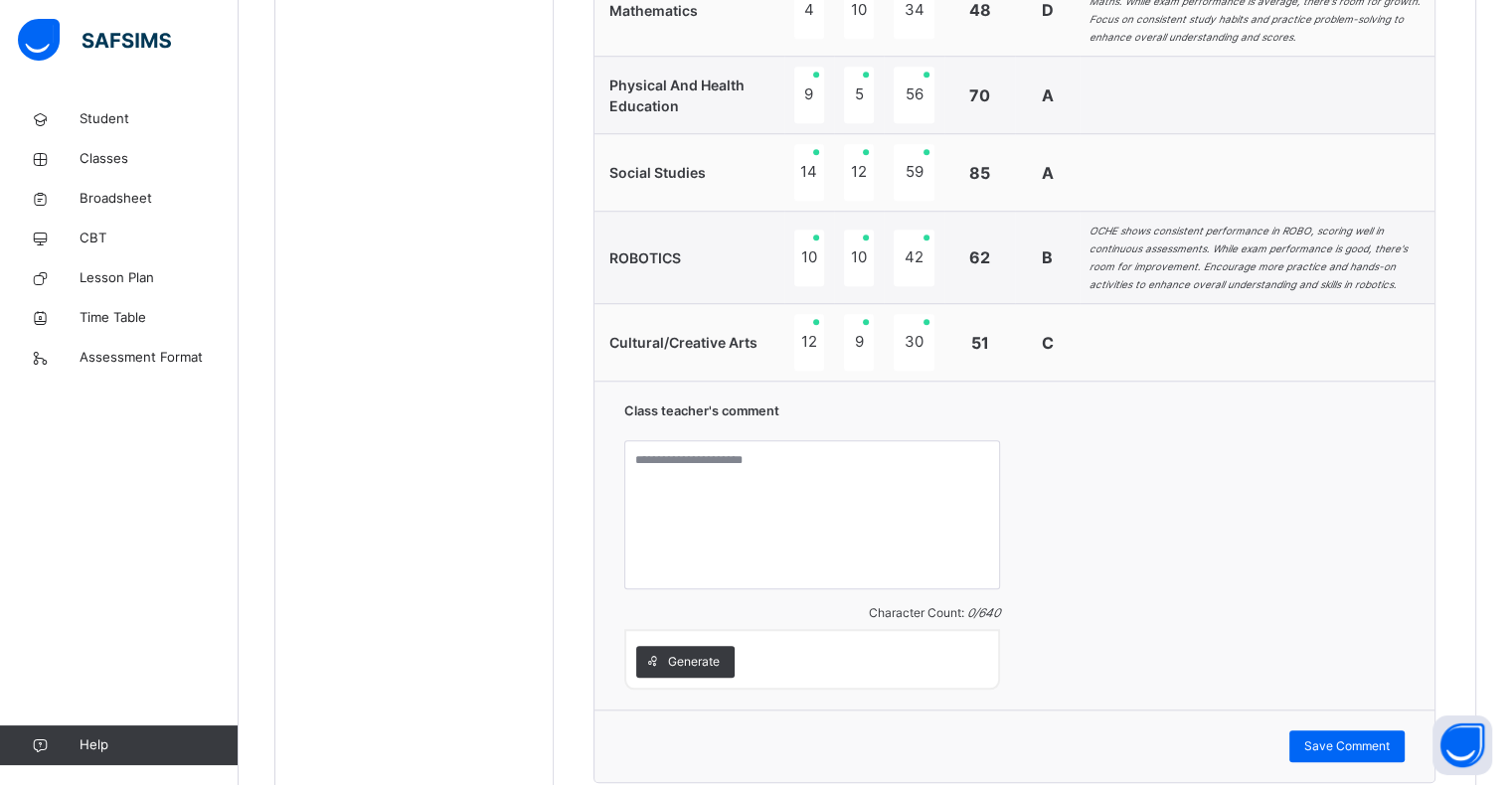 scroll, scrollTop: 1704, scrollLeft: 0, axis: vertical 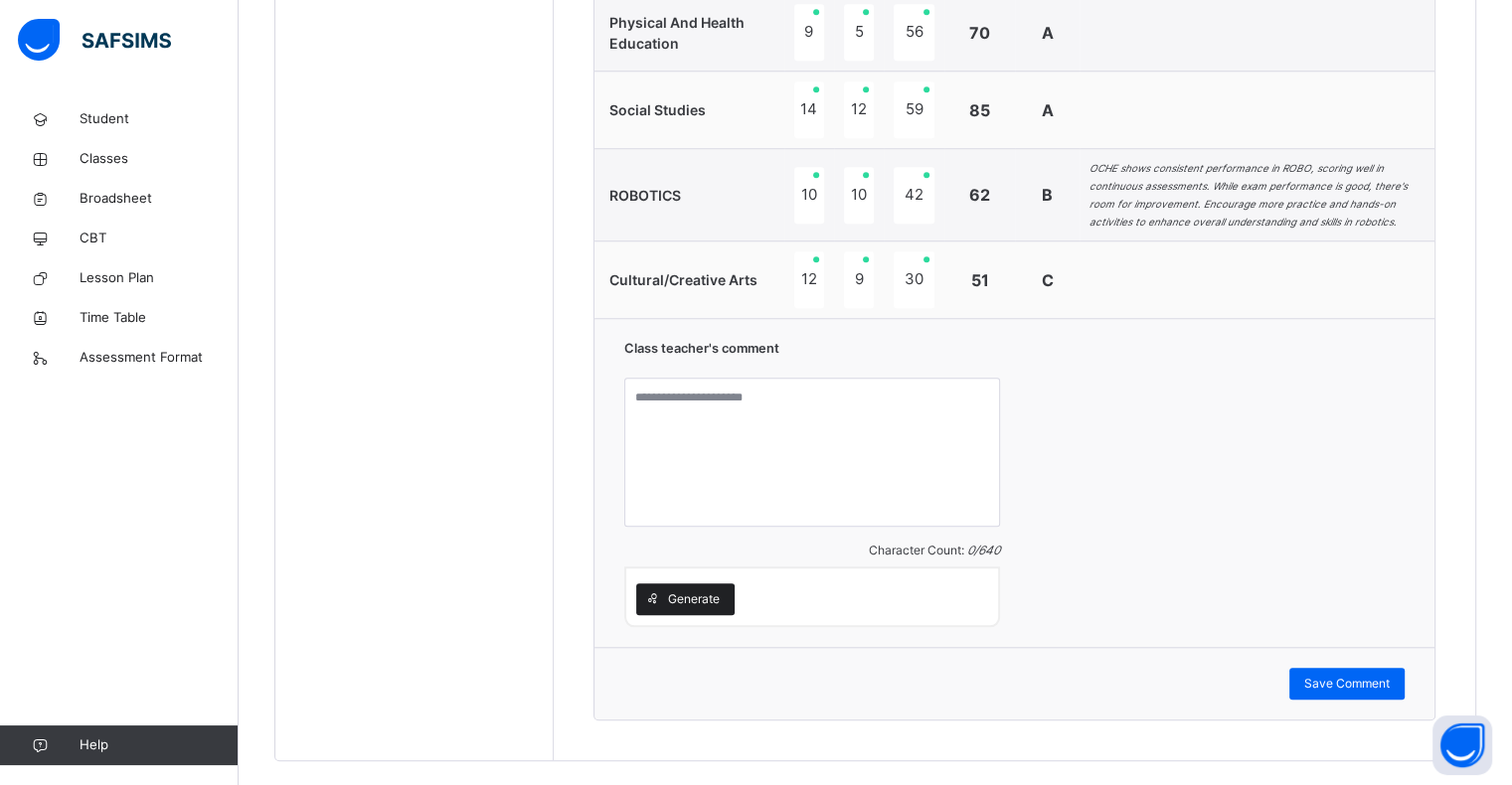 click on "Generate" at bounding box center (694, 599) 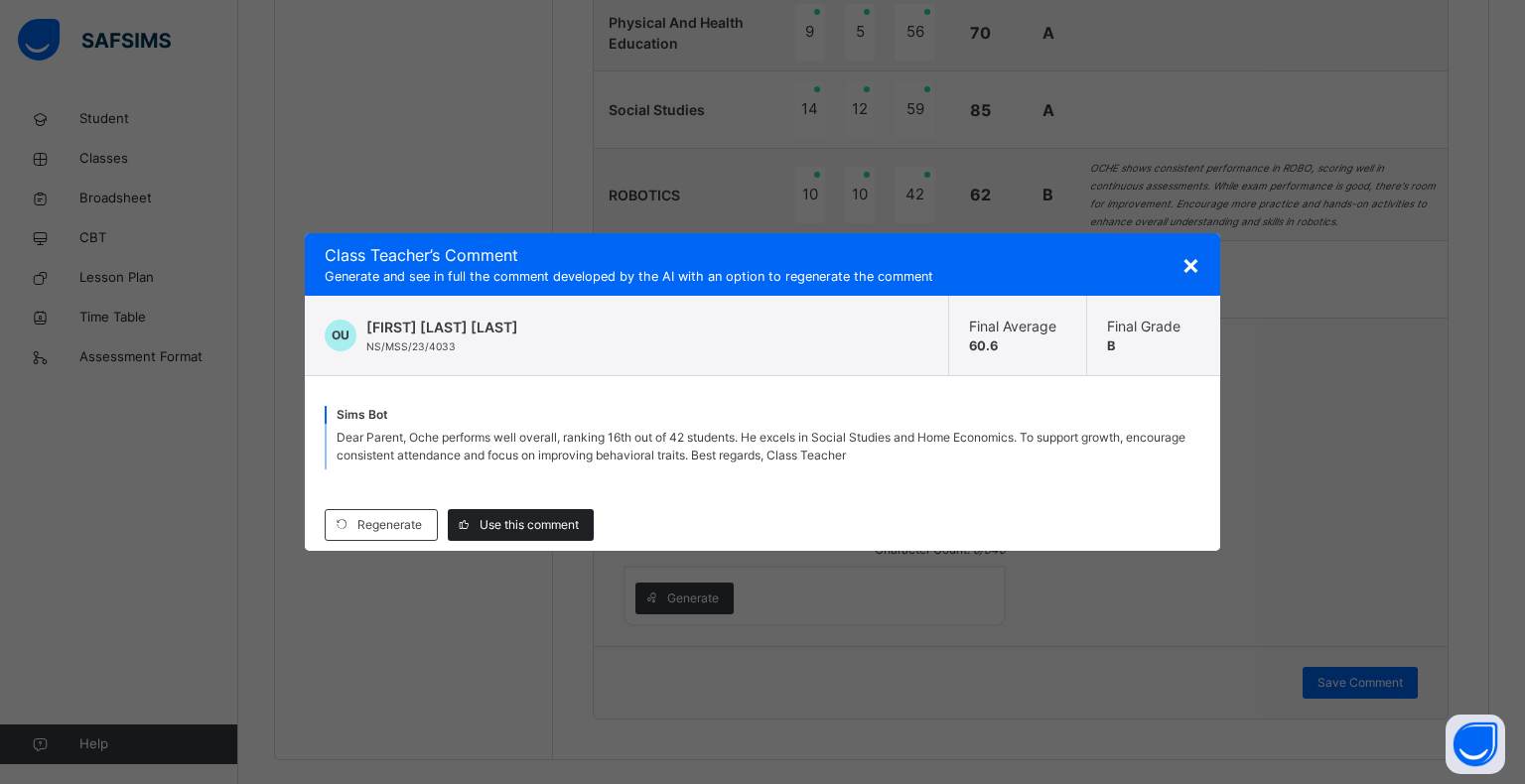 click on "Use this comment" at bounding box center (529, 525) 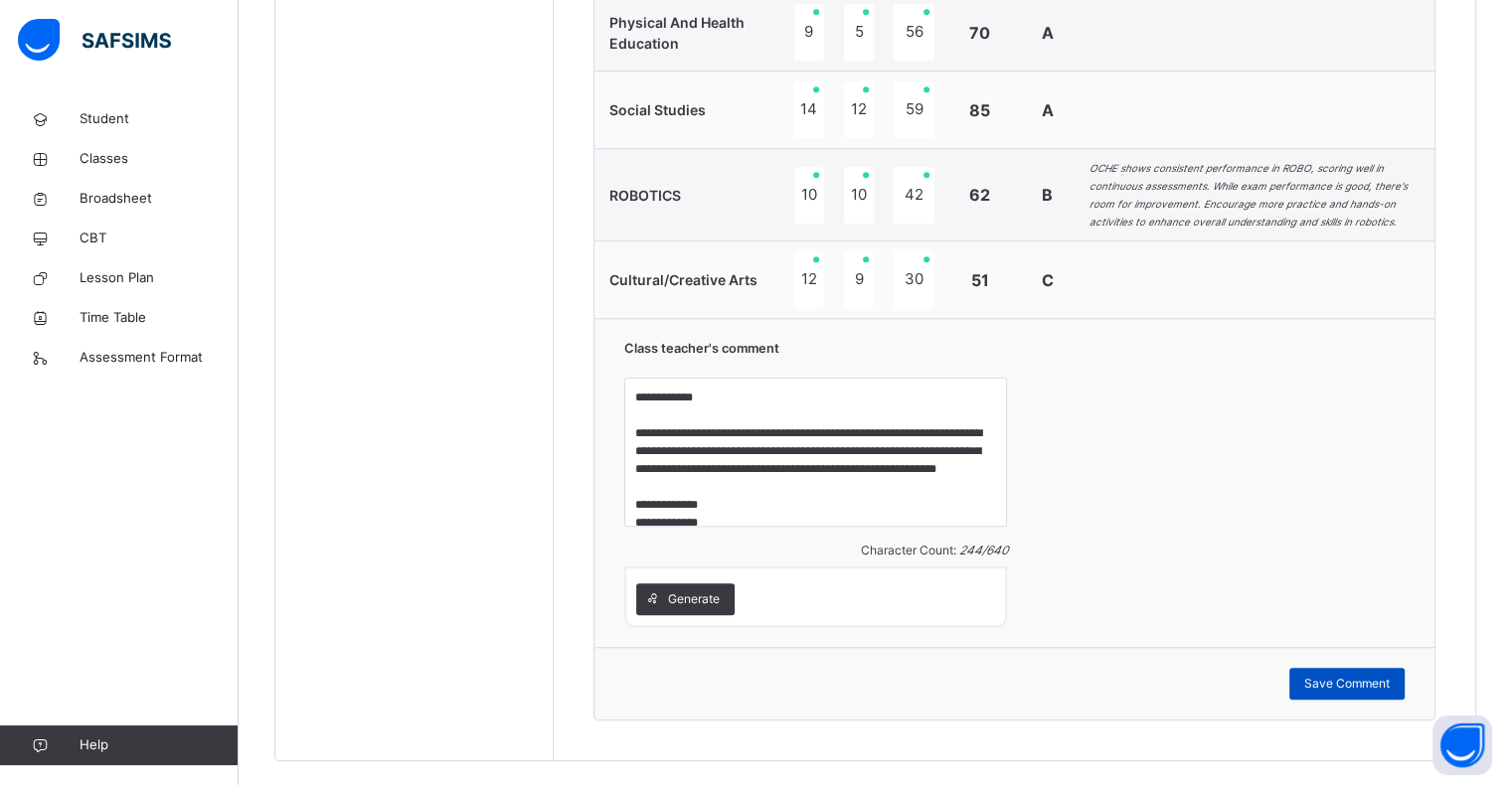 click on "Save Comment" at bounding box center (1347, 684) 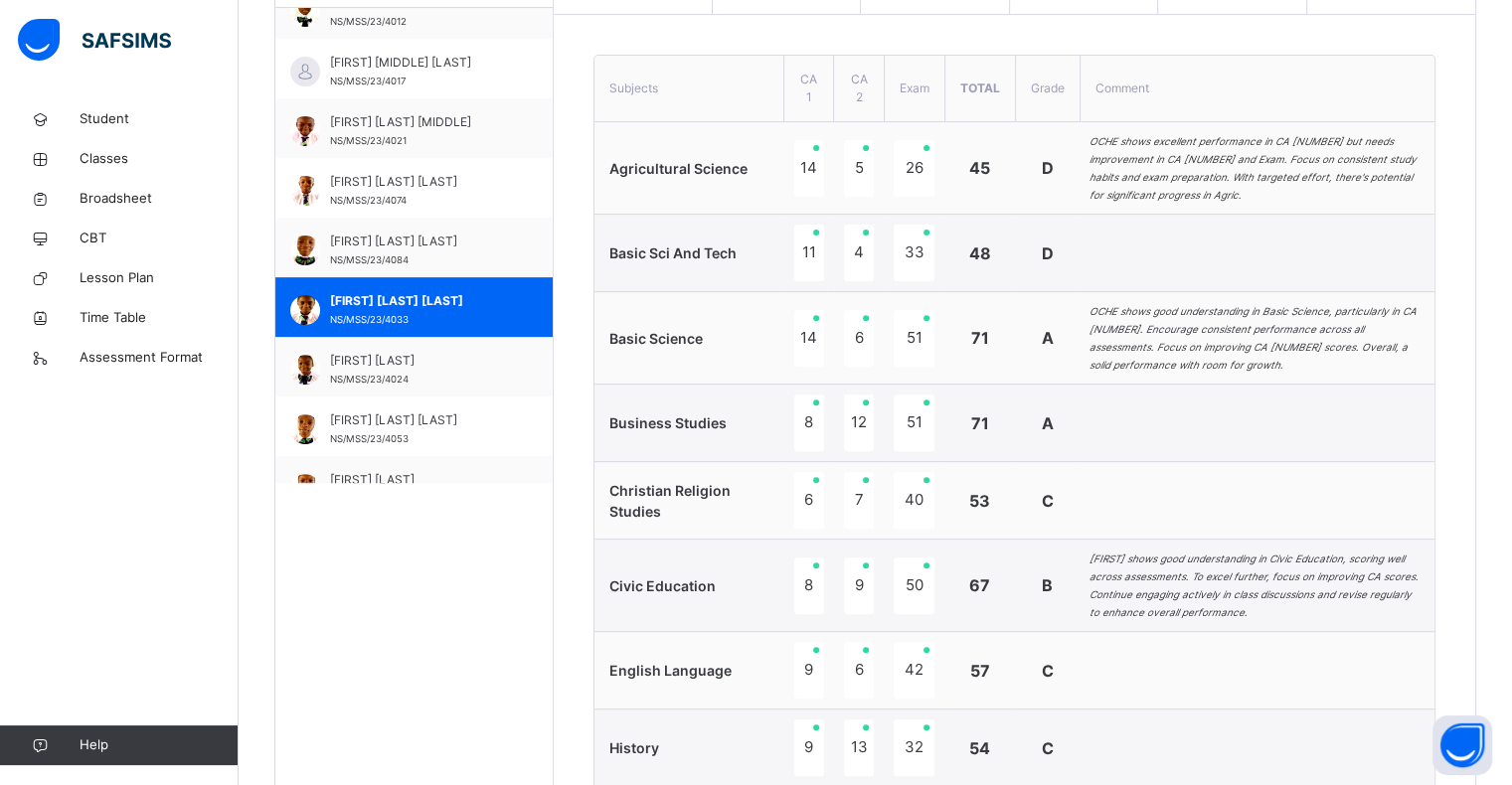 scroll, scrollTop: 625, scrollLeft: 0, axis: vertical 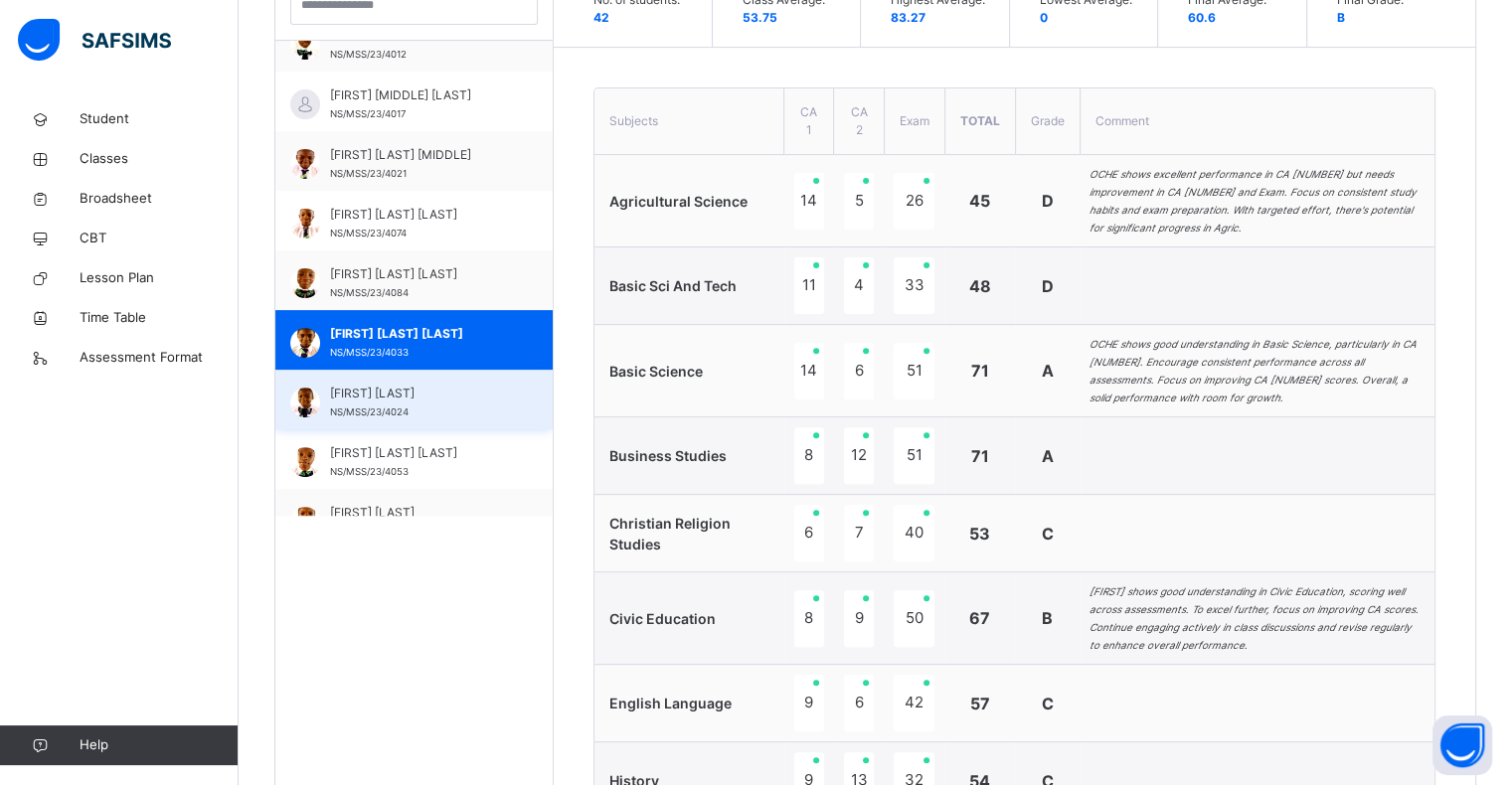 click on "[FIRST] [LAST]" at bounding box center (419, 393) 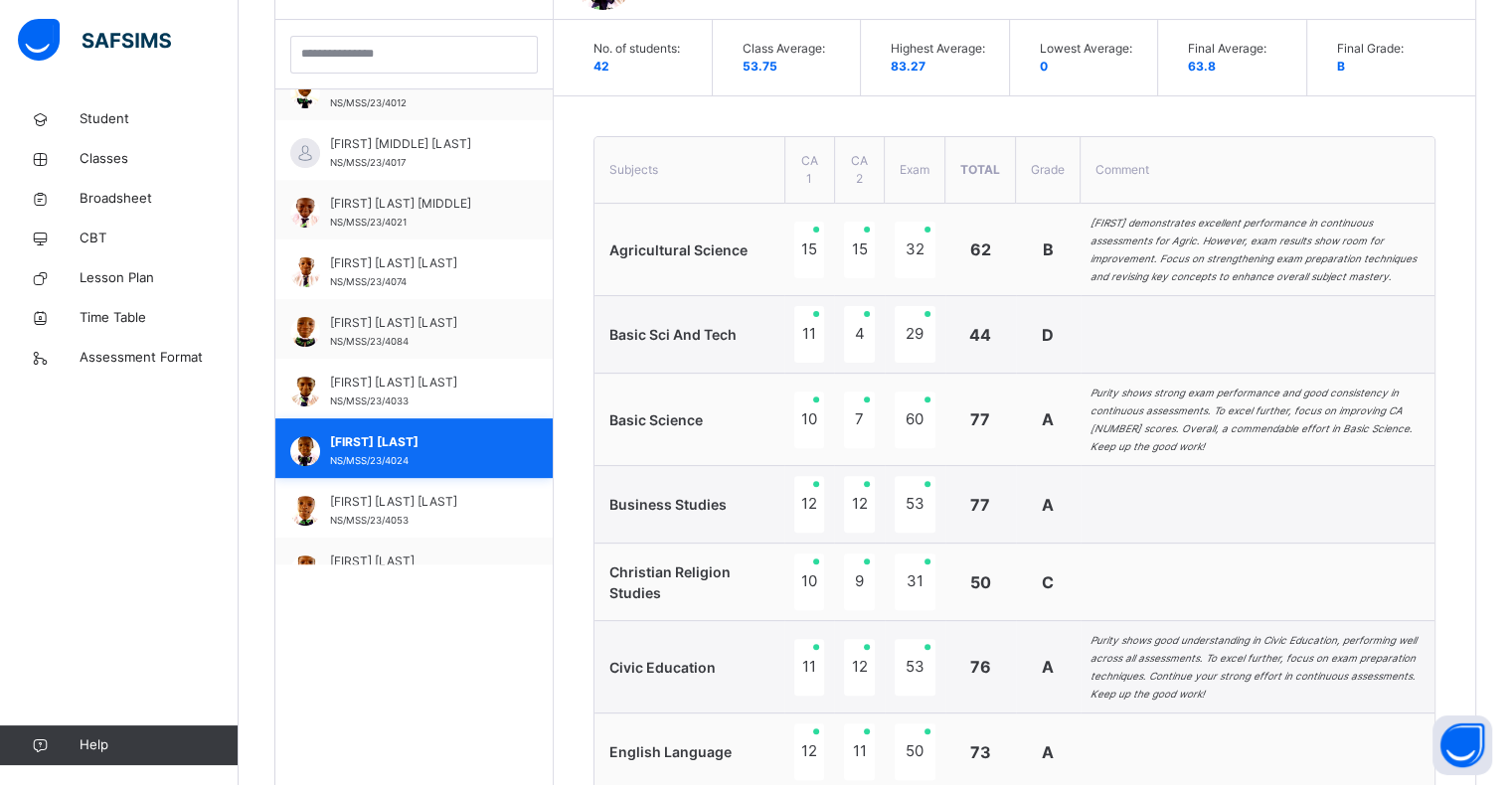 scroll, scrollTop: 625, scrollLeft: 0, axis: vertical 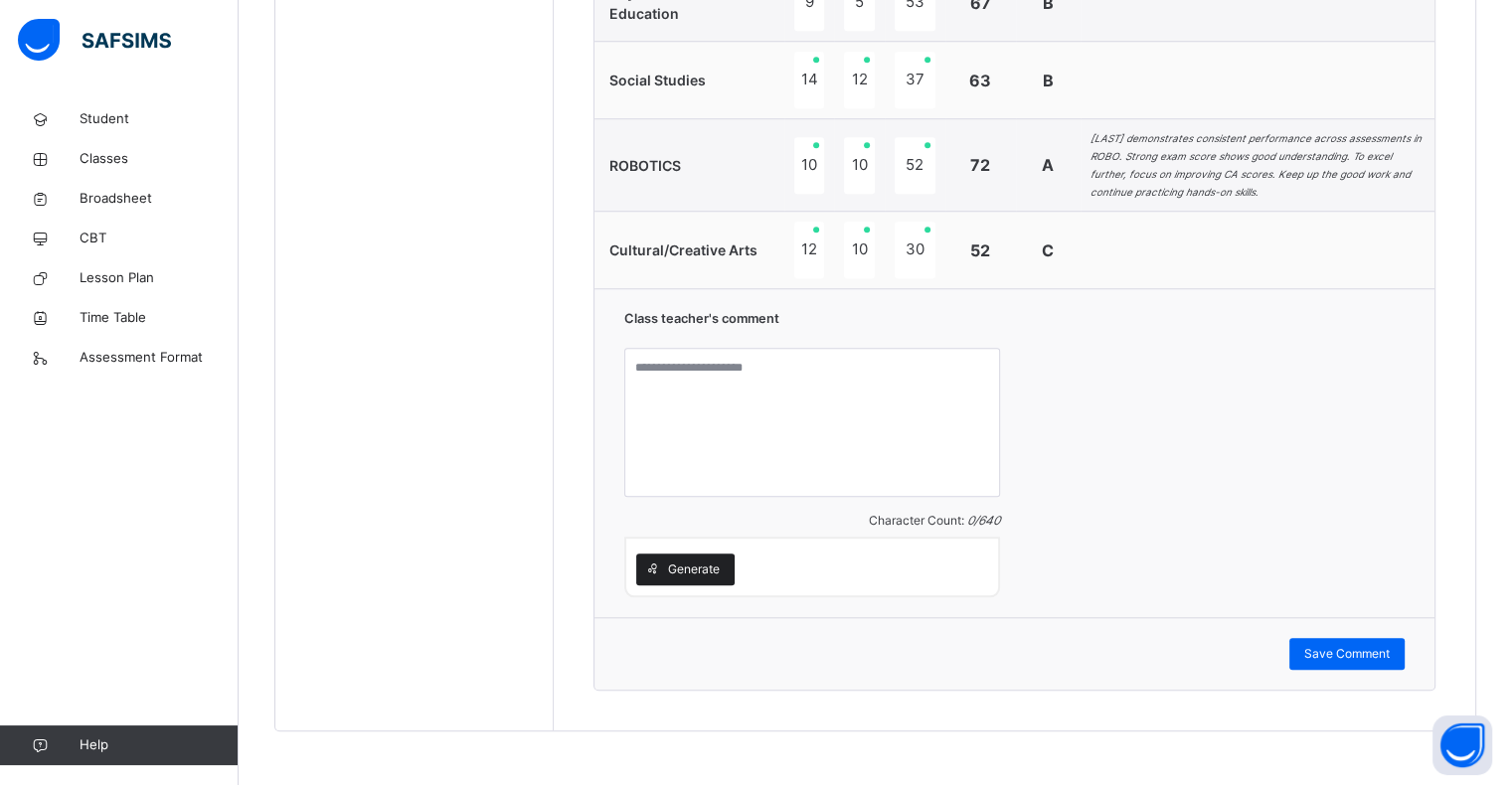 click on "Generate" at bounding box center [694, 569] 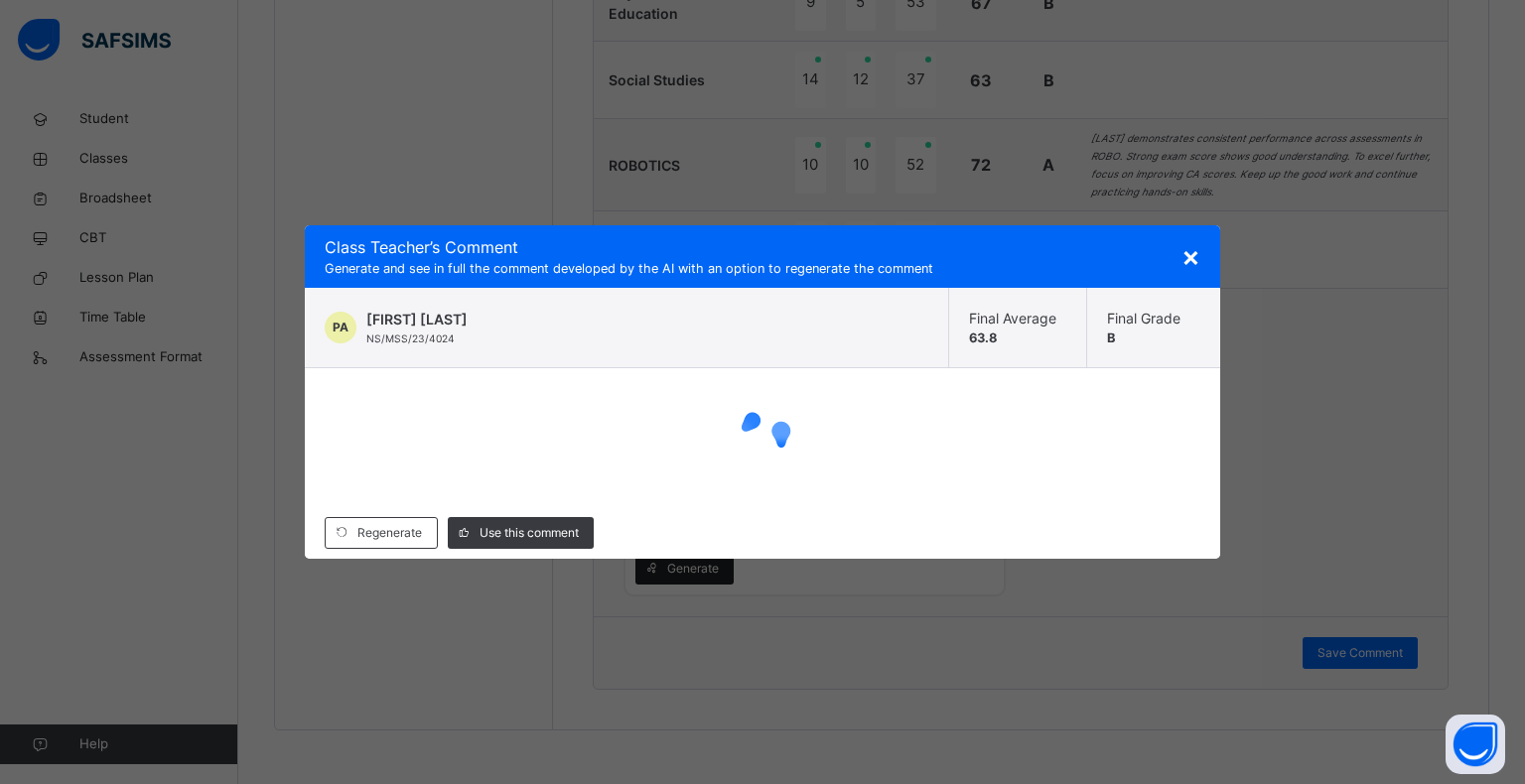 click on "Regenerate     Use this comment" at bounding box center (762, 533) 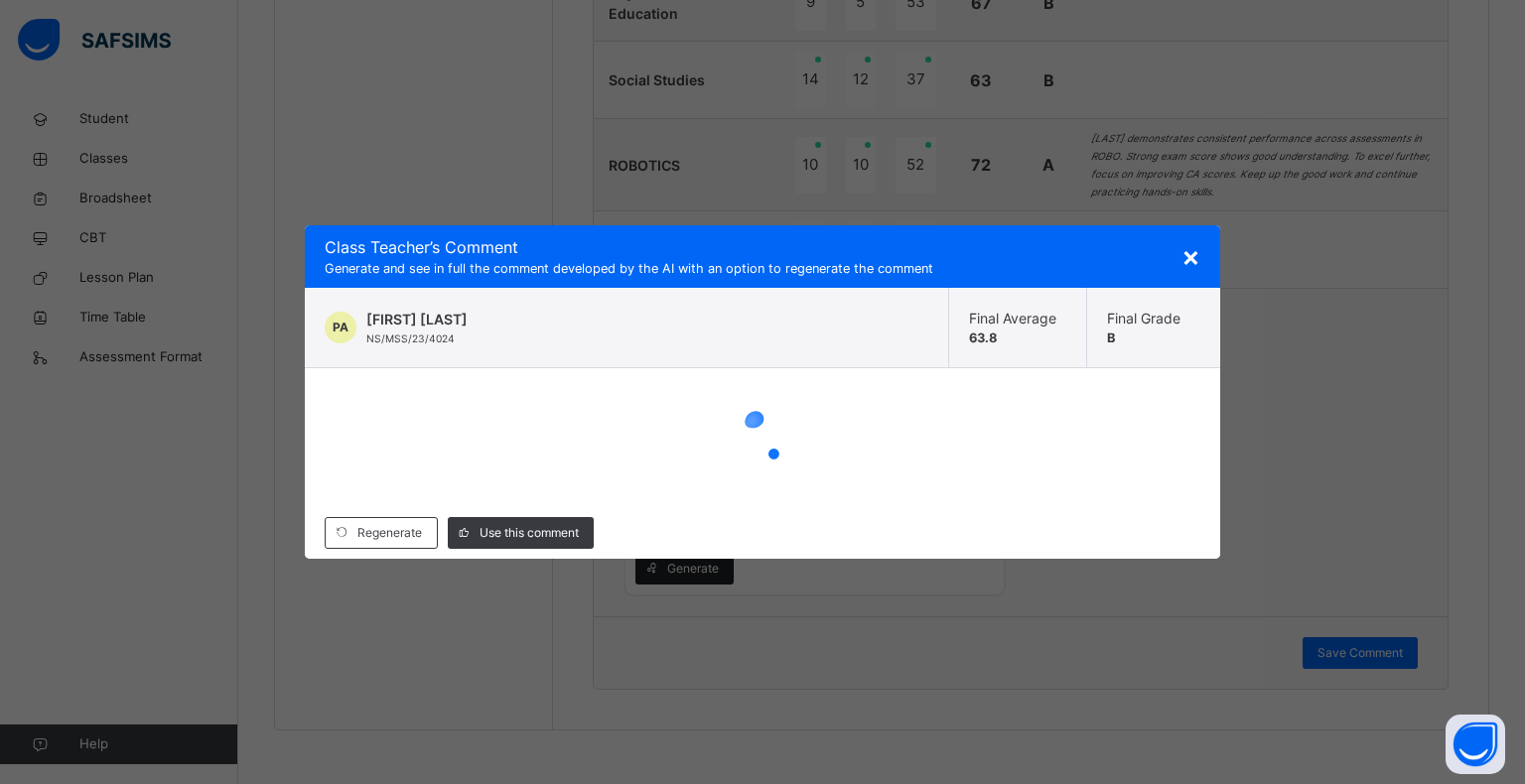 click on "Regenerate     Use this comment" at bounding box center [762, 533] 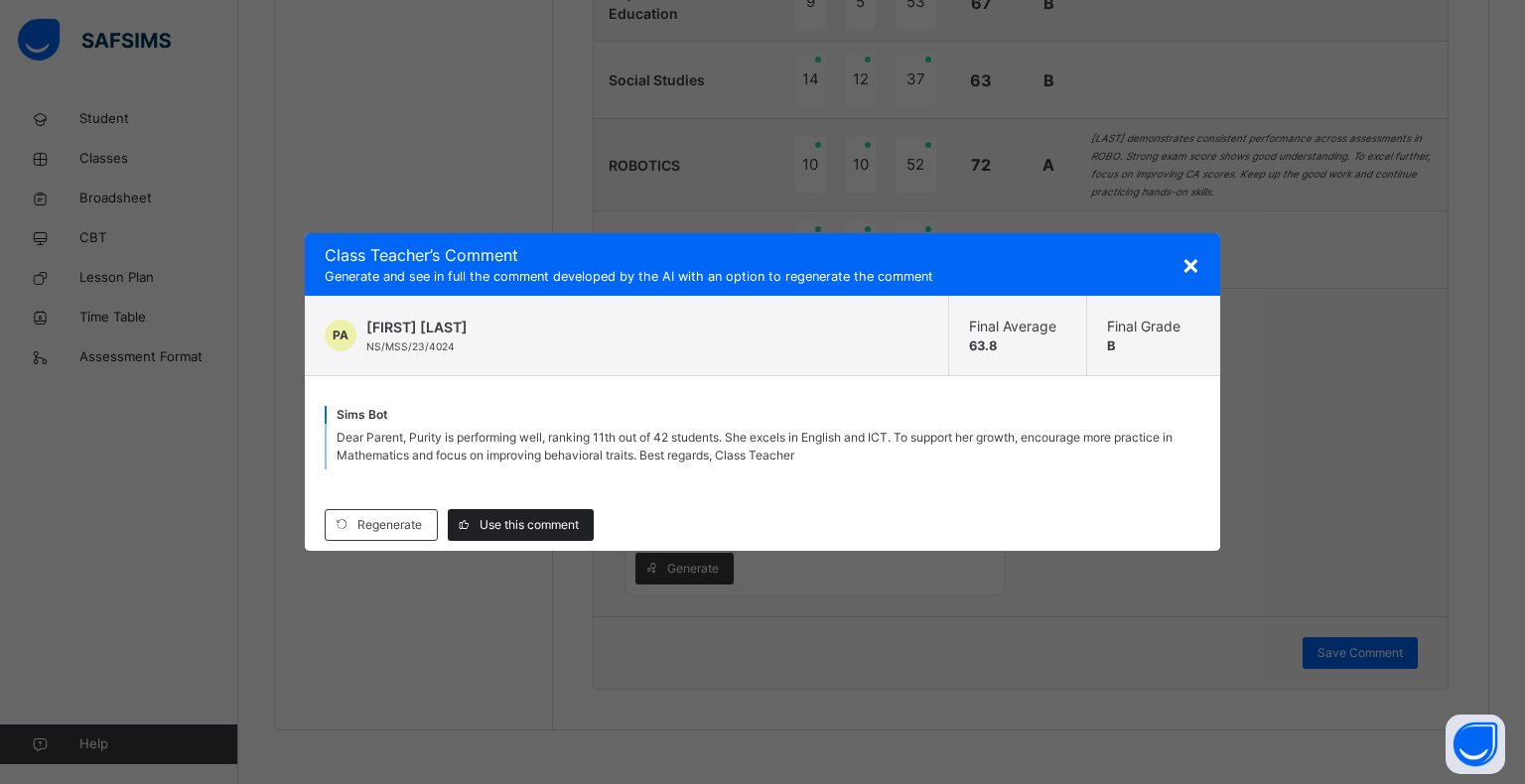 click on "Use this comment" at bounding box center (529, 525) 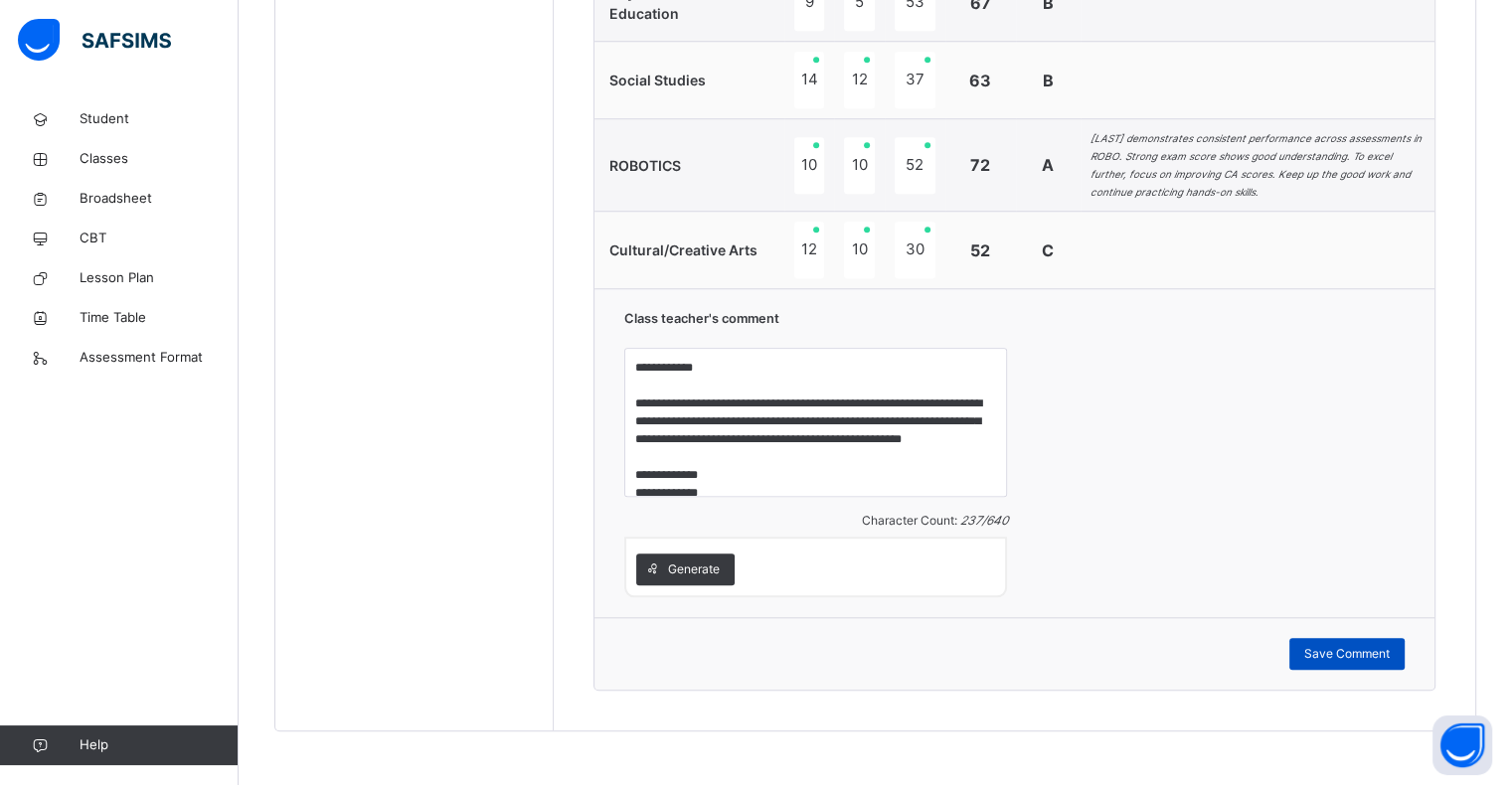 click on "Save Comment" at bounding box center [1347, 654] 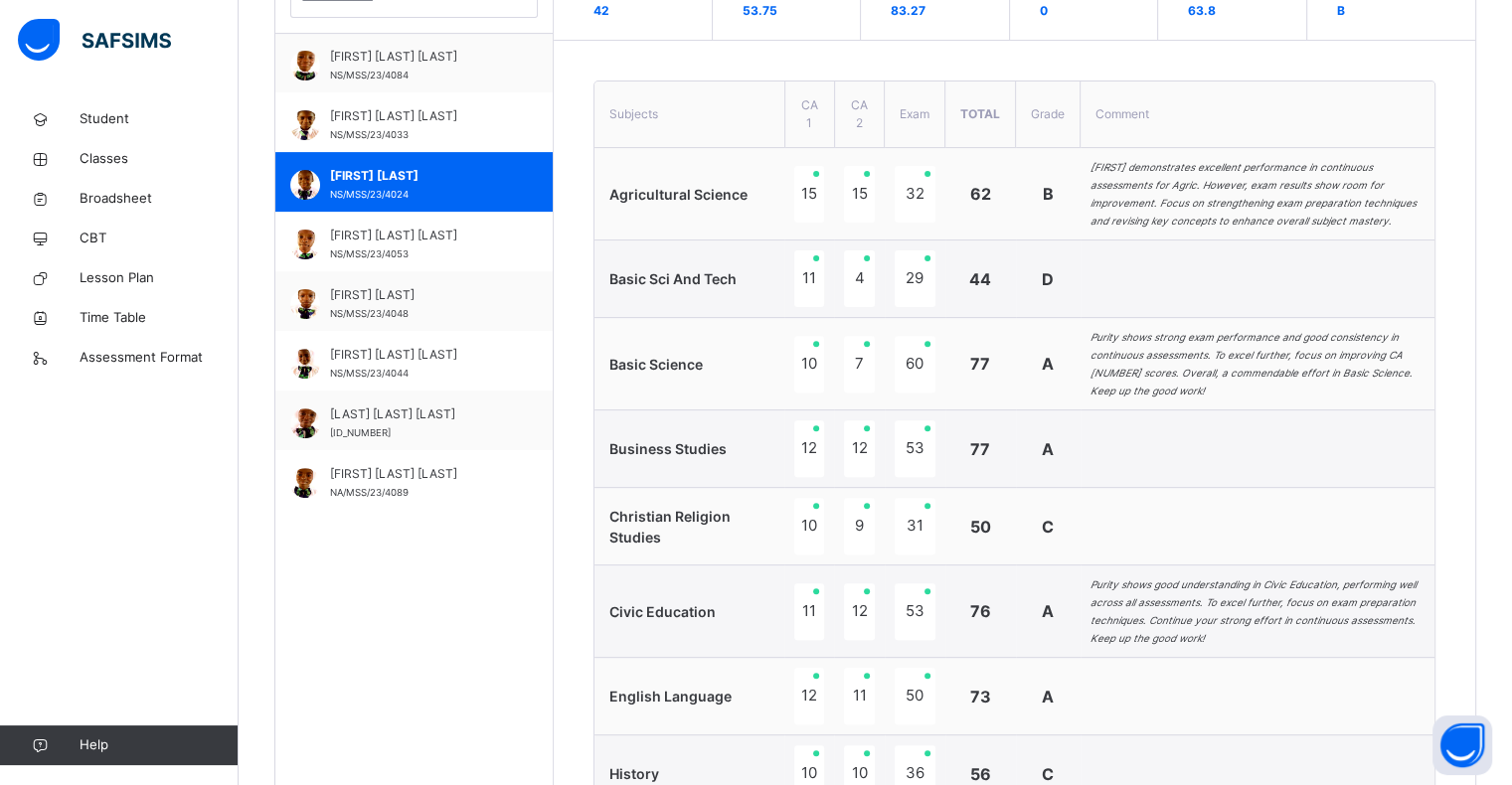 scroll, scrollTop: 629, scrollLeft: 0, axis: vertical 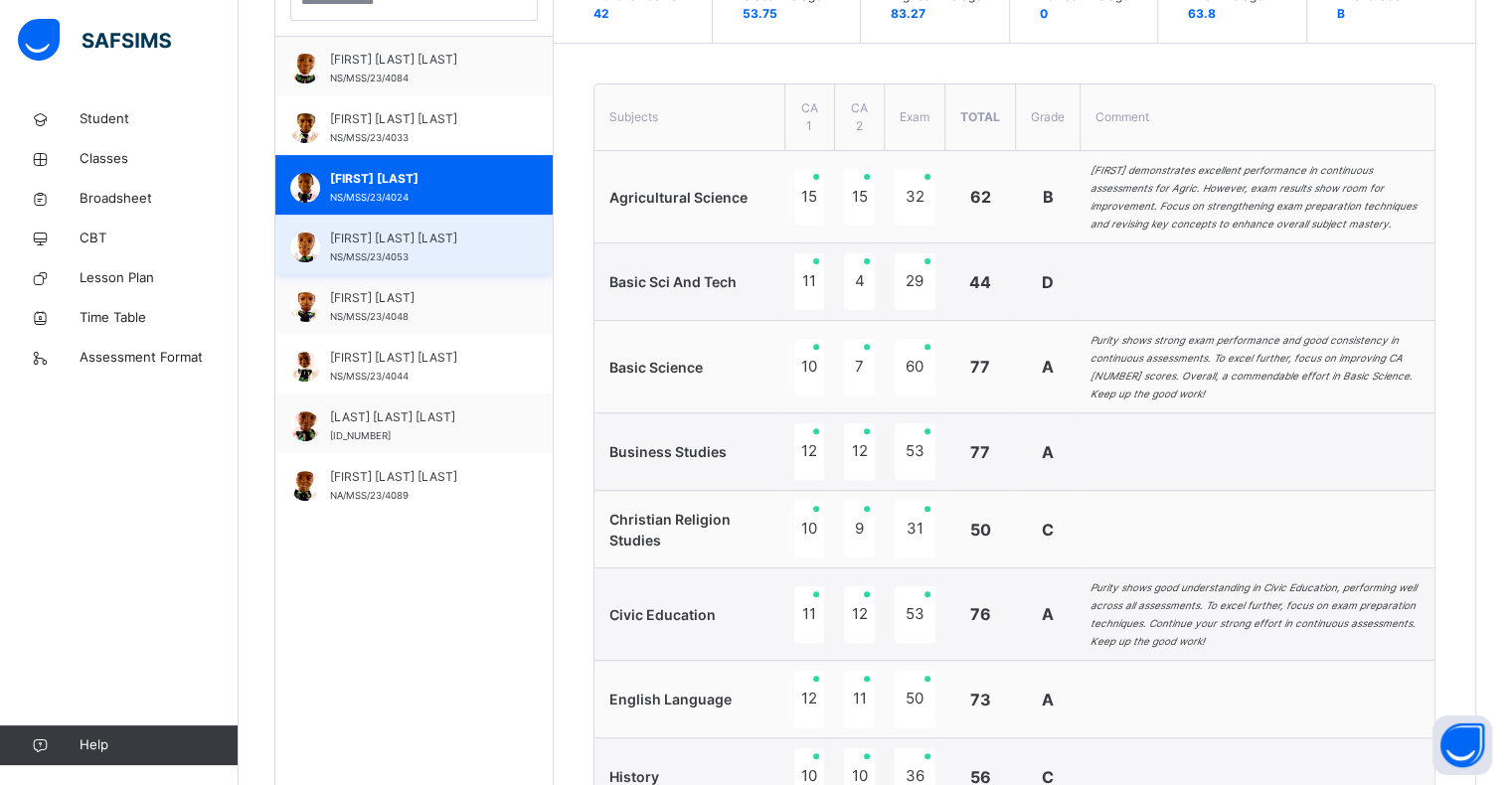 click on "[FIRST] [LAST] [LAST]" at bounding box center (419, 238) 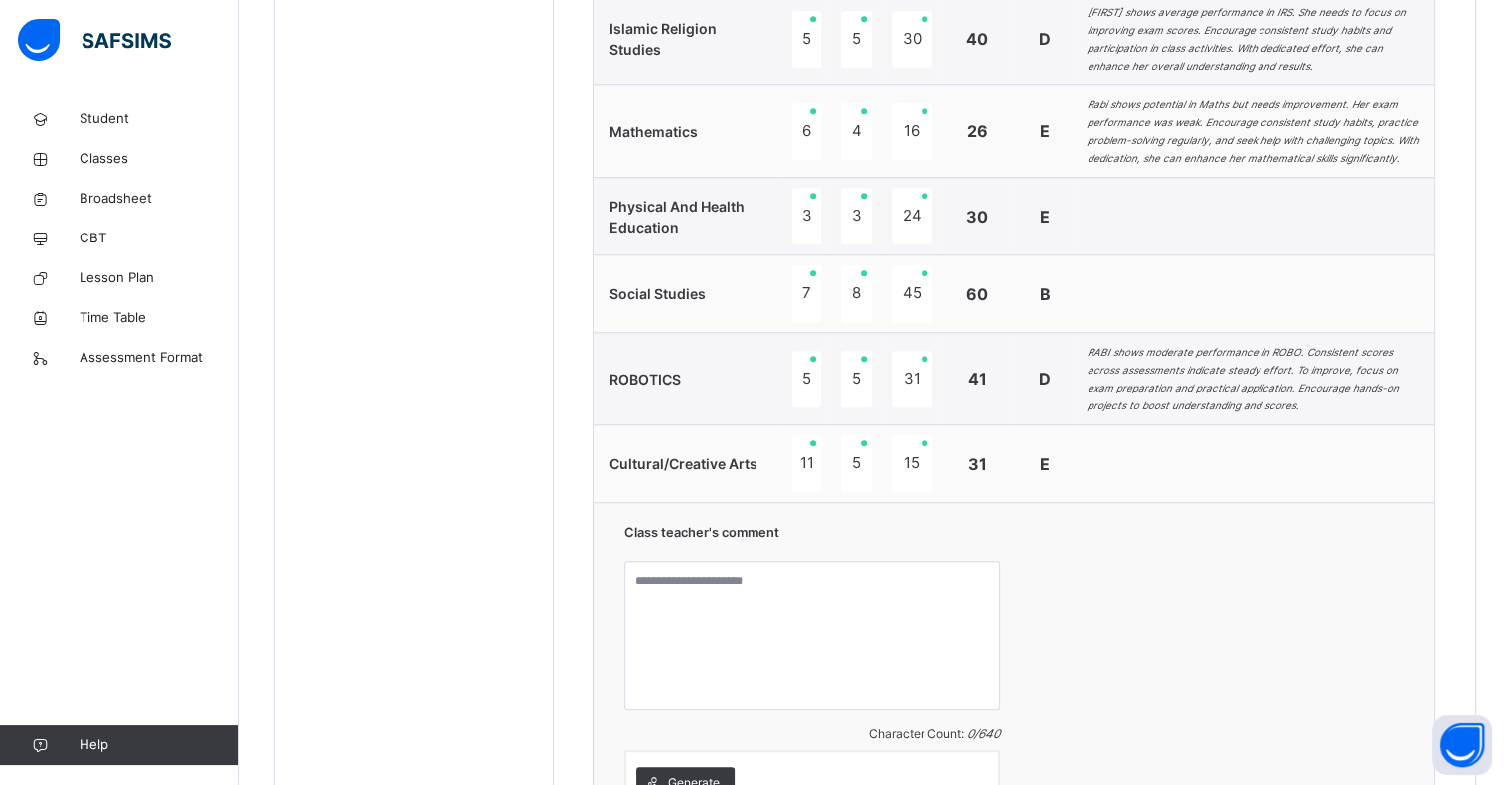 scroll, scrollTop: 1734, scrollLeft: 0, axis: vertical 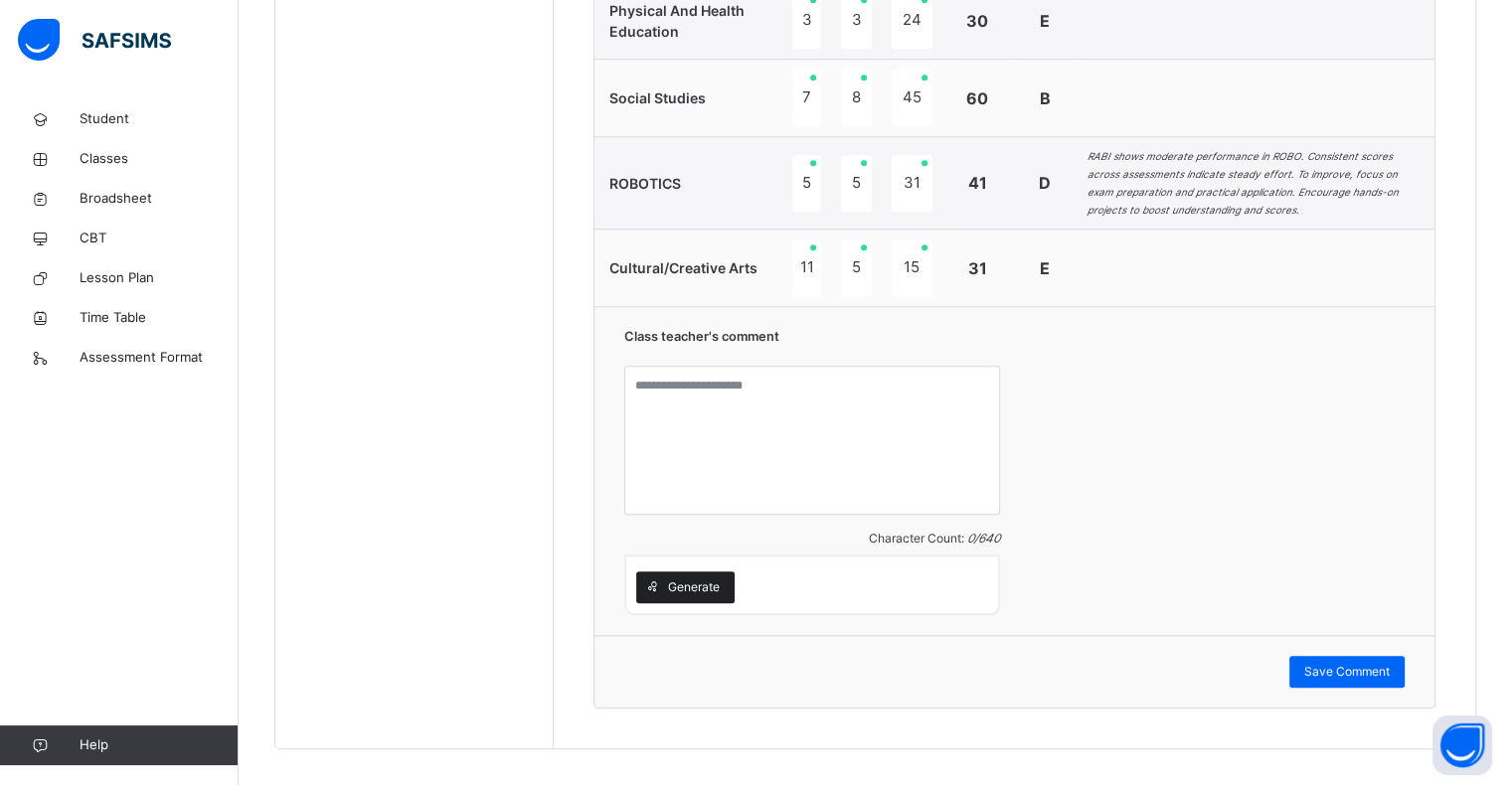 click on "Generate" at bounding box center (694, 587) 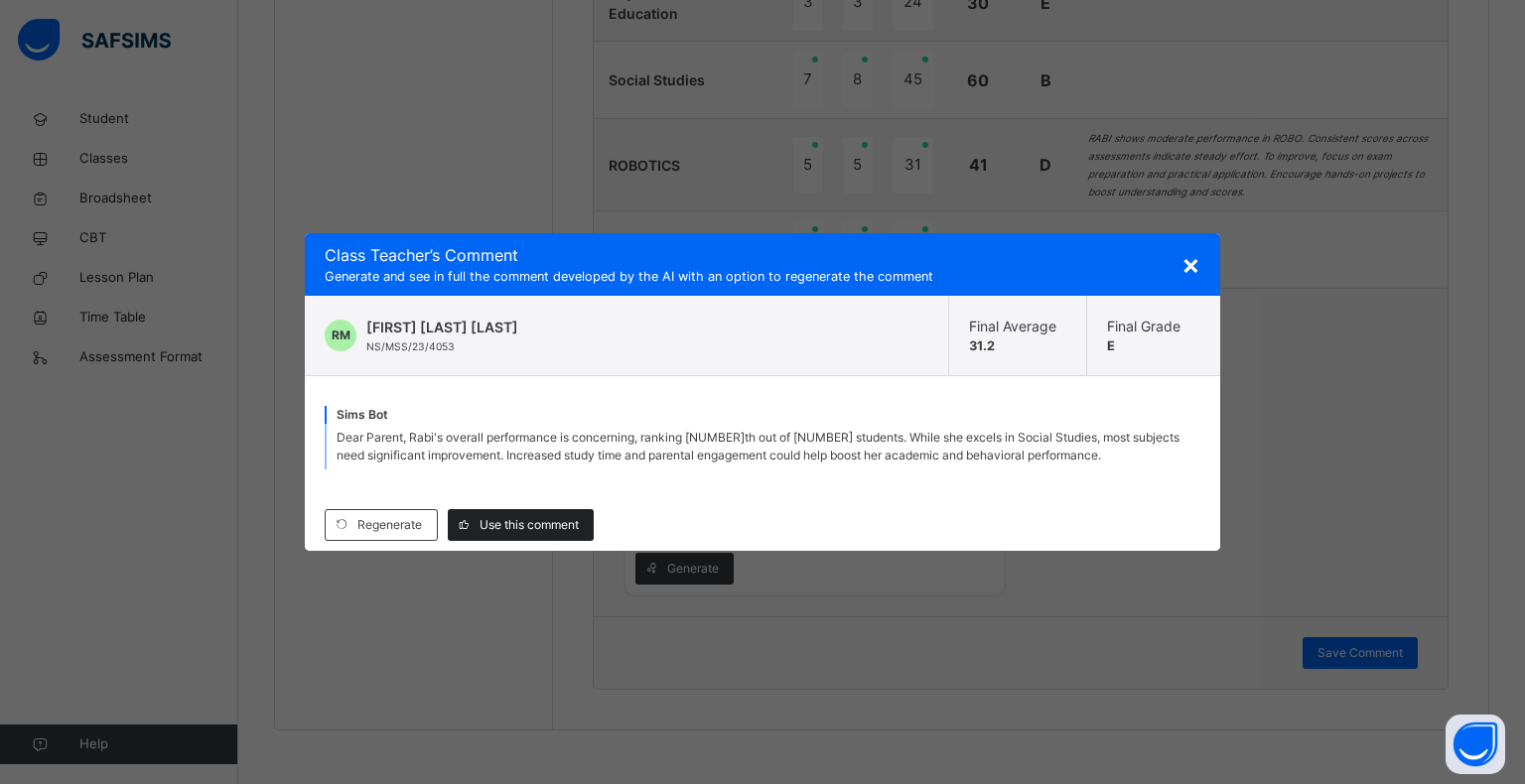 click on "Use this comment" at bounding box center (529, 525) 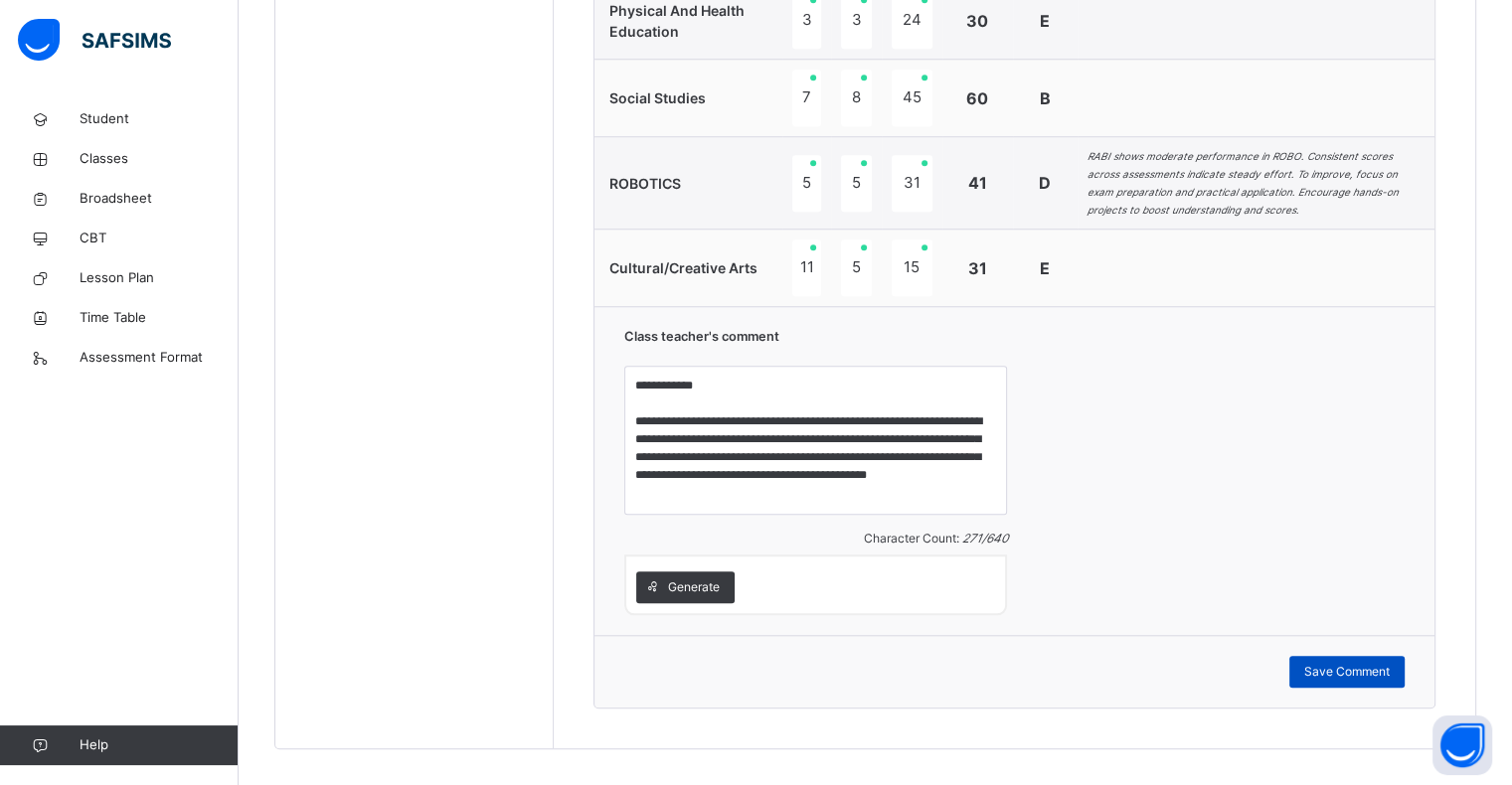 click on "Save Comment" at bounding box center [1347, 672] 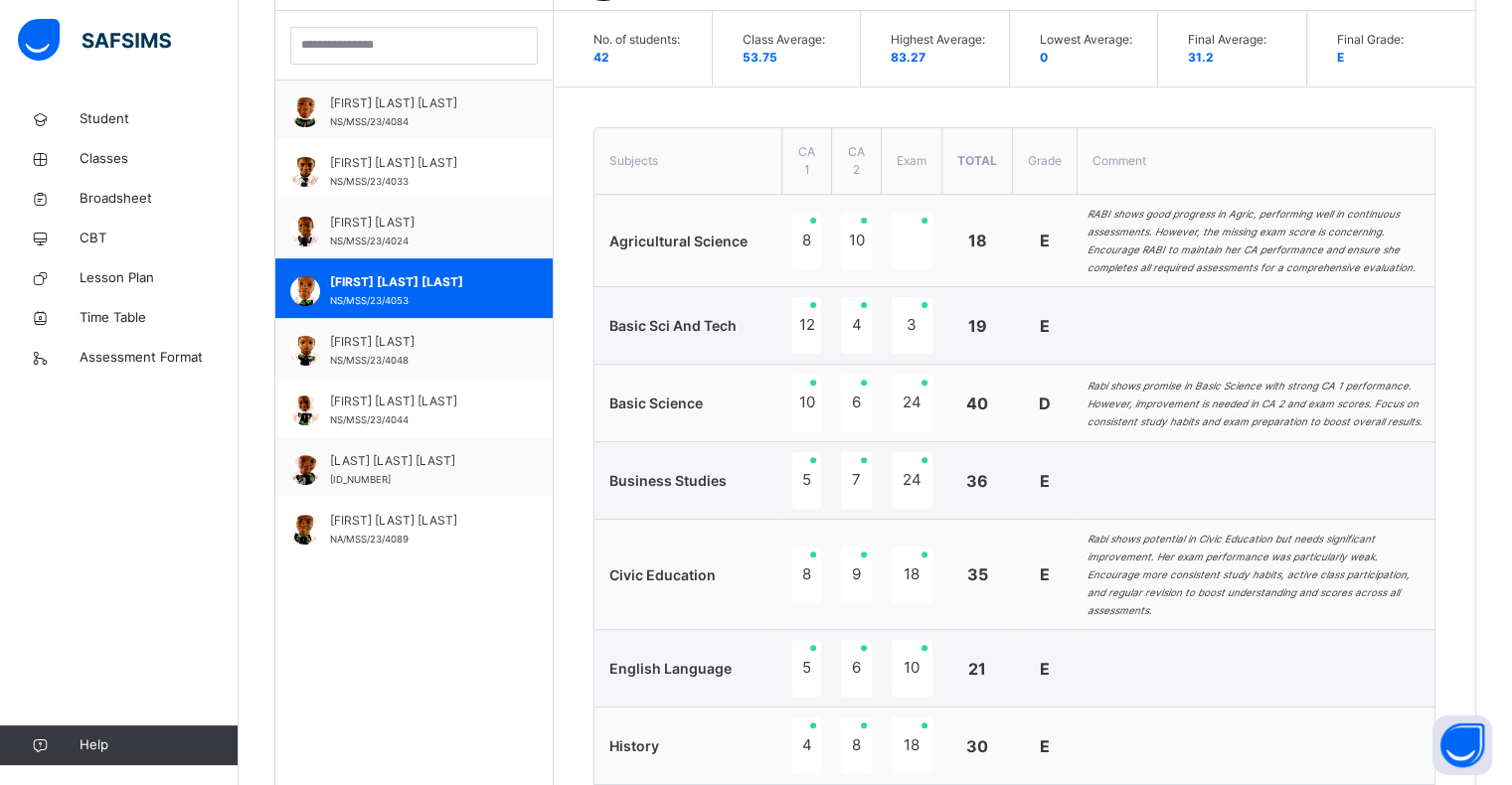 scroll, scrollTop: 581, scrollLeft: 0, axis: vertical 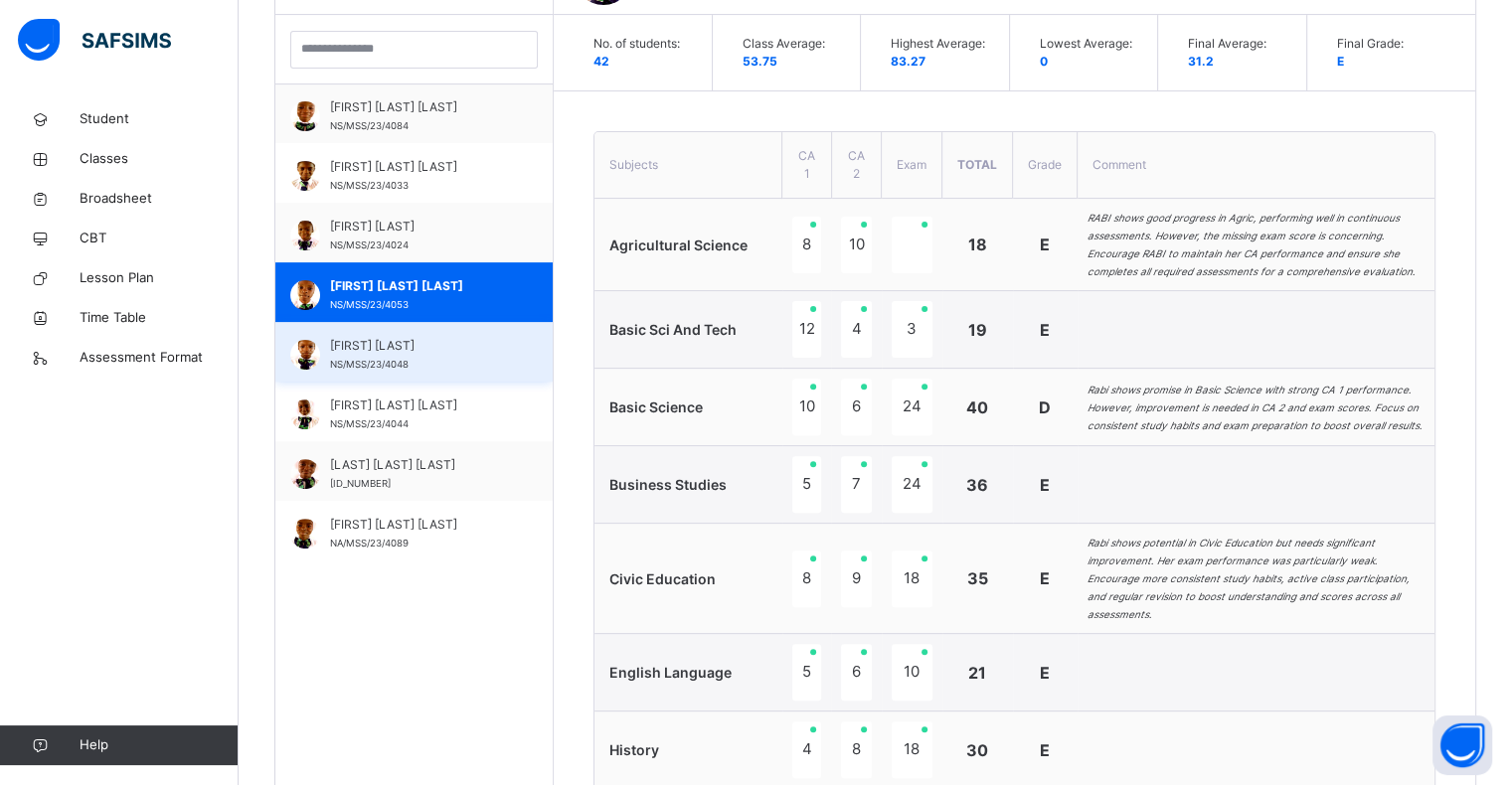 click on "NS/MSS/23/4048" at bounding box center [369, 364] 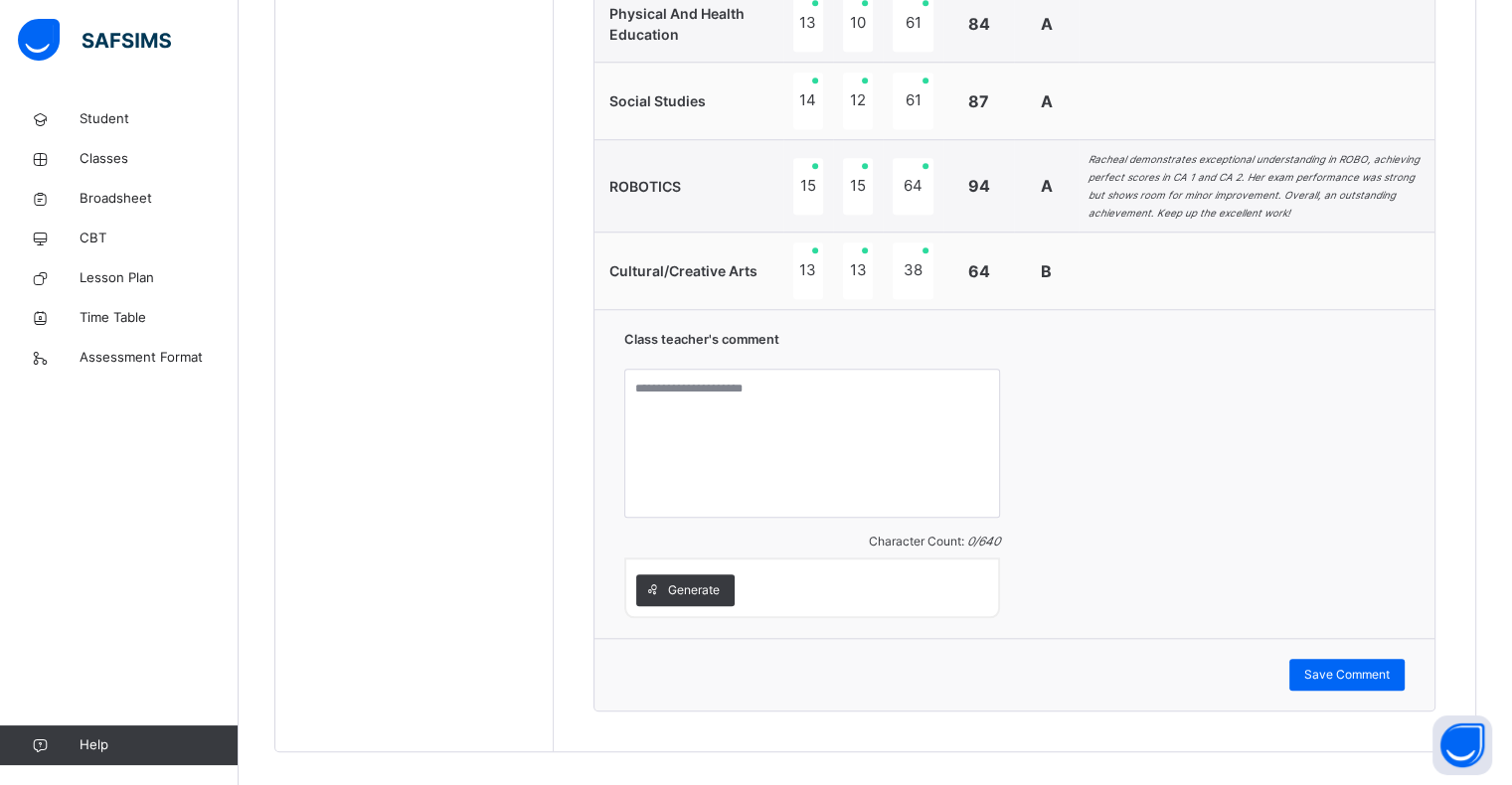 scroll, scrollTop: 1734, scrollLeft: 0, axis: vertical 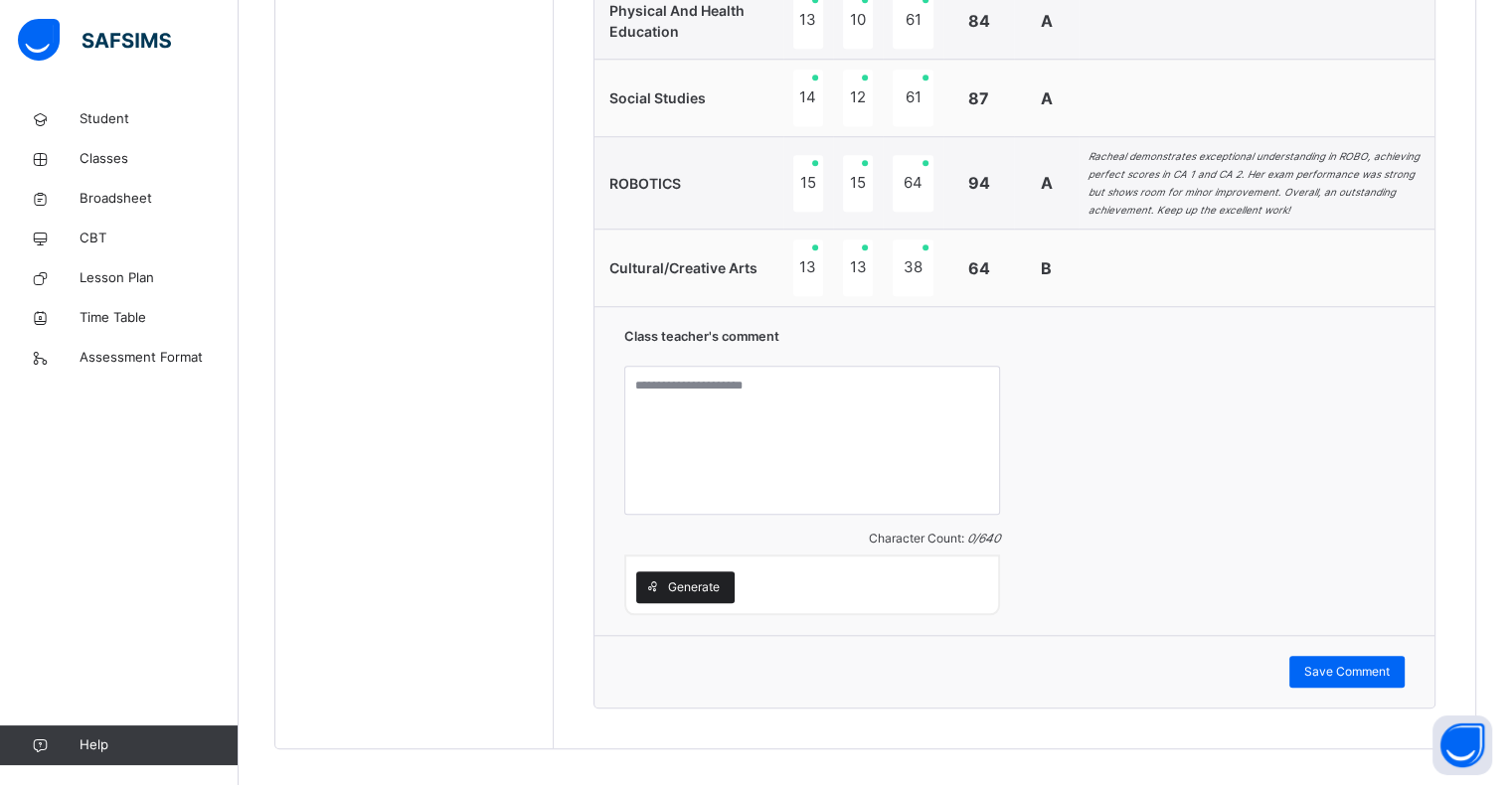 click on "Generate" at bounding box center [694, 587] 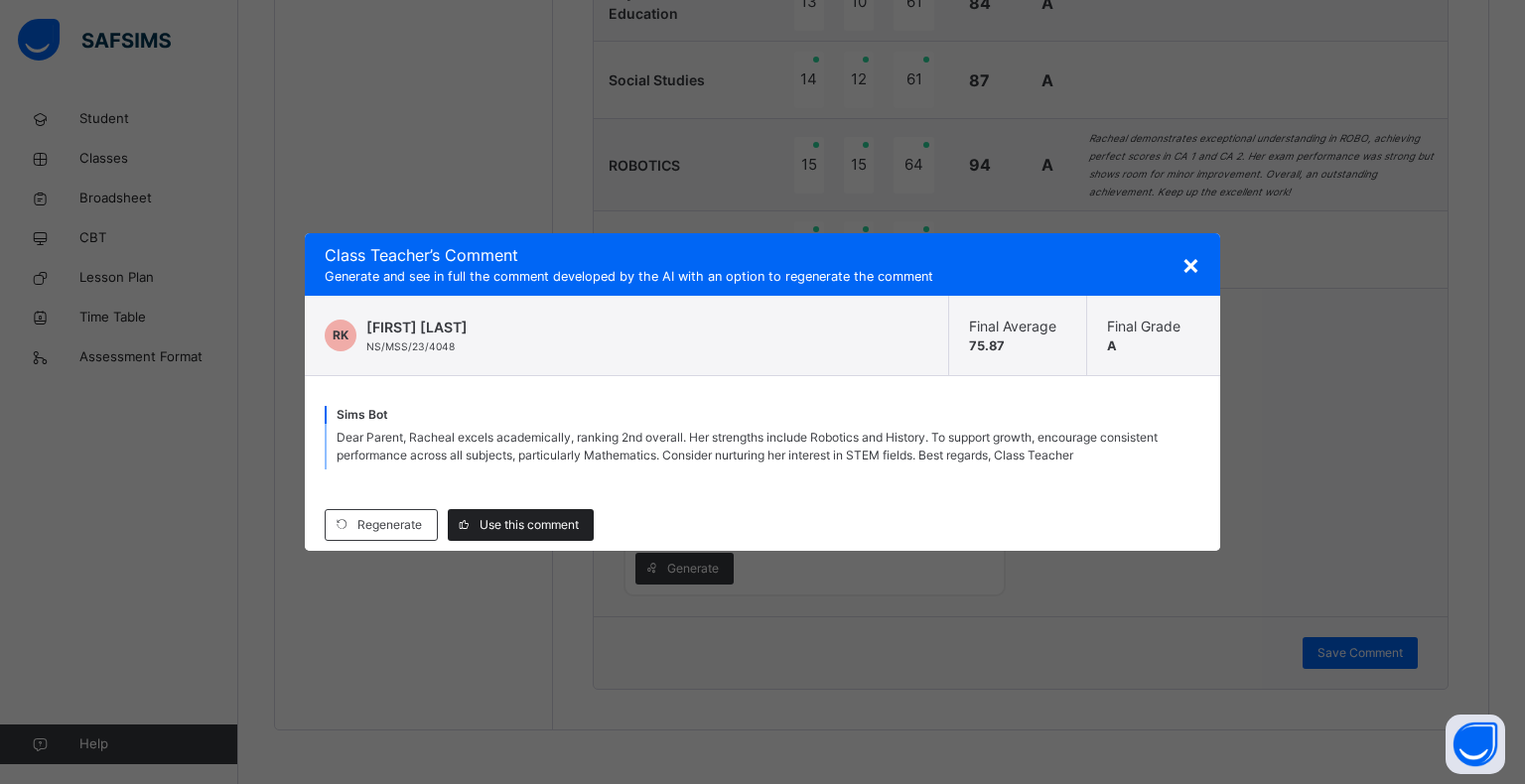 click on "Use this comment" at bounding box center [520, 525] 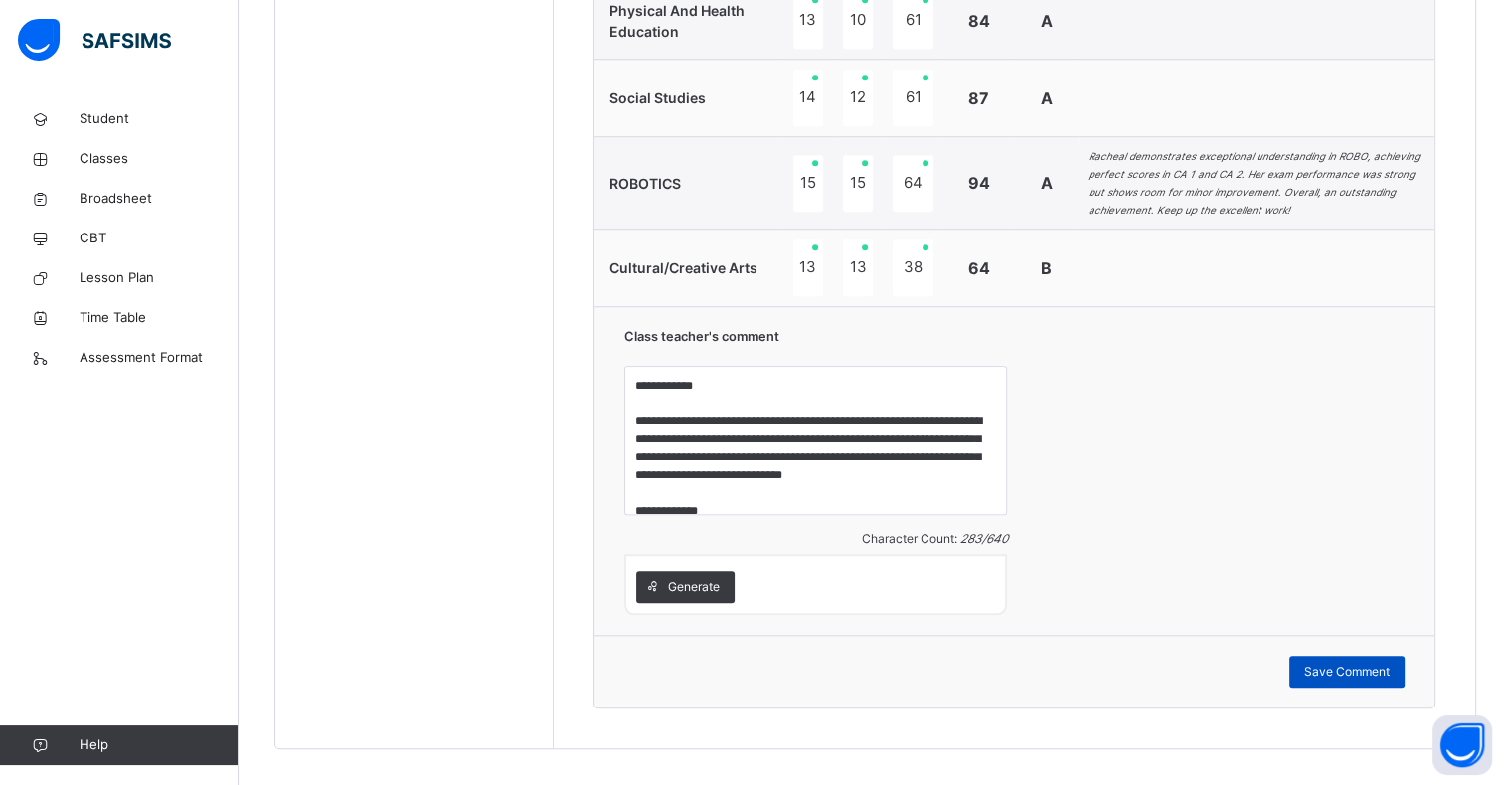 click on "Save Comment" at bounding box center (1347, 672) 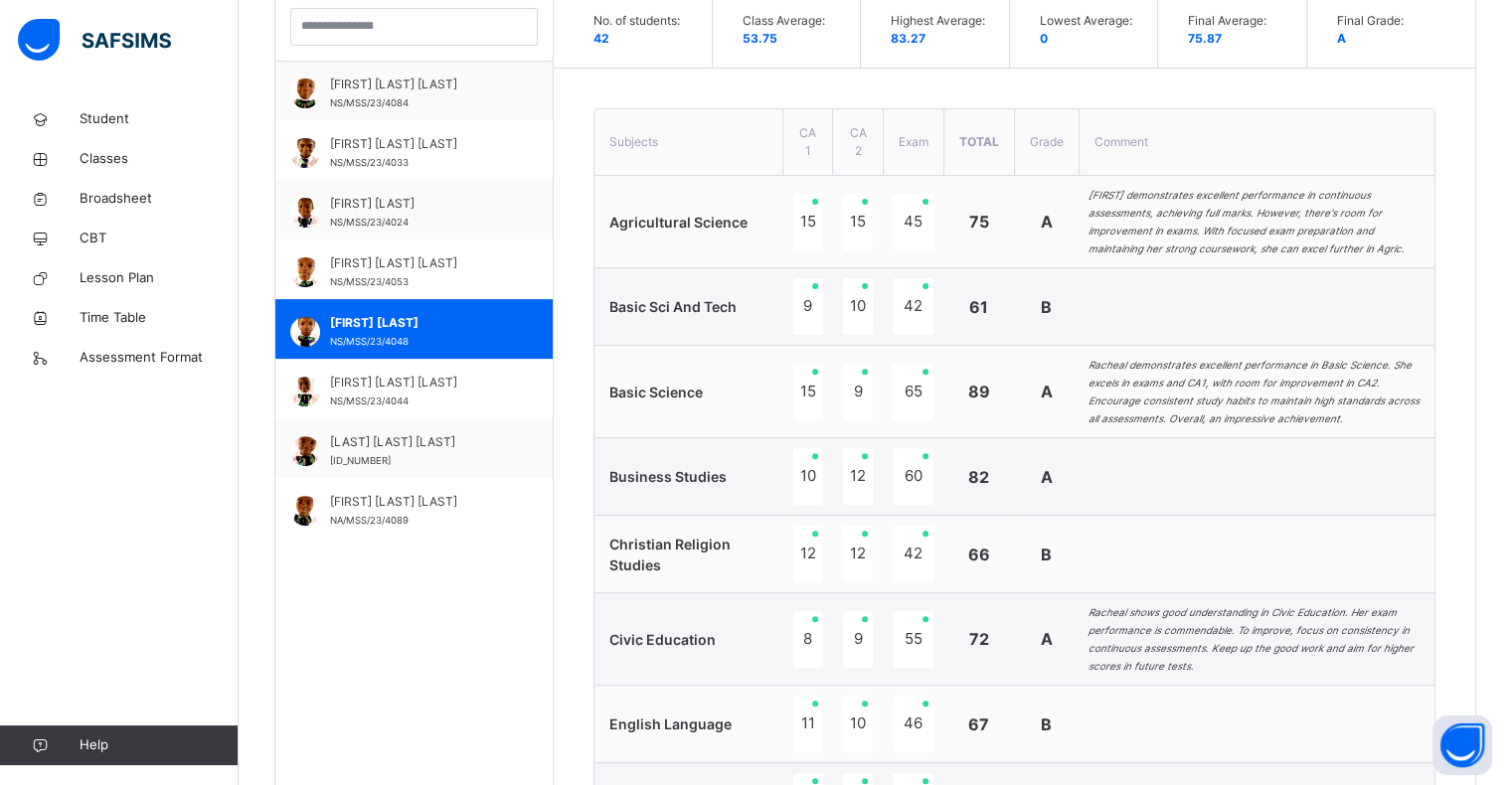 scroll, scrollTop: 610, scrollLeft: 0, axis: vertical 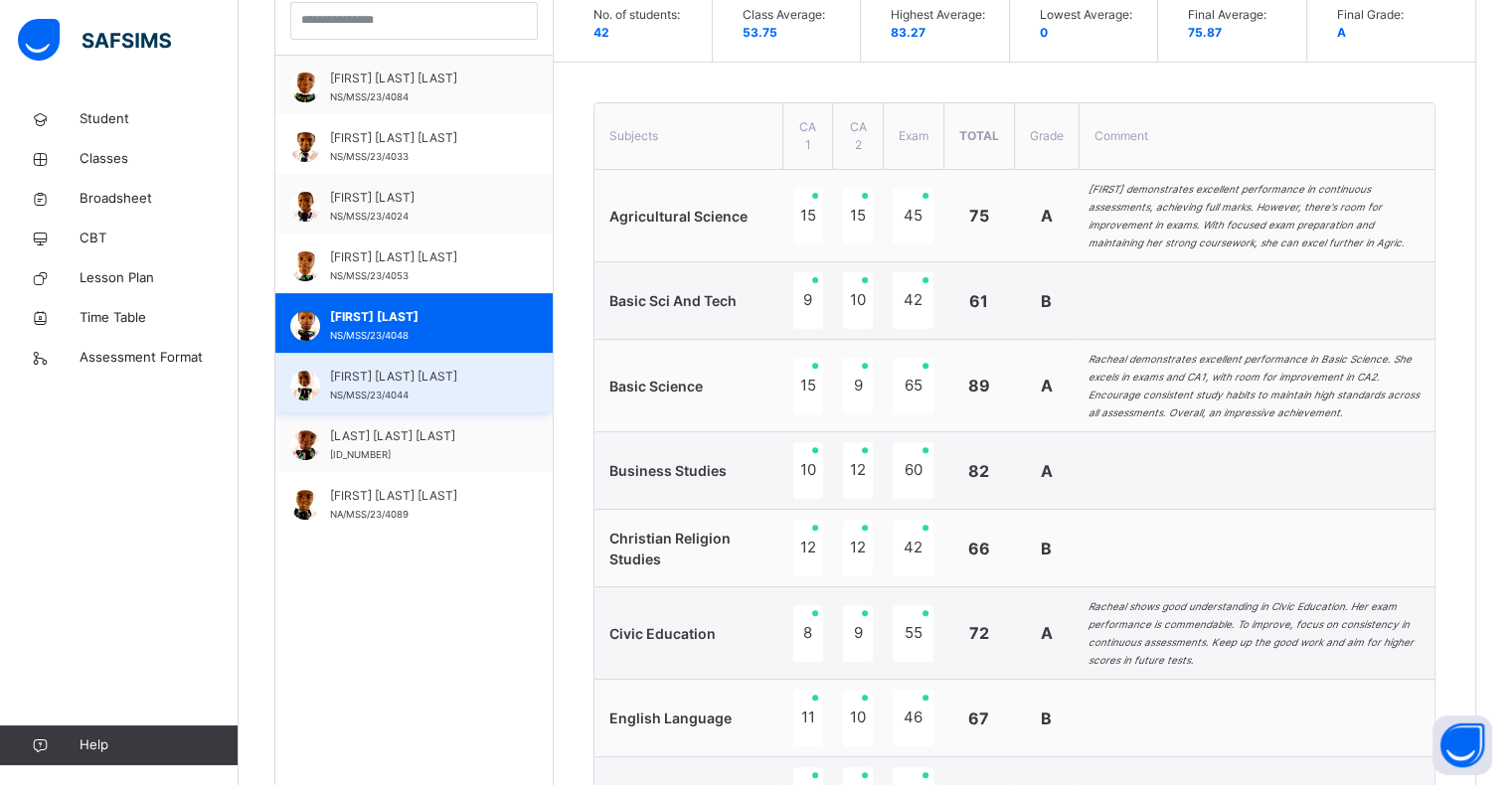click on "[FIRST] [LAST] [LAST]" at bounding box center [419, 377] 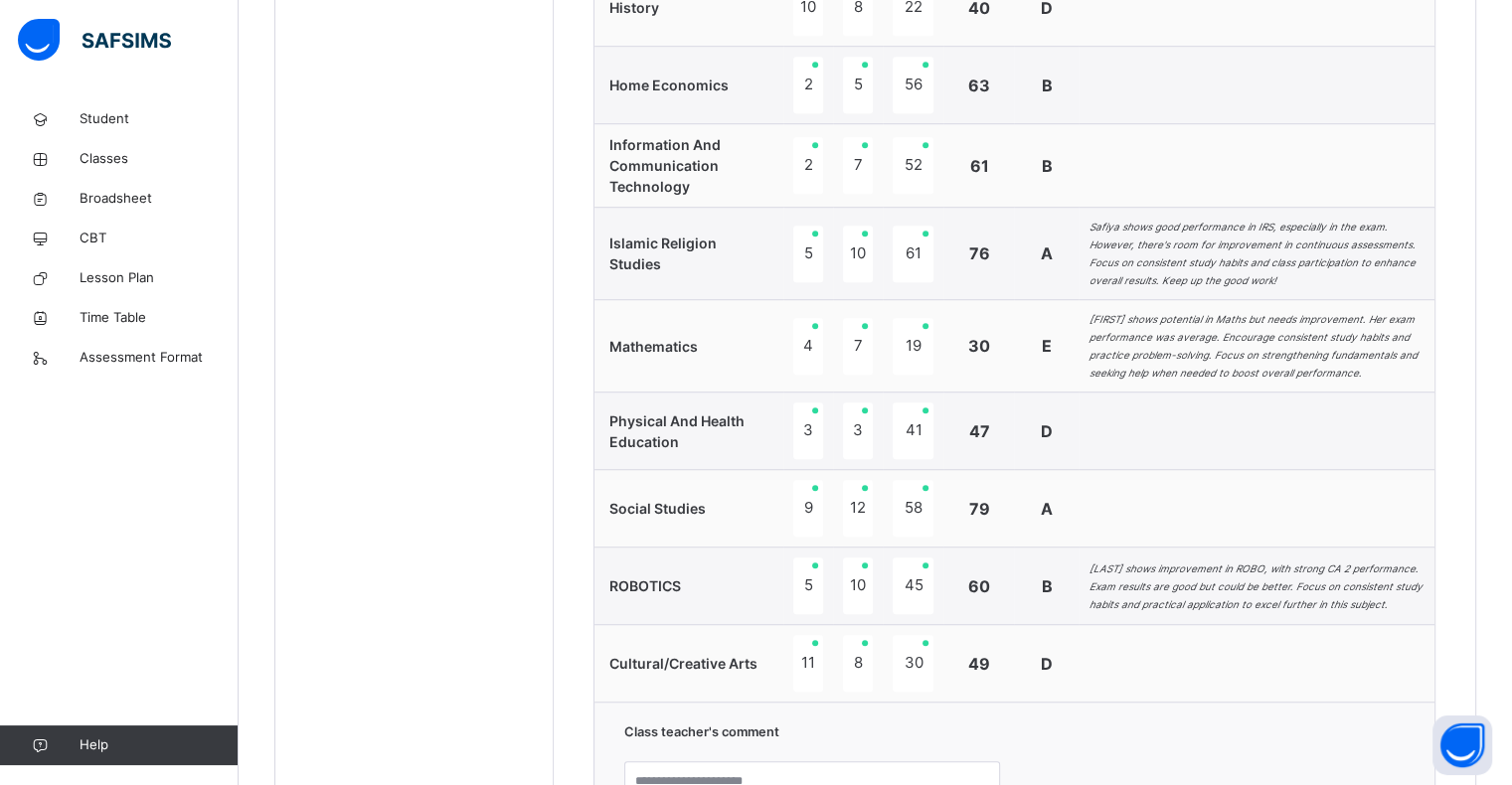 scroll, scrollTop: 1719, scrollLeft: 0, axis: vertical 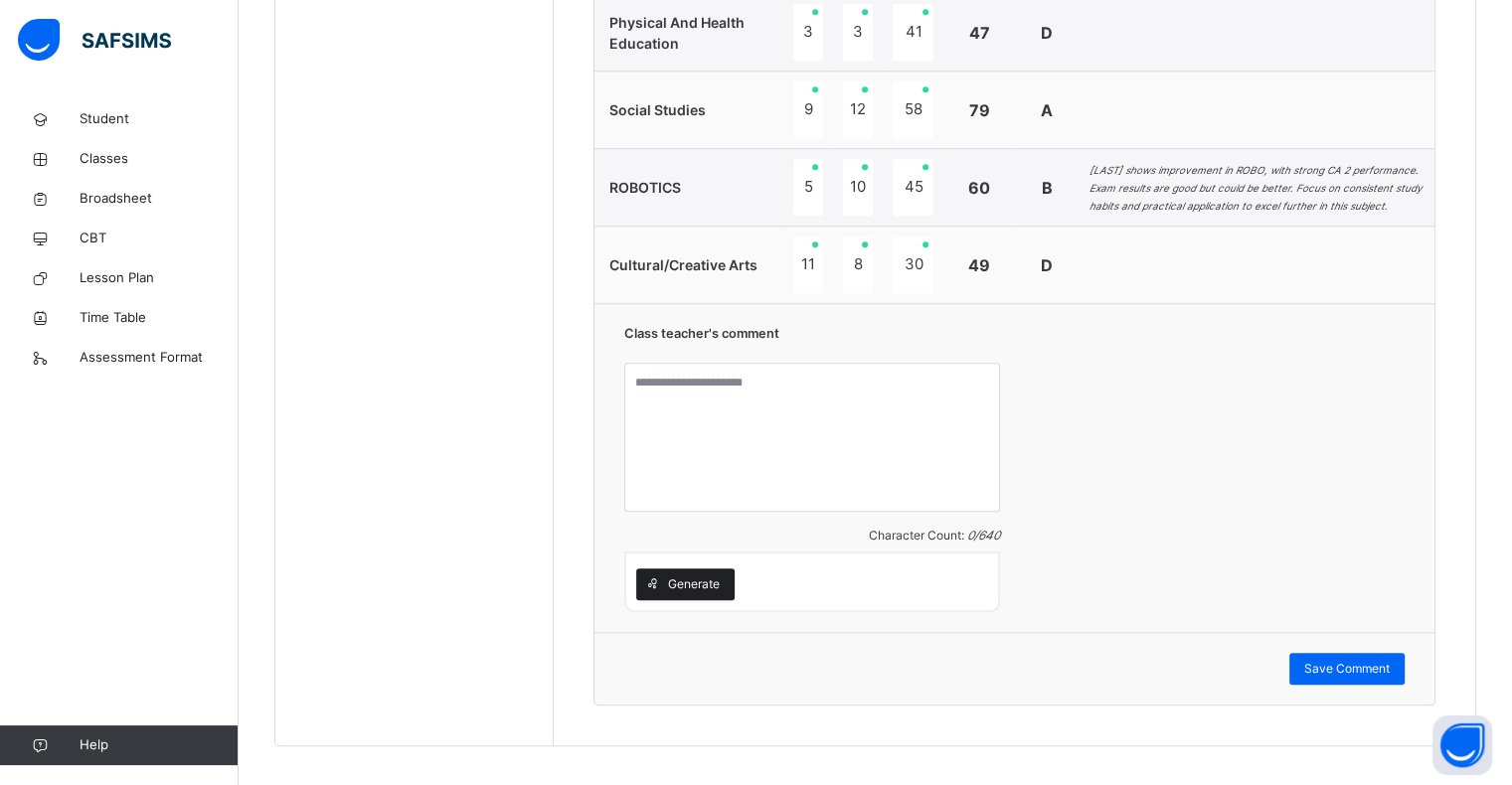 click on "Generate" at bounding box center [694, 584] 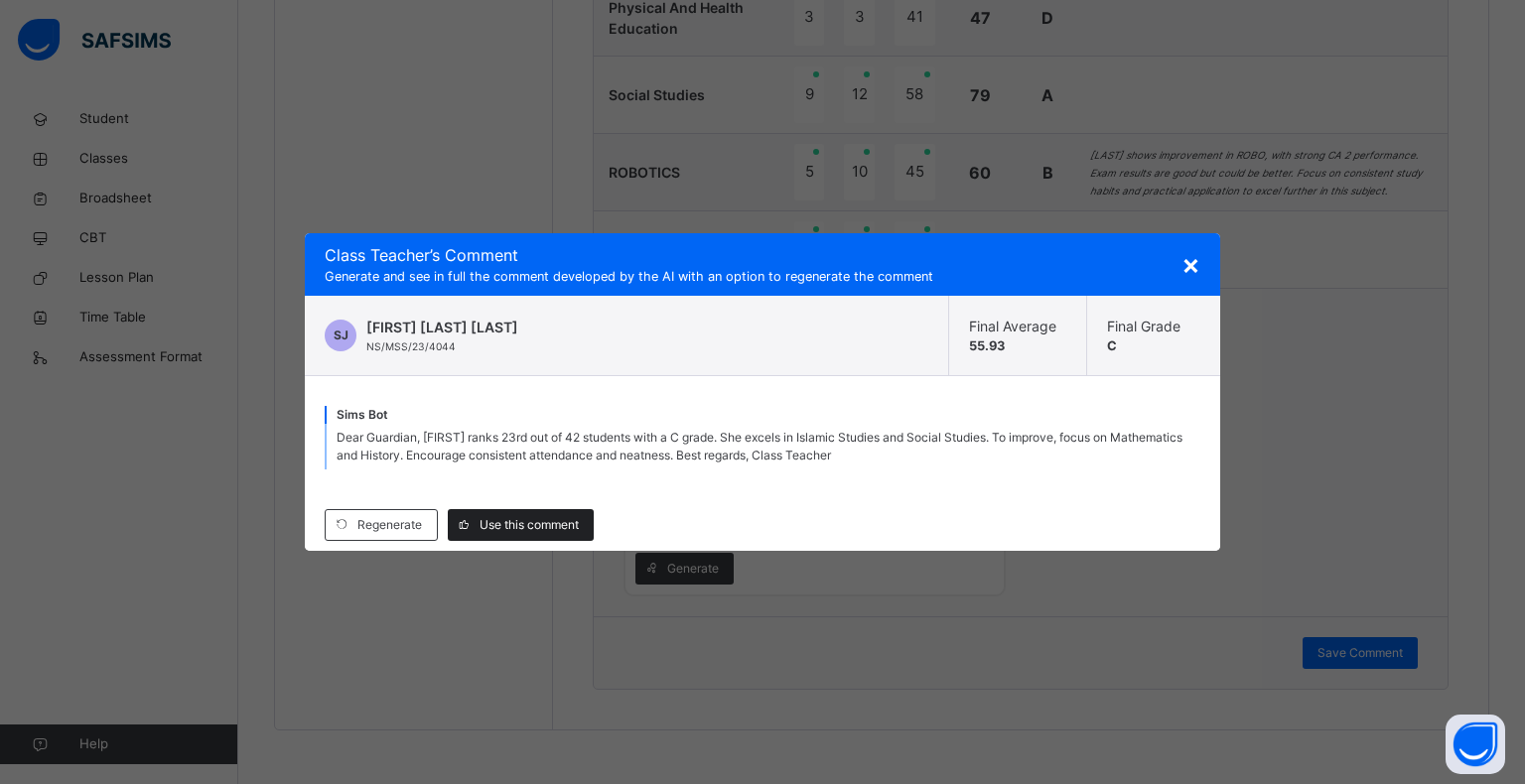 click on "Use this comment" at bounding box center (529, 525) 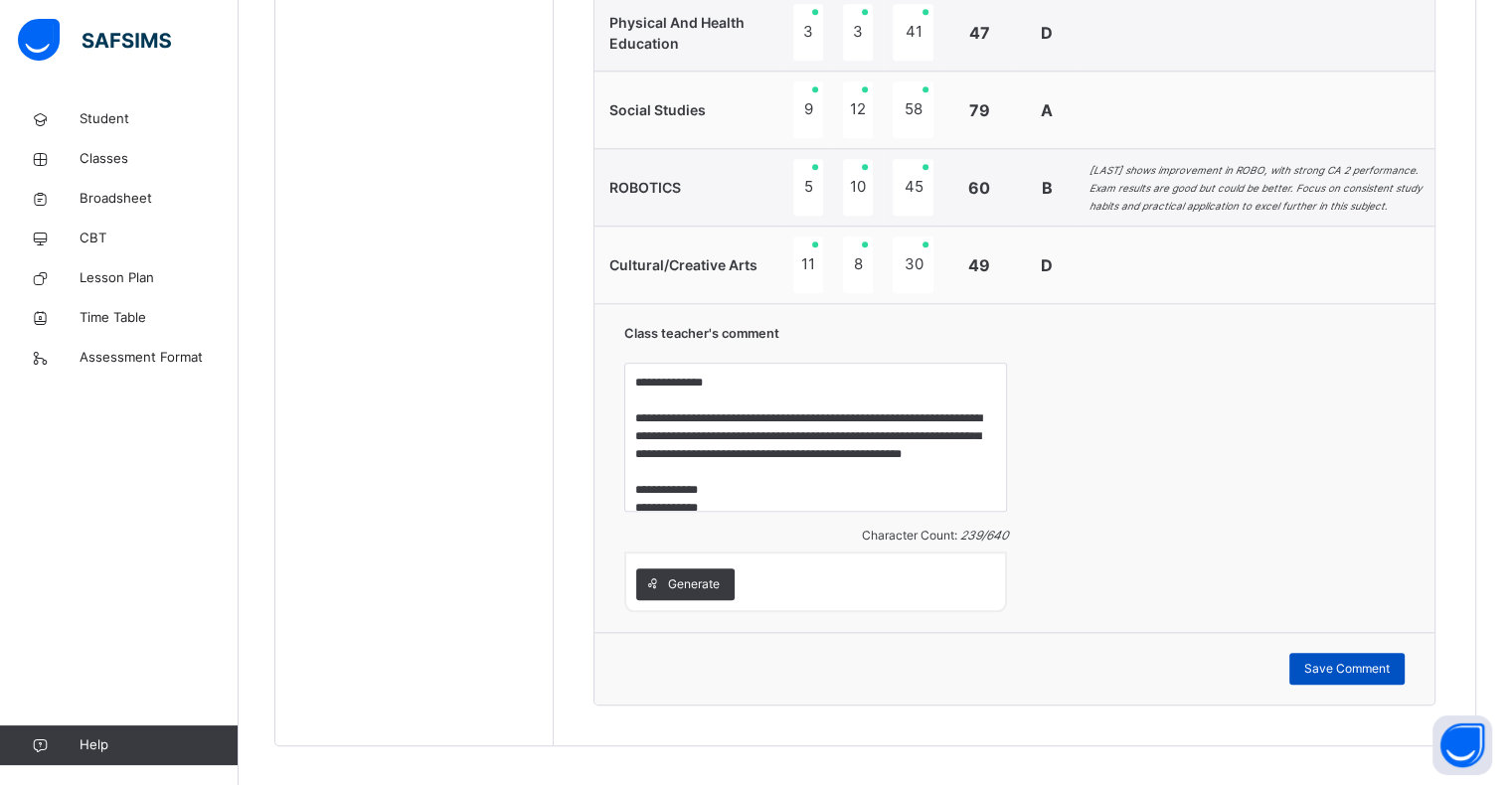 click on "Save Comment" at bounding box center [1347, 669] 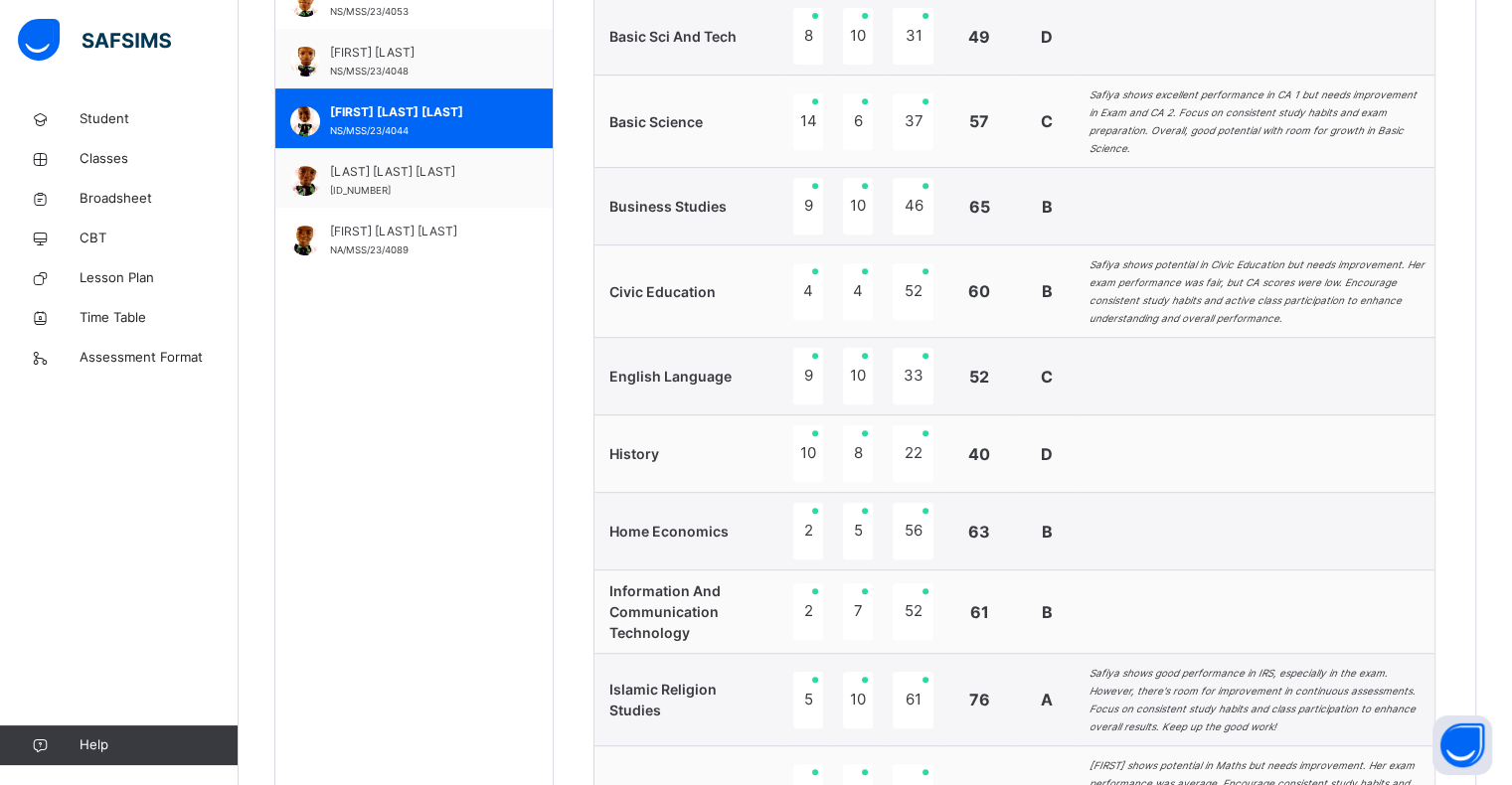scroll, scrollTop: 868, scrollLeft: 0, axis: vertical 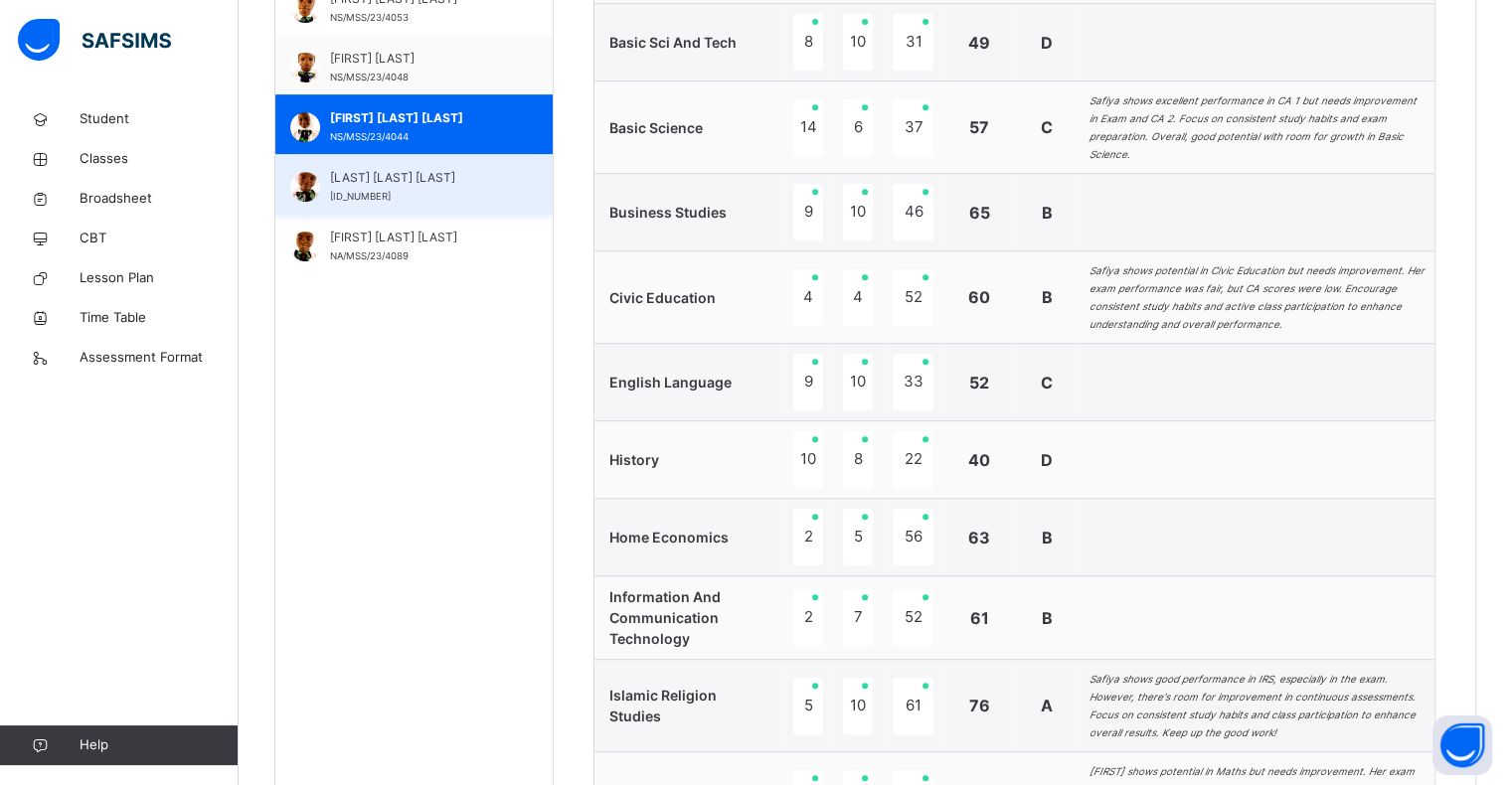 click on "[LAST] [LAST] [LAST]" at bounding box center [419, 178] 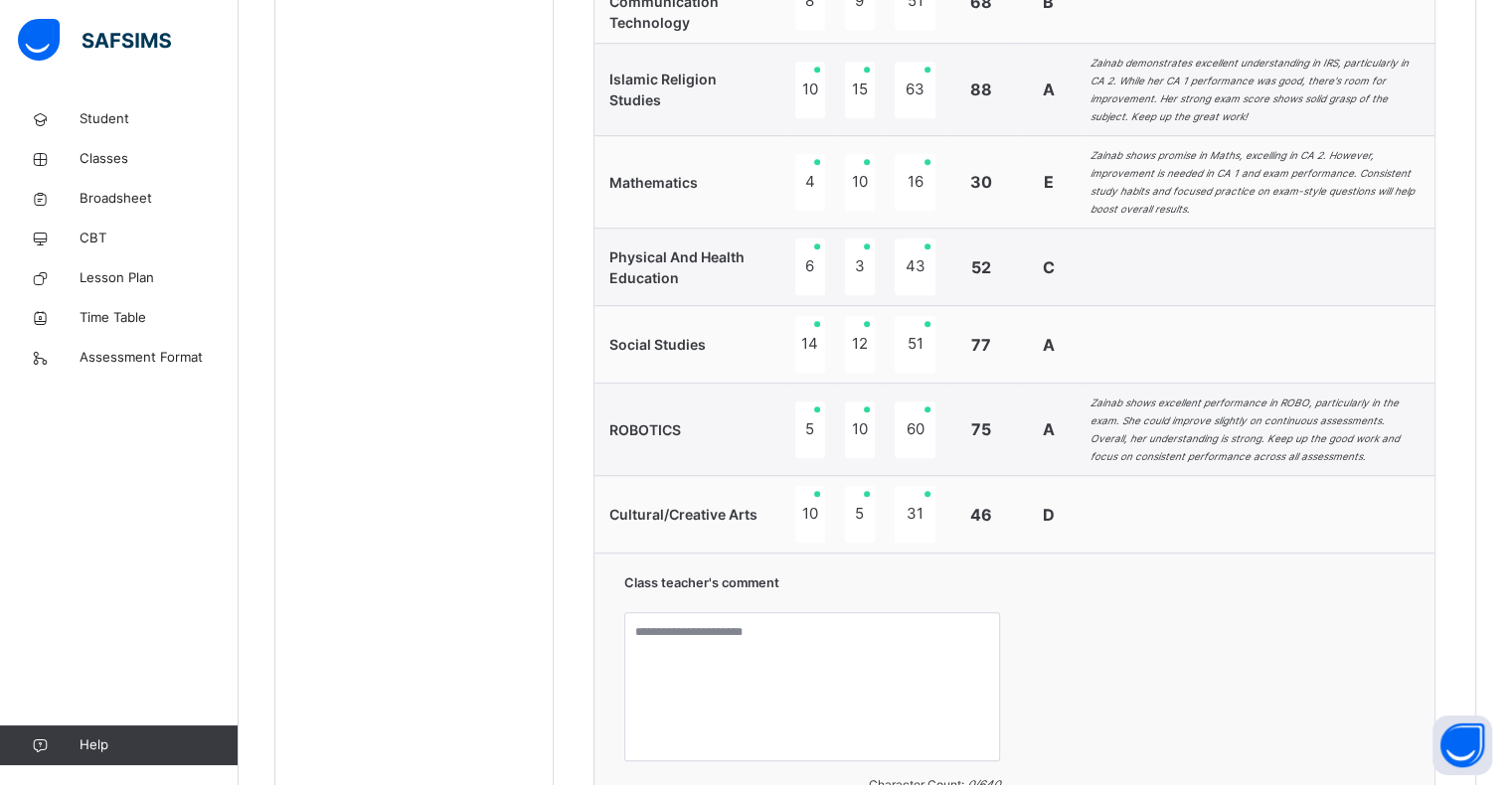 scroll, scrollTop: 1734, scrollLeft: 0, axis: vertical 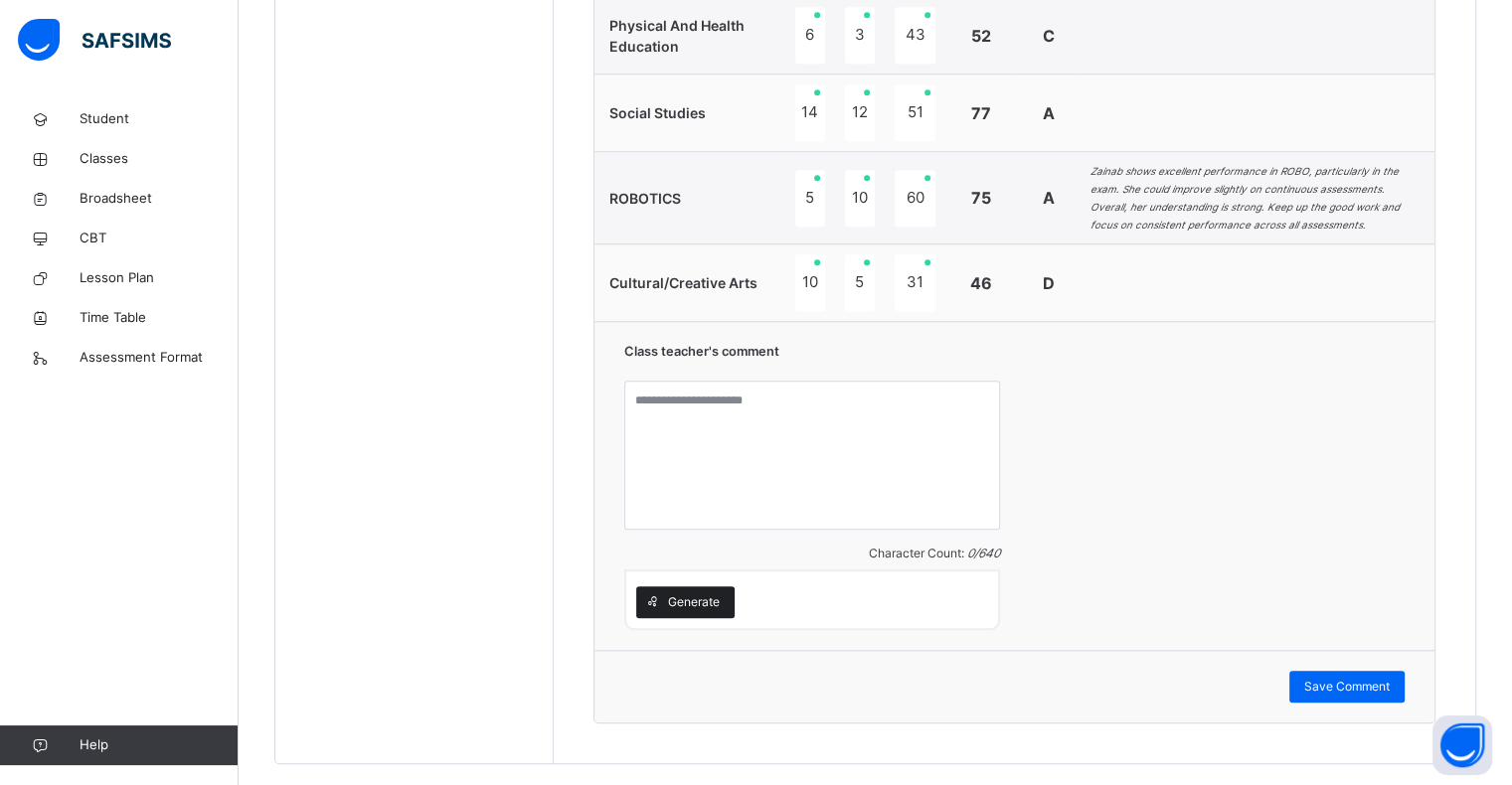 click on "Generate" at bounding box center (694, 602) 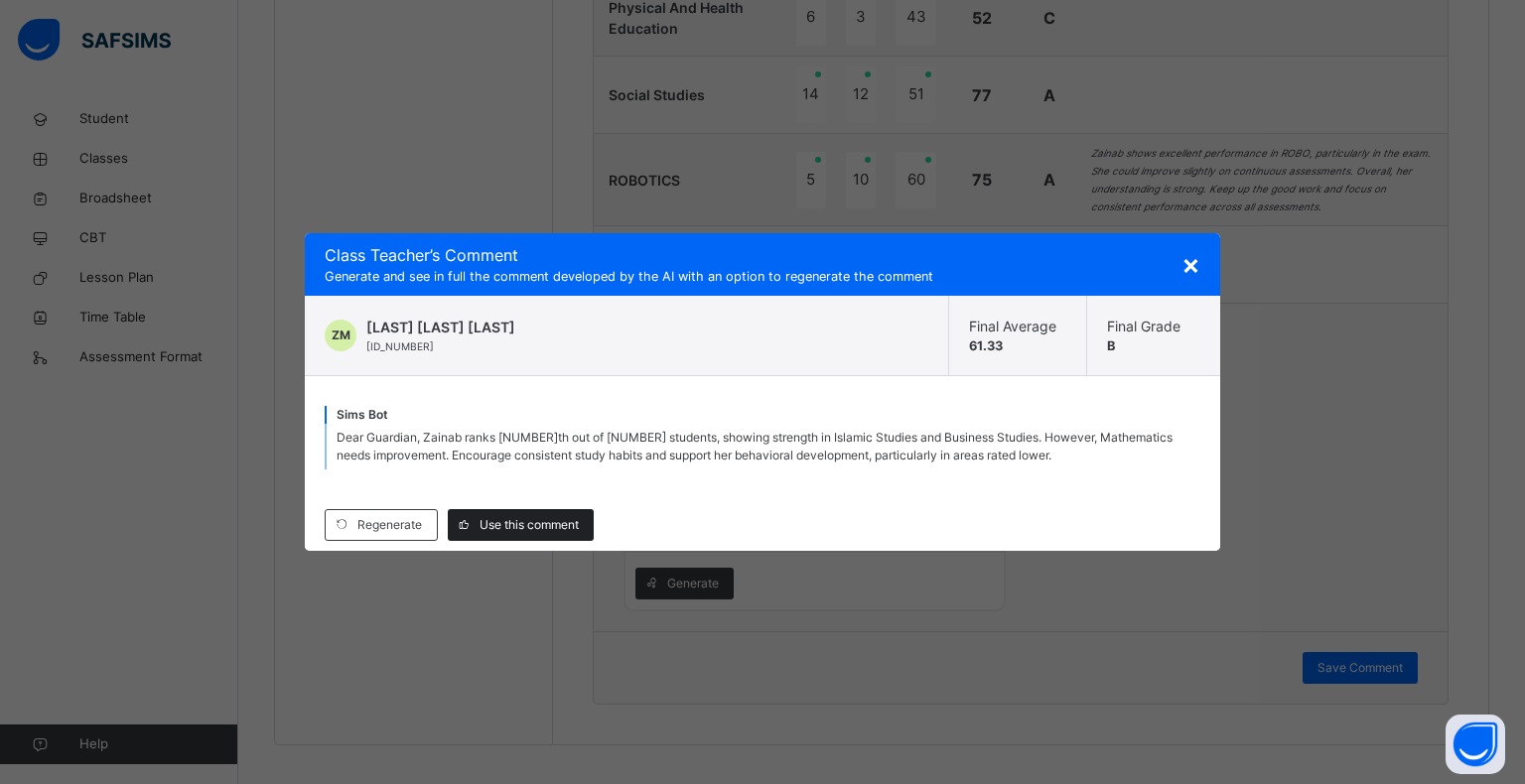 click on "Use this comment" at bounding box center (529, 525) 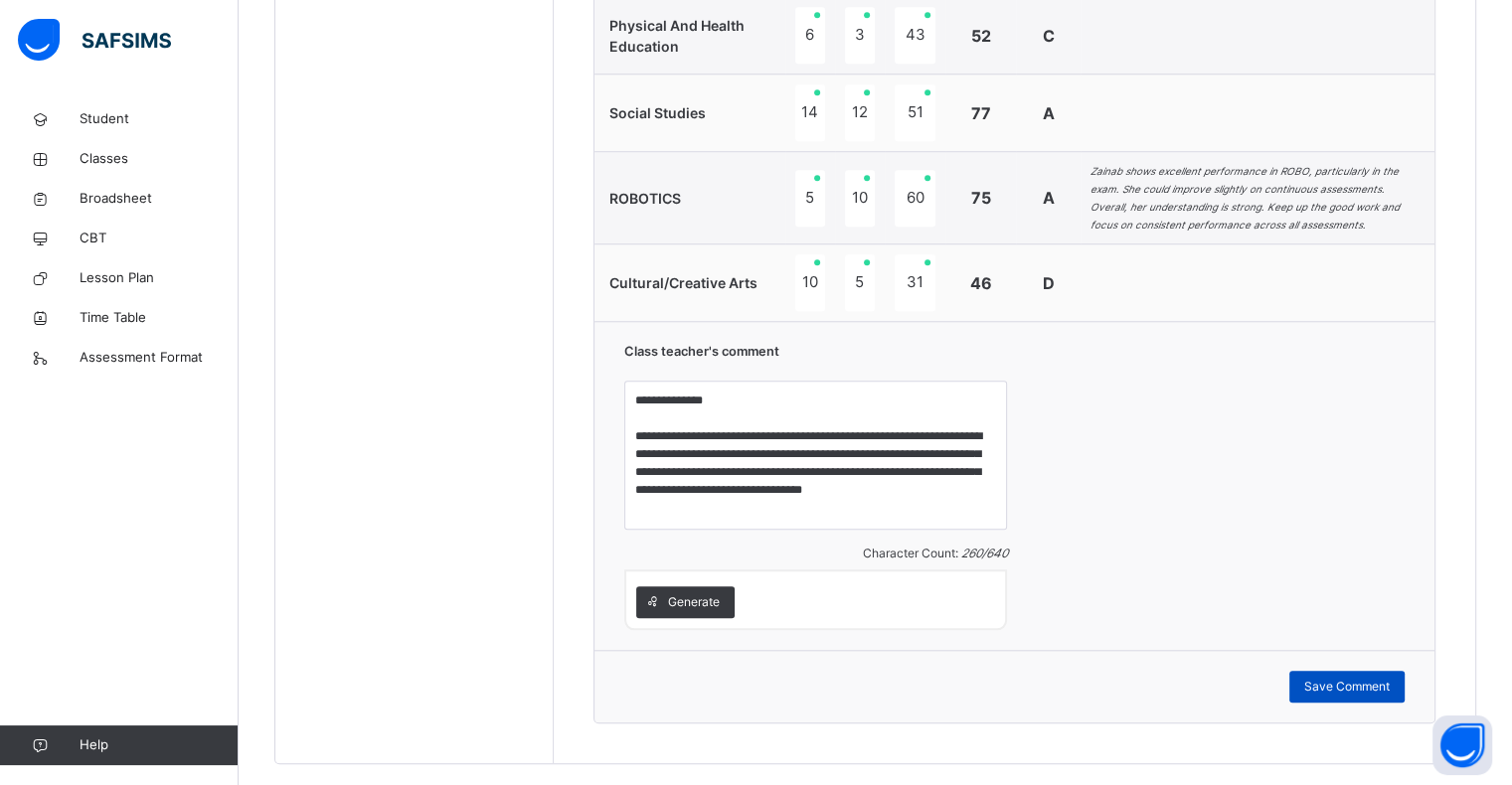 click on "Save Comment" at bounding box center (1347, 687) 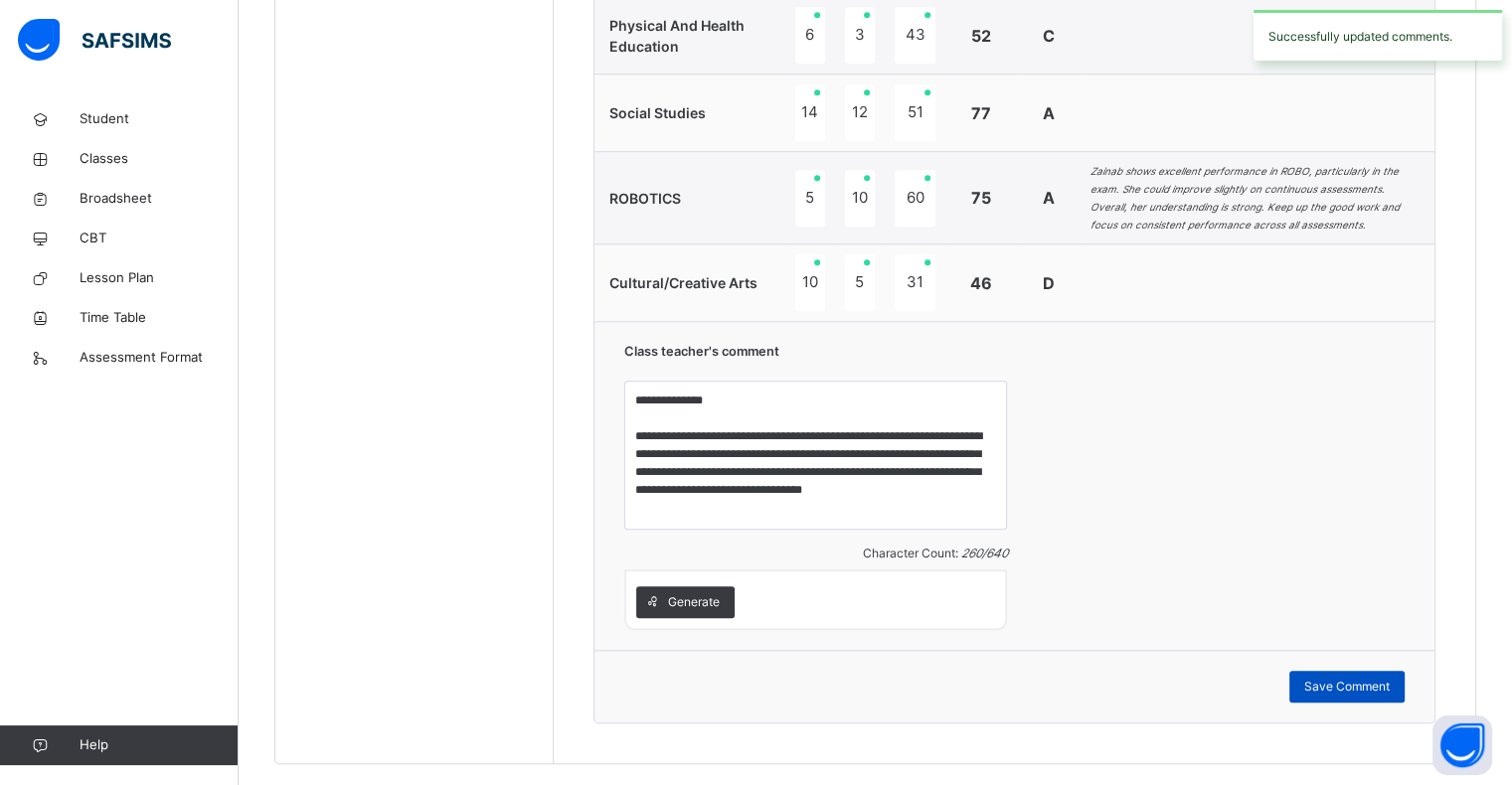 click on "Save Comment" at bounding box center (1347, 687) 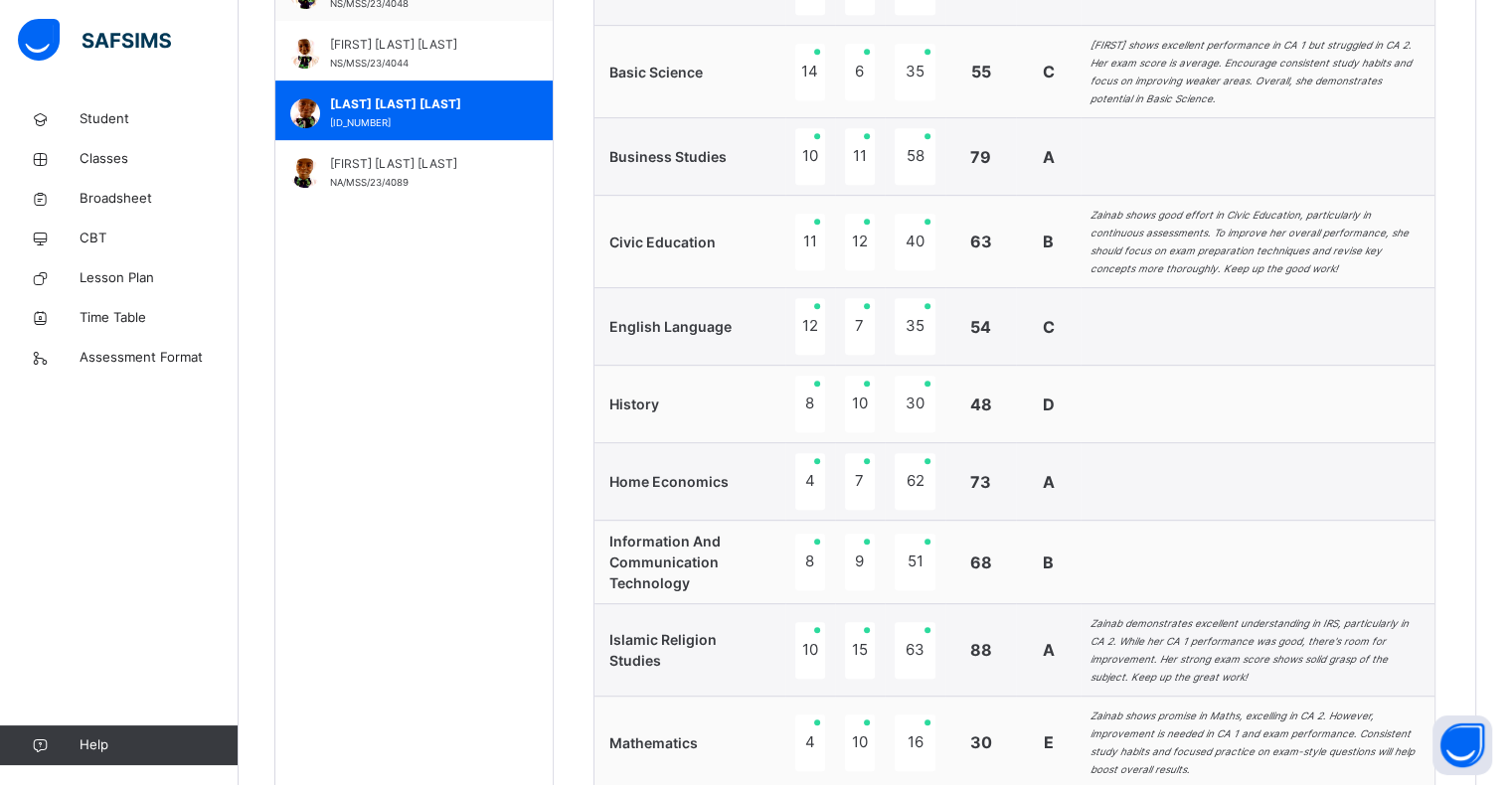 scroll, scrollTop: 923, scrollLeft: 0, axis: vertical 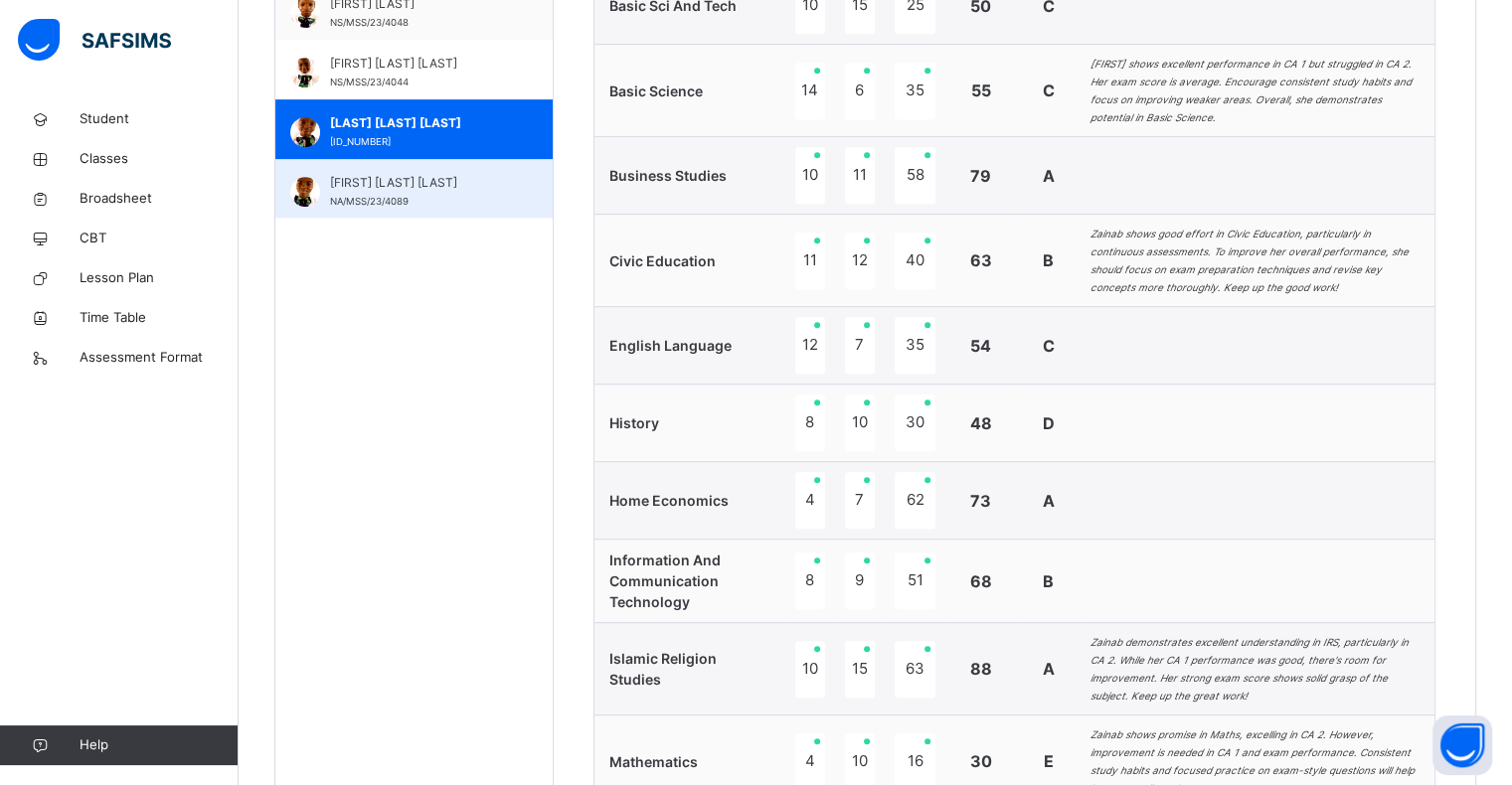 click on "[LAST] [LAST] [LAST] NA/MSS/23/4089" at bounding box center [419, 192] 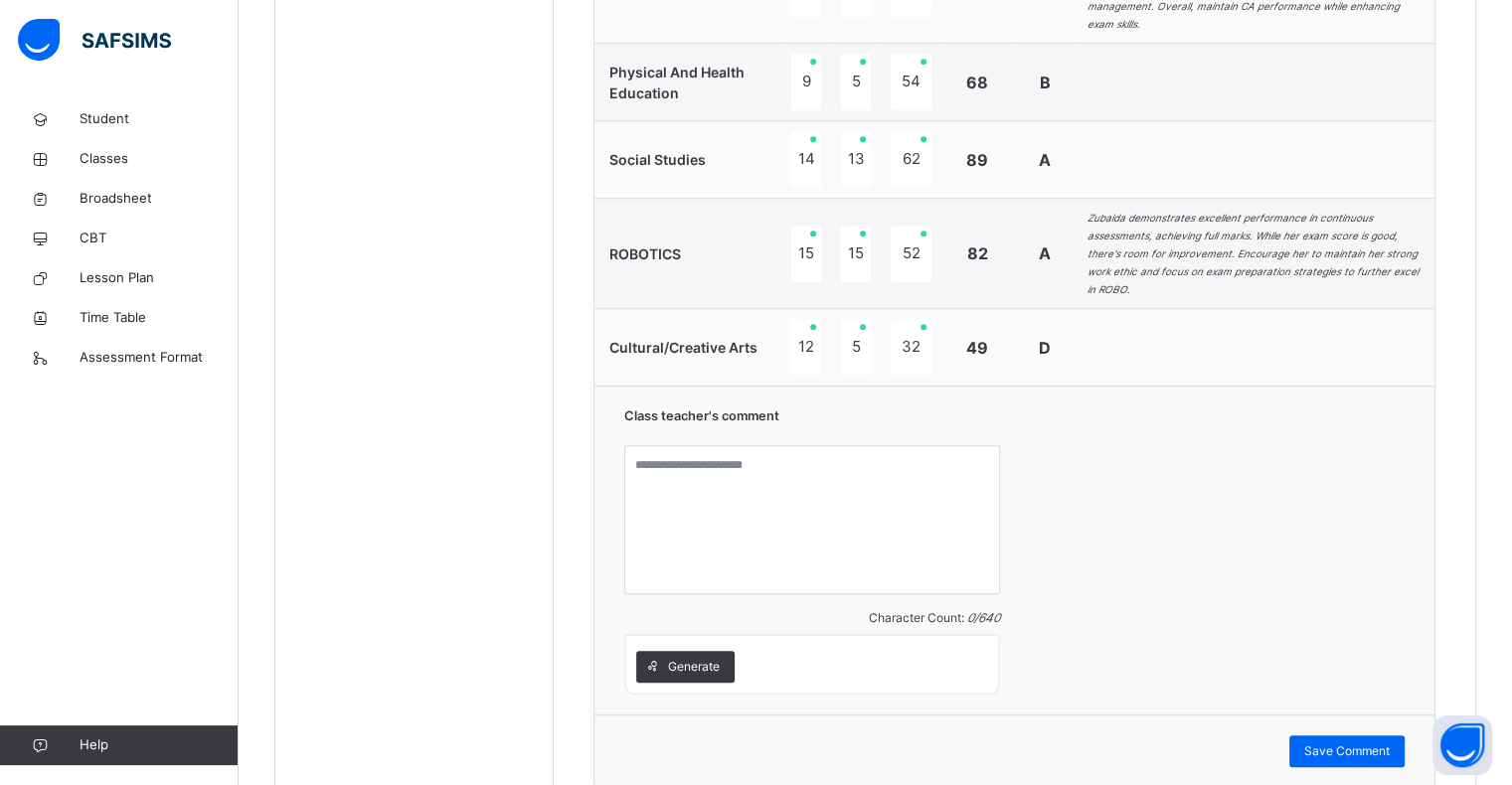 scroll, scrollTop: 1749, scrollLeft: 0, axis: vertical 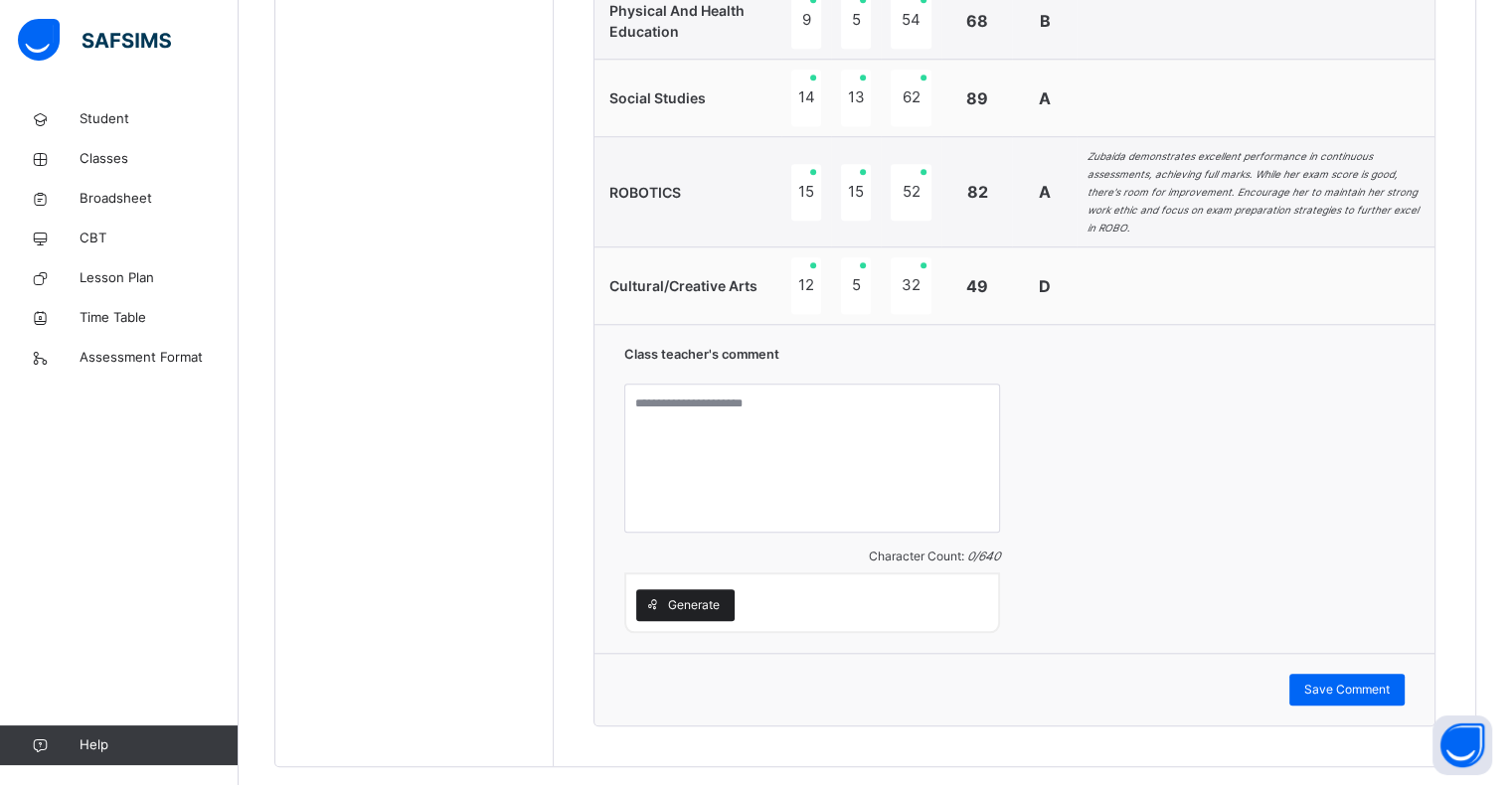 click on "Generate" at bounding box center [694, 605] 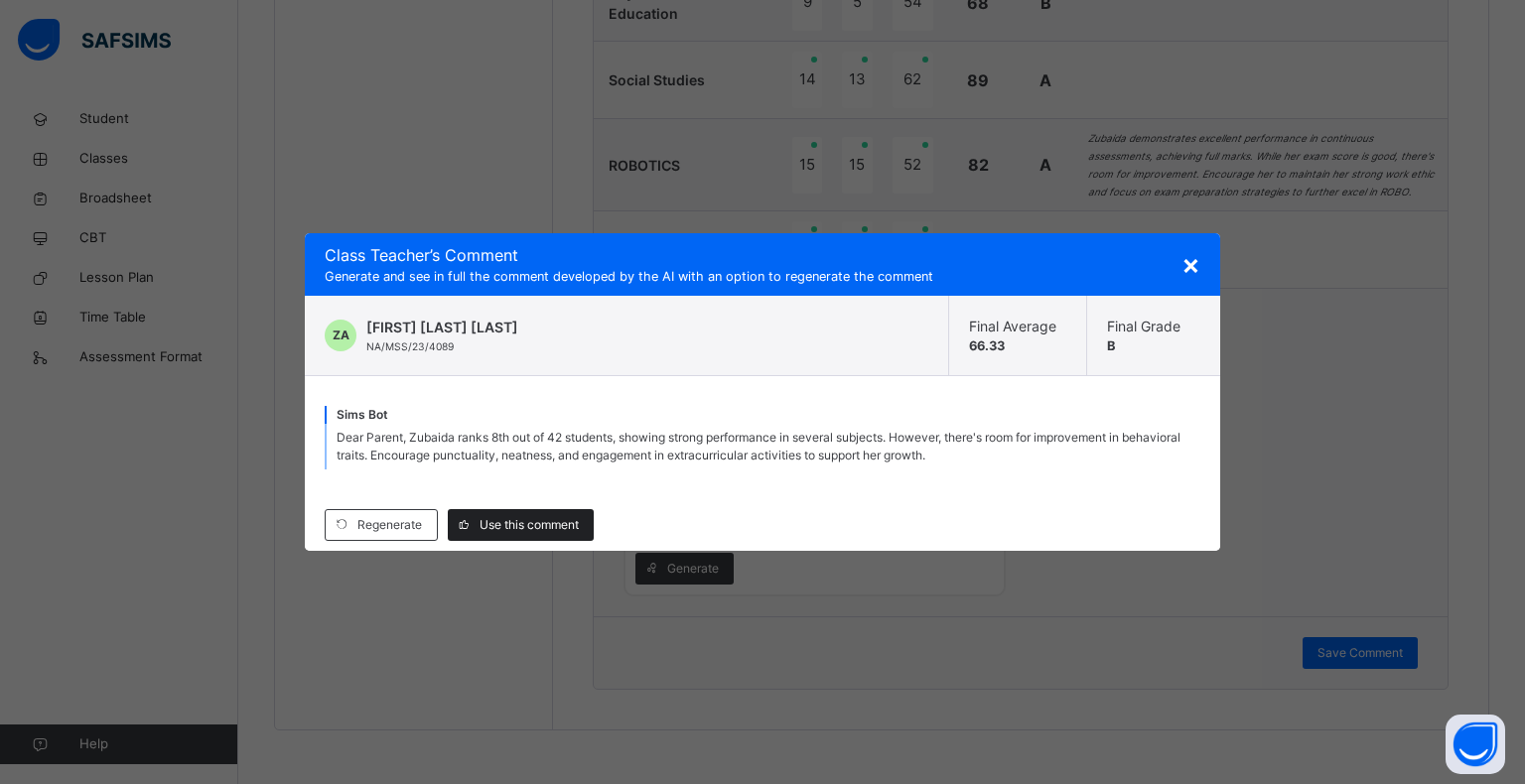 click on "Use this comment" at bounding box center [529, 525] 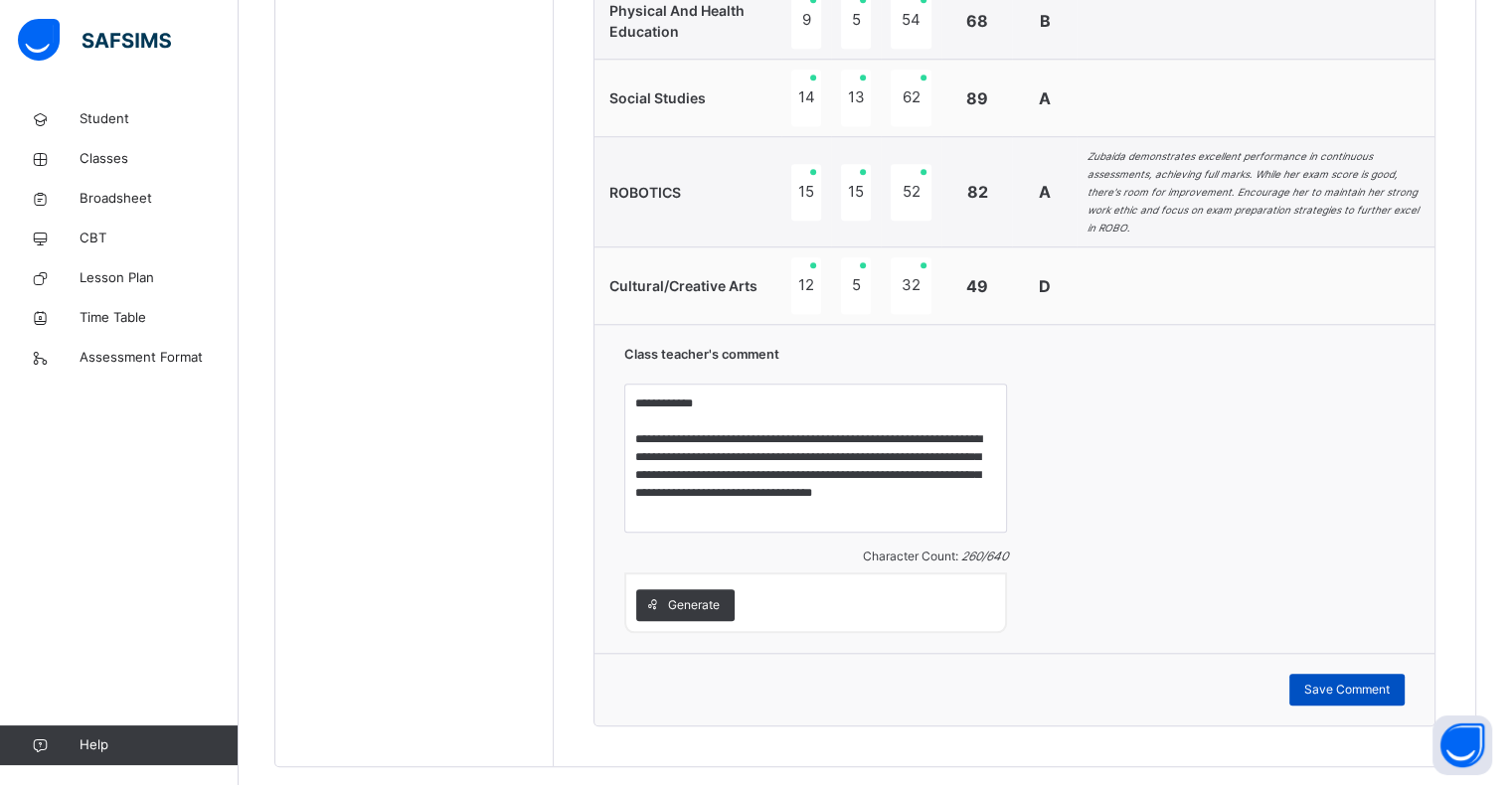 click on "Save Comment" at bounding box center [1347, 690] 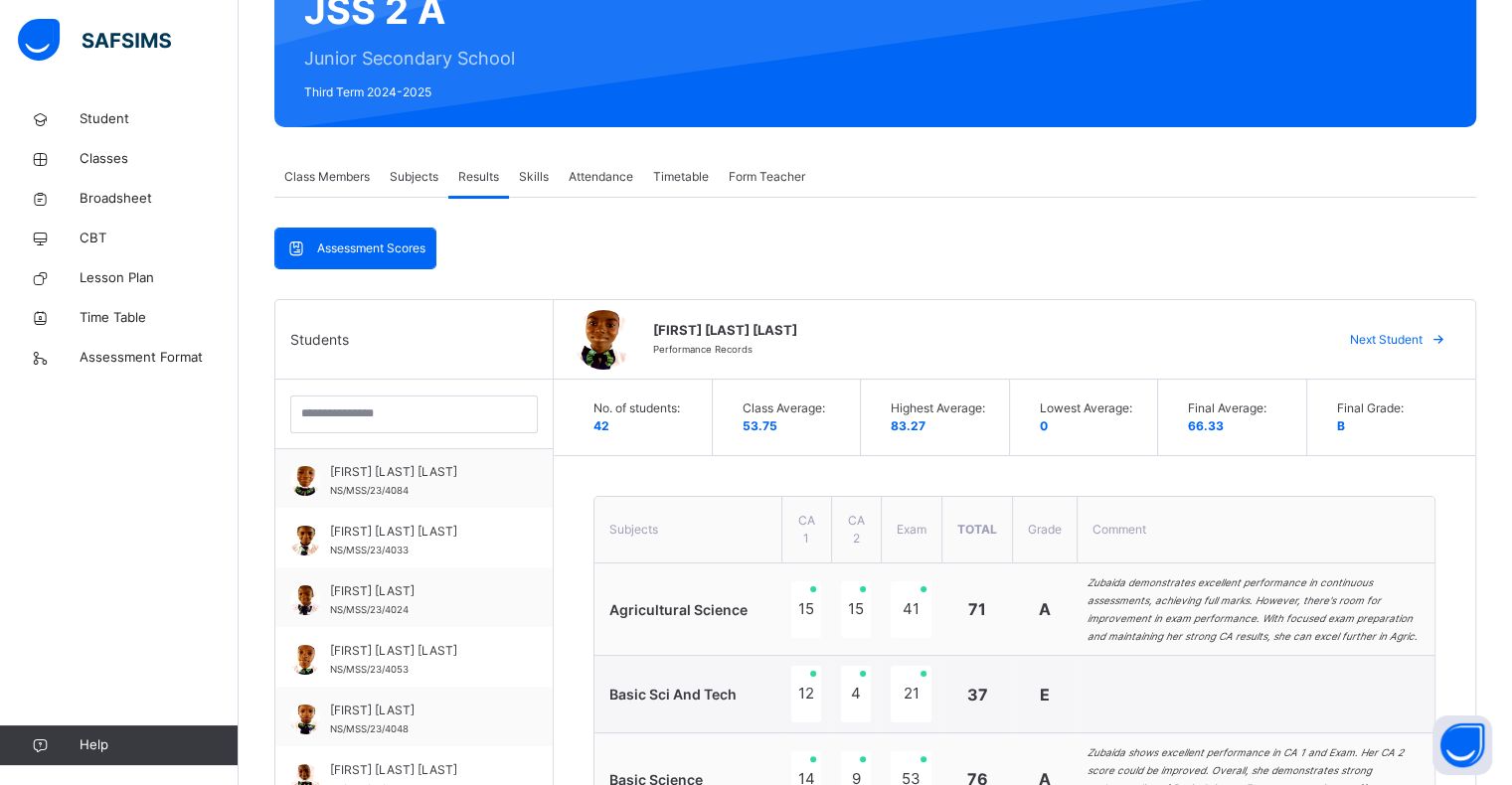 scroll, scrollTop: 0, scrollLeft: 0, axis: both 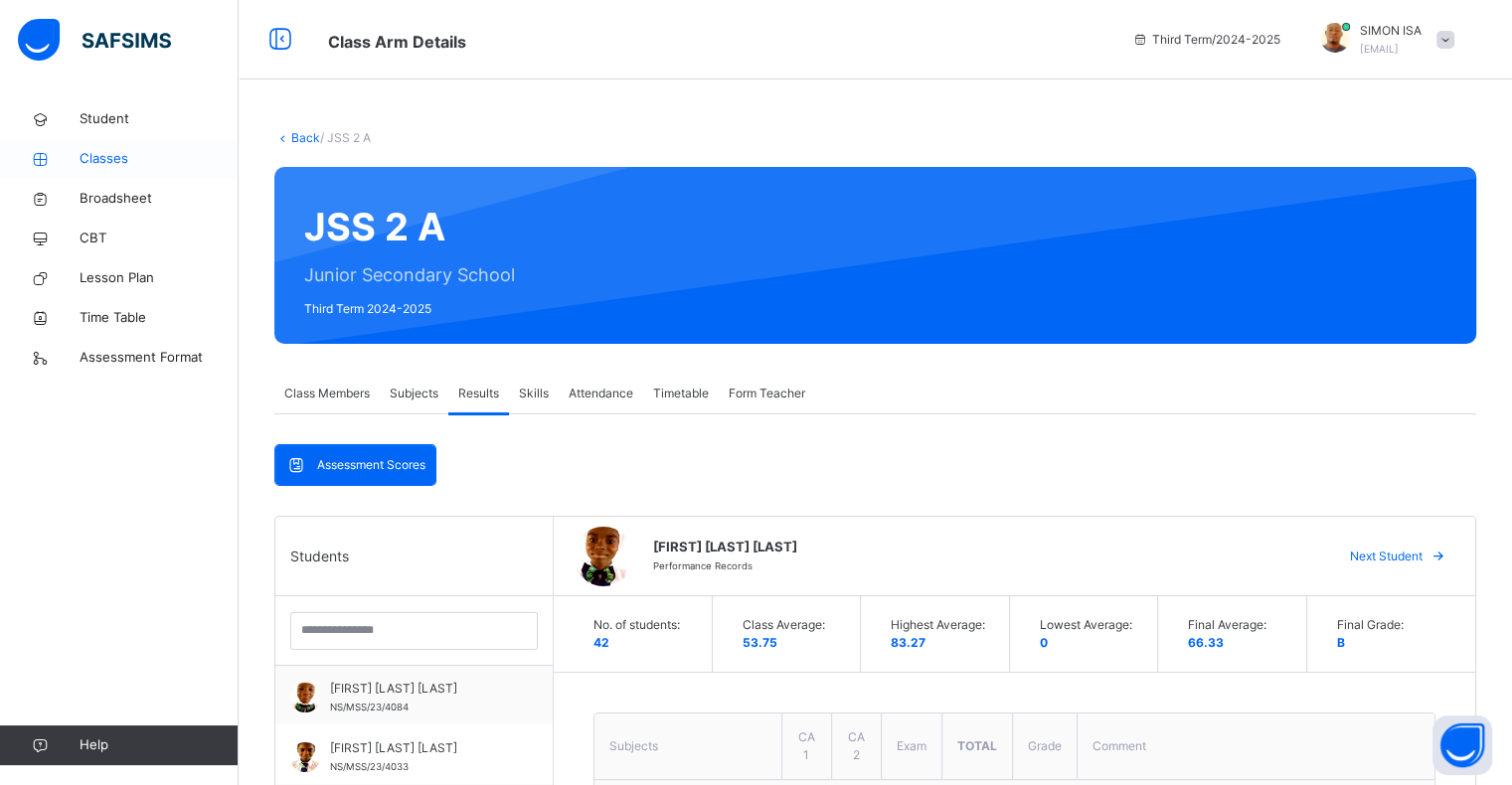 click on "Classes" at bounding box center [159, 159] 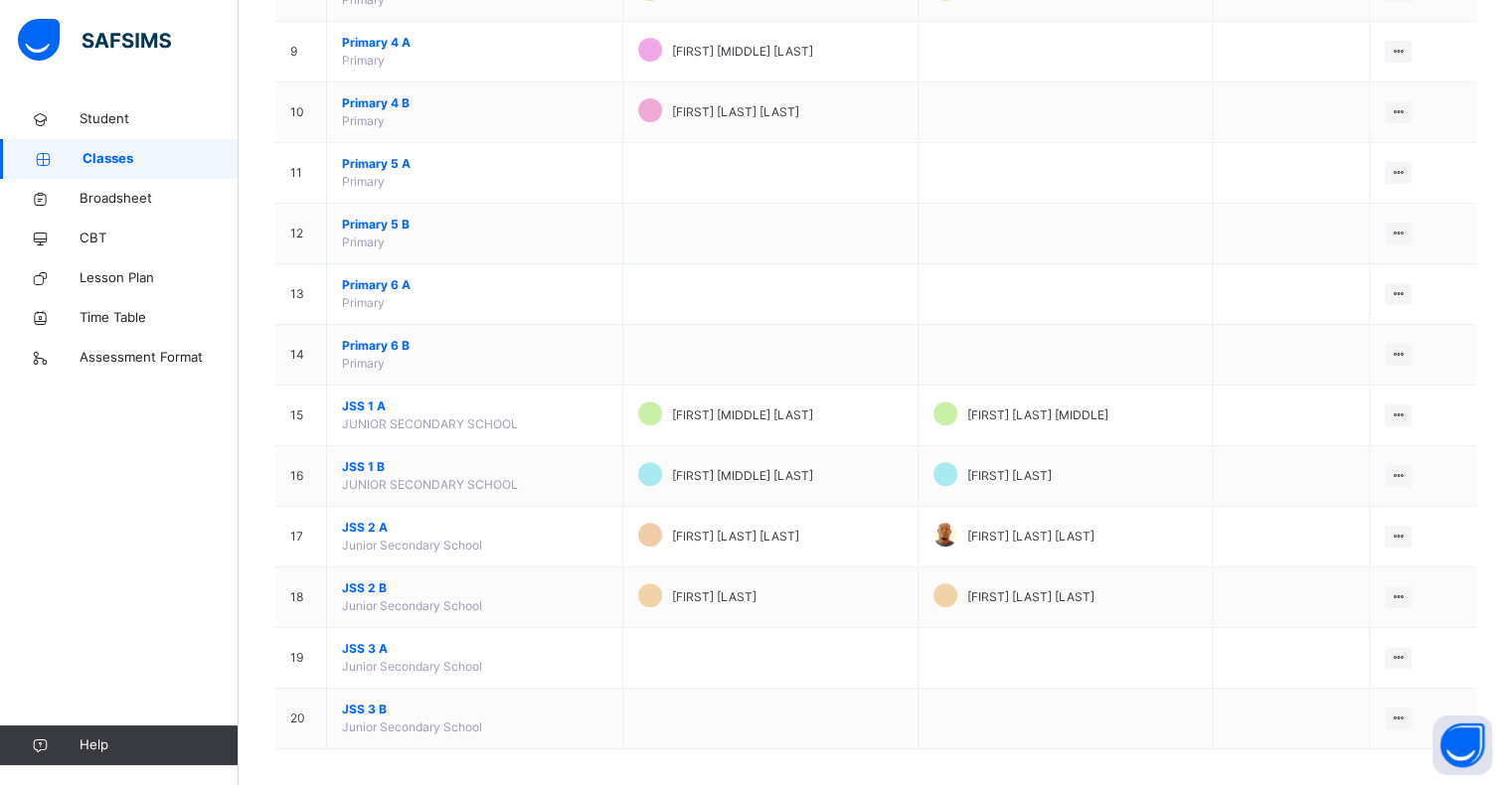 scroll, scrollTop: 708, scrollLeft: 0, axis: vertical 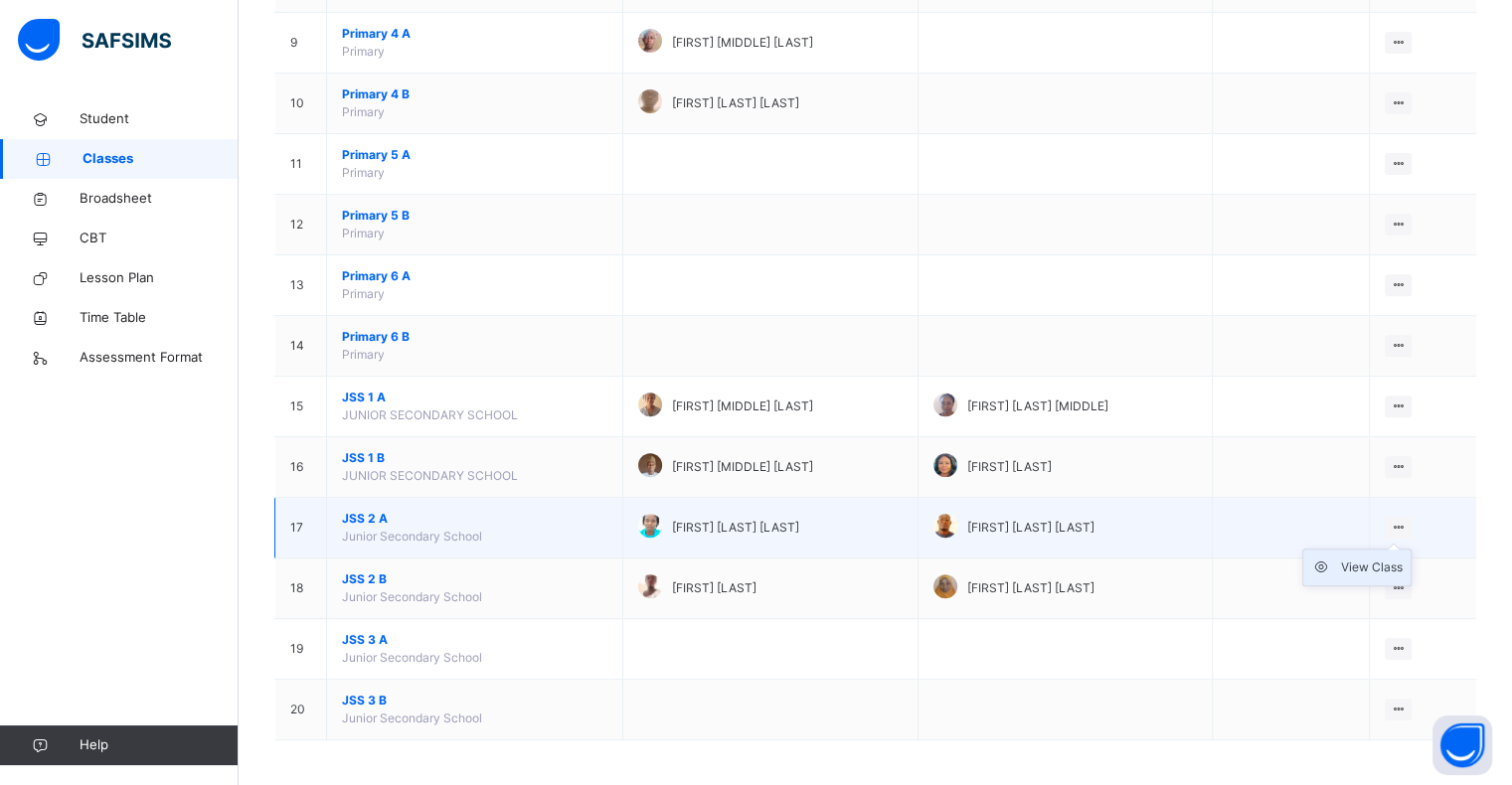 click on "View Class" at bounding box center [1372, 567] 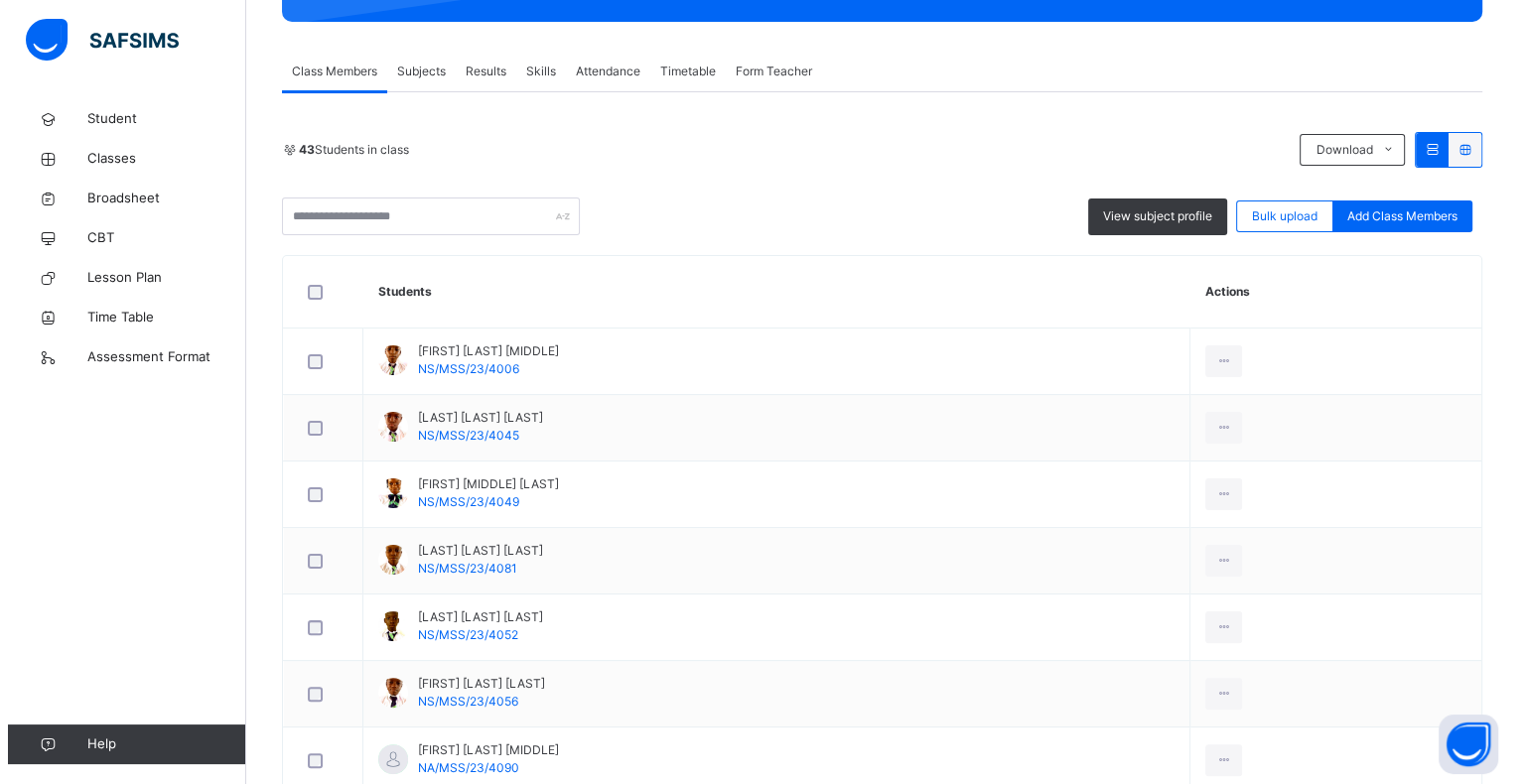 scroll, scrollTop: 322, scrollLeft: 0, axis: vertical 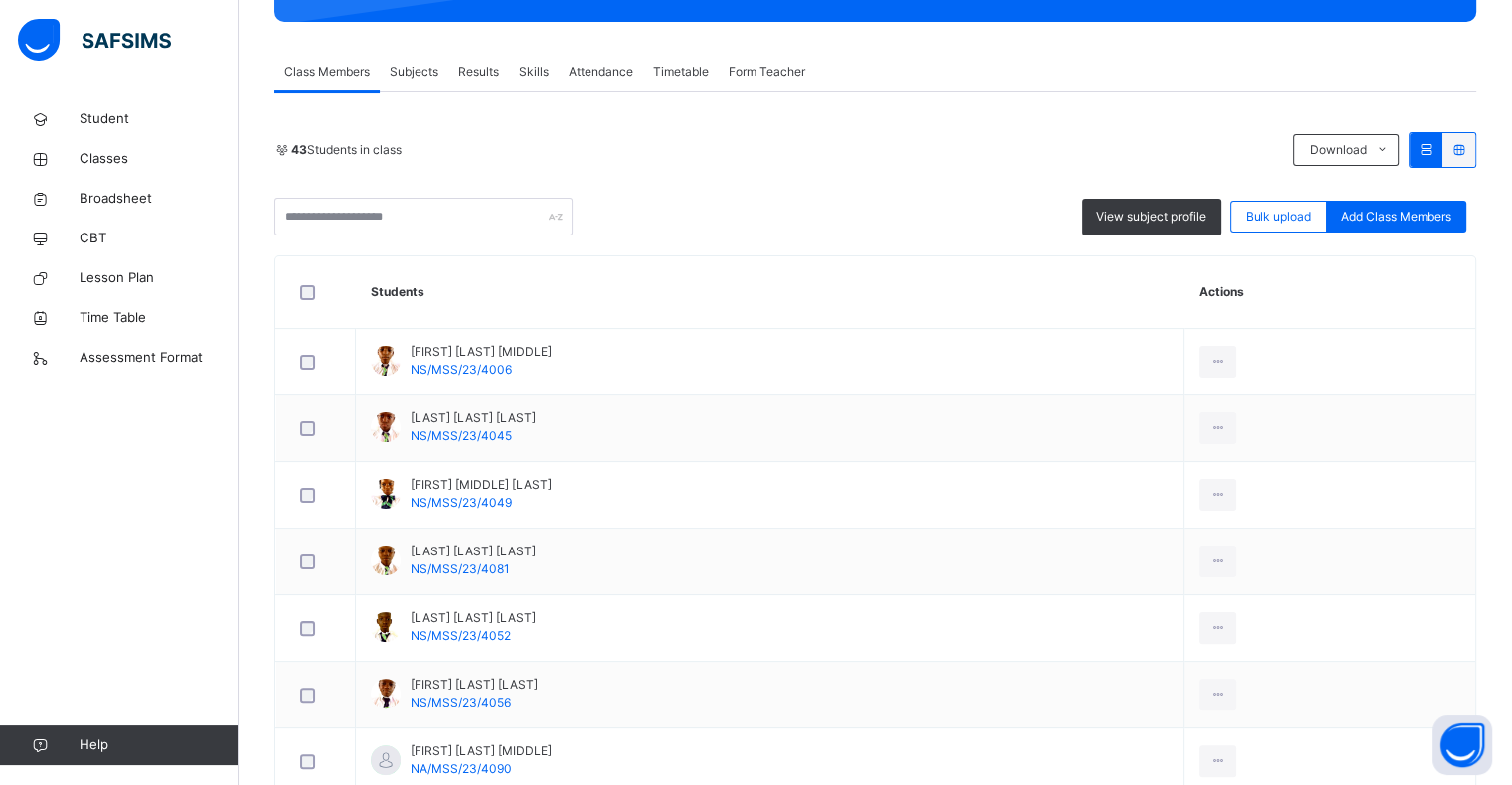 click on "Subjects" at bounding box center [414, 72] 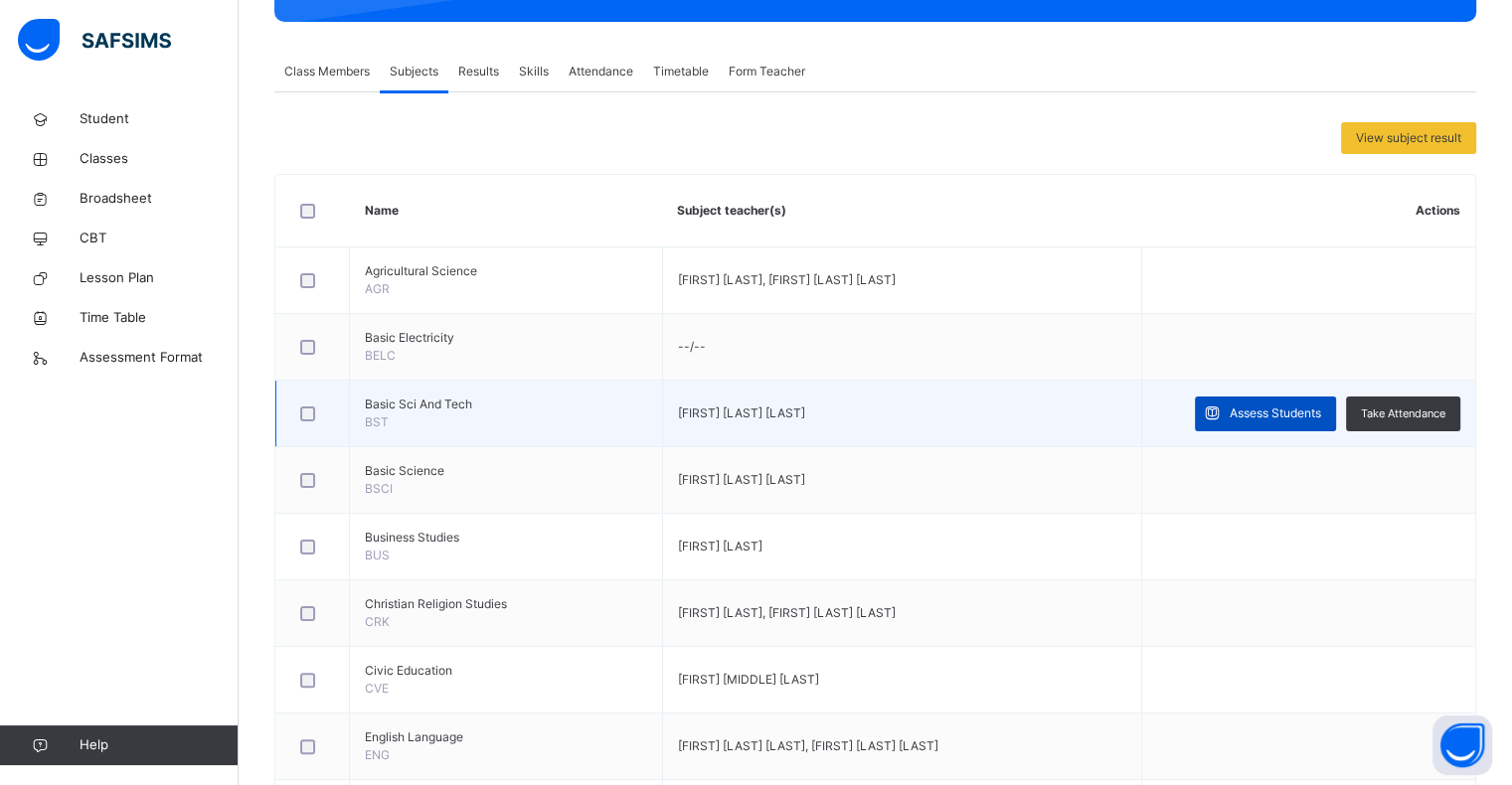 click on "Assess Students" at bounding box center [1275, 413] 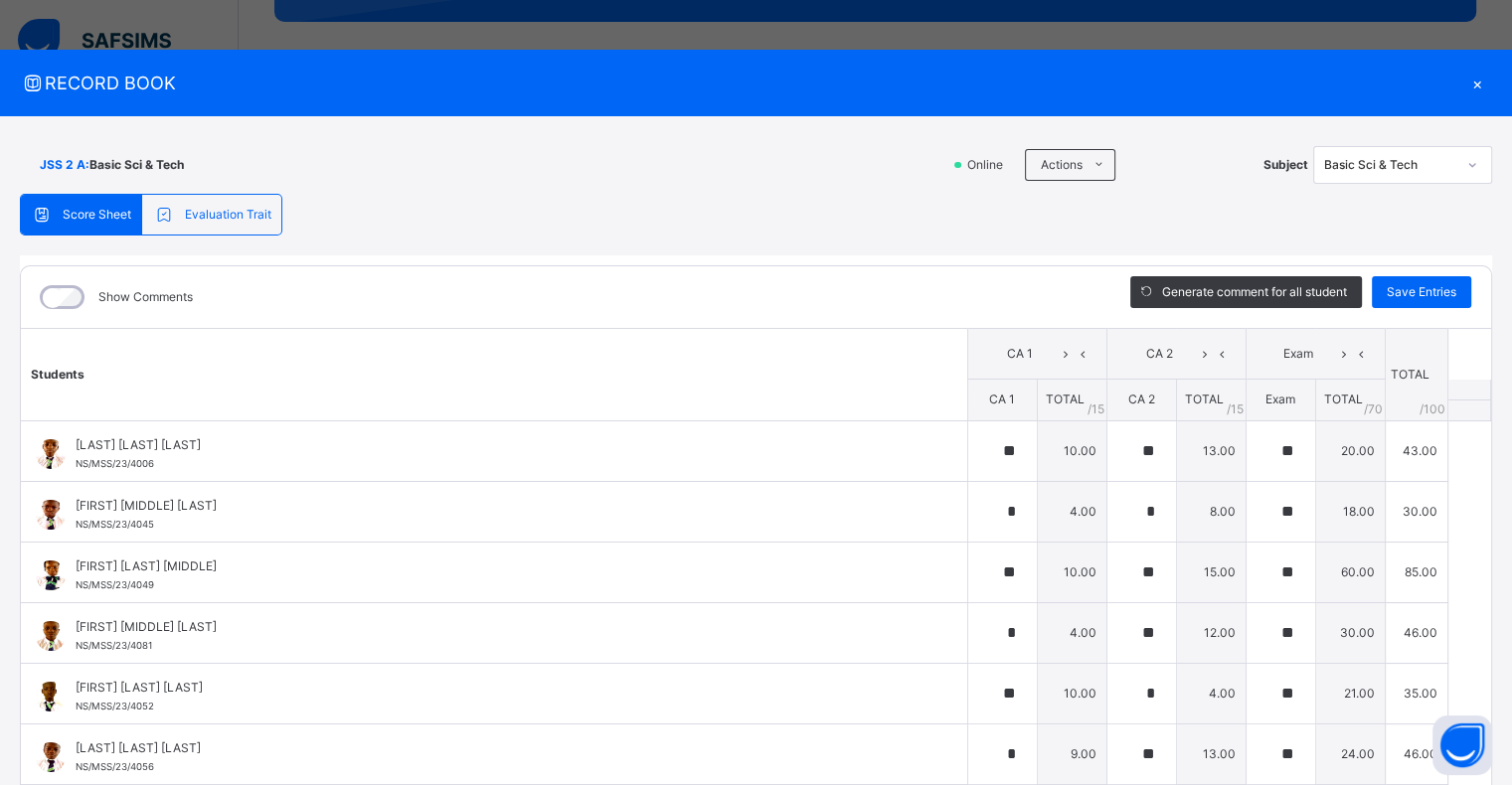 type on "**" 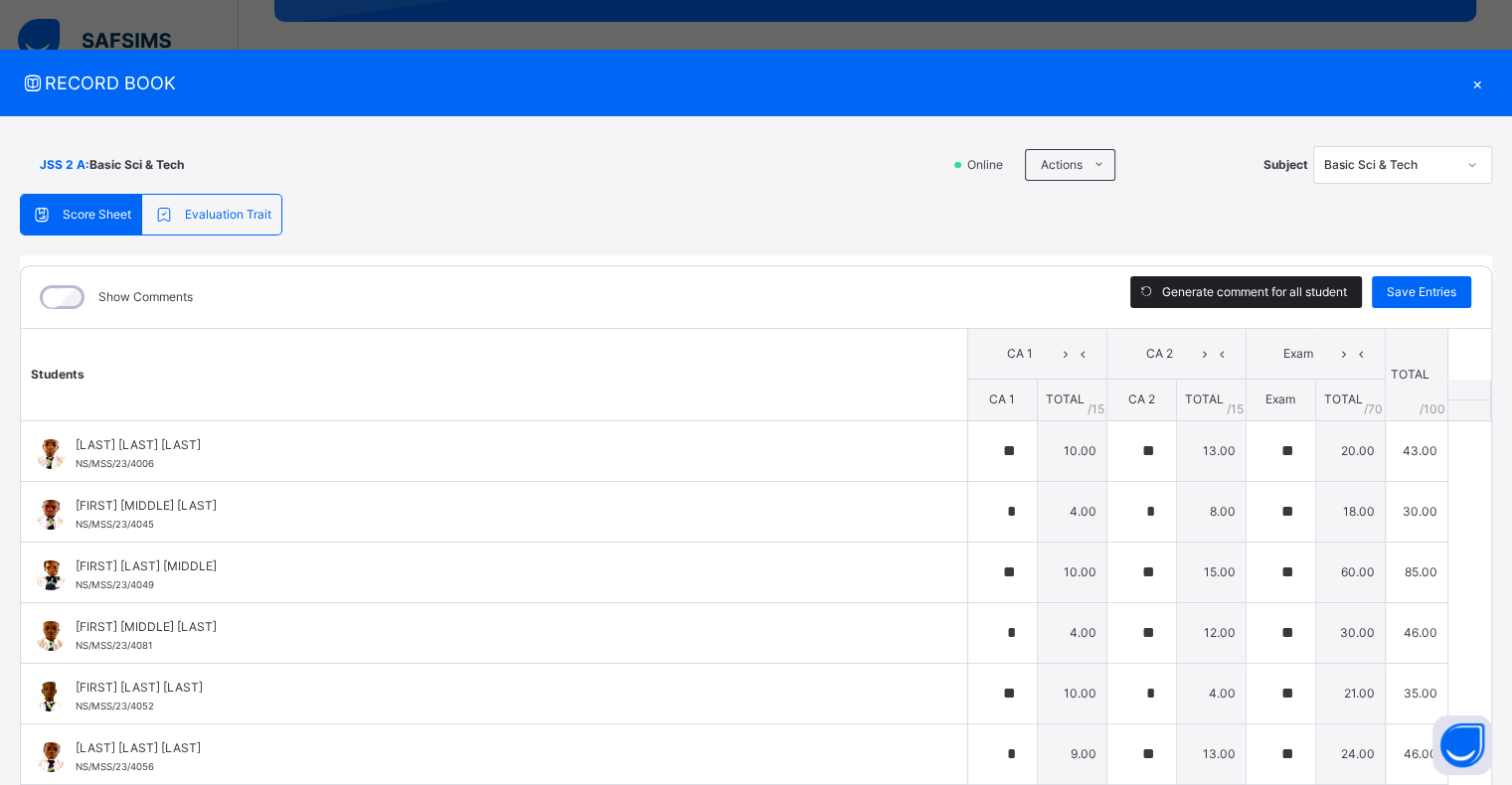 click on "Generate comment for all student" at bounding box center [1255, 292] 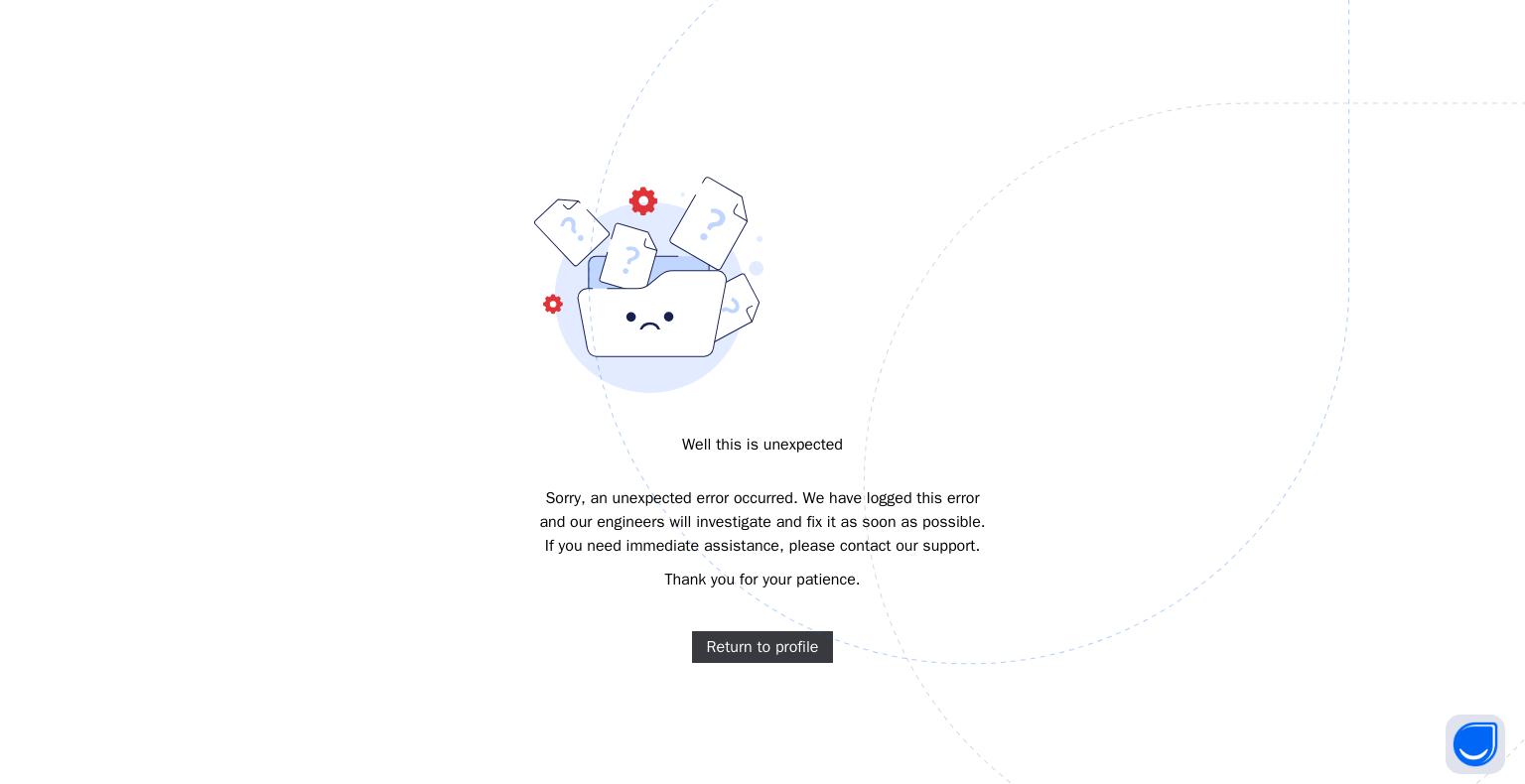 scroll, scrollTop: 0, scrollLeft: 0, axis: both 